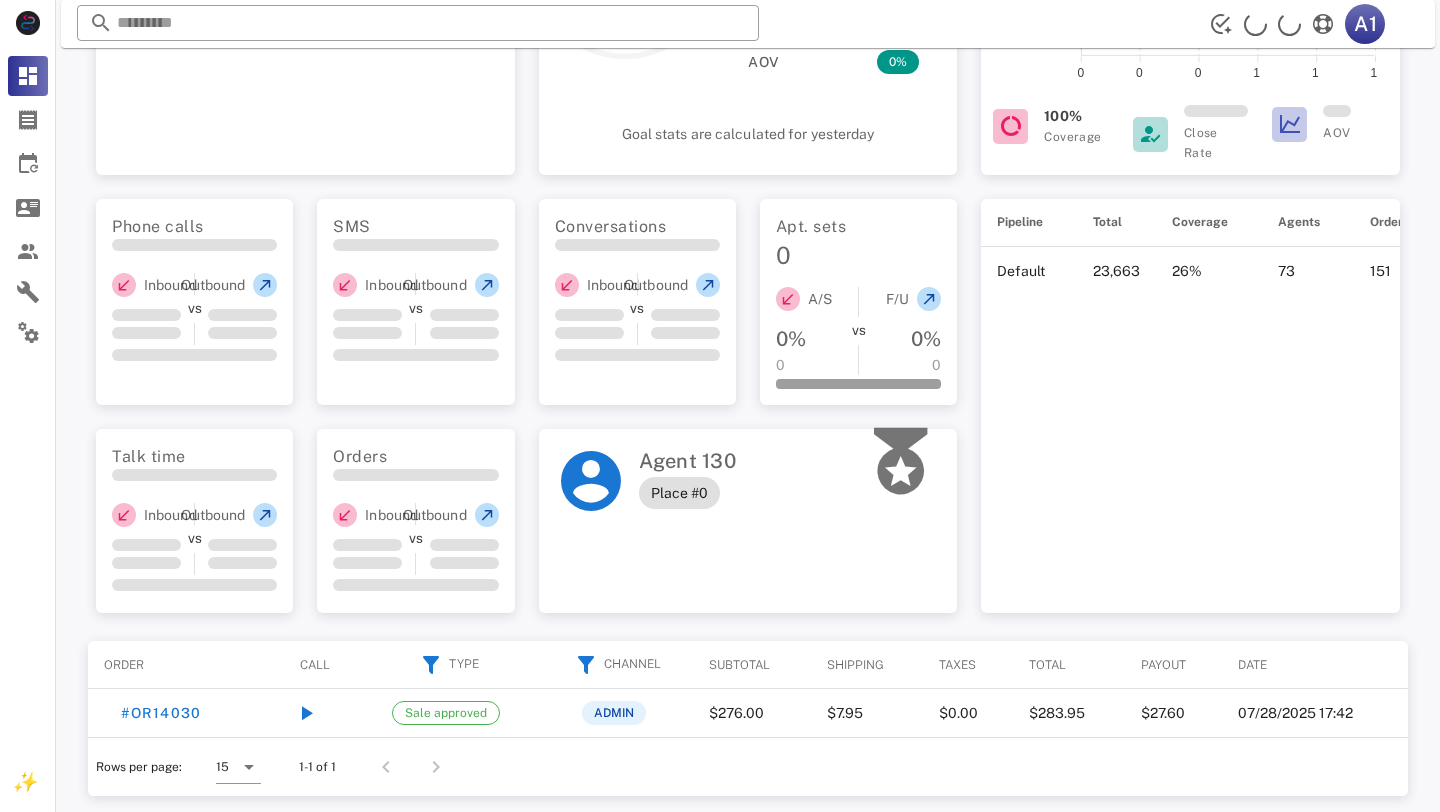 scroll, scrollTop: 378, scrollLeft: 0, axis: vertical 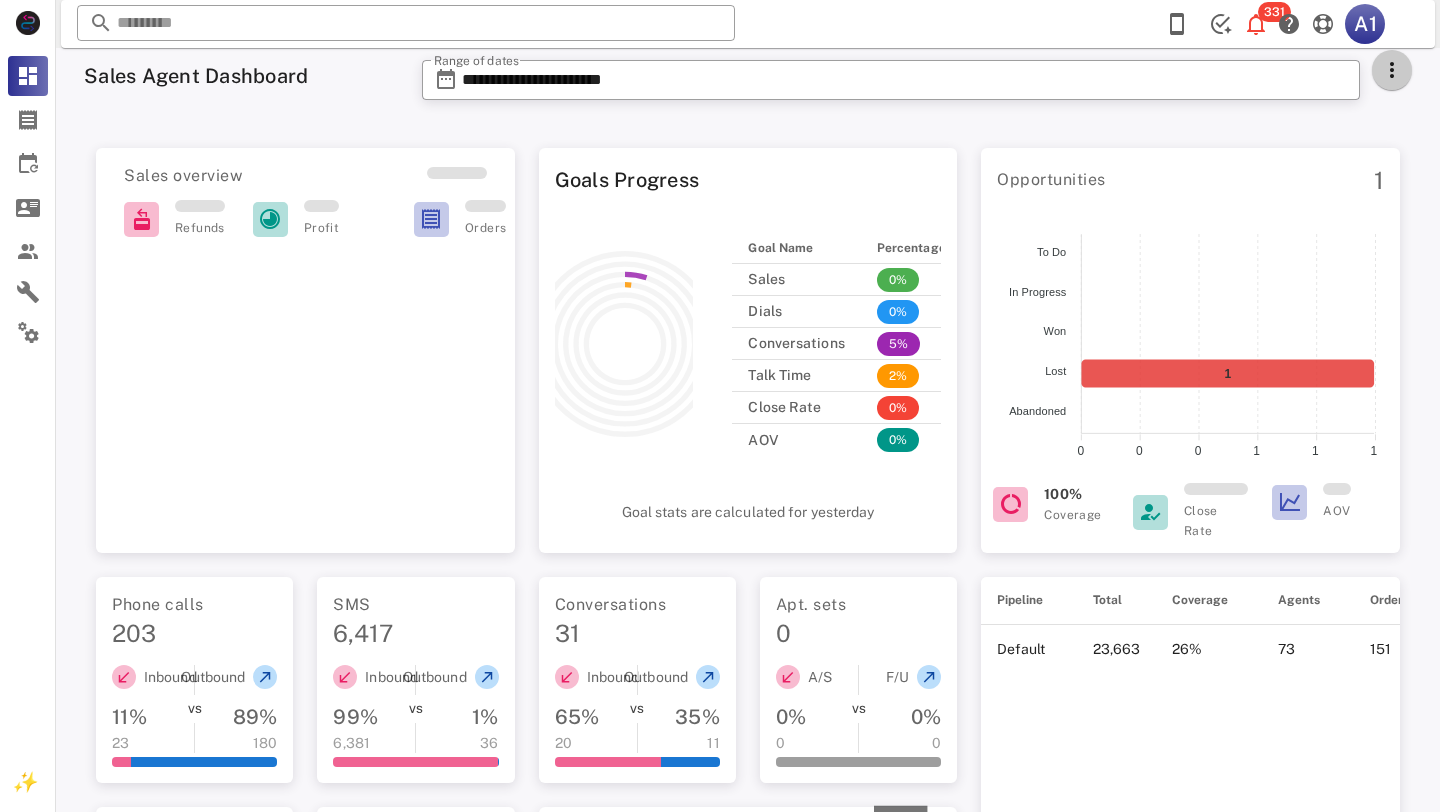 click at bounding box center [1392, 70] 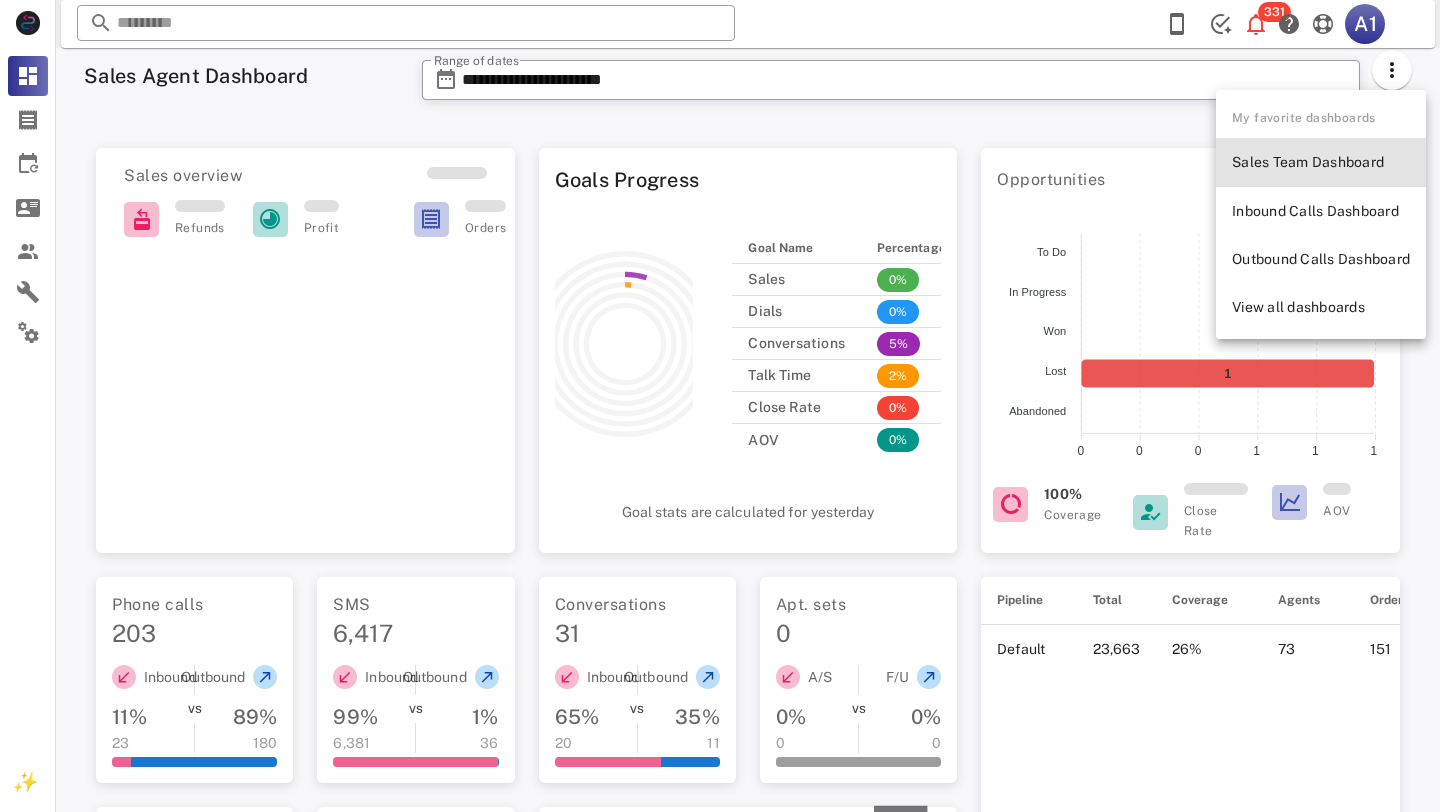 click on "Sales Team Dashboard" at bounding box center [1321, 162] 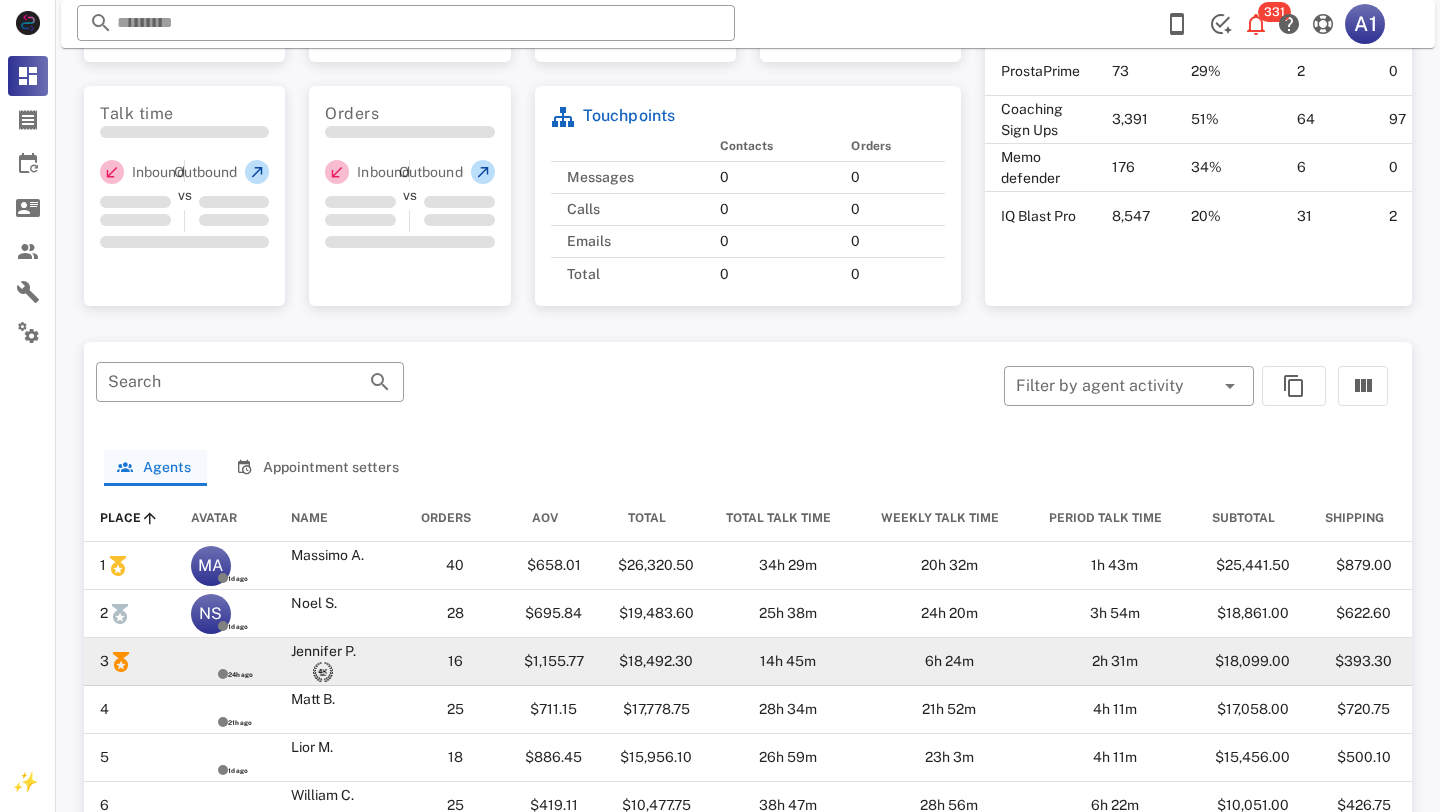 scroll, scrollTop: 0, scrollLeft: 0, axis: both 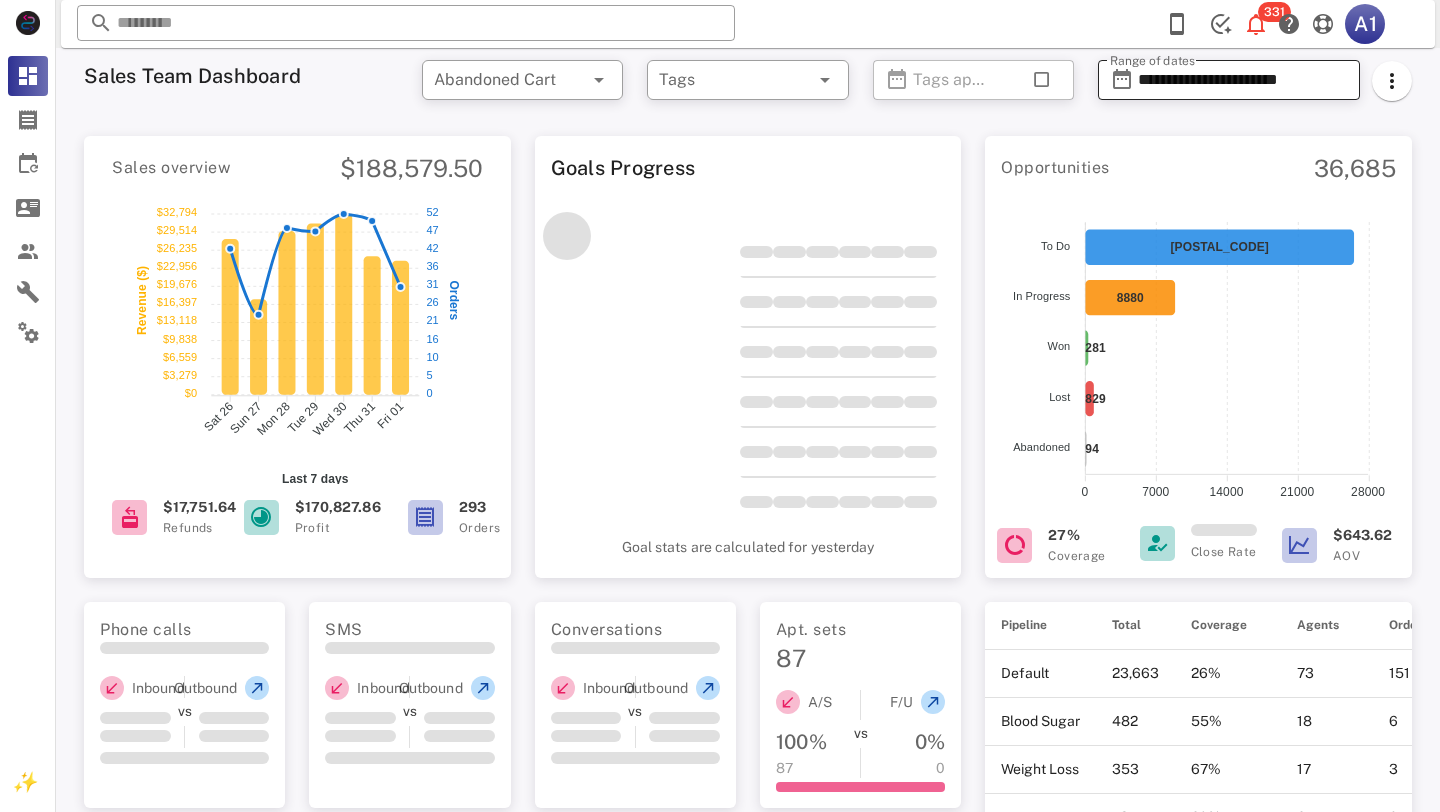 click on "**********" at bounding box center [1243, 80] 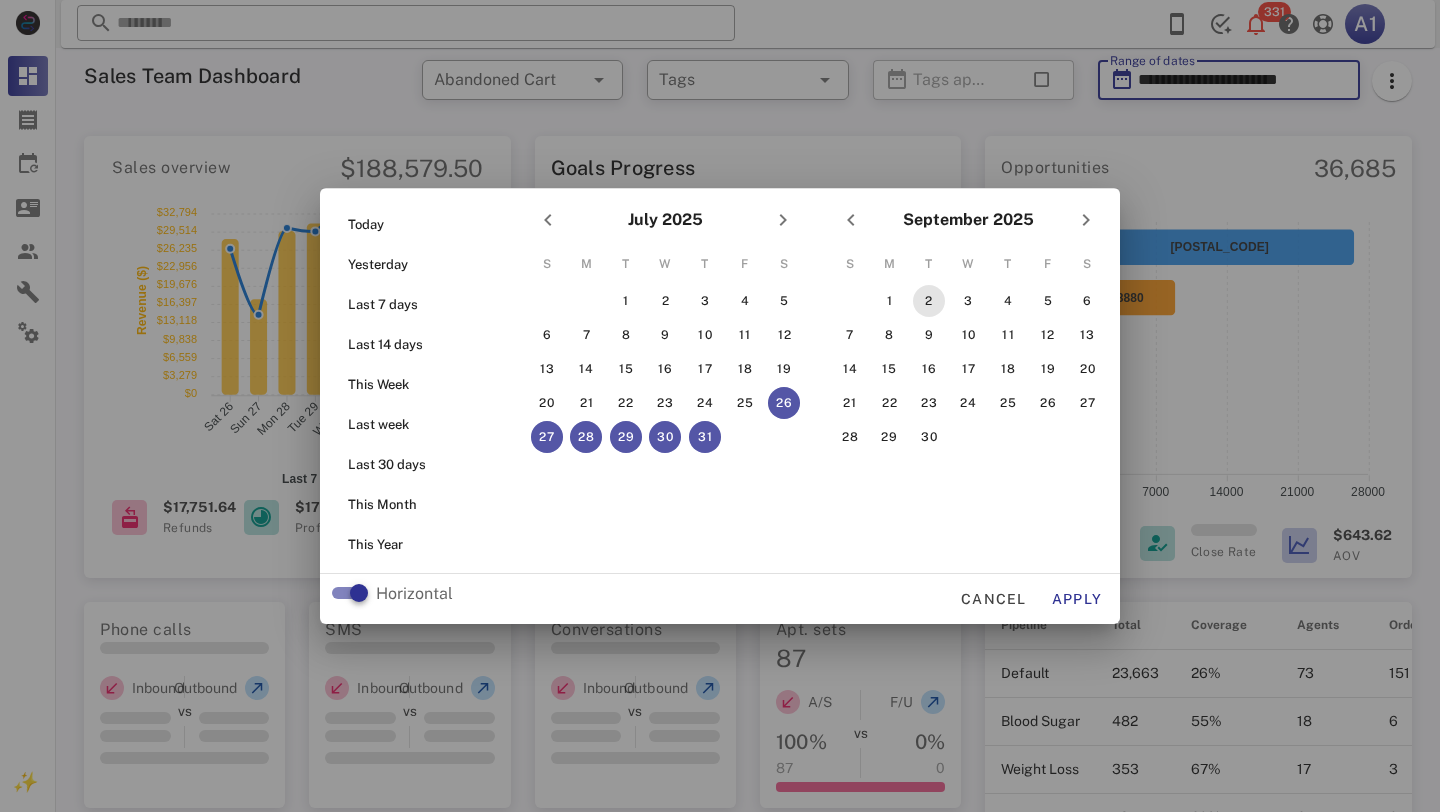 click on "2" at bounding box center (929, 301) 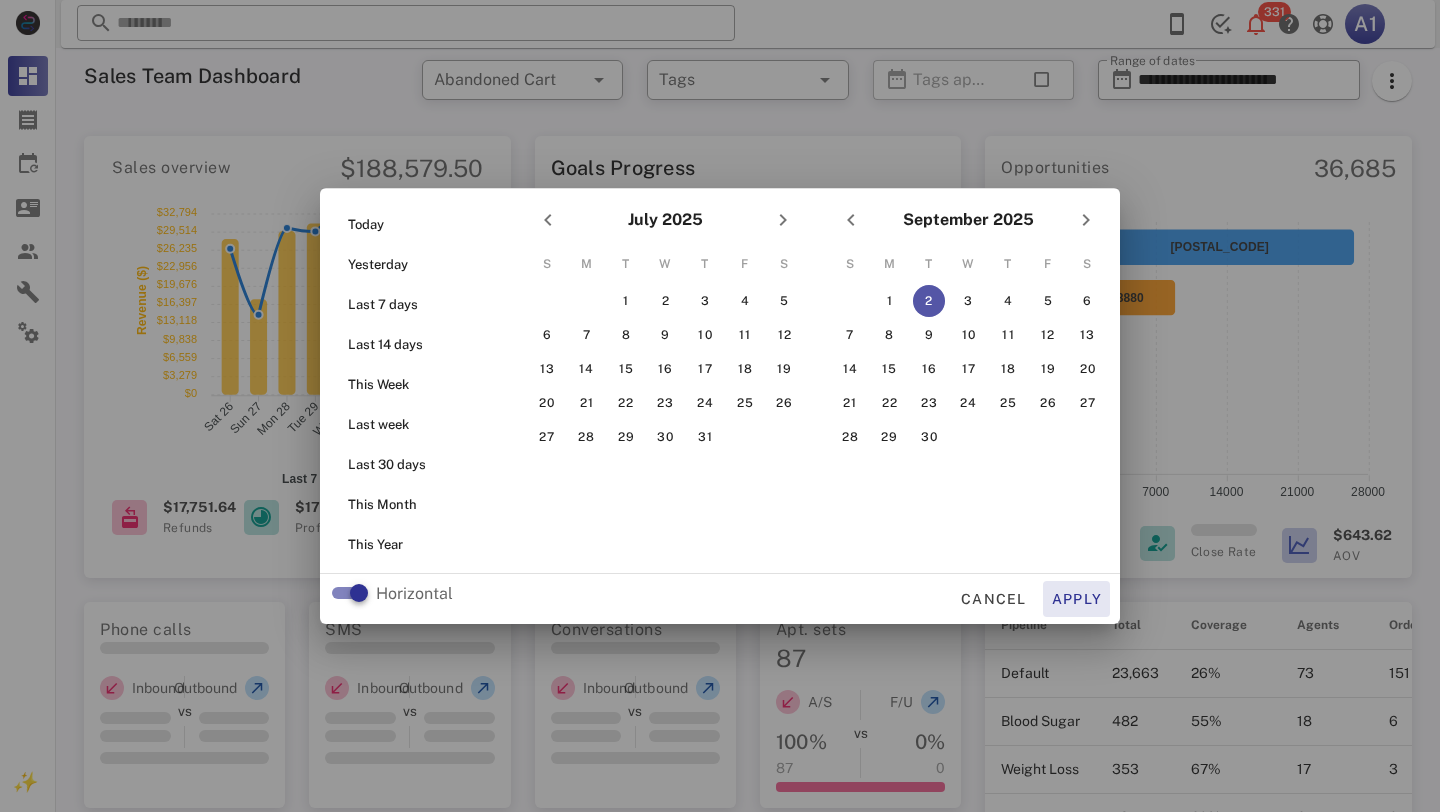 click on "Apply" at bounding box center (1077, 599) 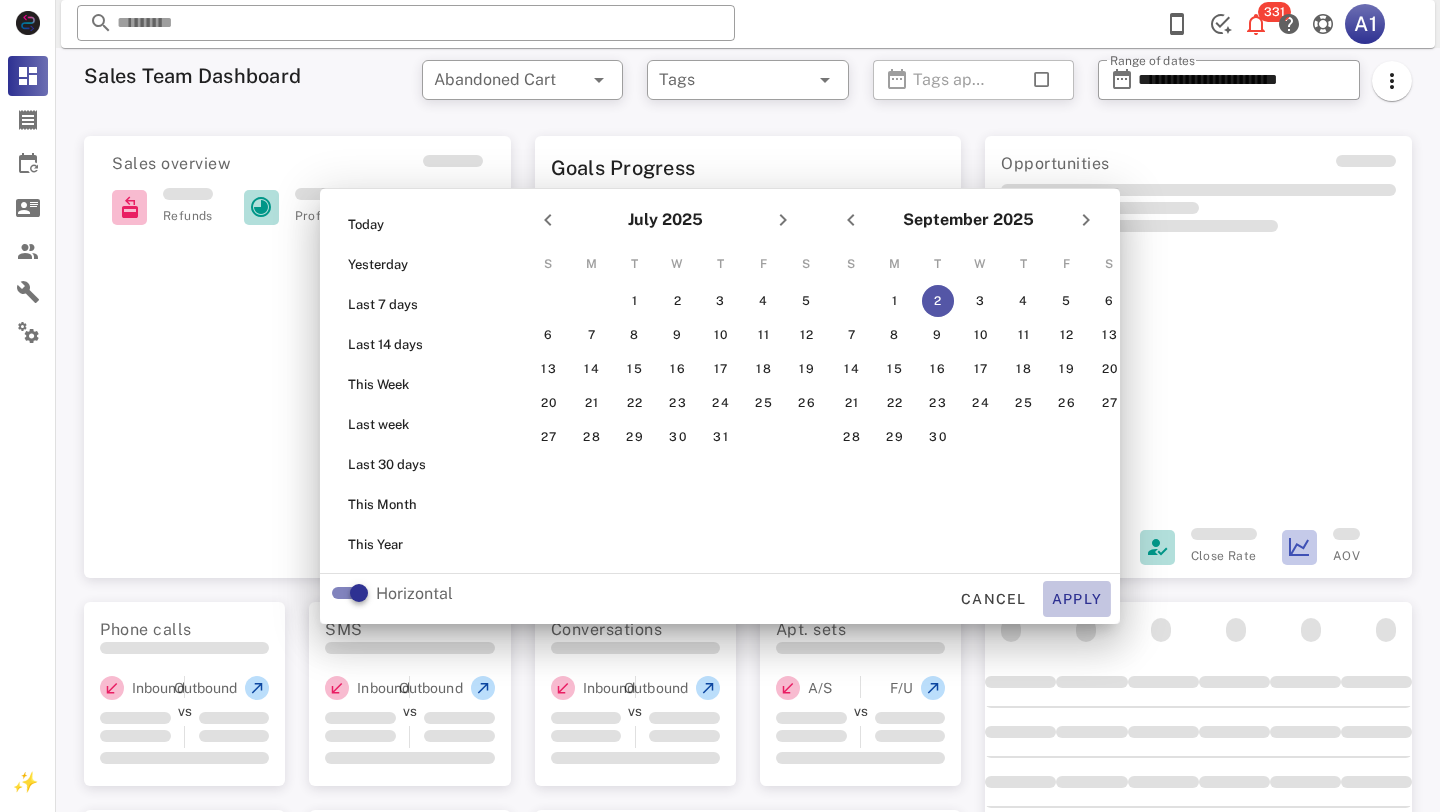 type on "**********" 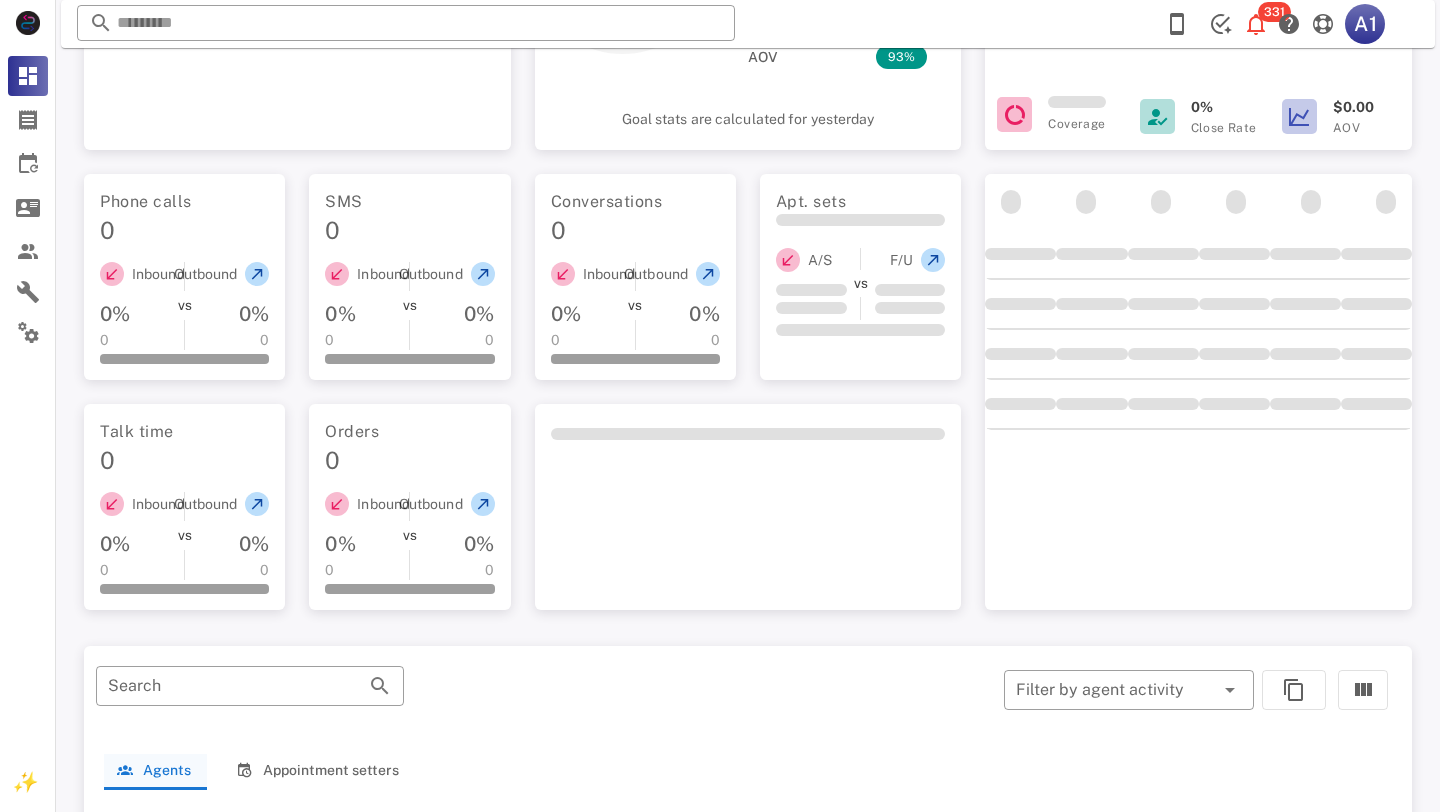 scroll, scrollTop: 0, scrollLeft: 0, axis: both 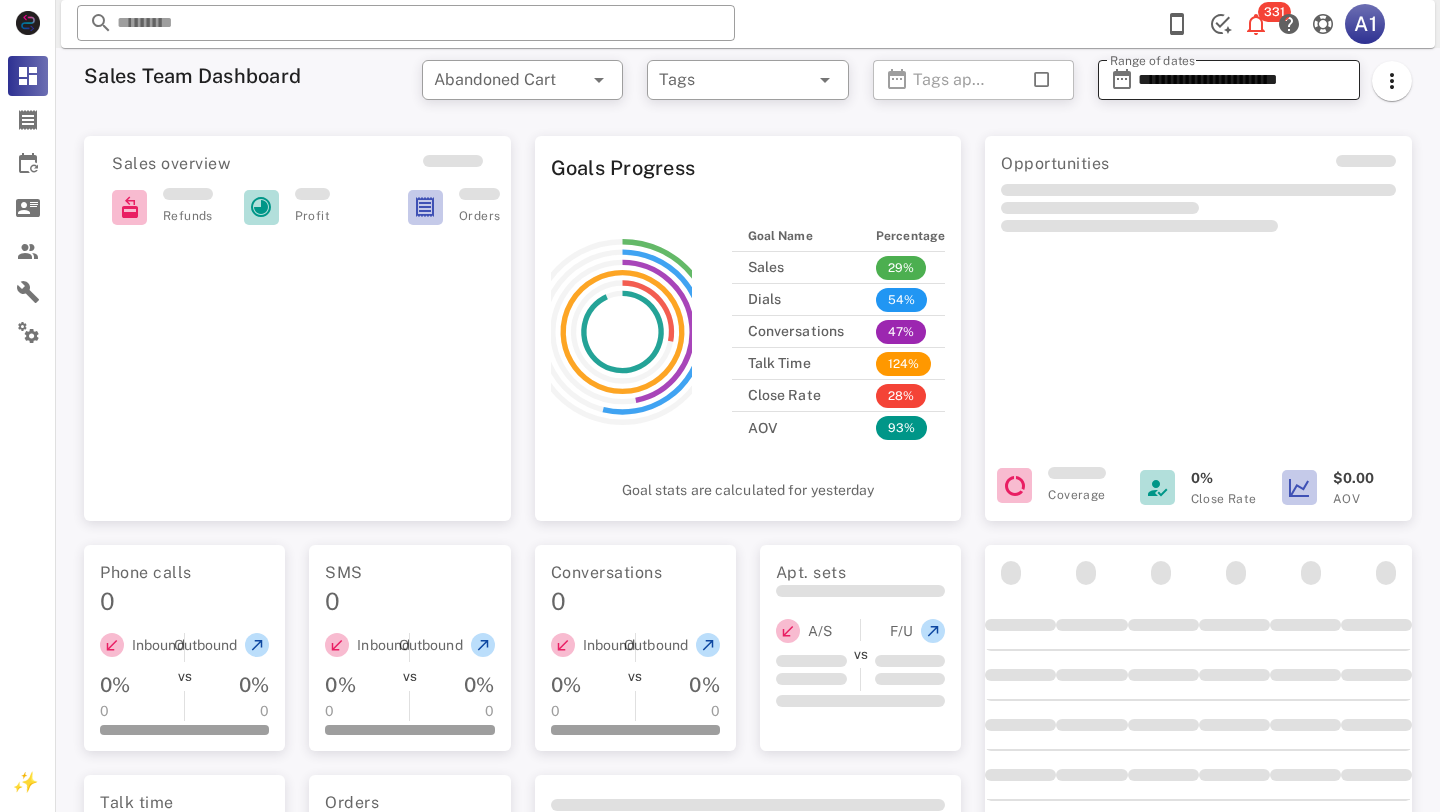 click on "**********" at bounding box center [1243, 80] 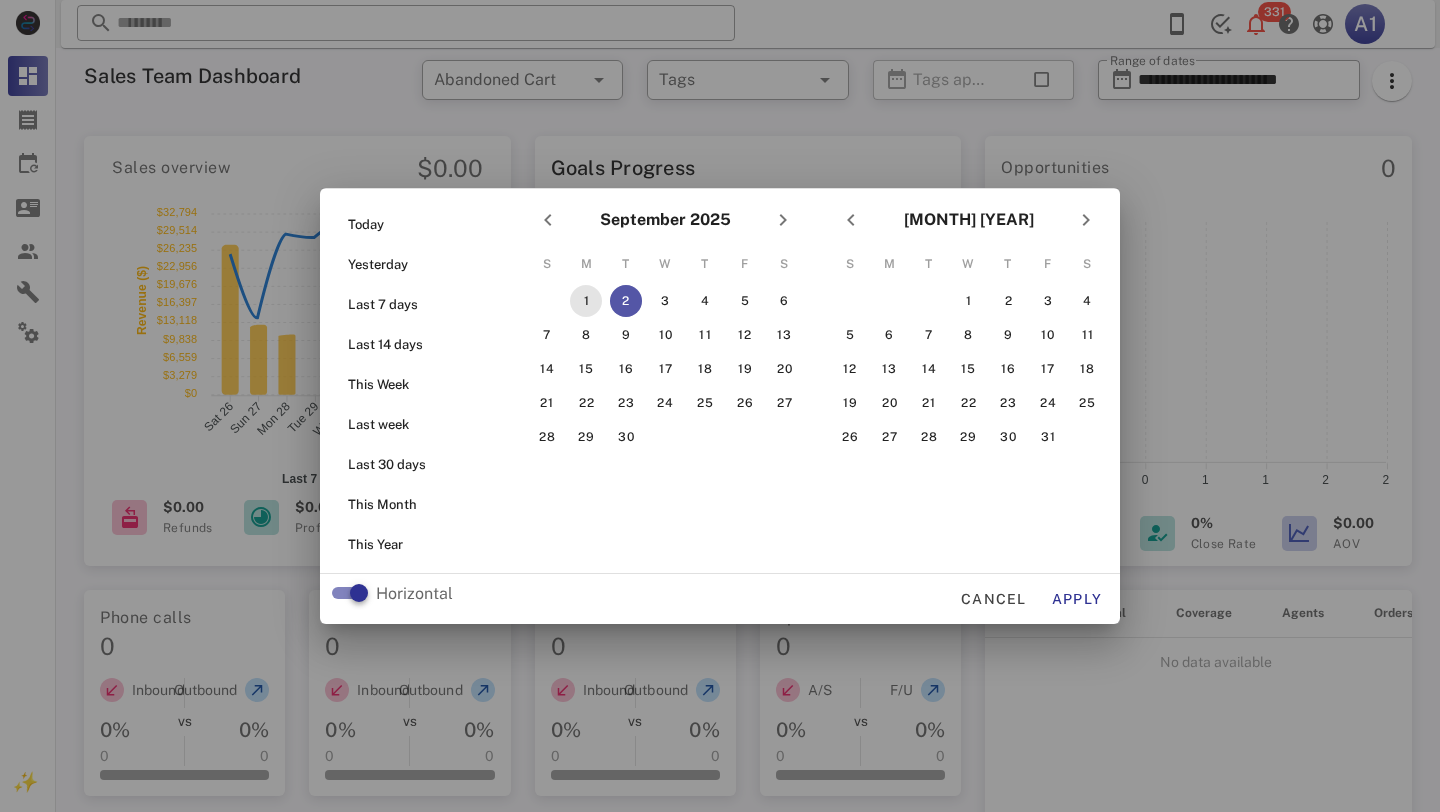 click on "1" at bounding box center [586, 301] 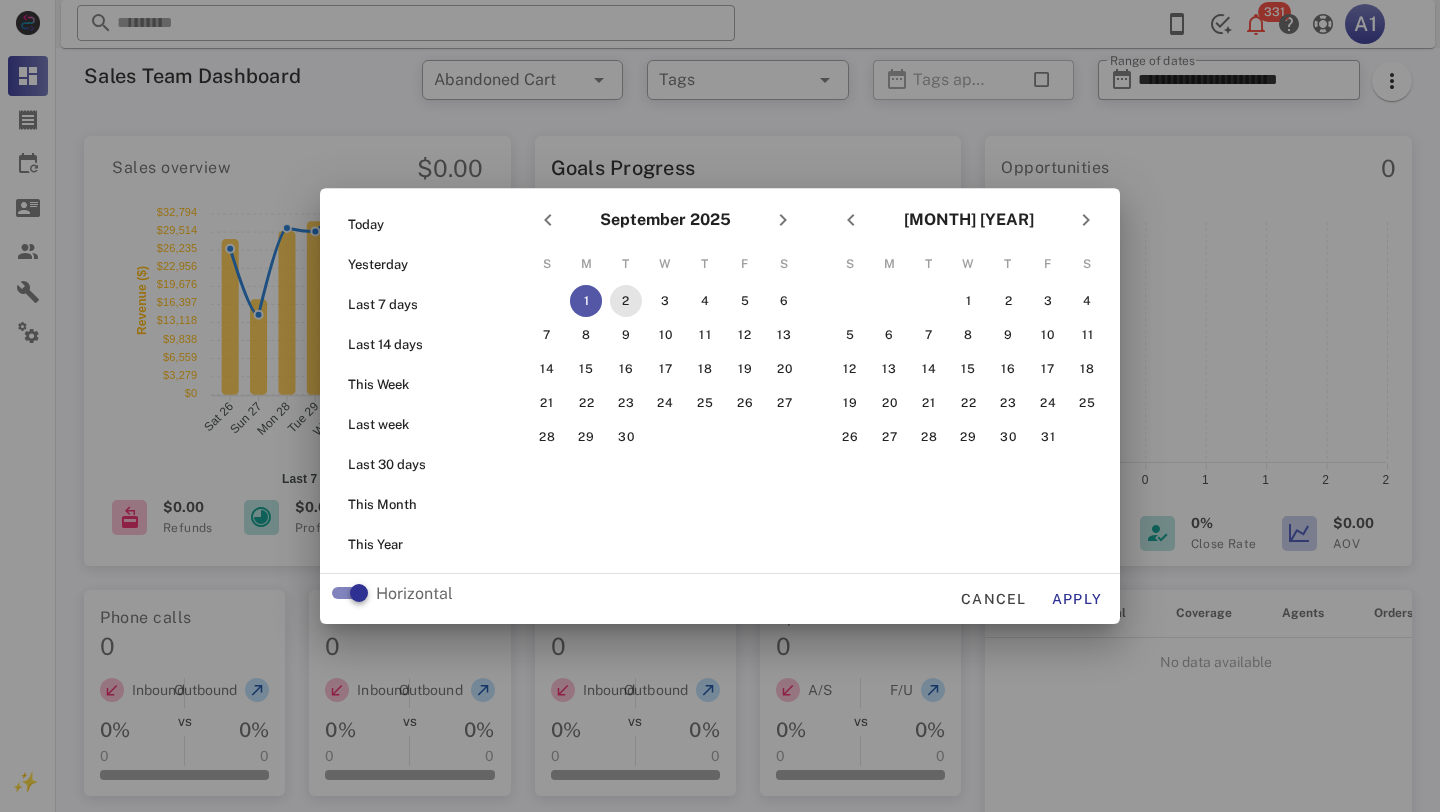 click on "2" at bounding box center (626, 301) 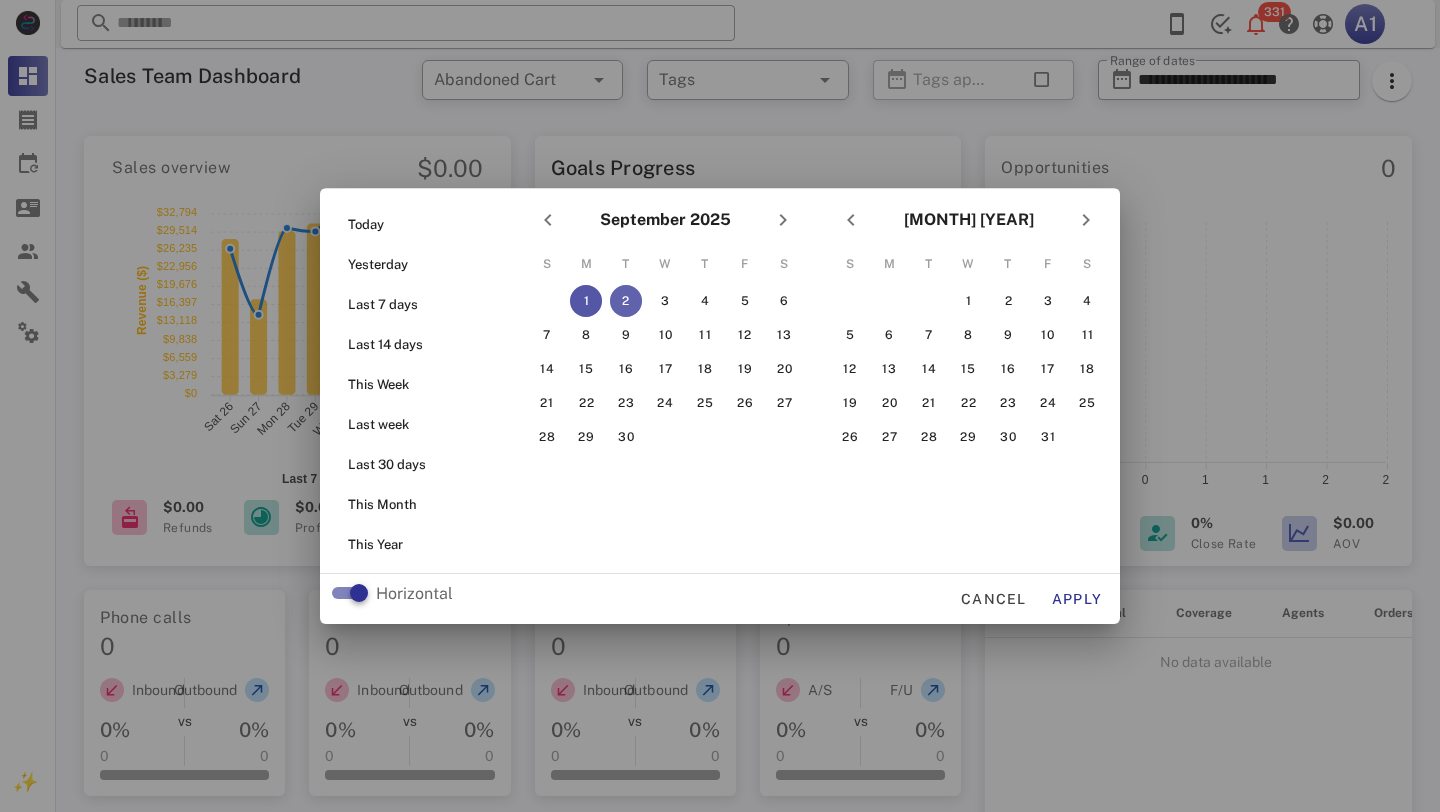 click on "2" at bounding box center [626, 301] 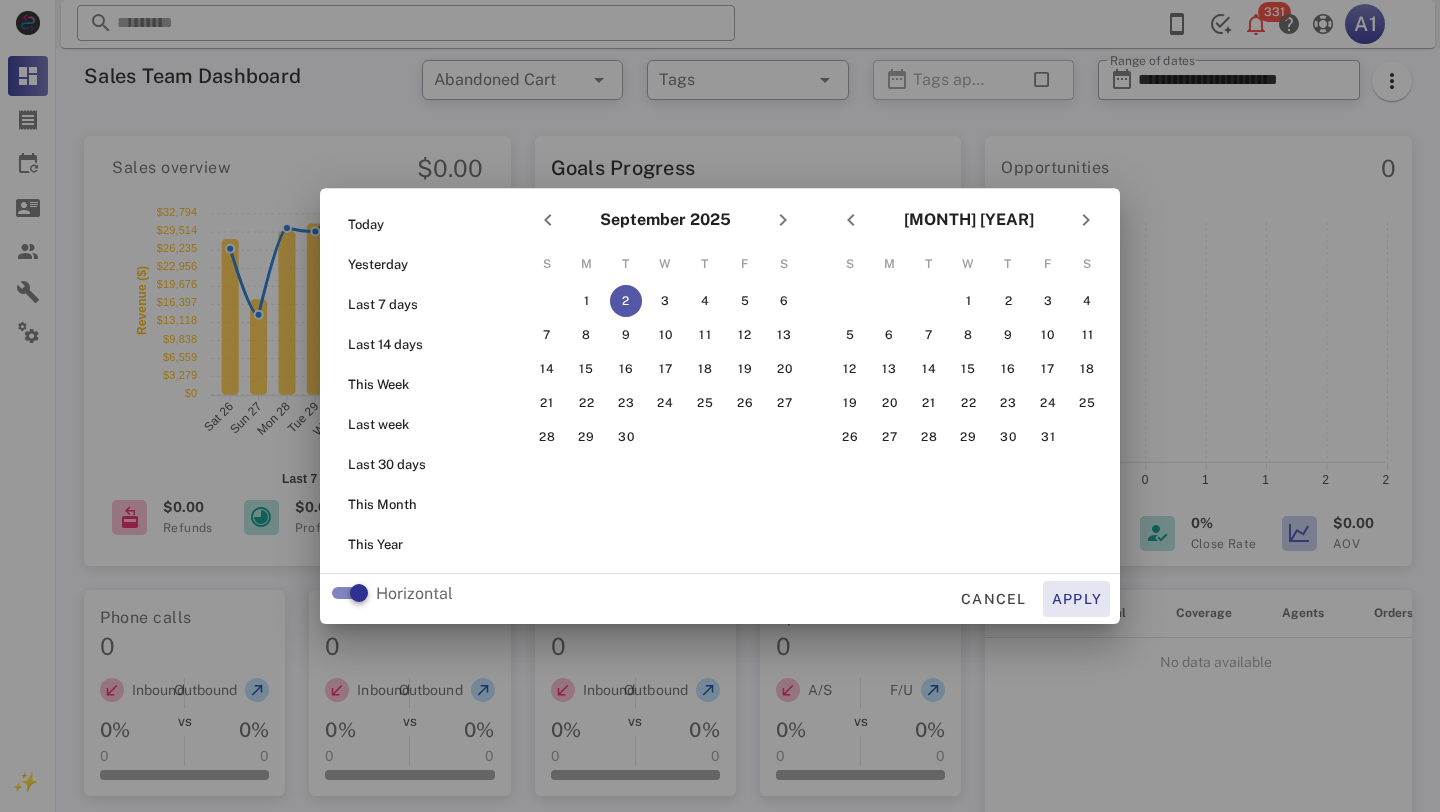 click on "Apply" at bounding box center (1077, 599) 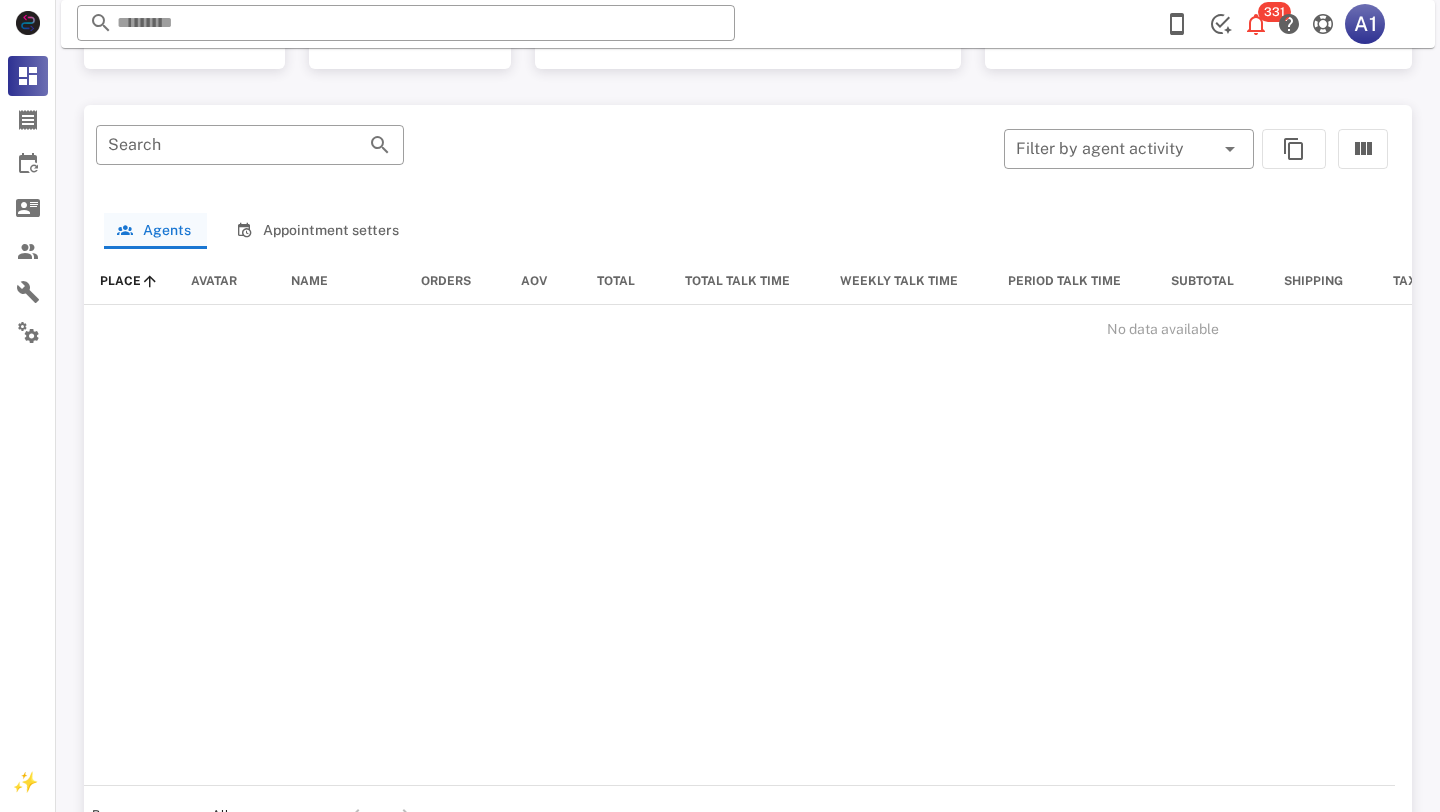 scroll, scrollTop: 1017, scrollLeft: 0, axis: vertical 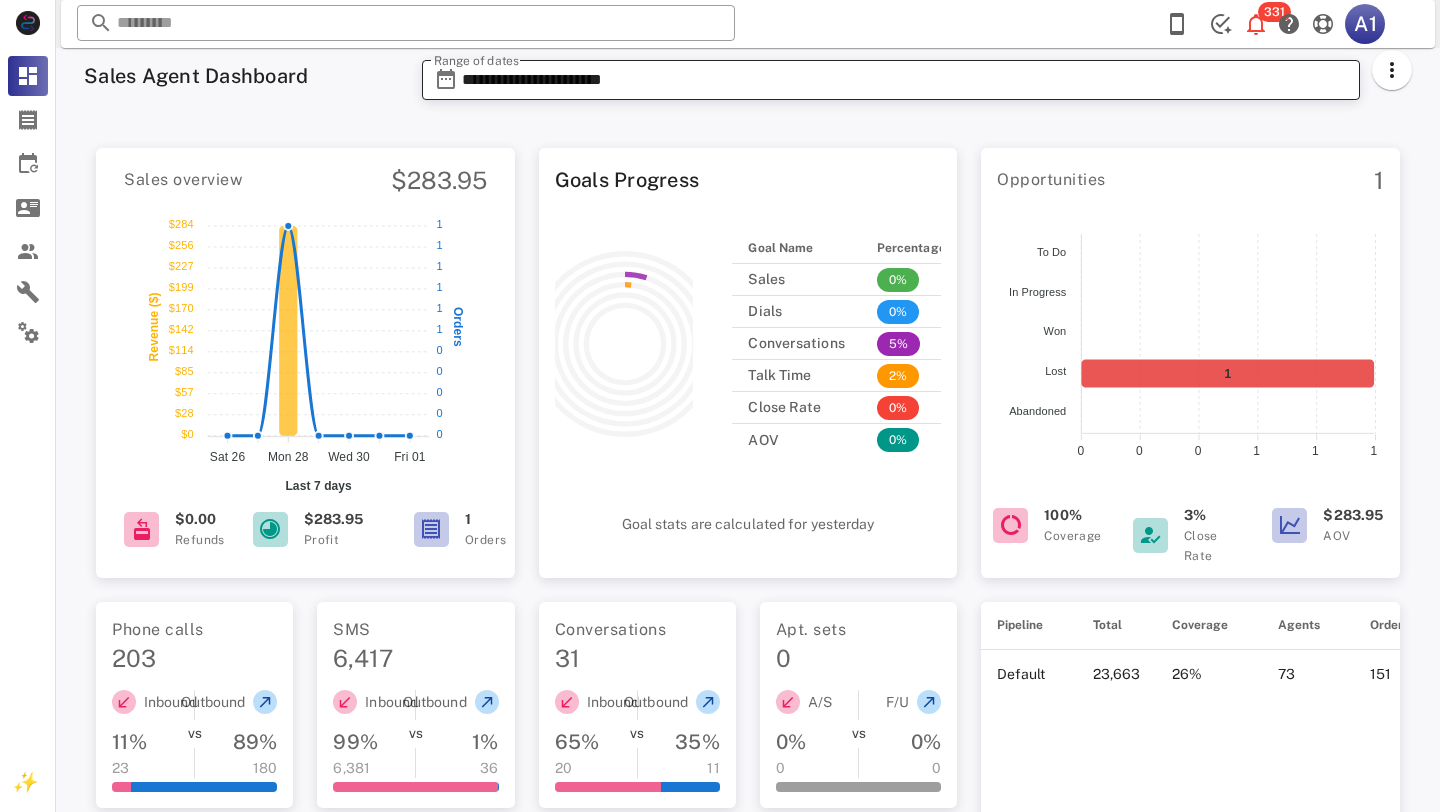 click on "**********" at bounding box center (905, 80) 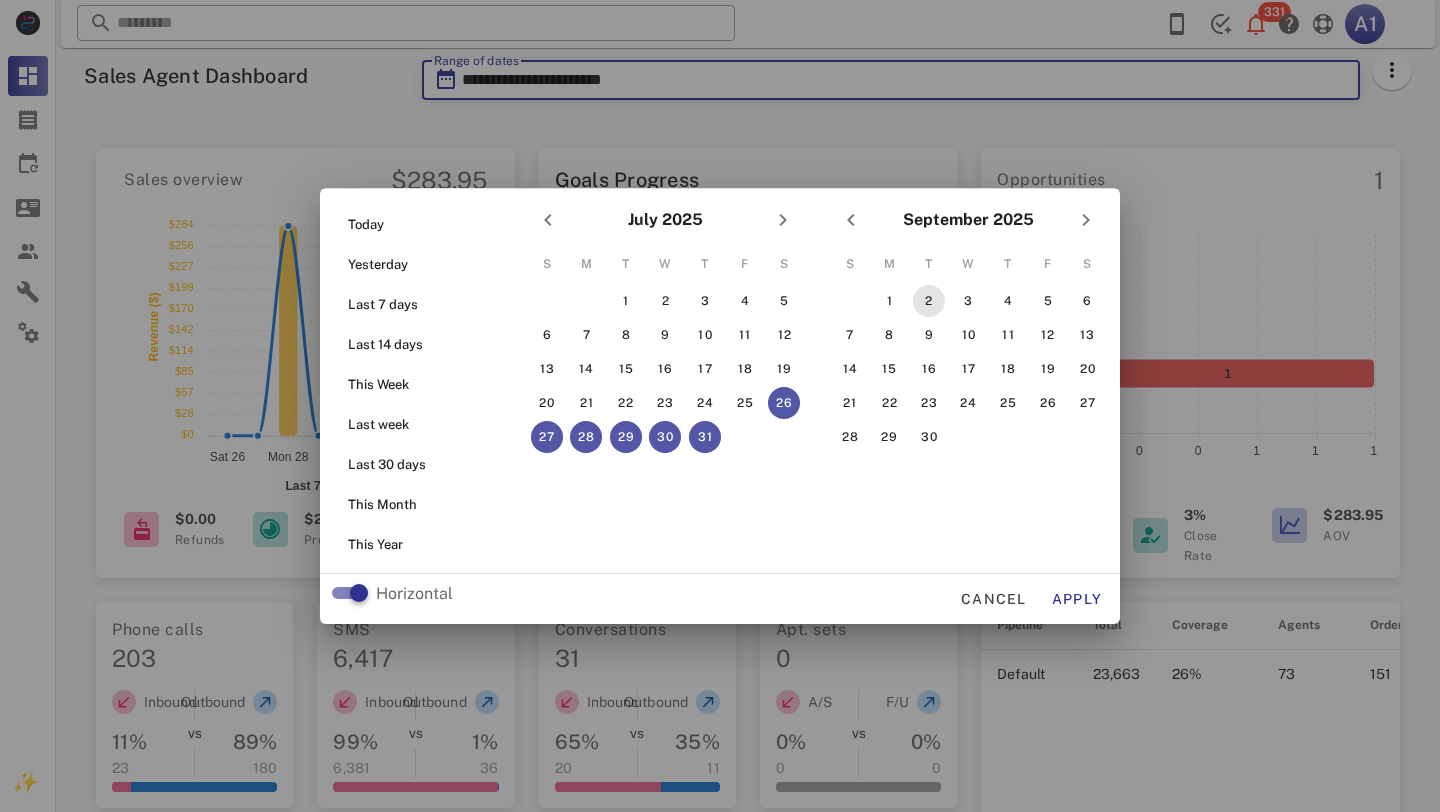 click on "2" at bounding box center (929, 301) 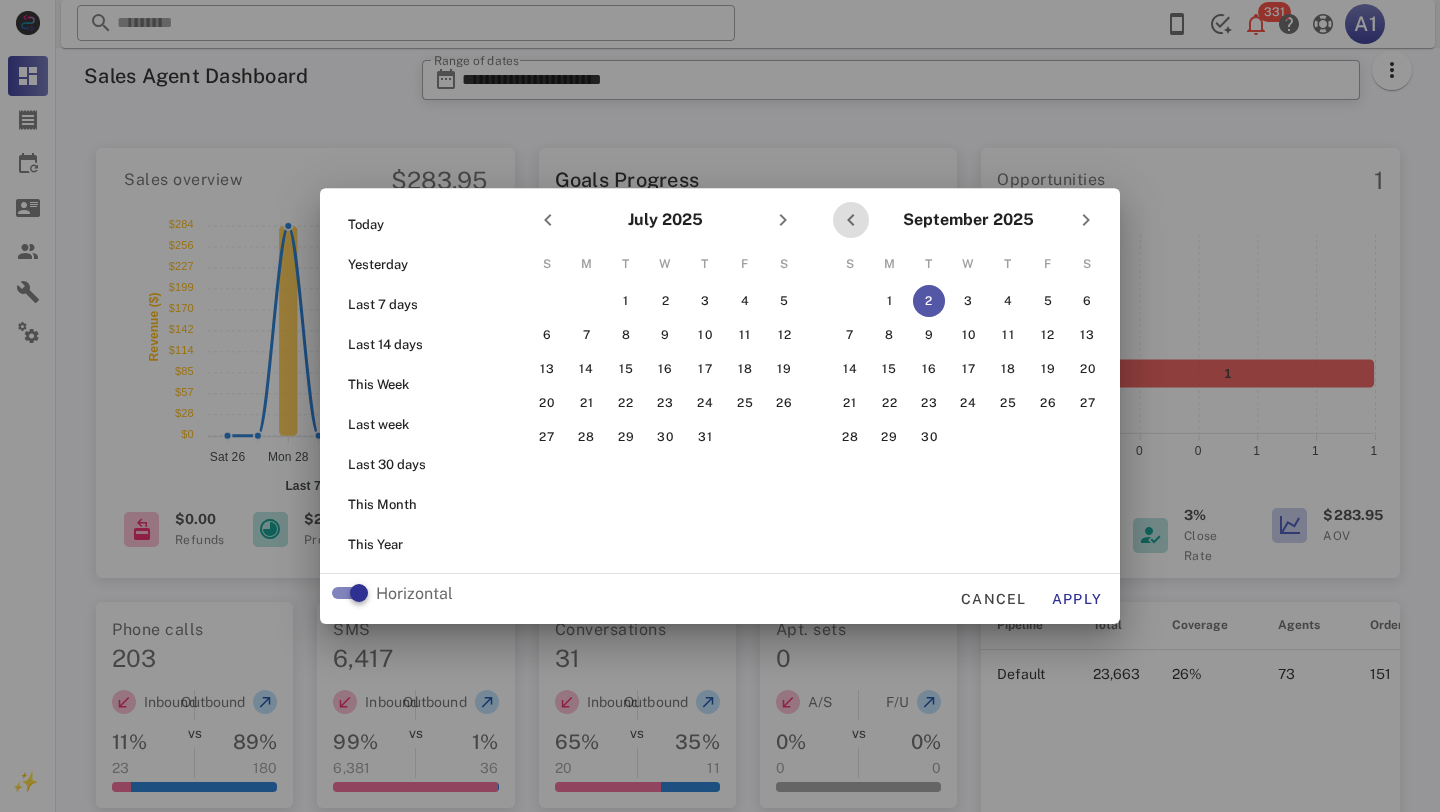 click at bounding box center [851, 220] 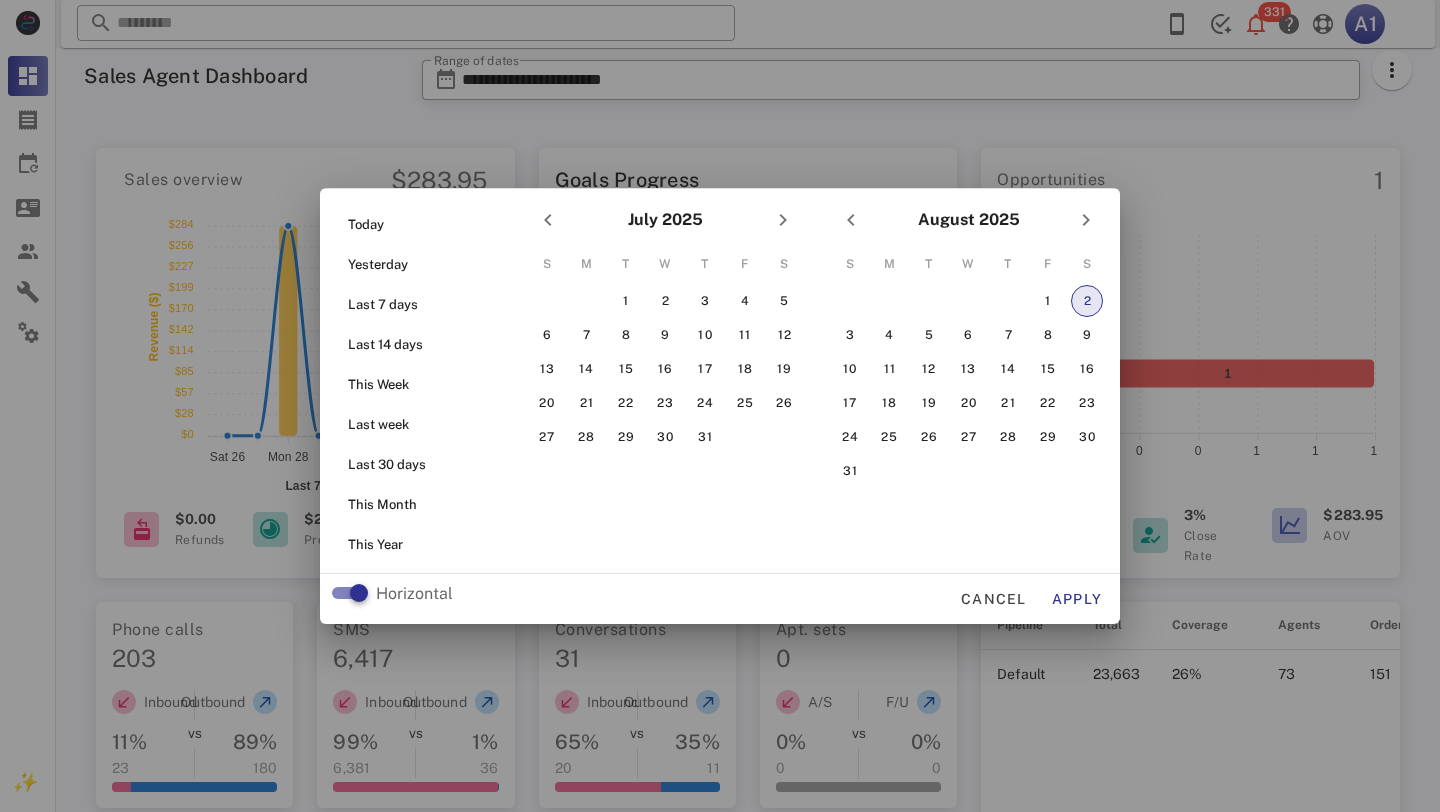 click on "2" at bounding box center [1087, 301] 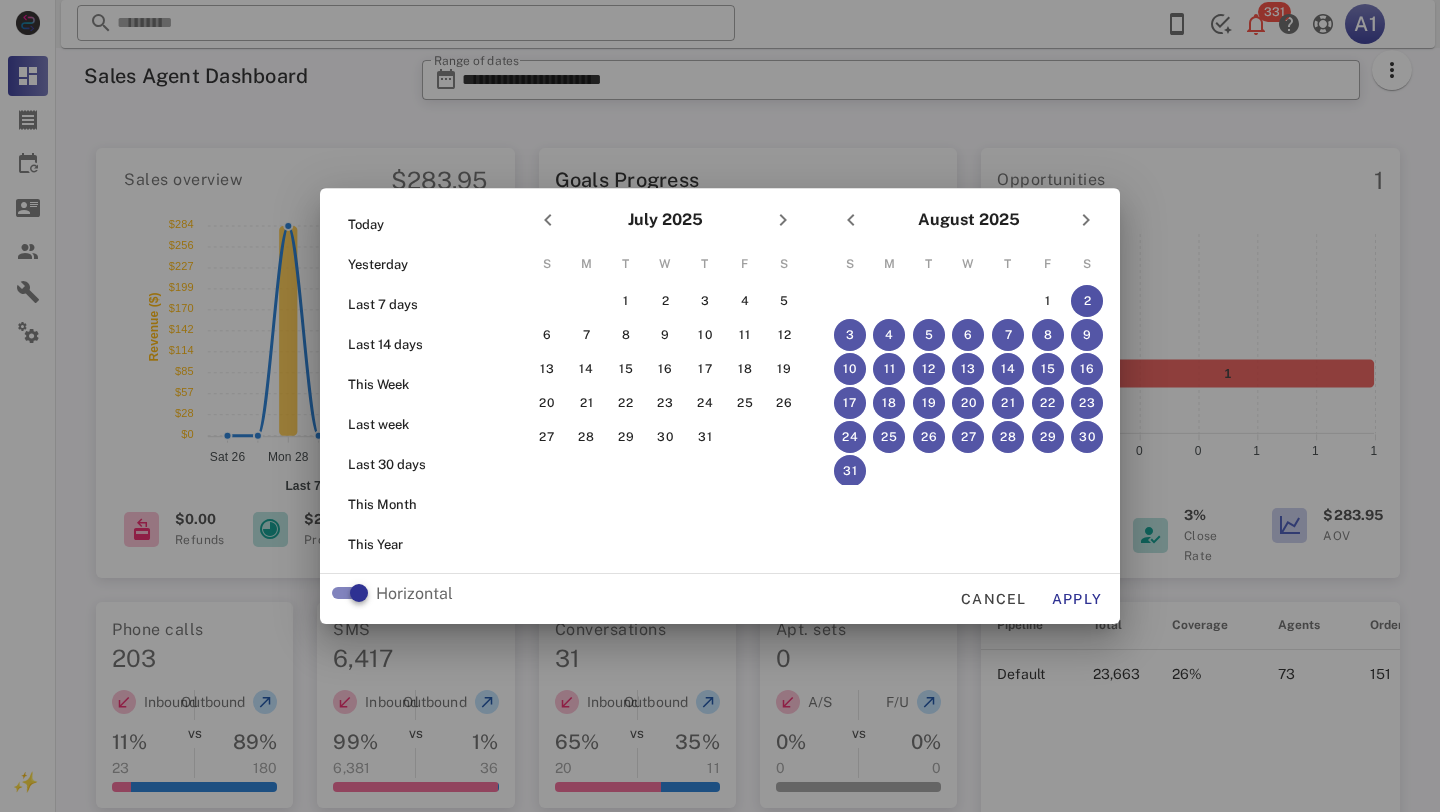 click on "2" at bounding box center [1087, 301] 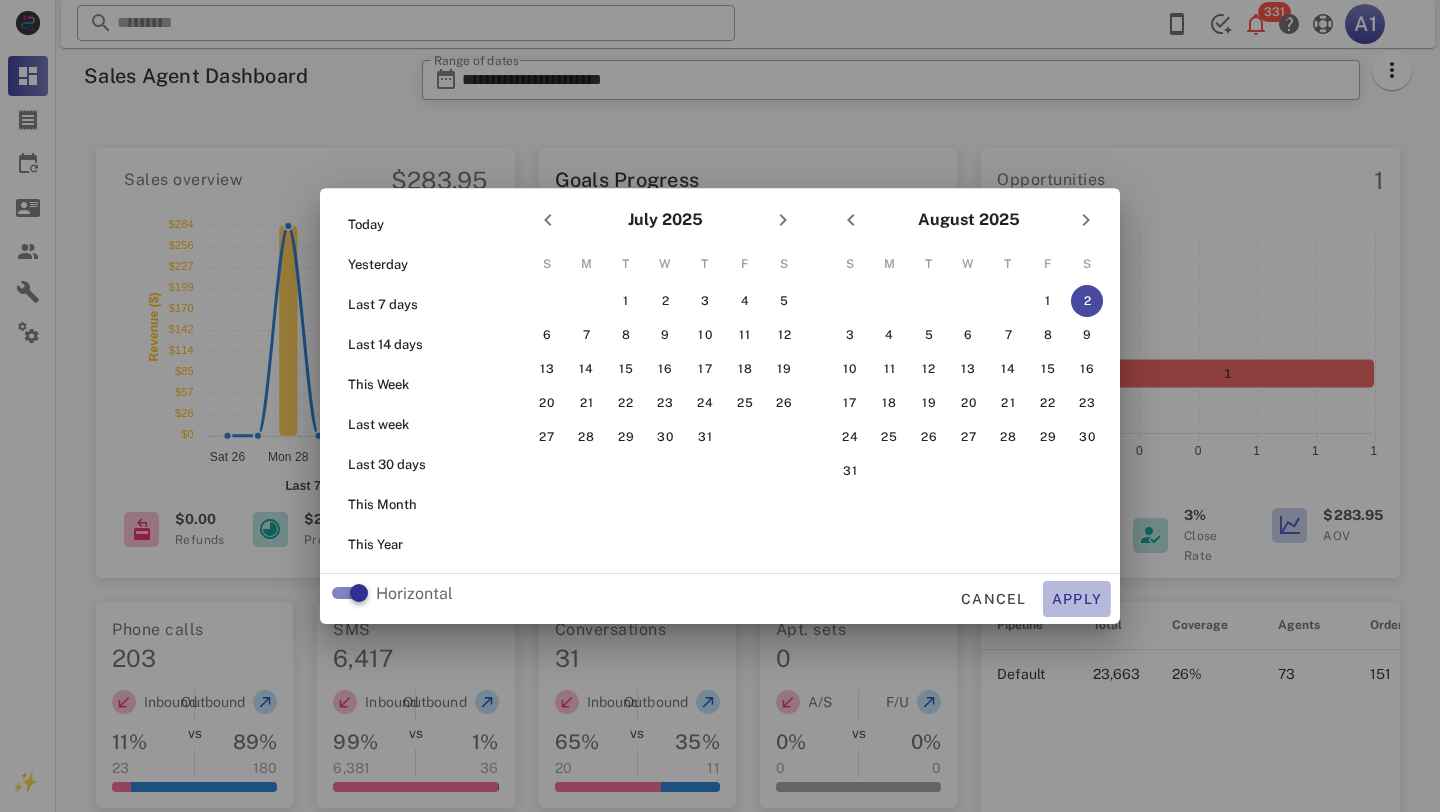 click on "Apply" at bounding box center [1077, 599] 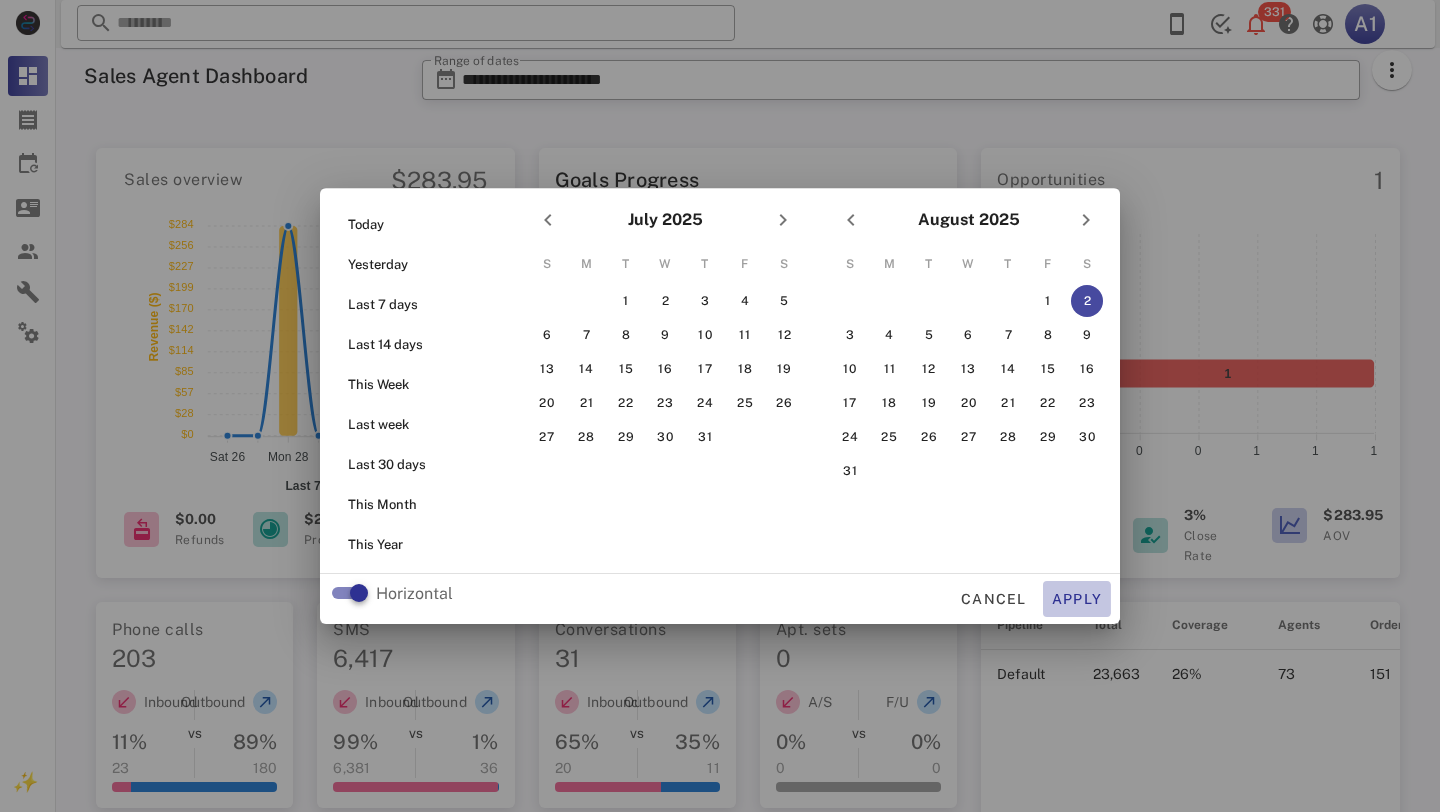 type on "**********" 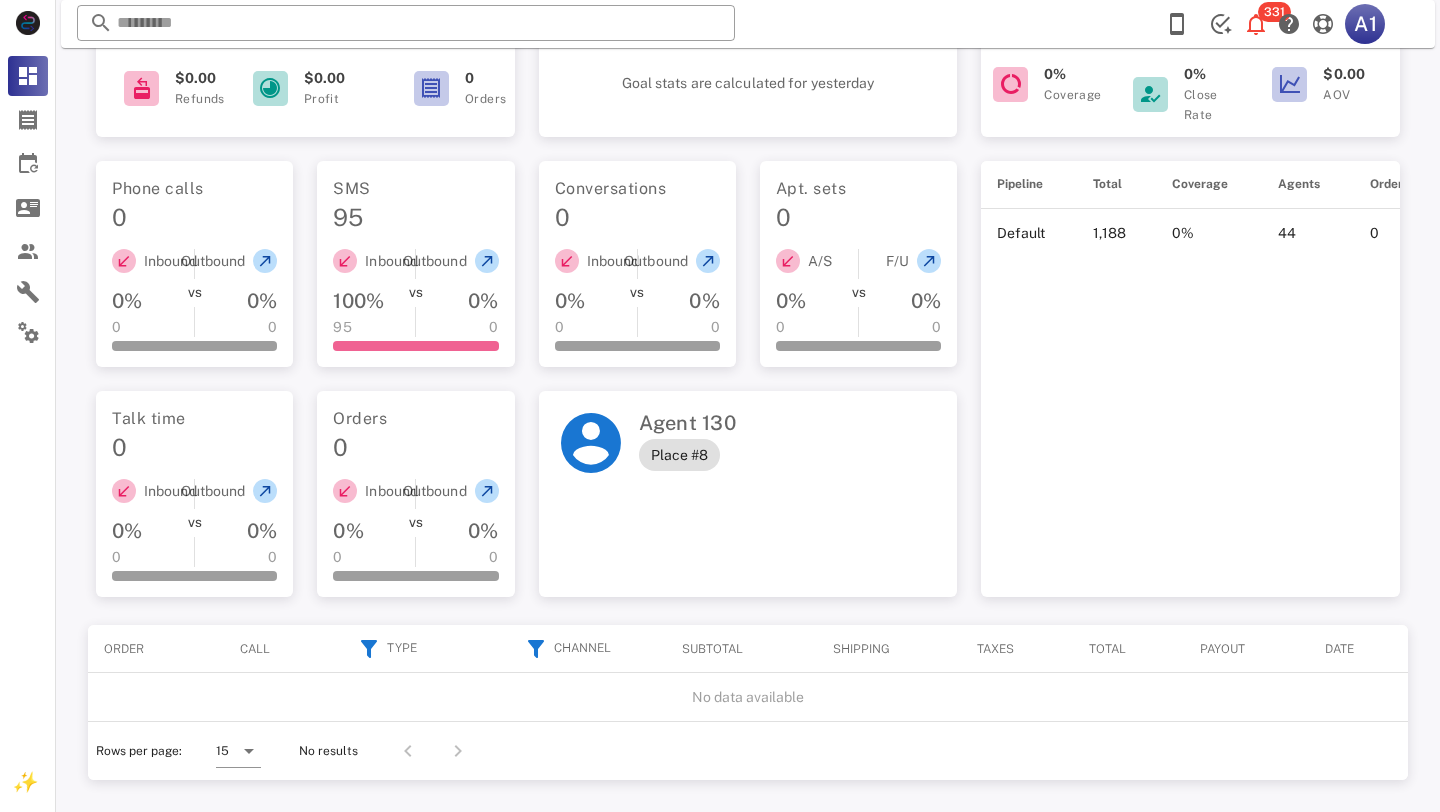 scroll, scrollTop: 0, scrollLeft: 0, axis: both 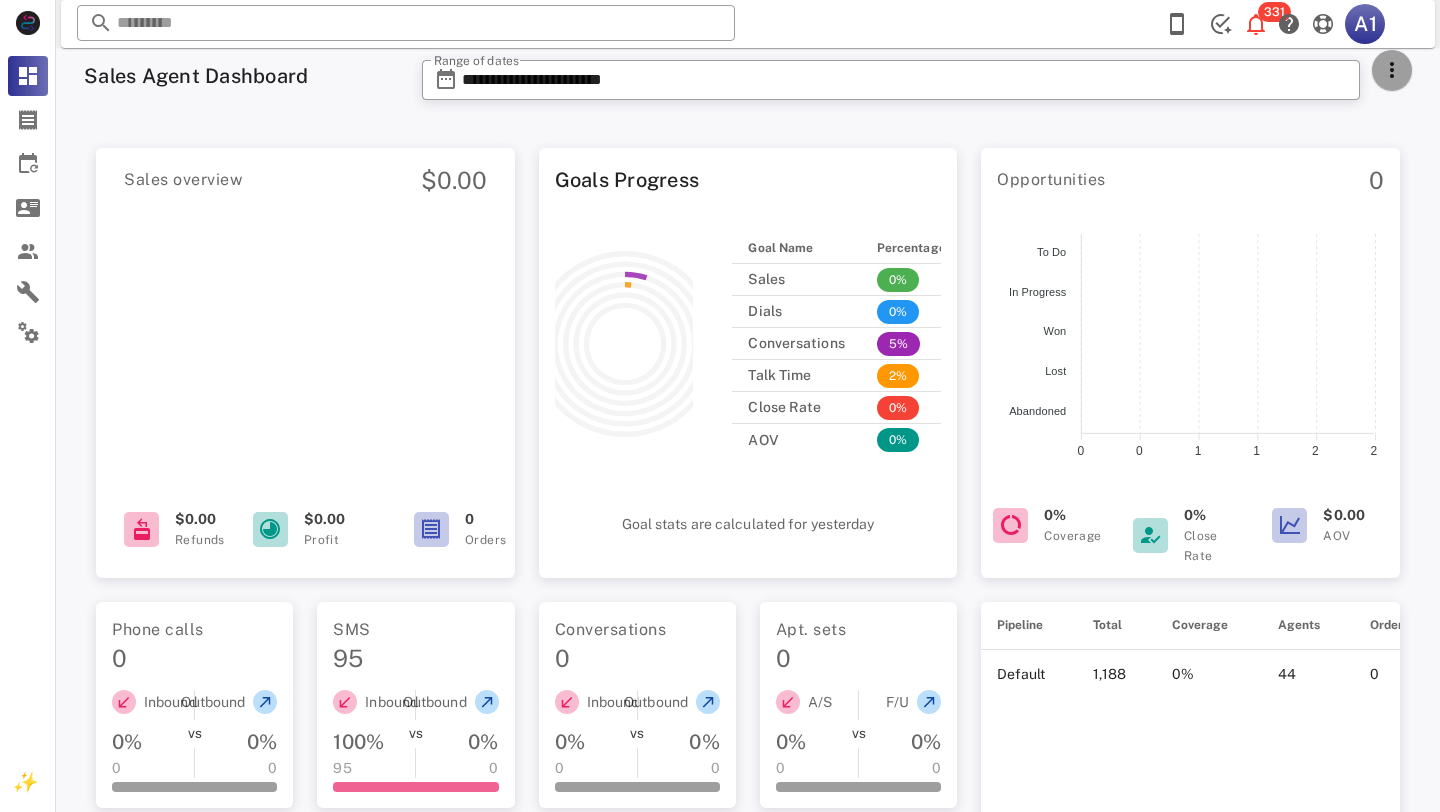 click at bounding box center [1392, 70] 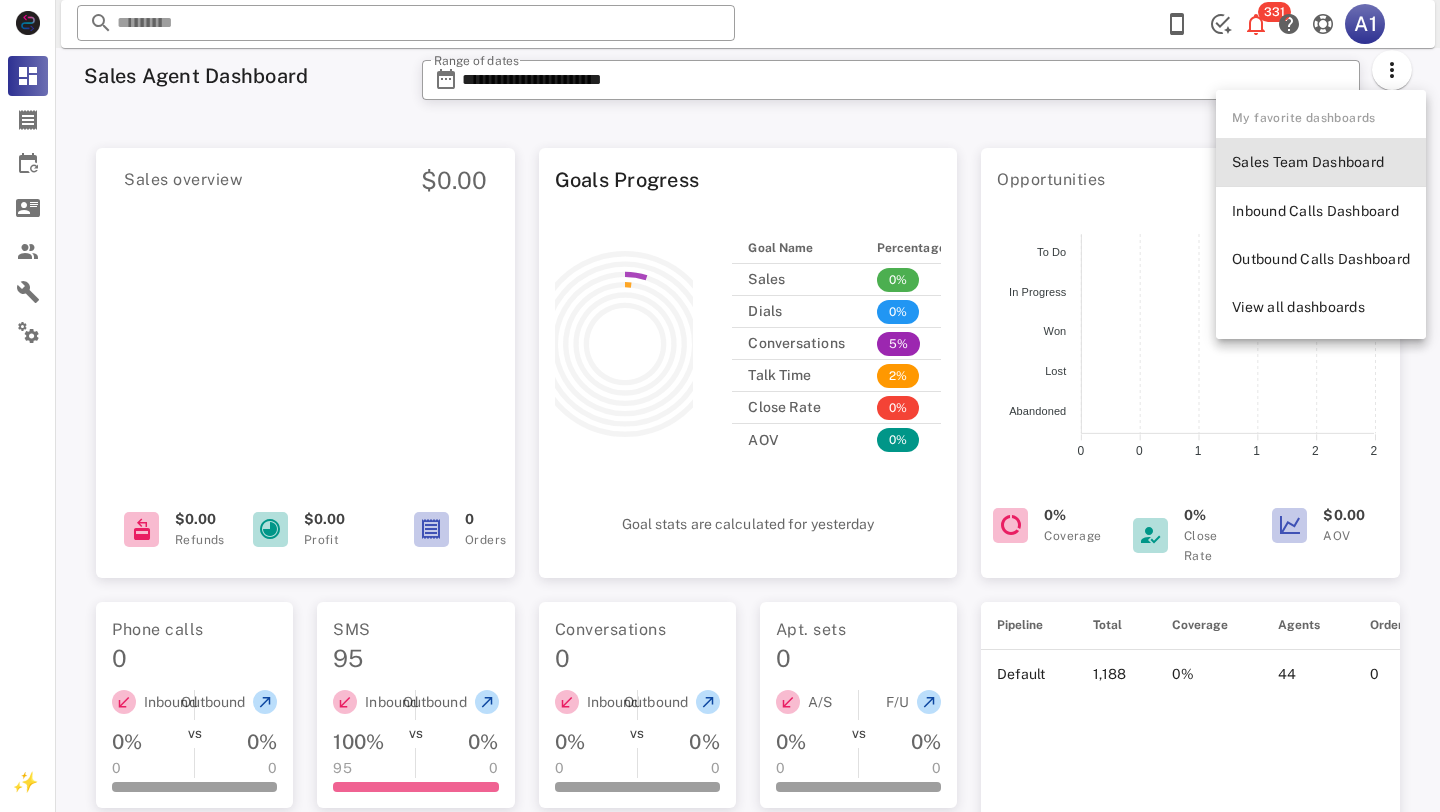 click on "Sales Team Dashboard" at bounding box center (1321, 162) 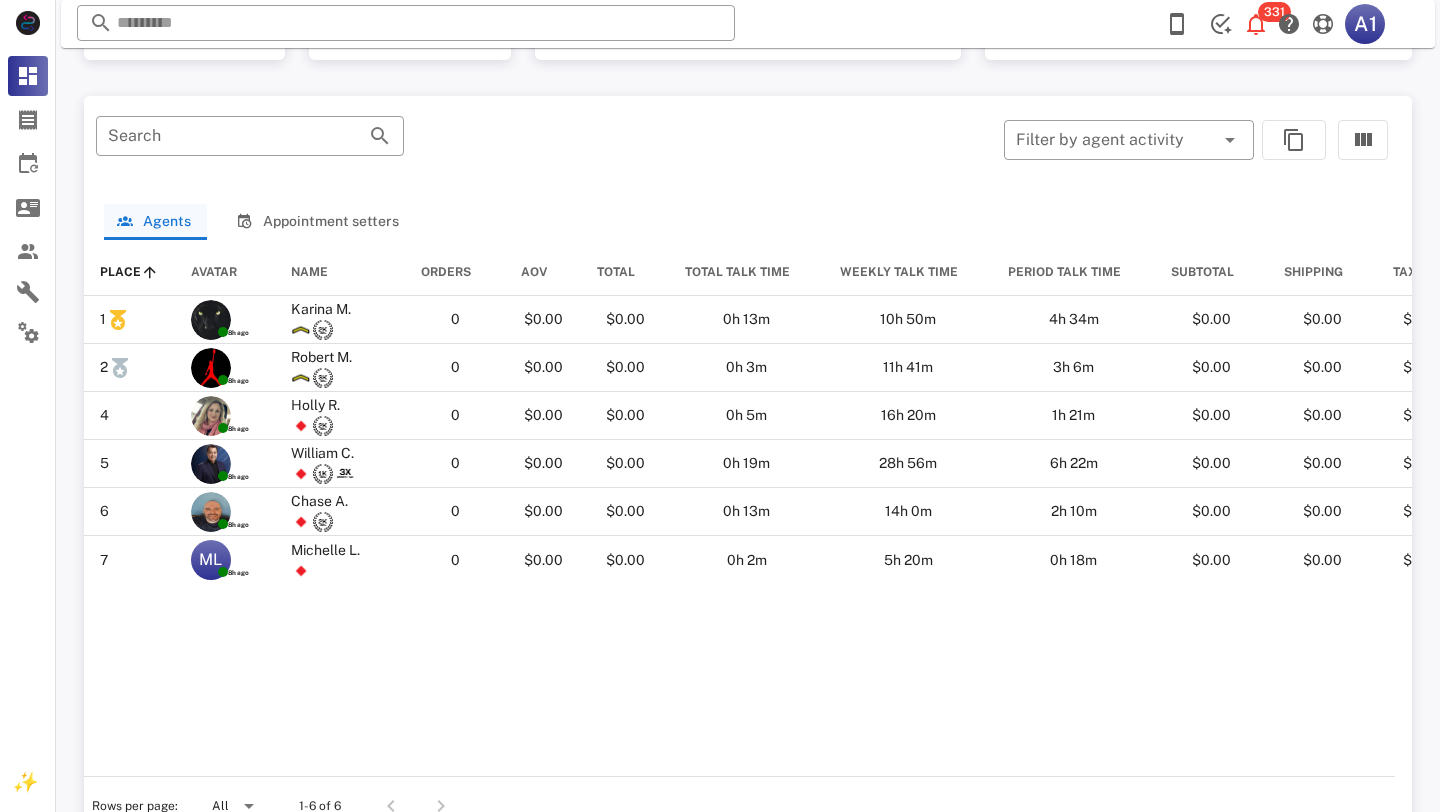 scroll, scrollTop: 1031, scrollLeft: 0, axis: vertical 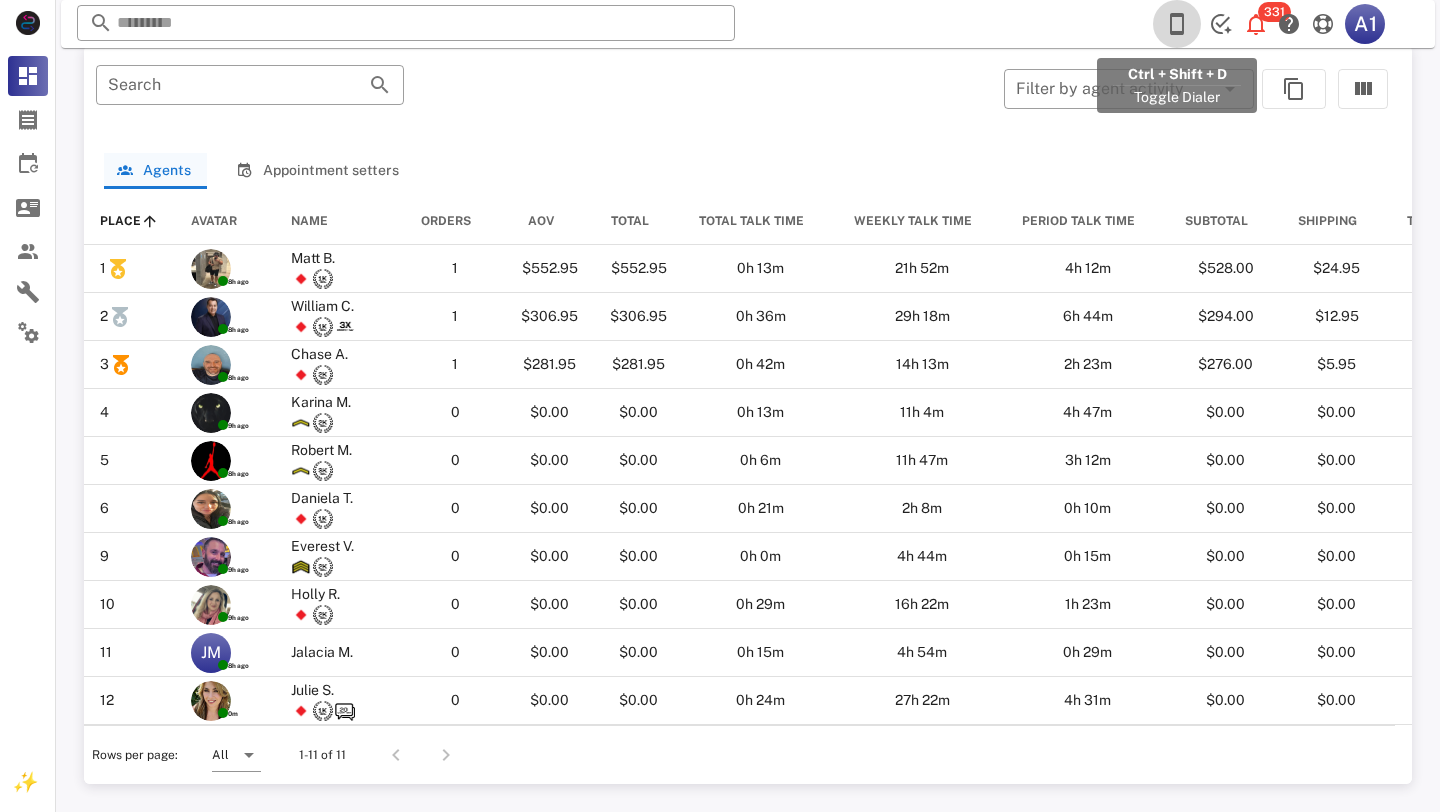 click at bounding box center [1177, 24] 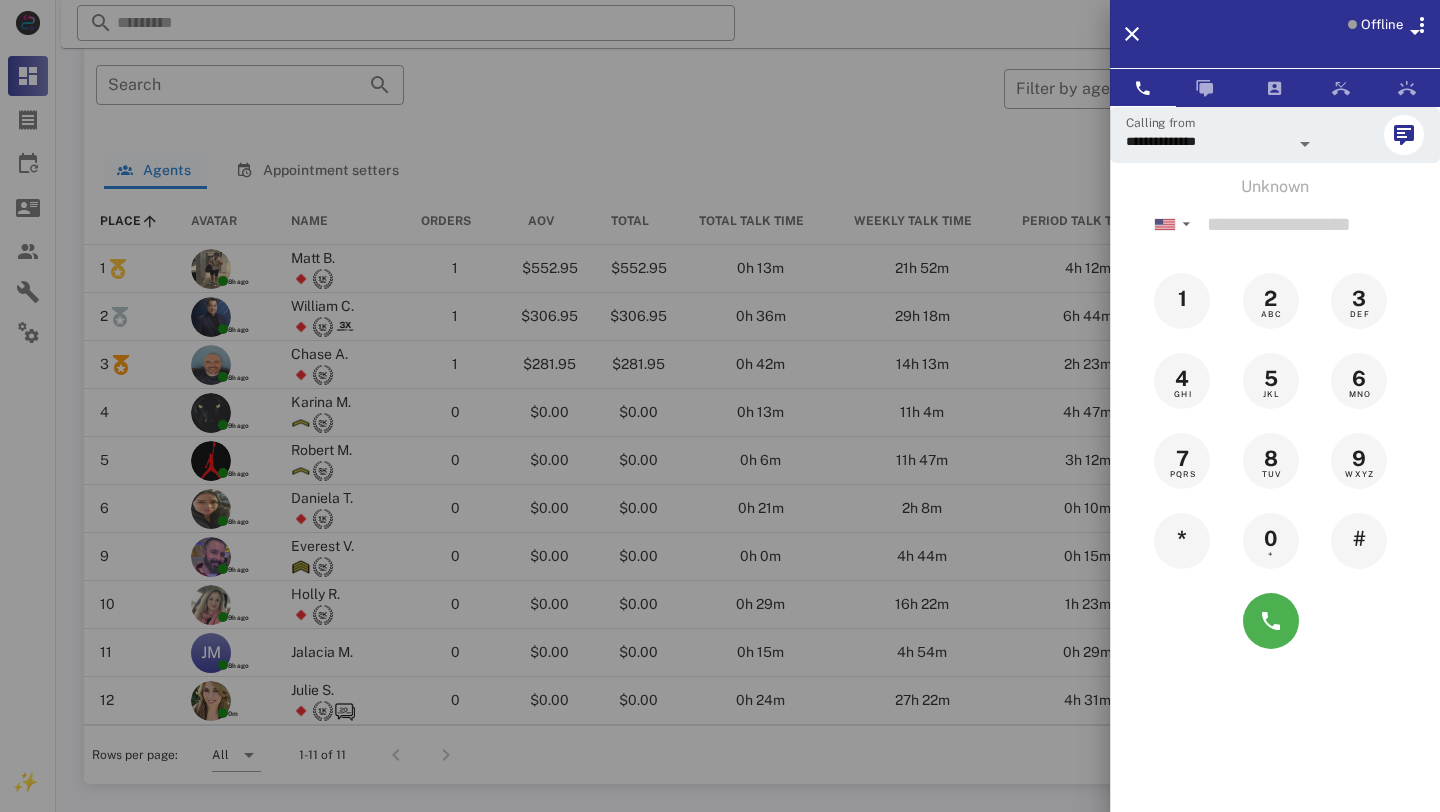 click on "Offline" at bounding box center (1382, 25) 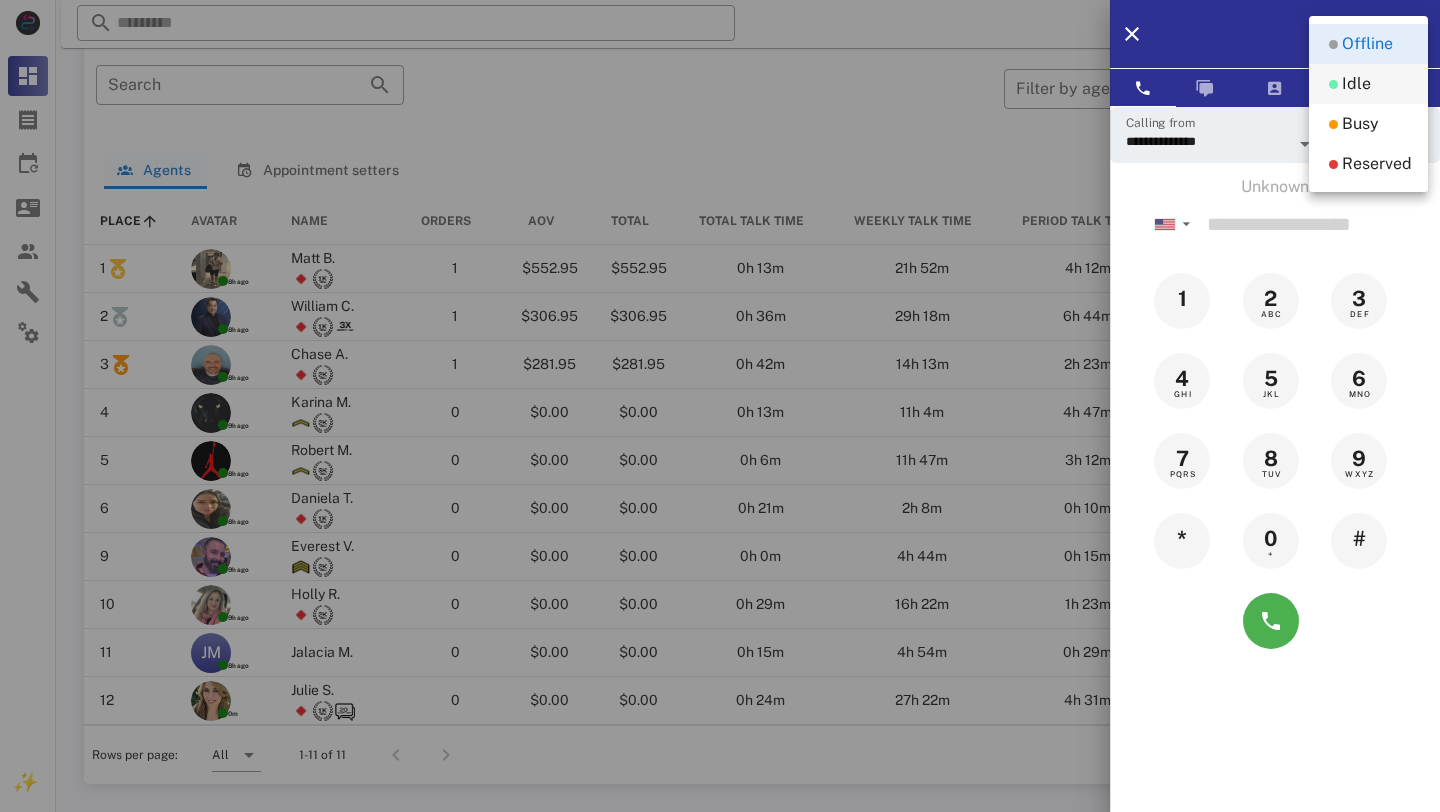 click on "Idle" at bounding box center (1356, 84) 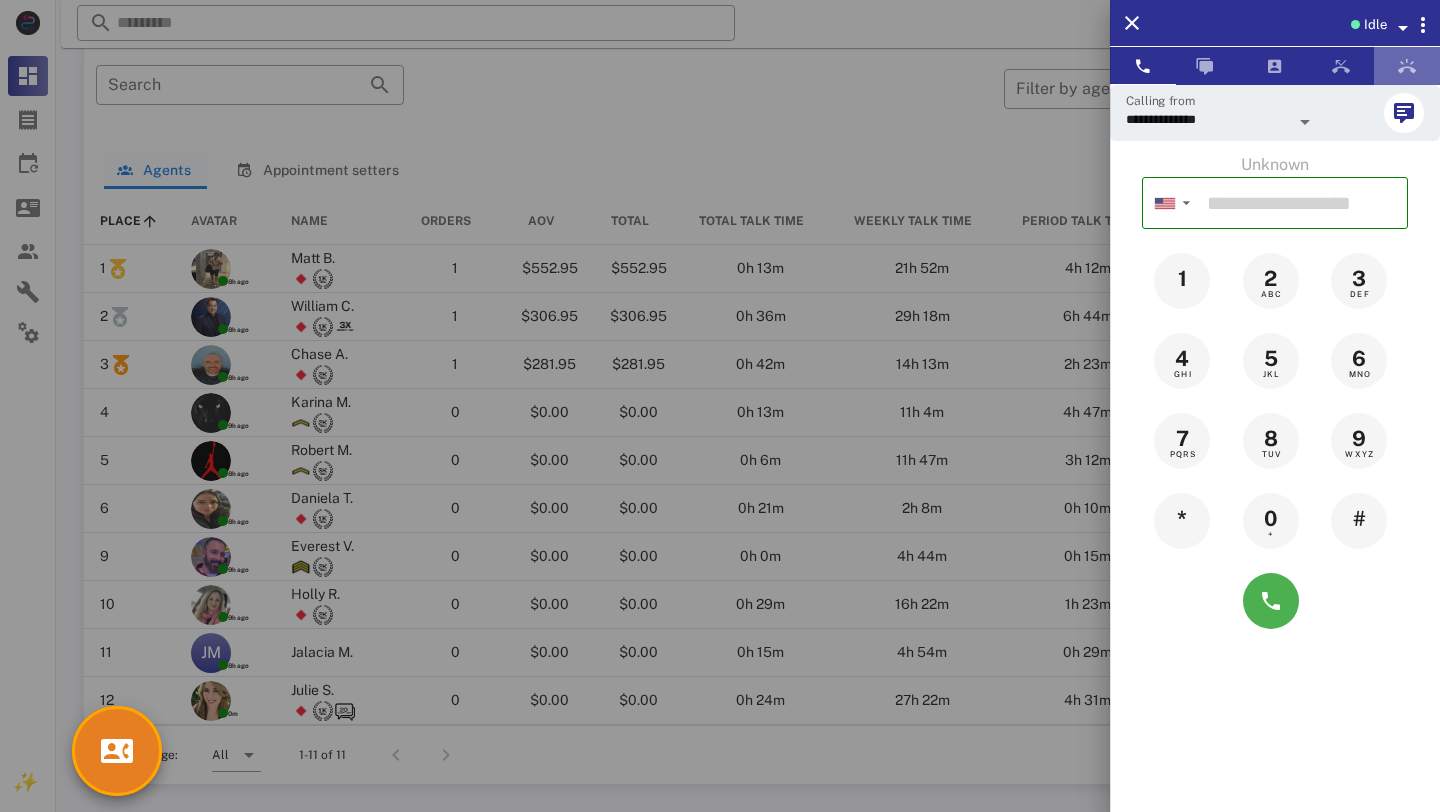 click at bounding box center (1407, 66) 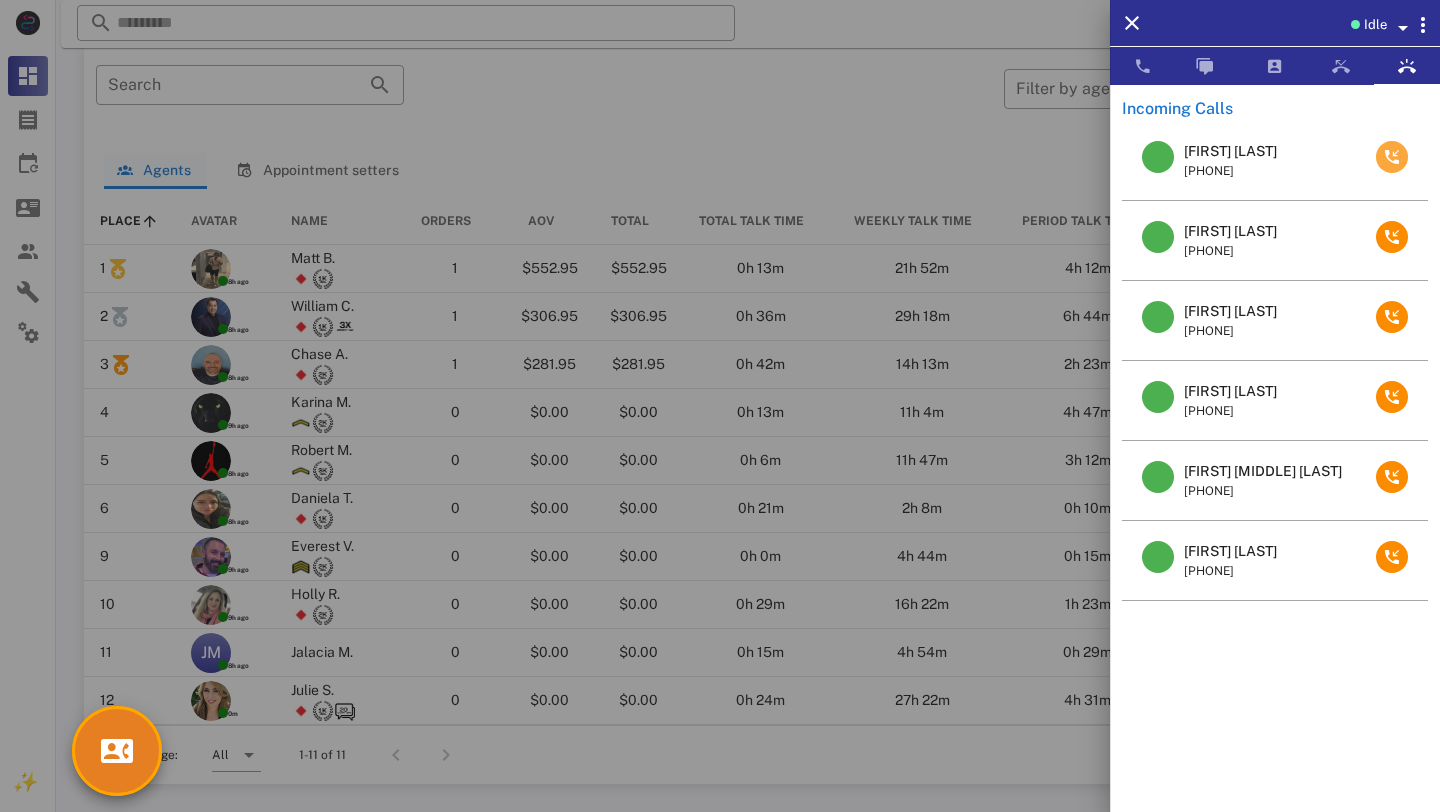 click at bounding box center [1392, 157] 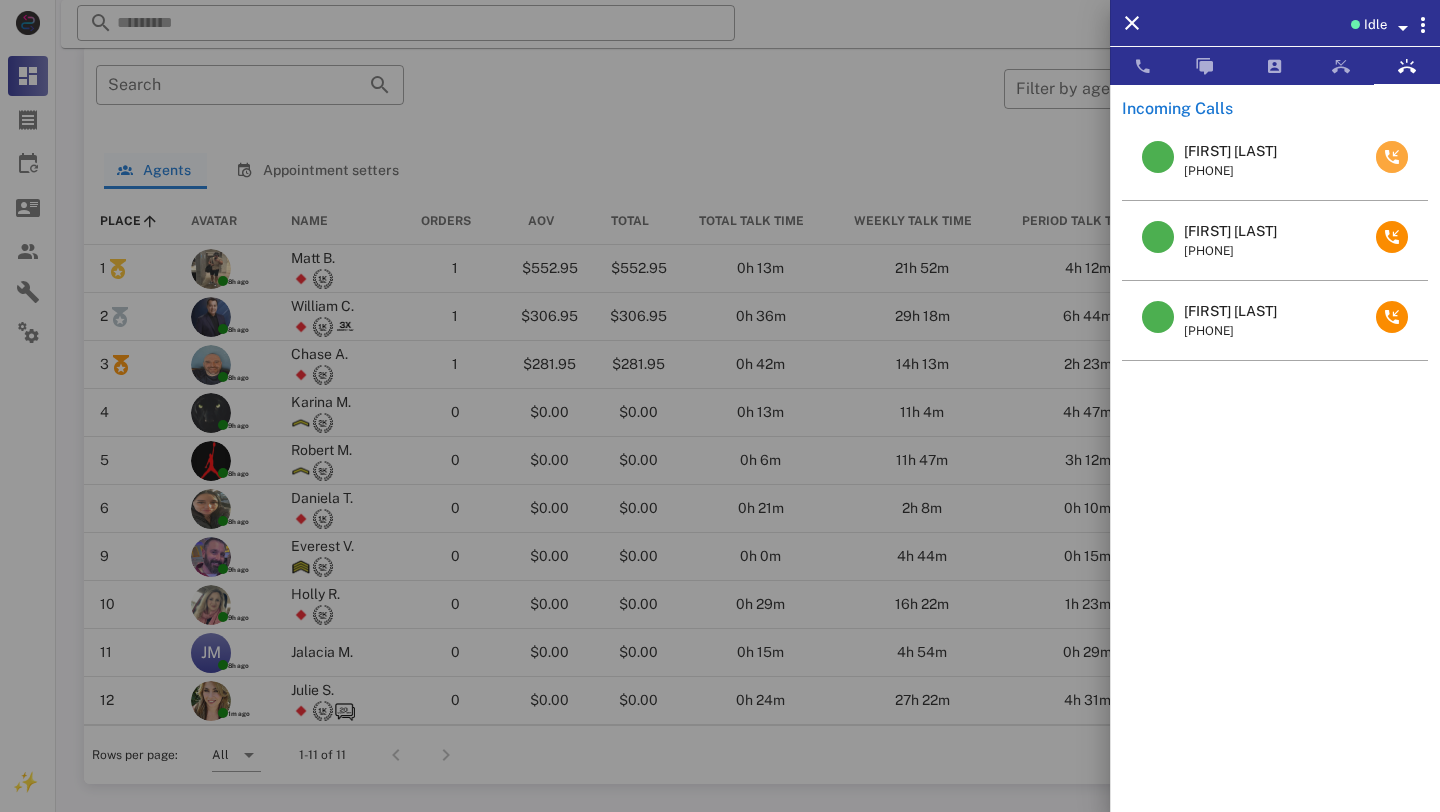 click at bounding box center (1392, 157) 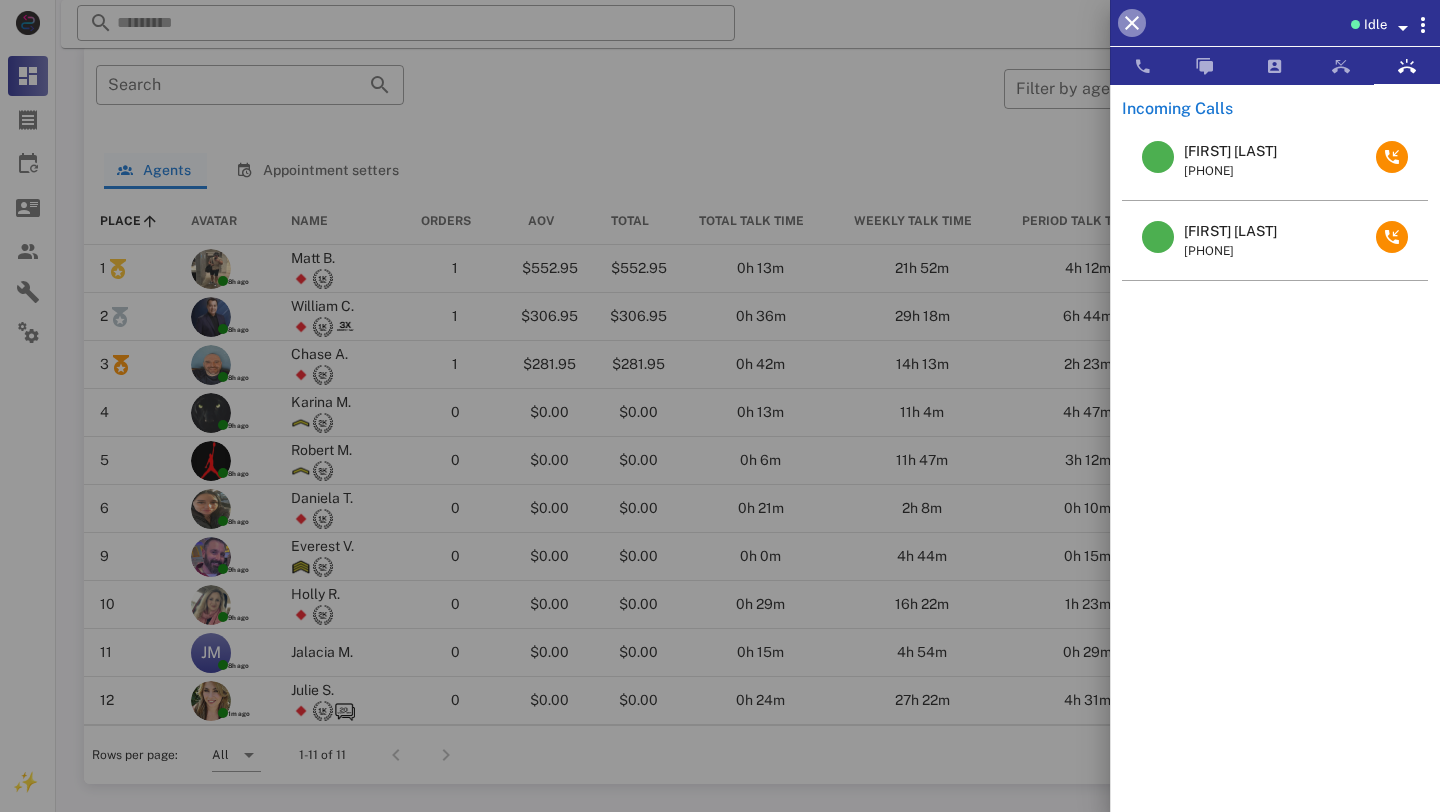click at bounding box center (1132, 23) 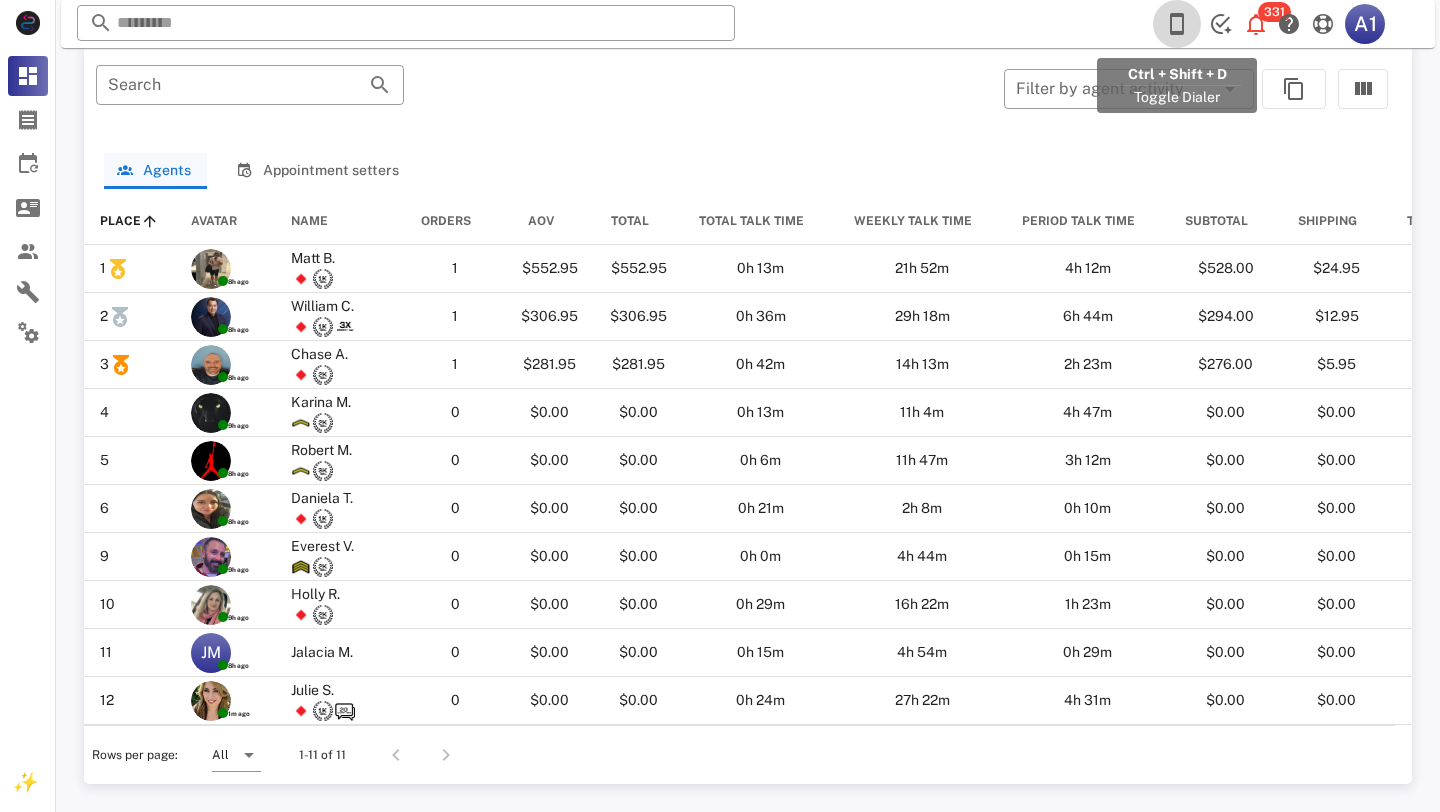 click at bounding box center [1177, 24] 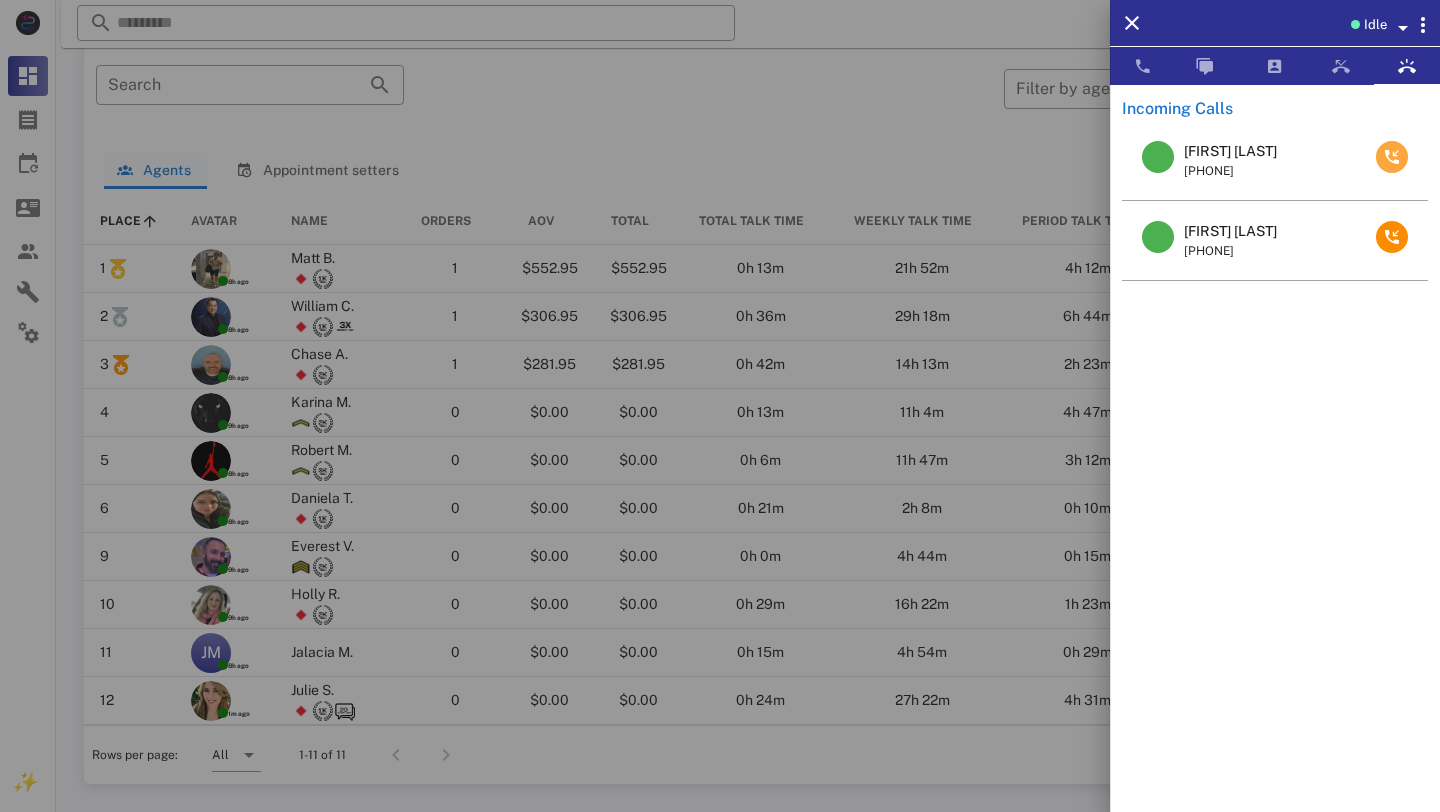 click at bounding box center (1392, 157) 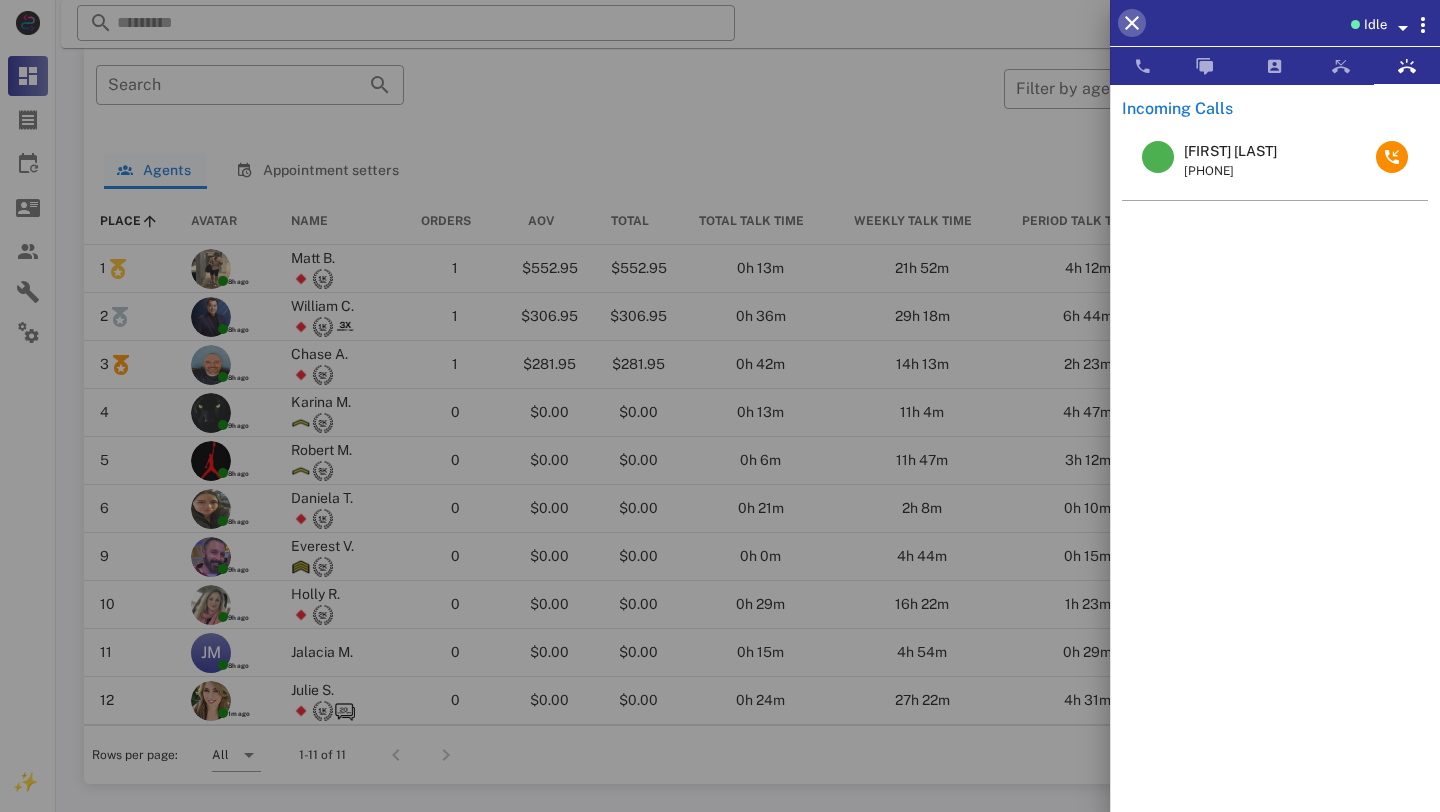 click at bounding box center [1132, 23] 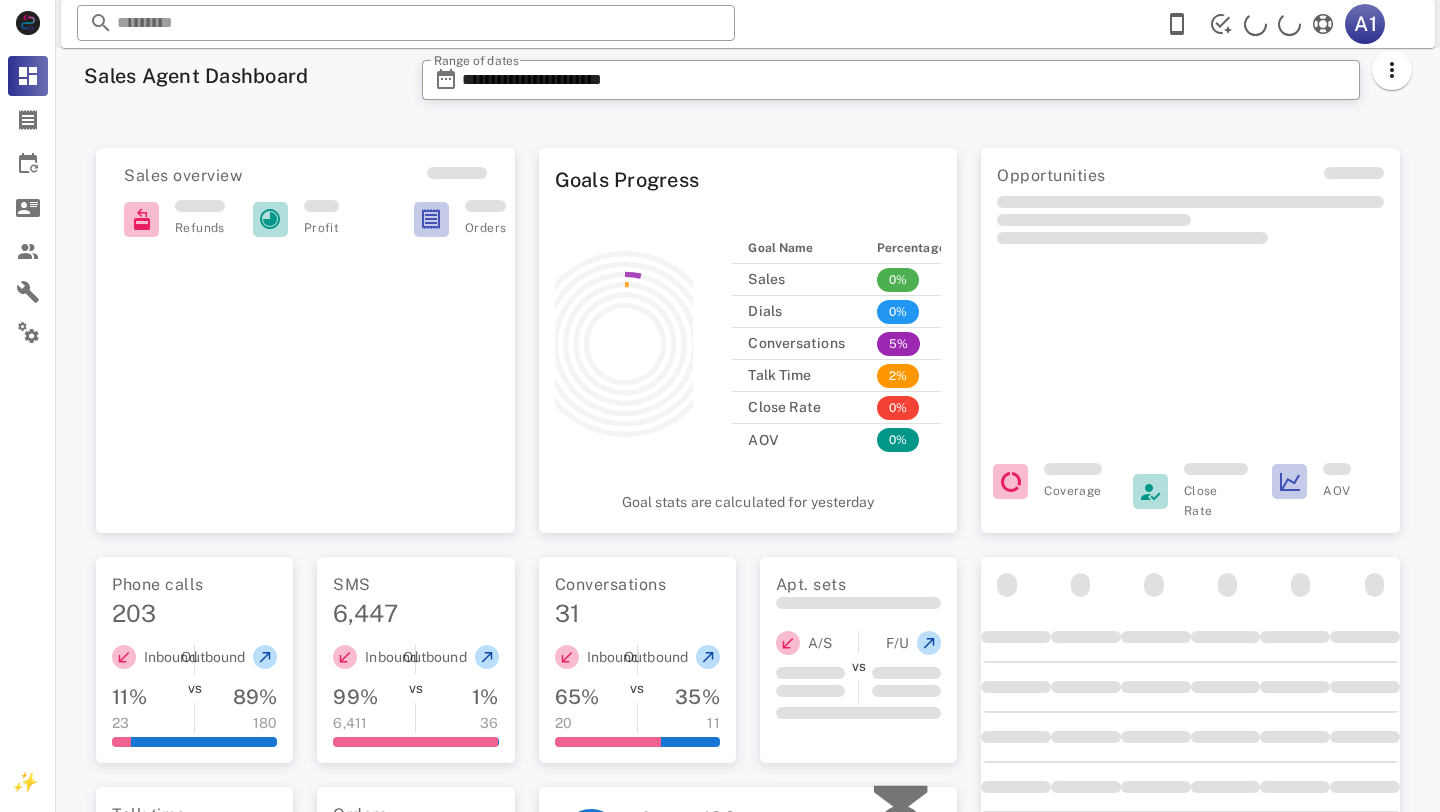 scroll, scrollTop: 351, scrollLeft: 0, axis: vertical 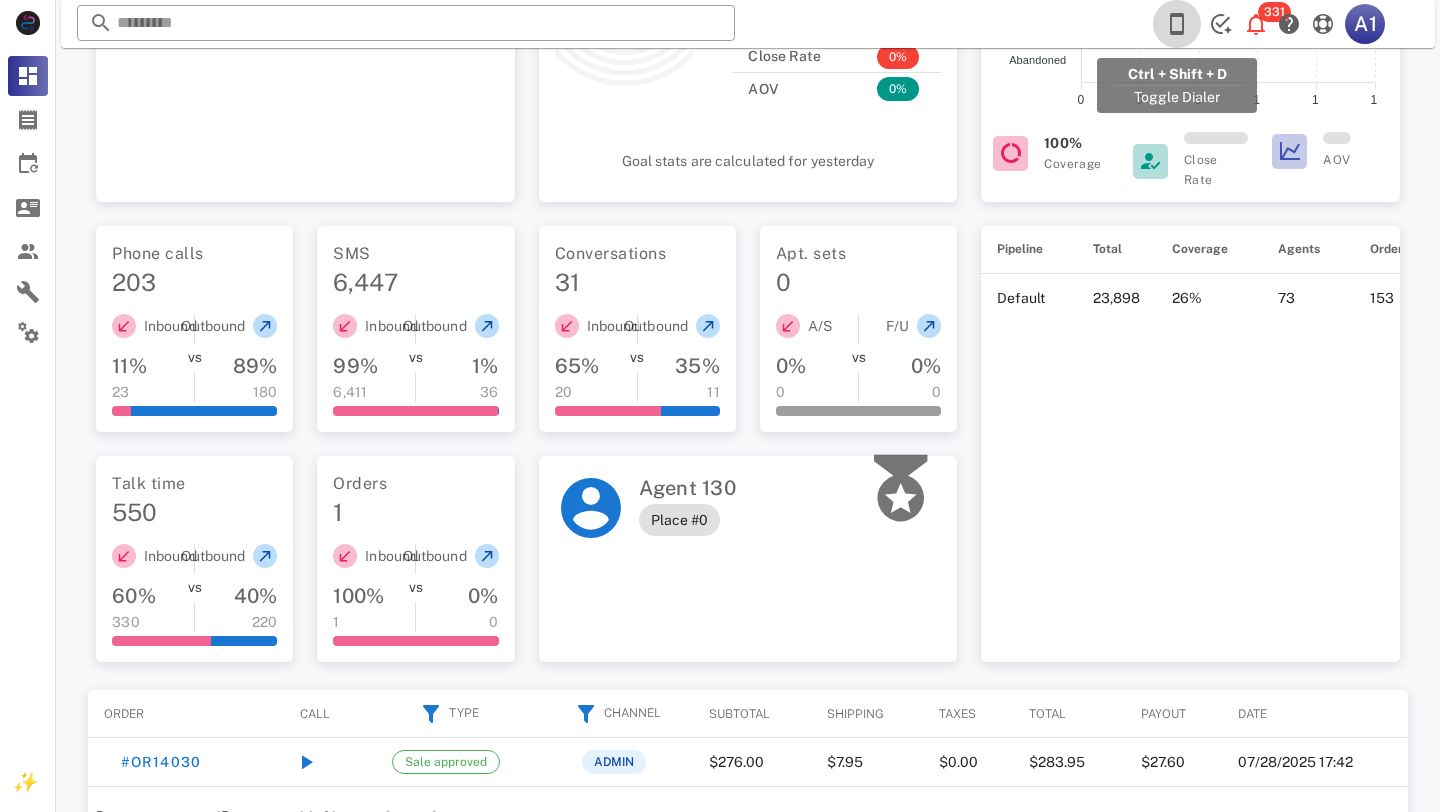 click at bounding box center [1177, 24] 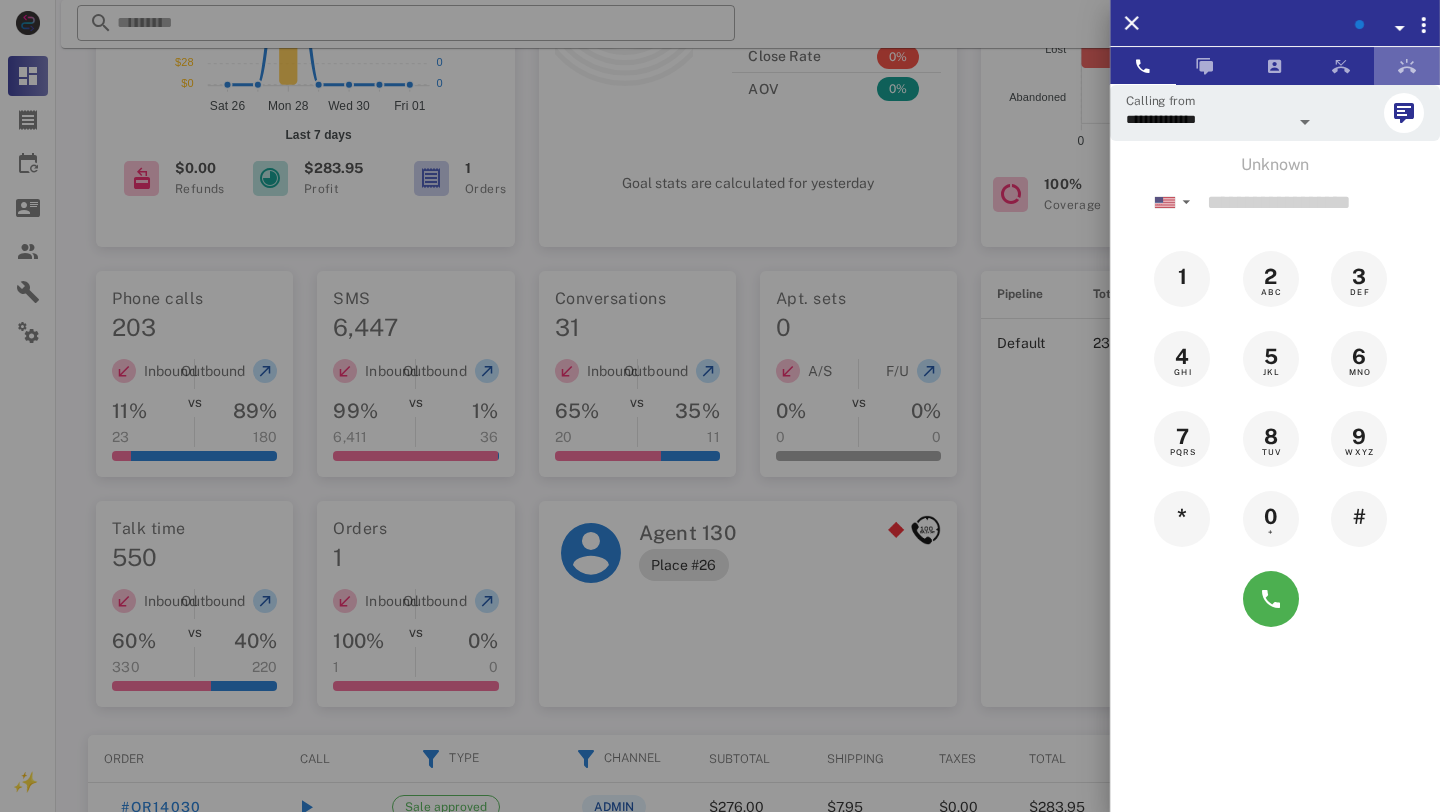 click at bounding box center (1407, 66) 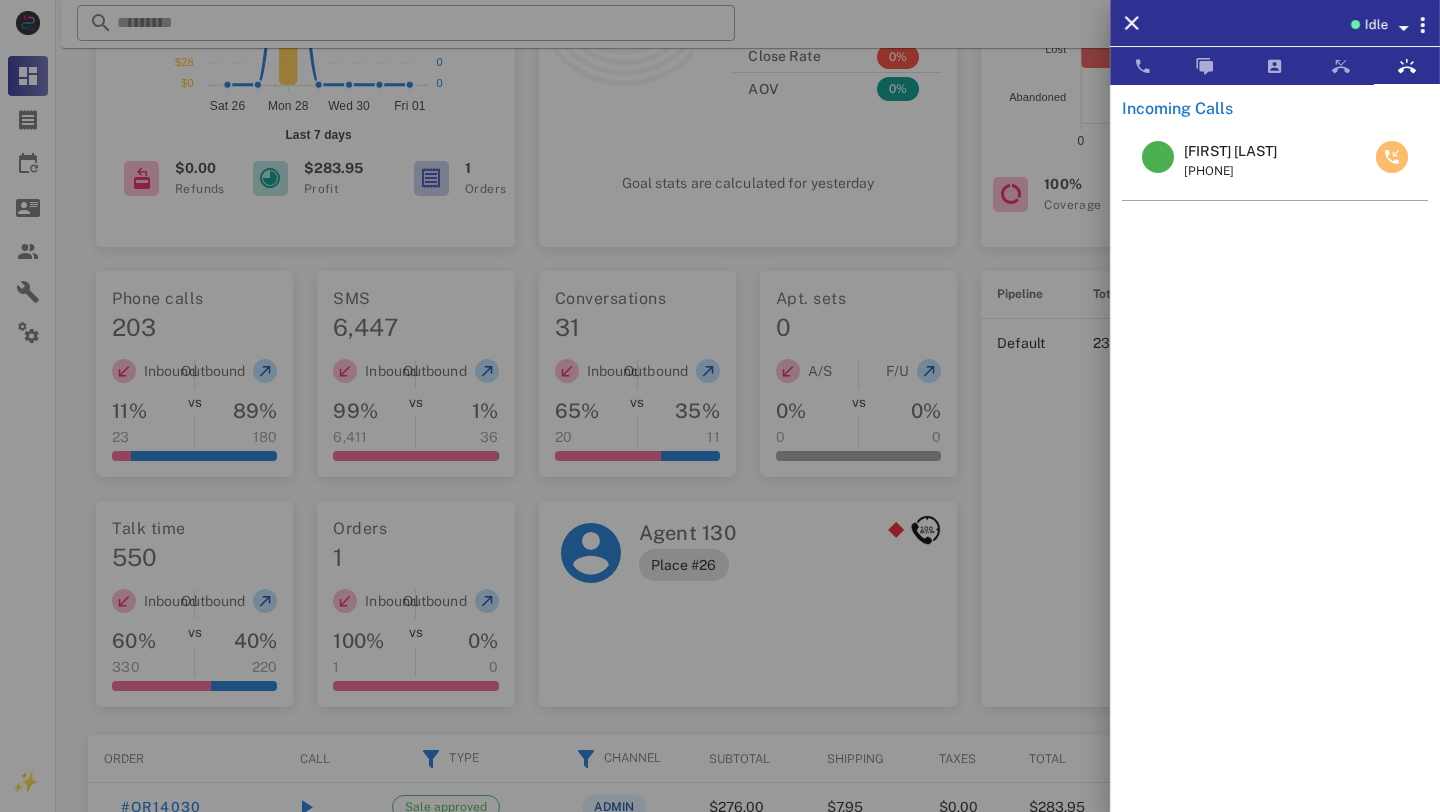 click at bounding box center (1392, 157) 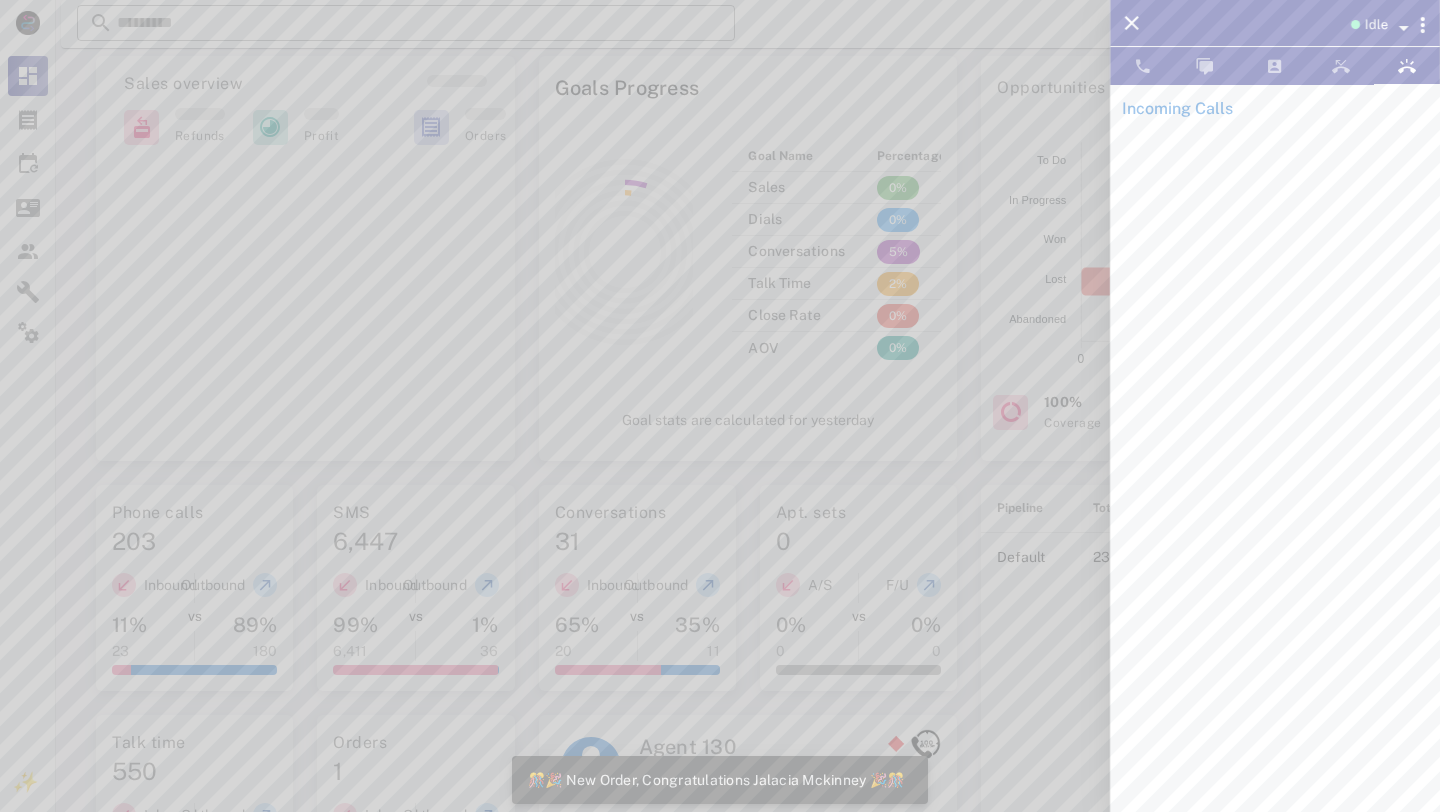 scroll, scrollTop: 0, scrollLeft: 0, axis: both 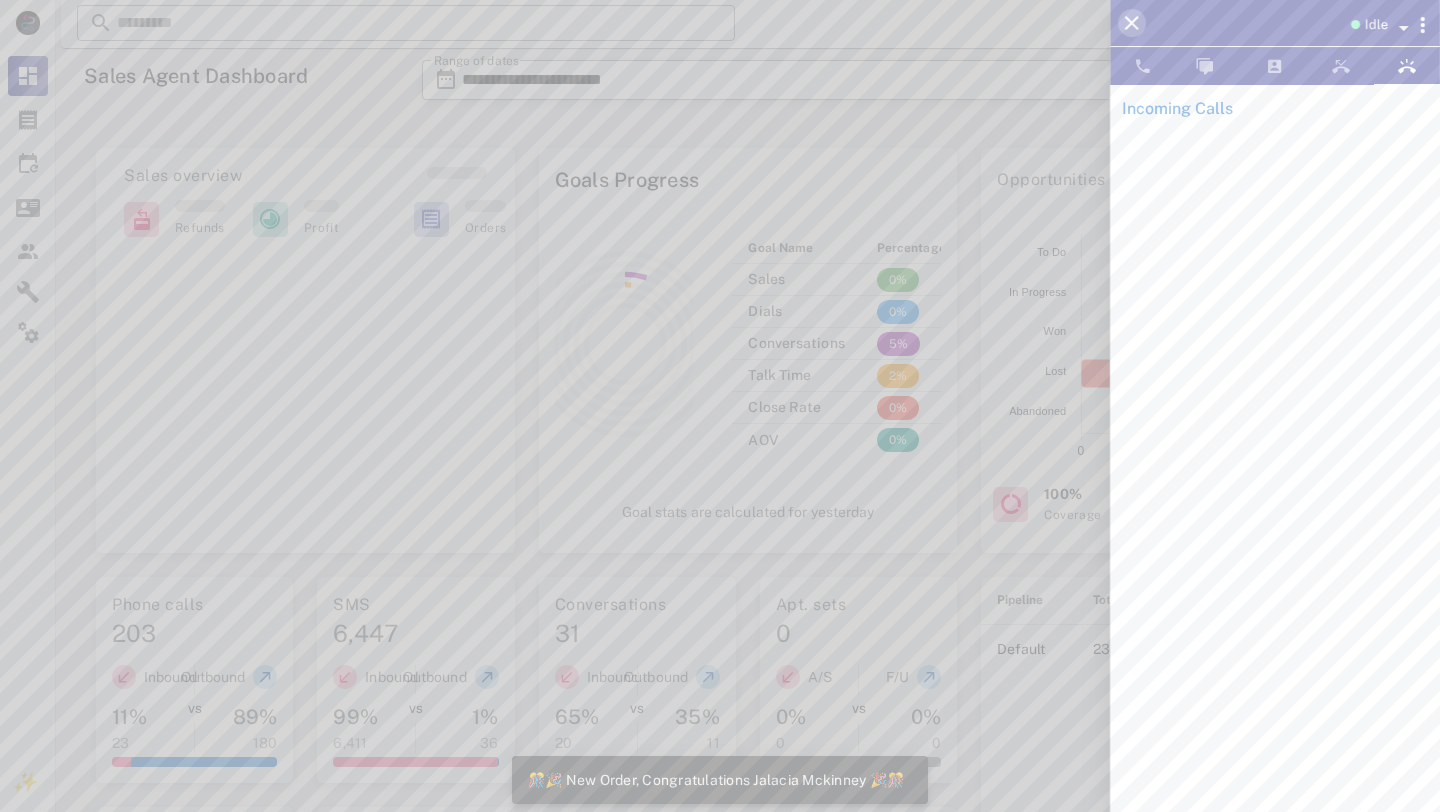 click at bounding box center [1132, 23] 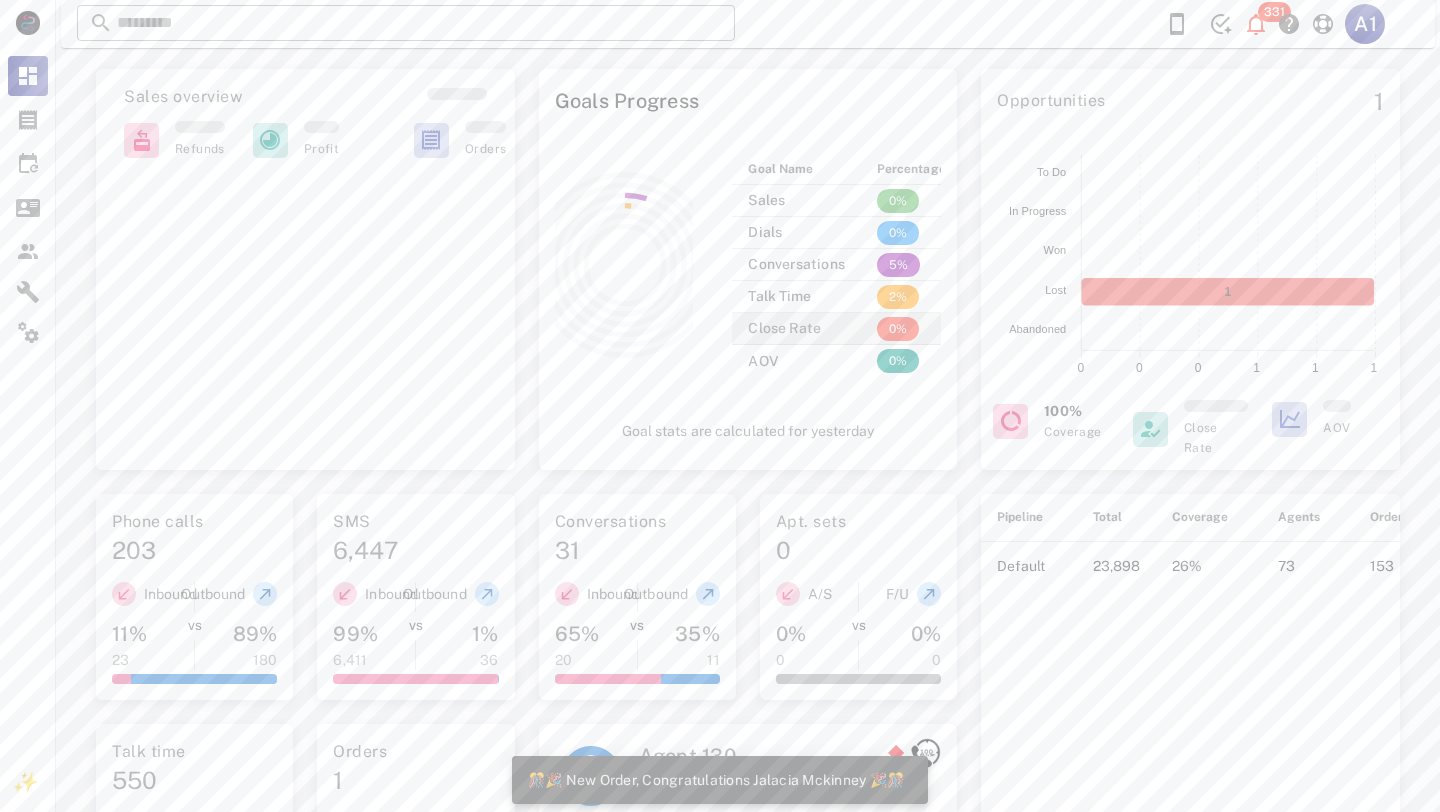scroll, scrollTop: 0, scrollLeft: 0, axis: both 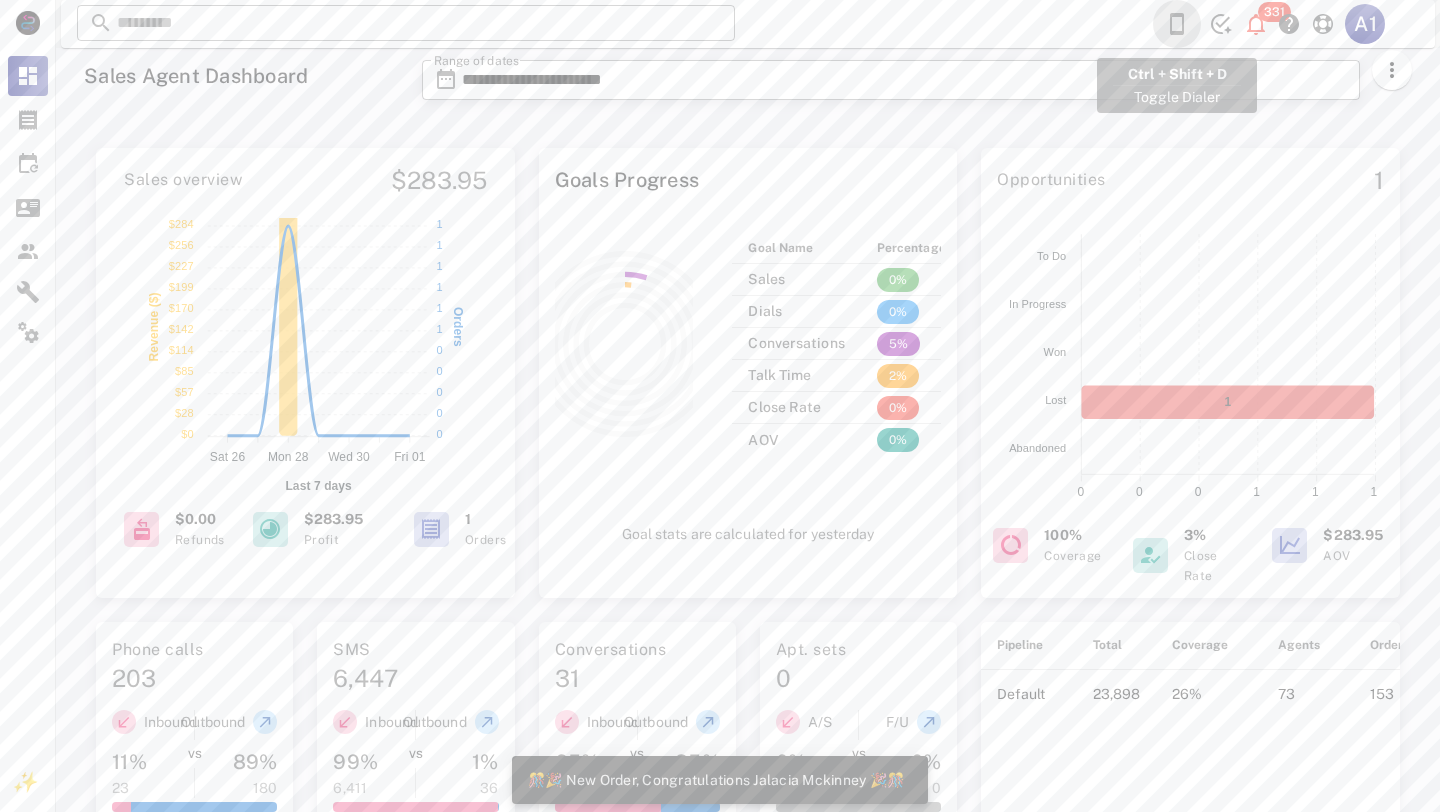 click at bounding box center (1177, 24) 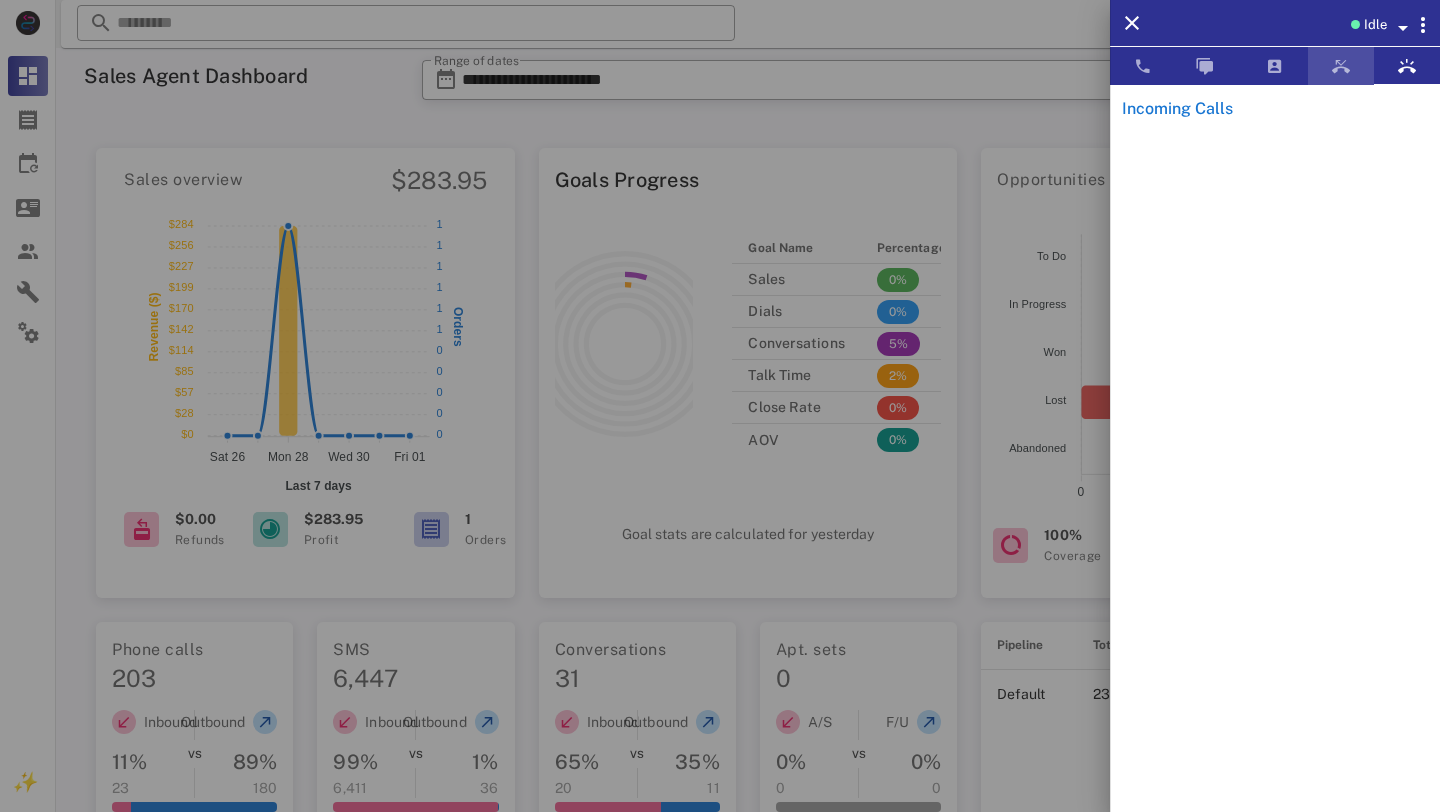 click at bounding box center [1341, 66] 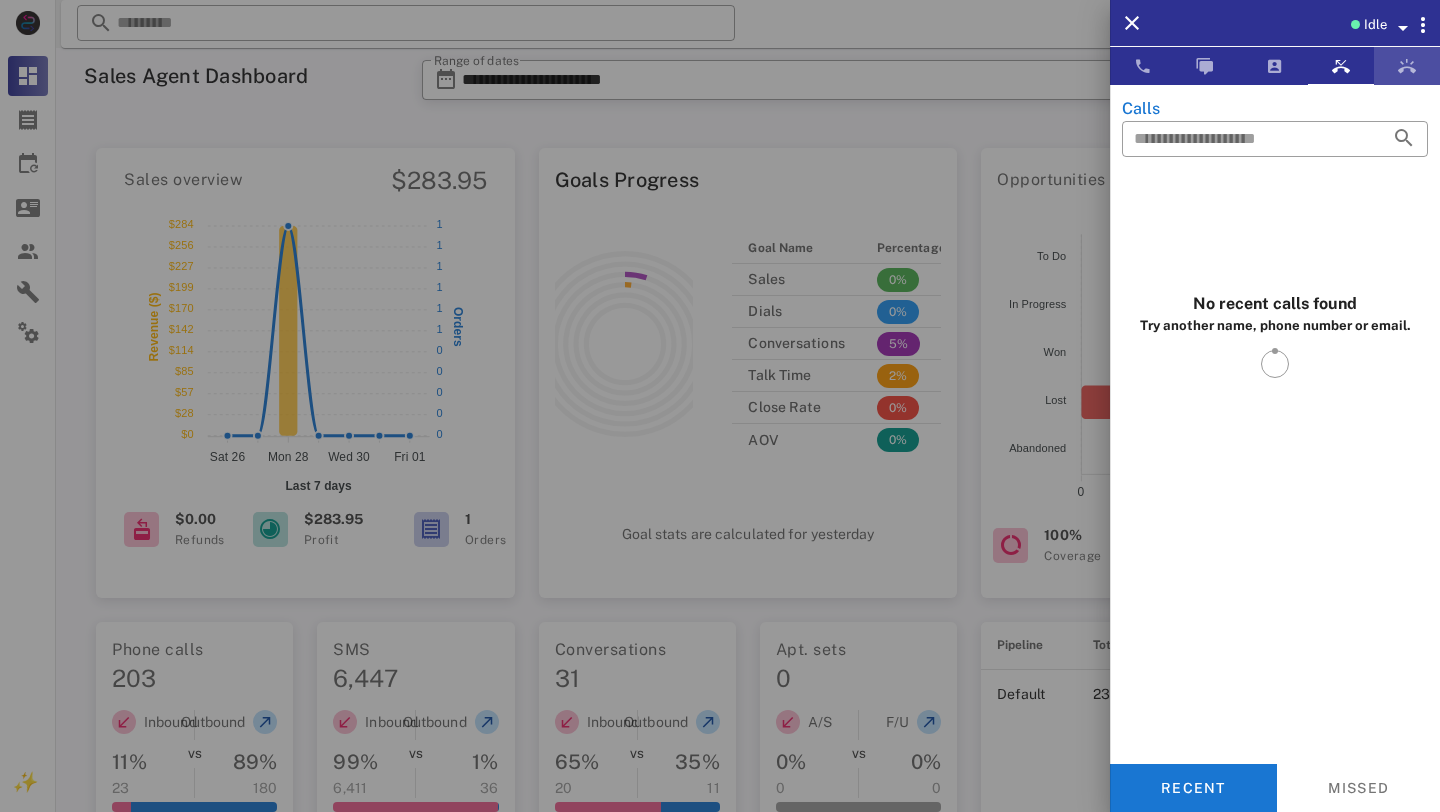 click at bounding box center (1407, 66) 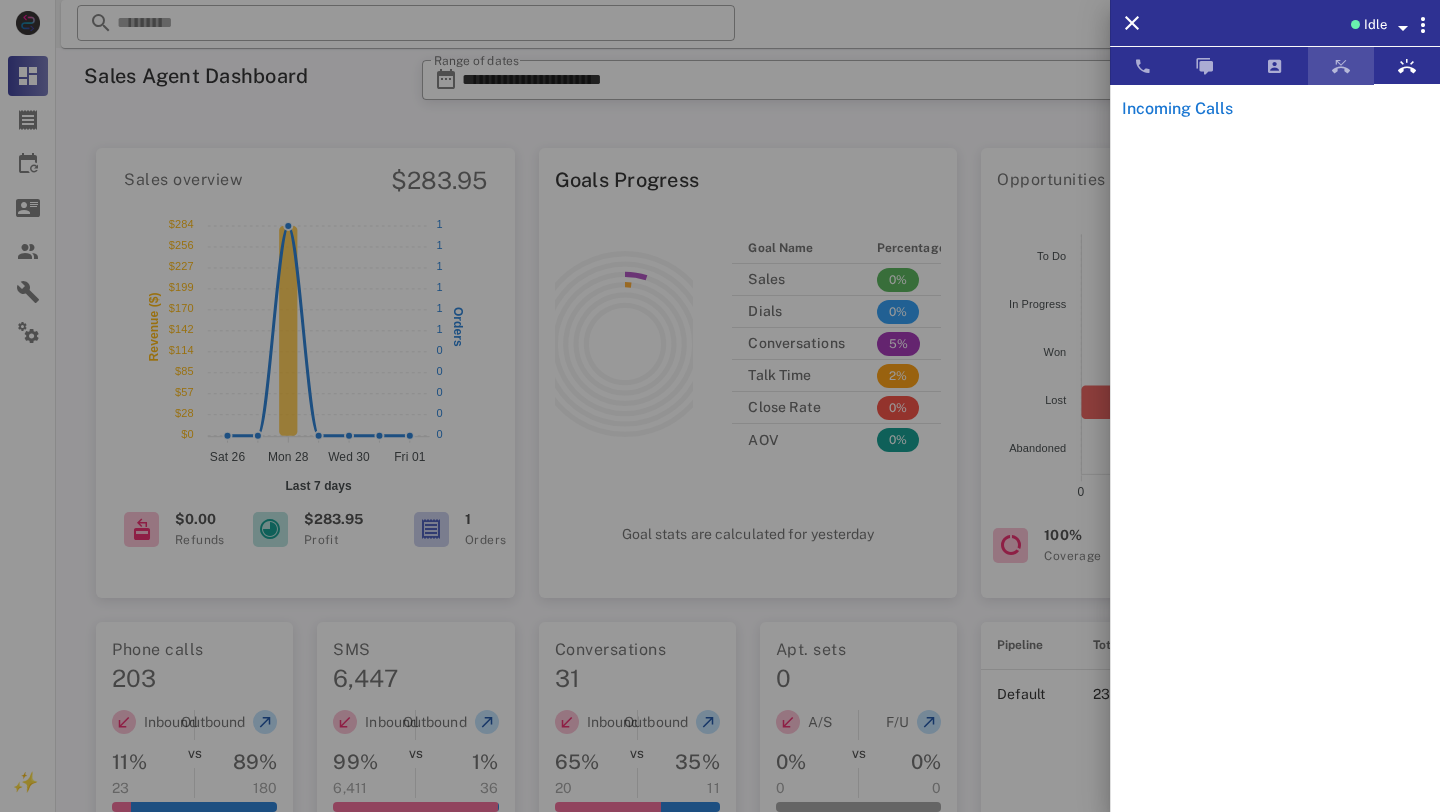 click at bounding box center [1341, 66] 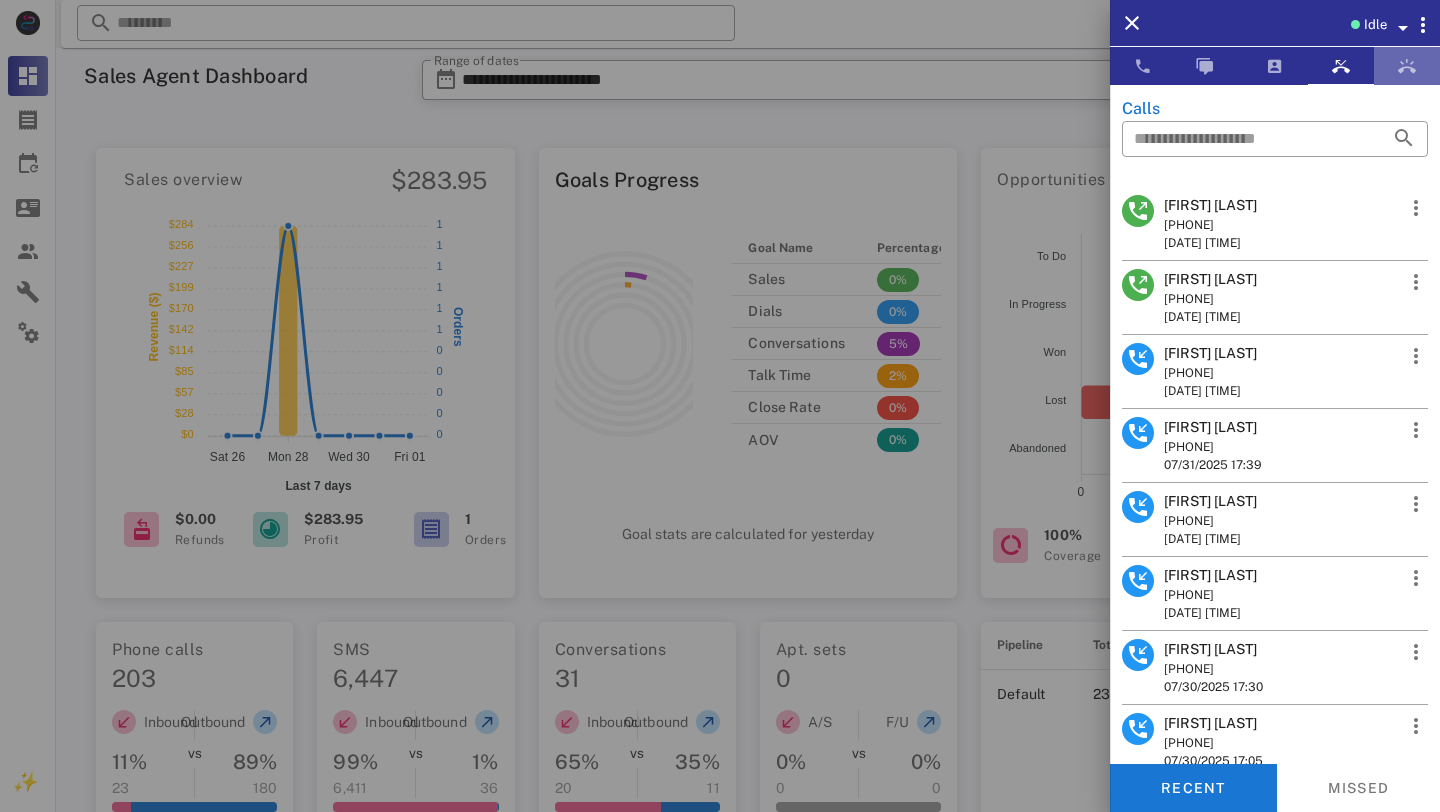 click at bounding box center [1407, 66] 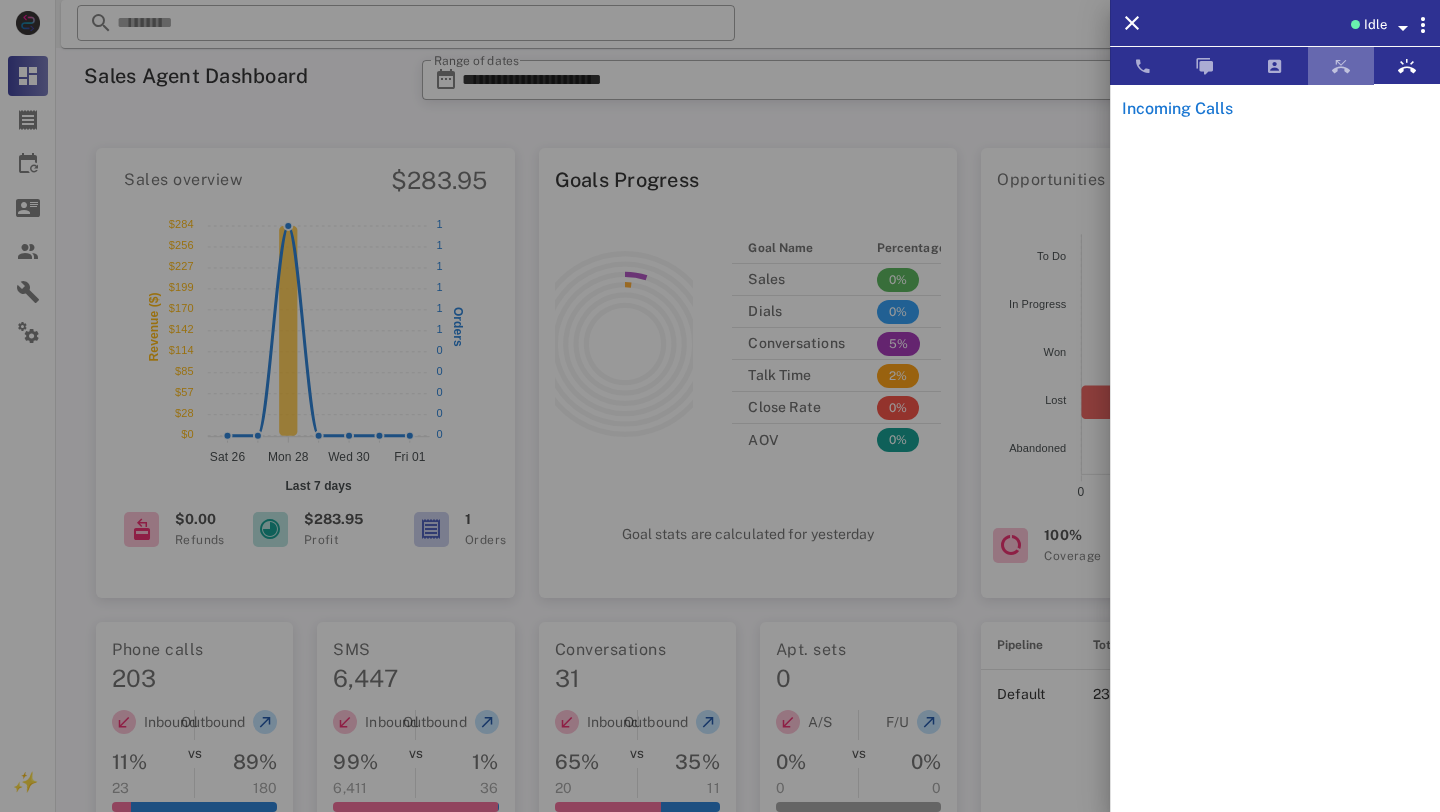 click at bounding box center (1341, 66) 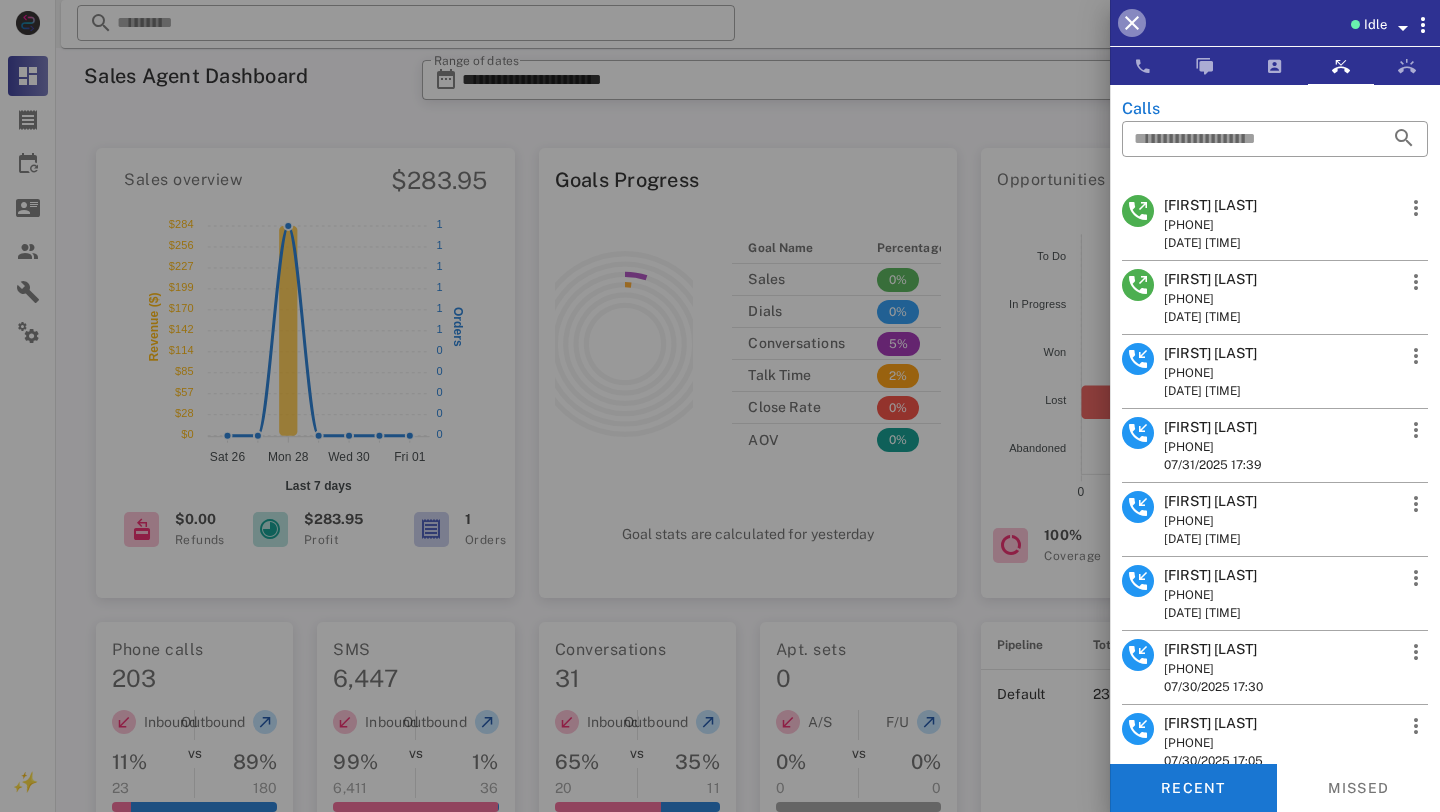 click at bounding box center [1132, 23] 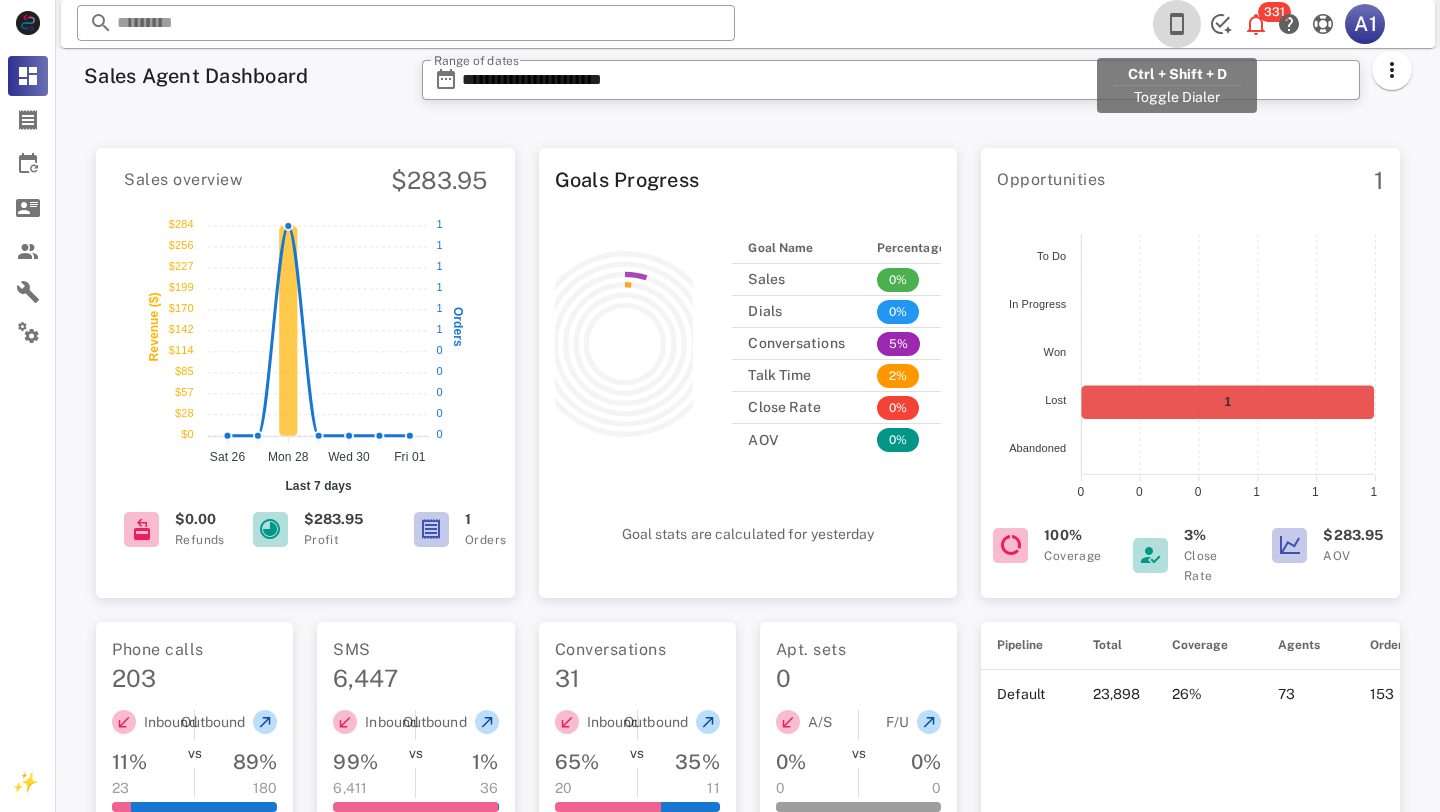 click at bounding box center [1177, 24] 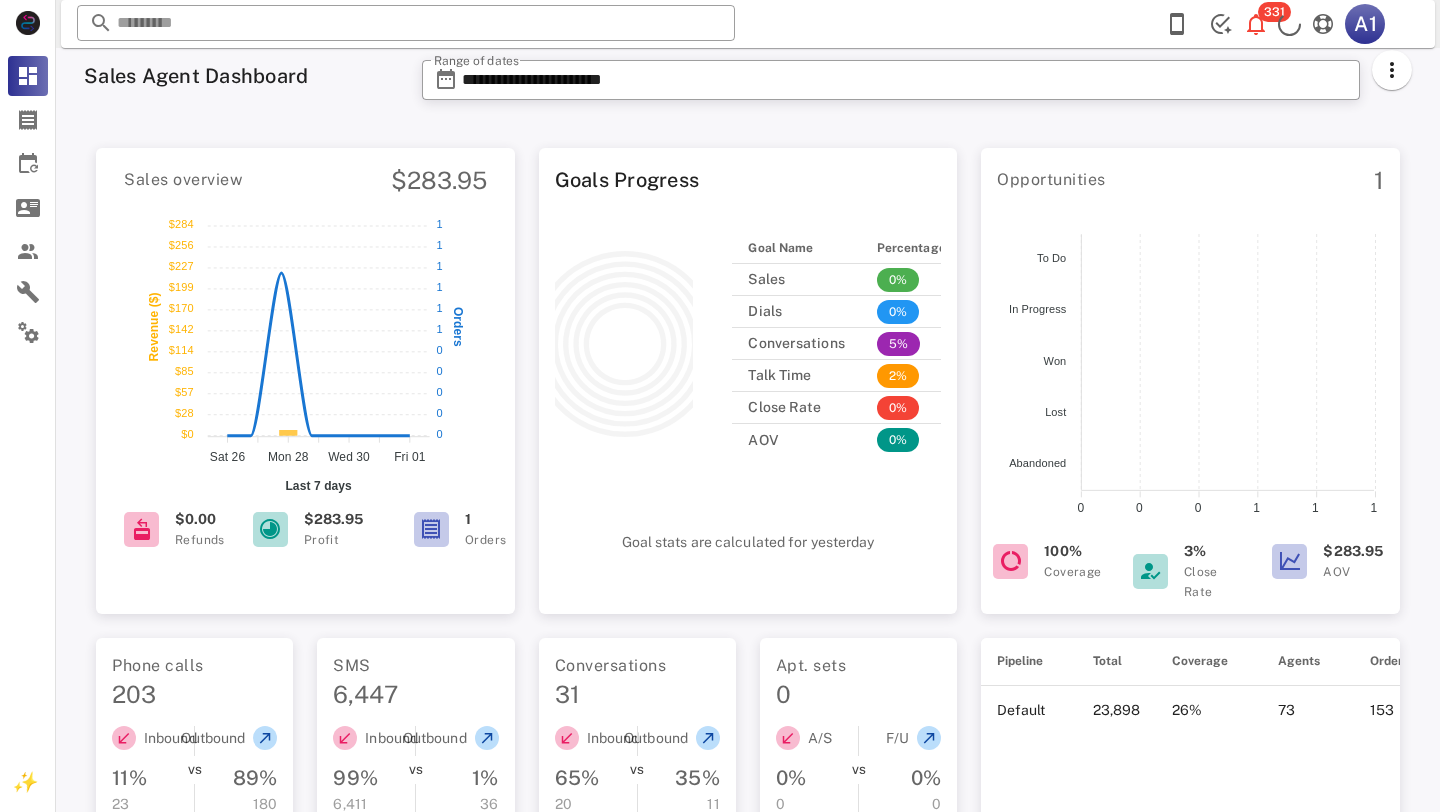 scroll, scrollTop: 0, scrollLeft: 0, axis: both 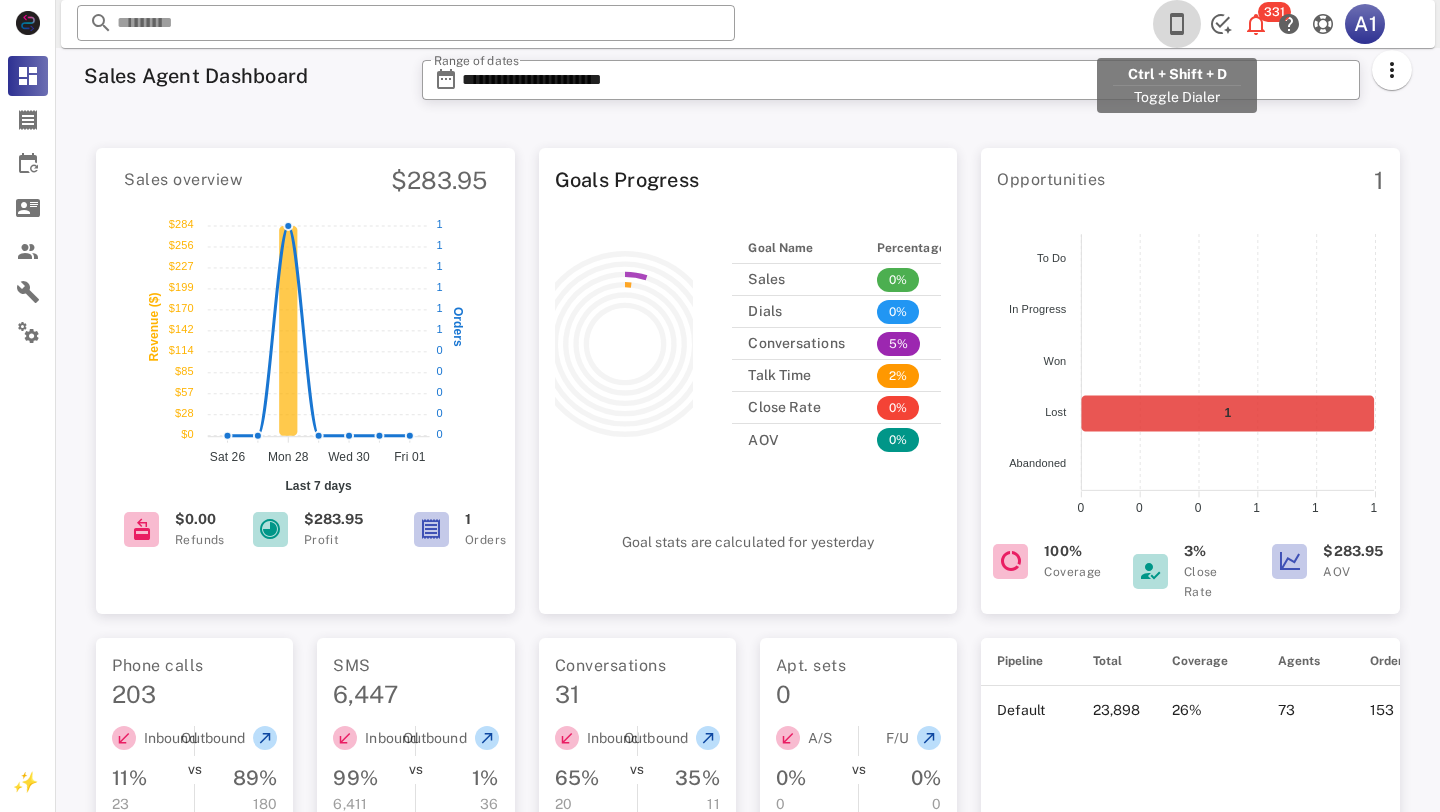 click at bounding box center (1177, 24) 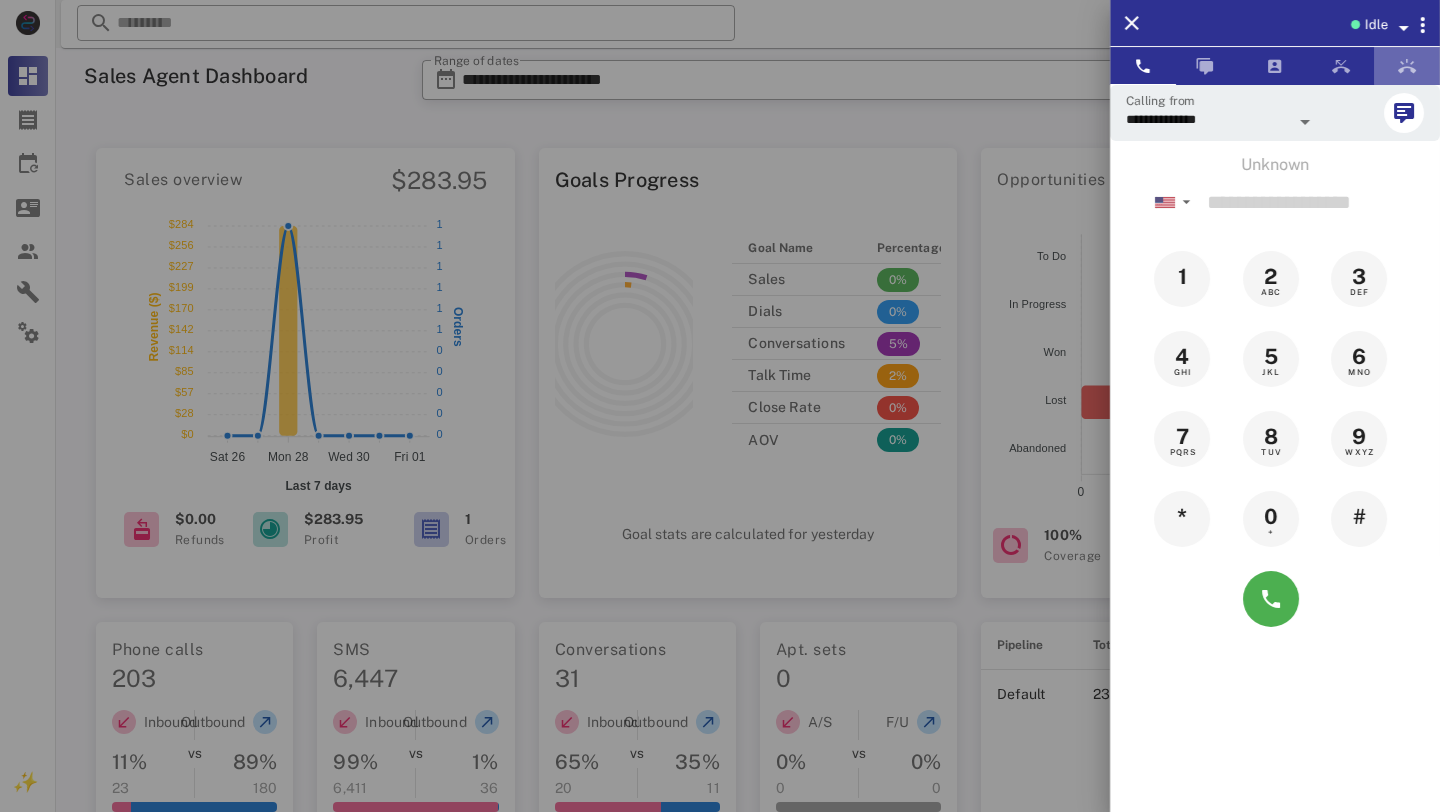 click at bounding box center [1407, 66] 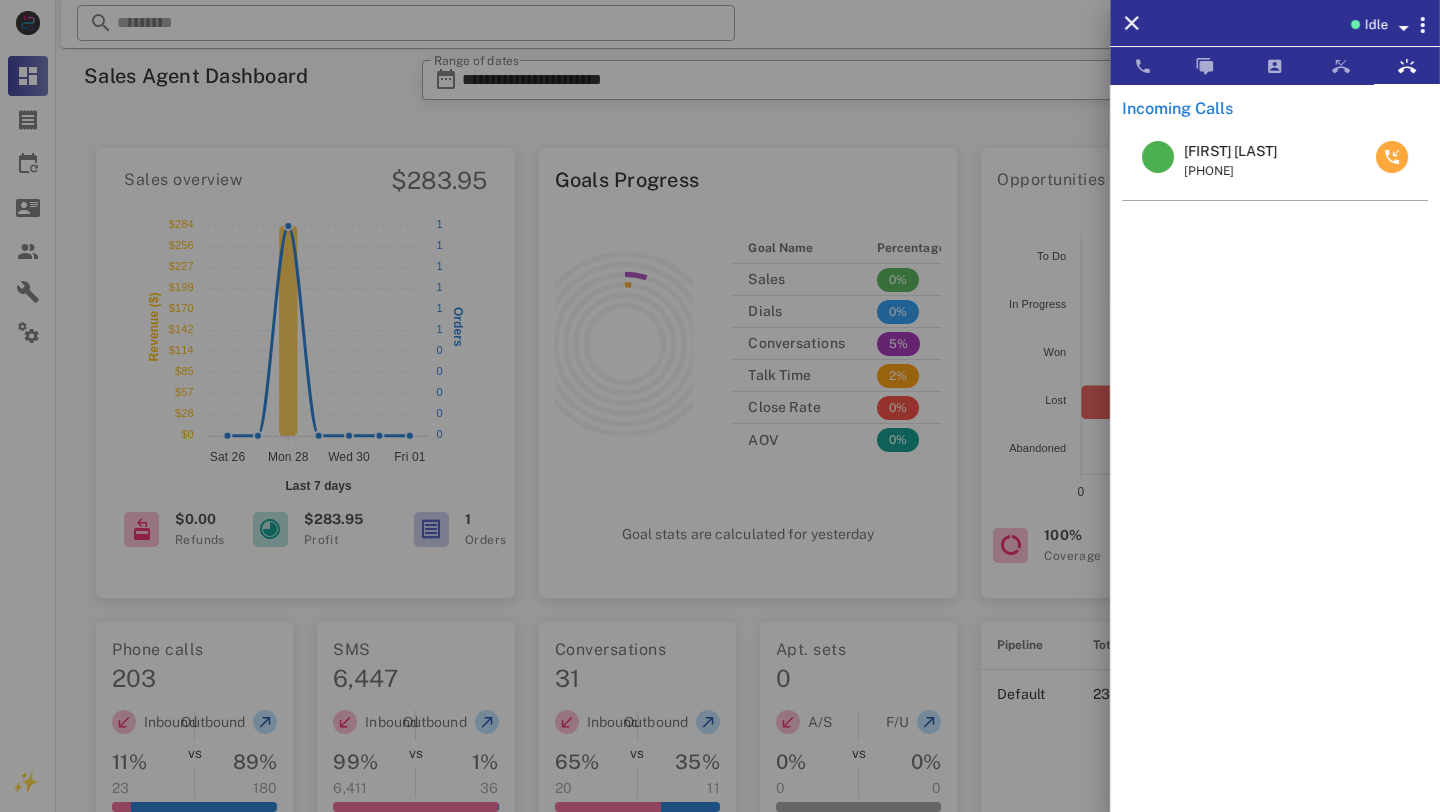 click at bounding box center (1392, 157) 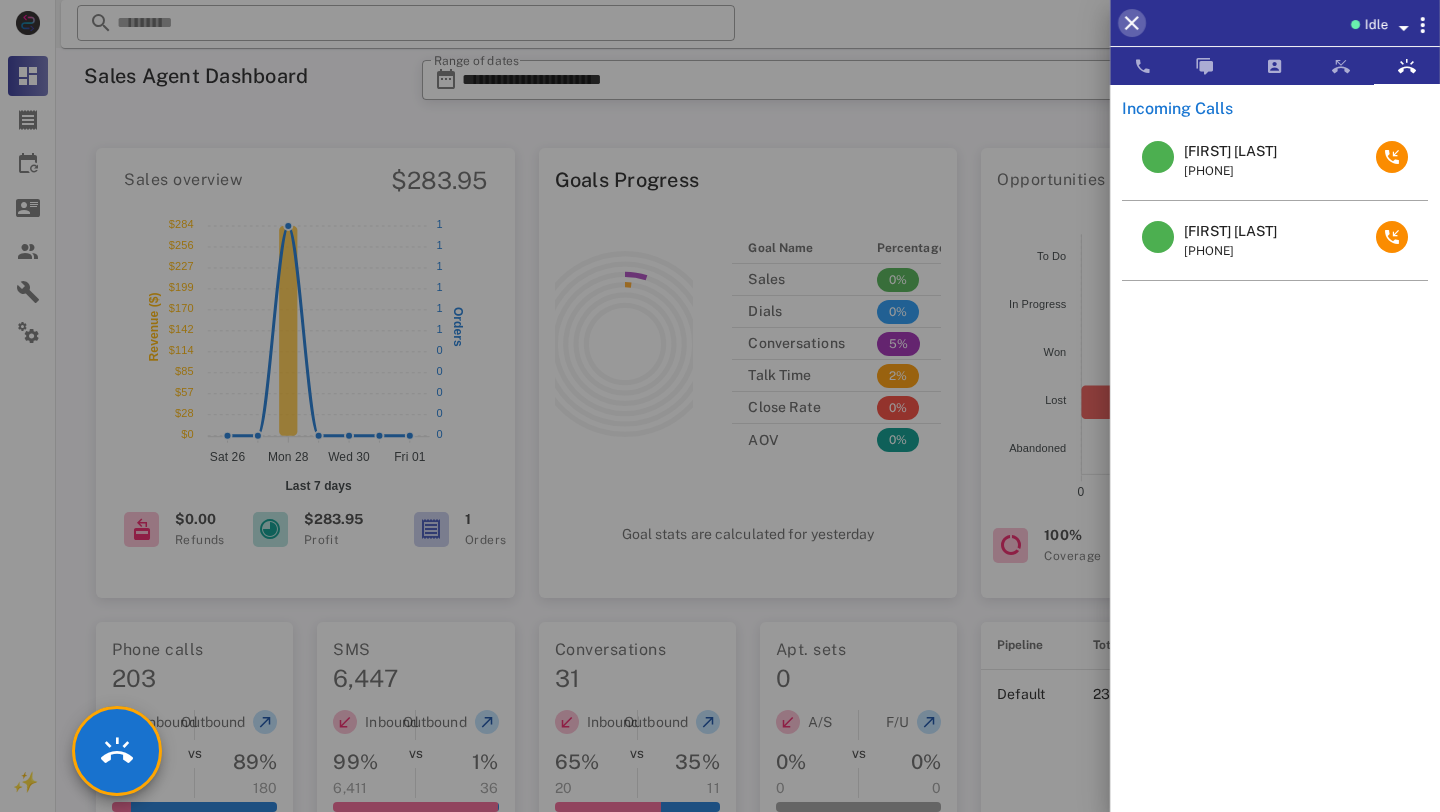 click at bounding box center (1132, 23) 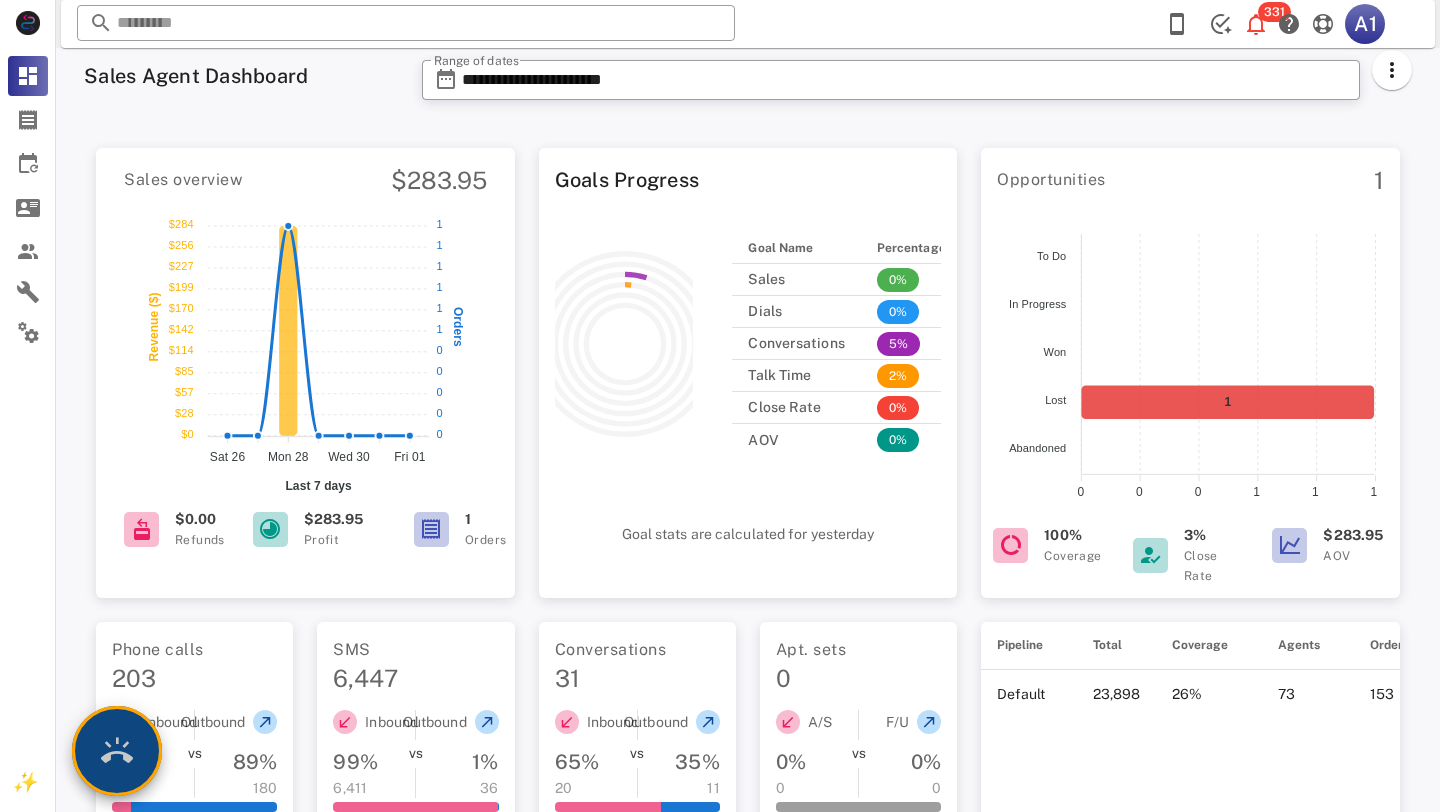 click at bounding box center (117, 751) 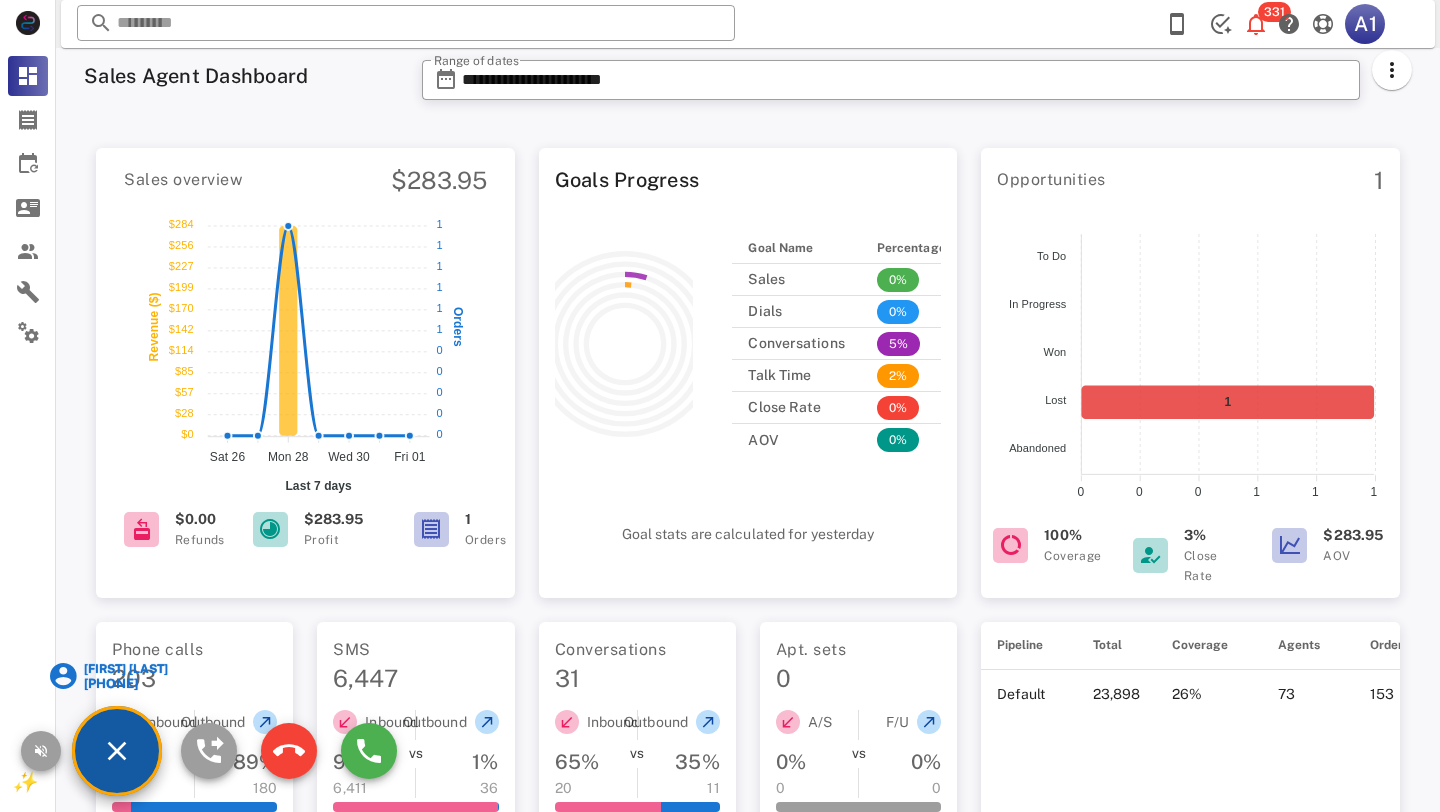 click on "+13373294181" at bounding box center (125, 683) 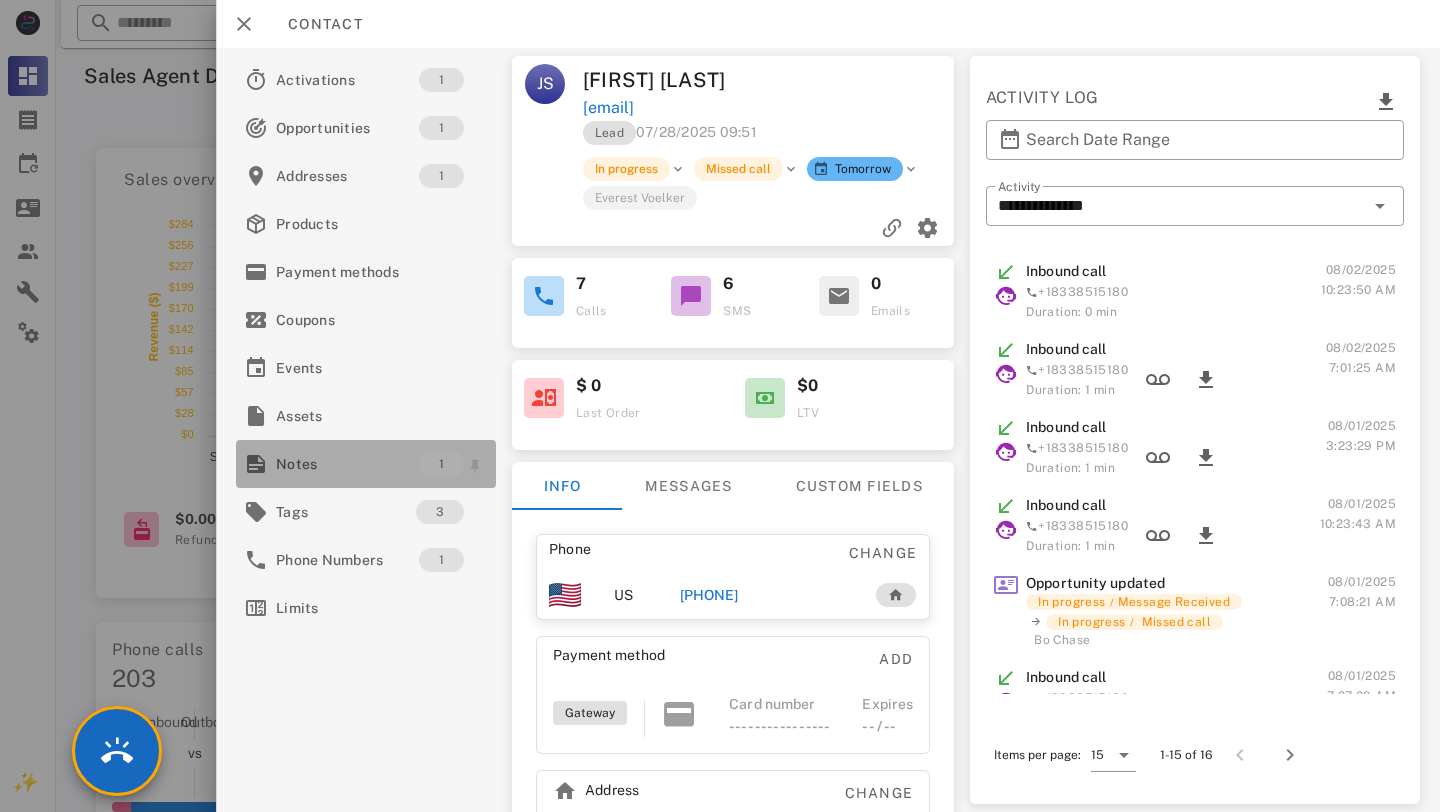 click on "Notes" at bounding box center (347, 464) 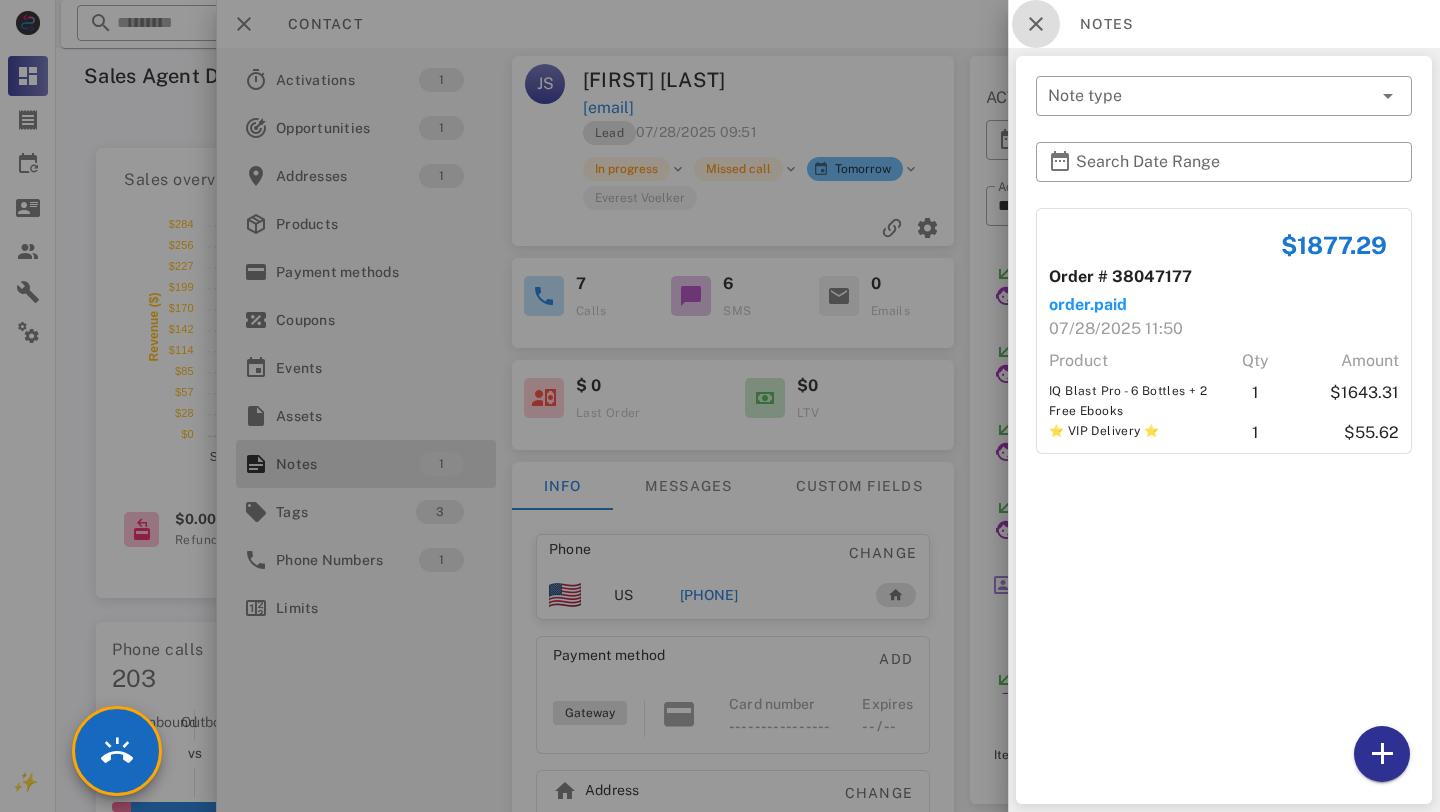 click at bounding box center [1036, 24] 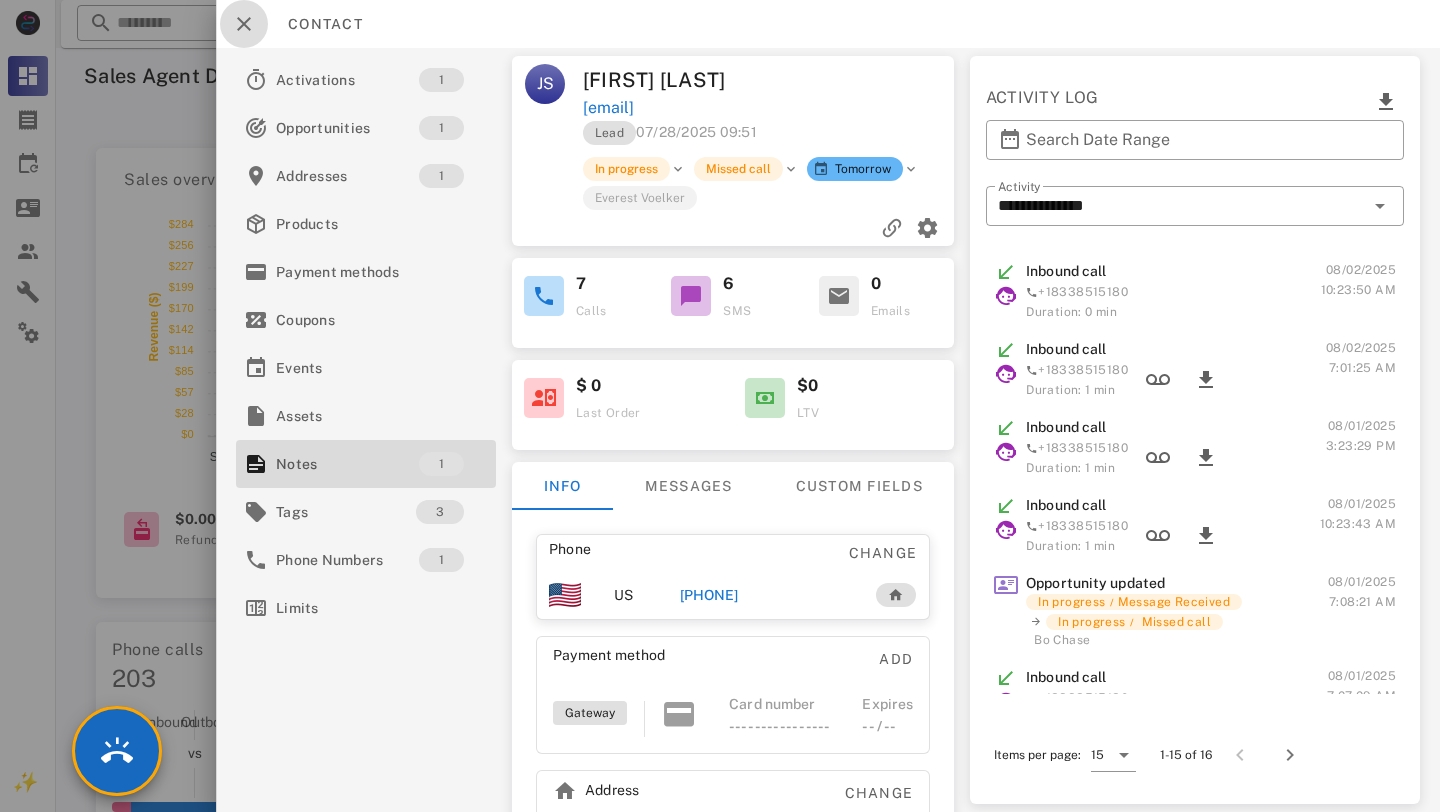 click at bounding box center (244, 24) 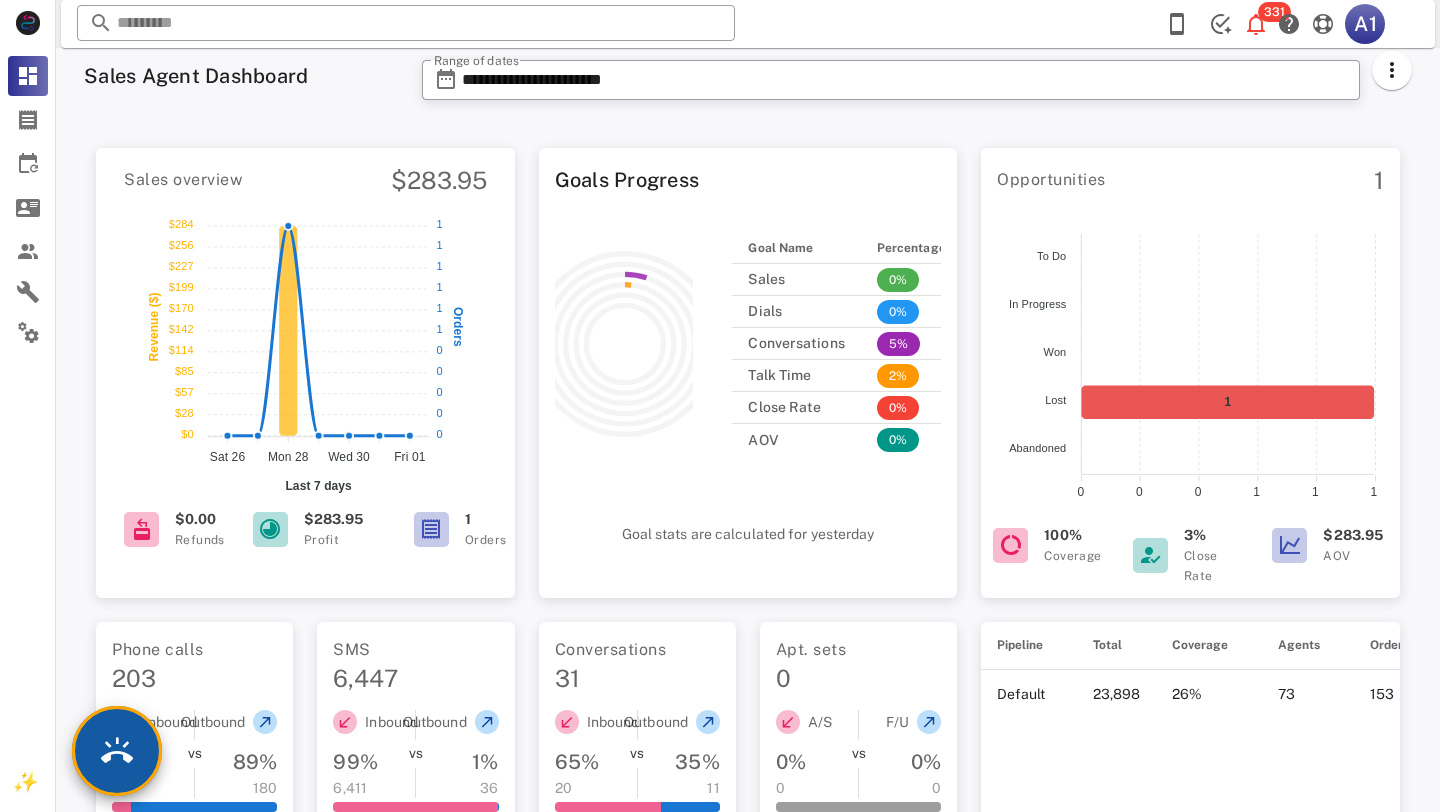 click at bounding box center [117, 751] 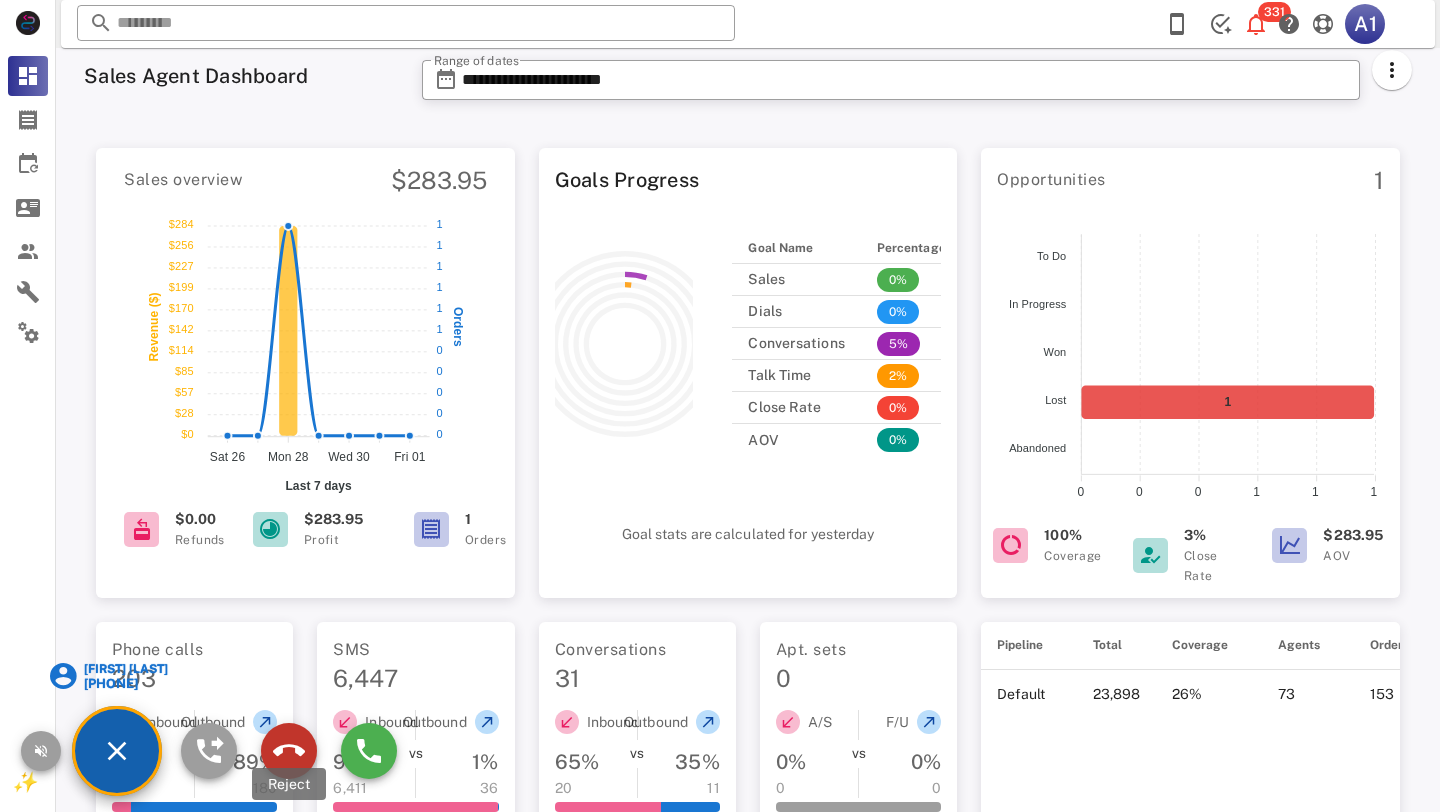 click at bounding box center [289, 751] 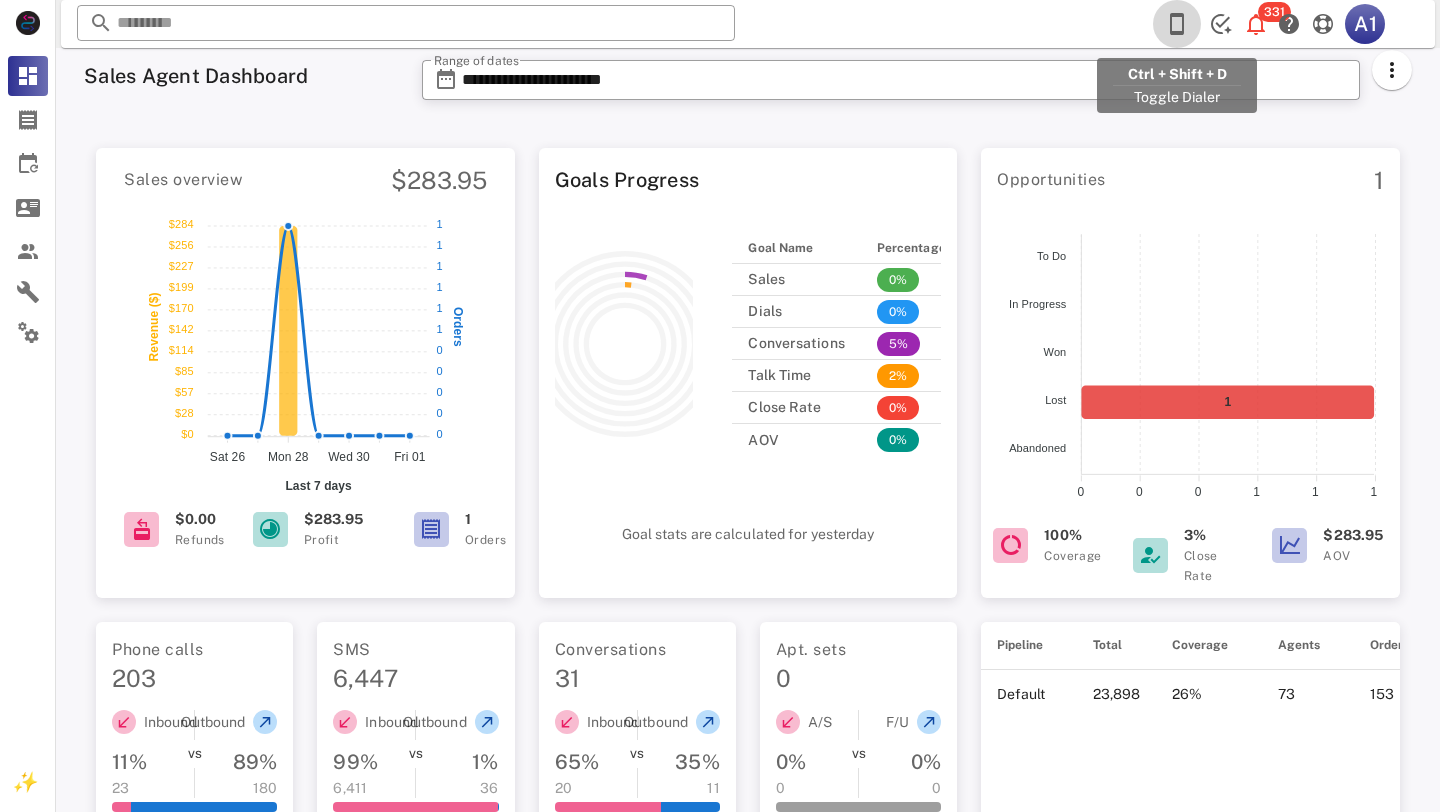 click at bounding box center (1177, 24) 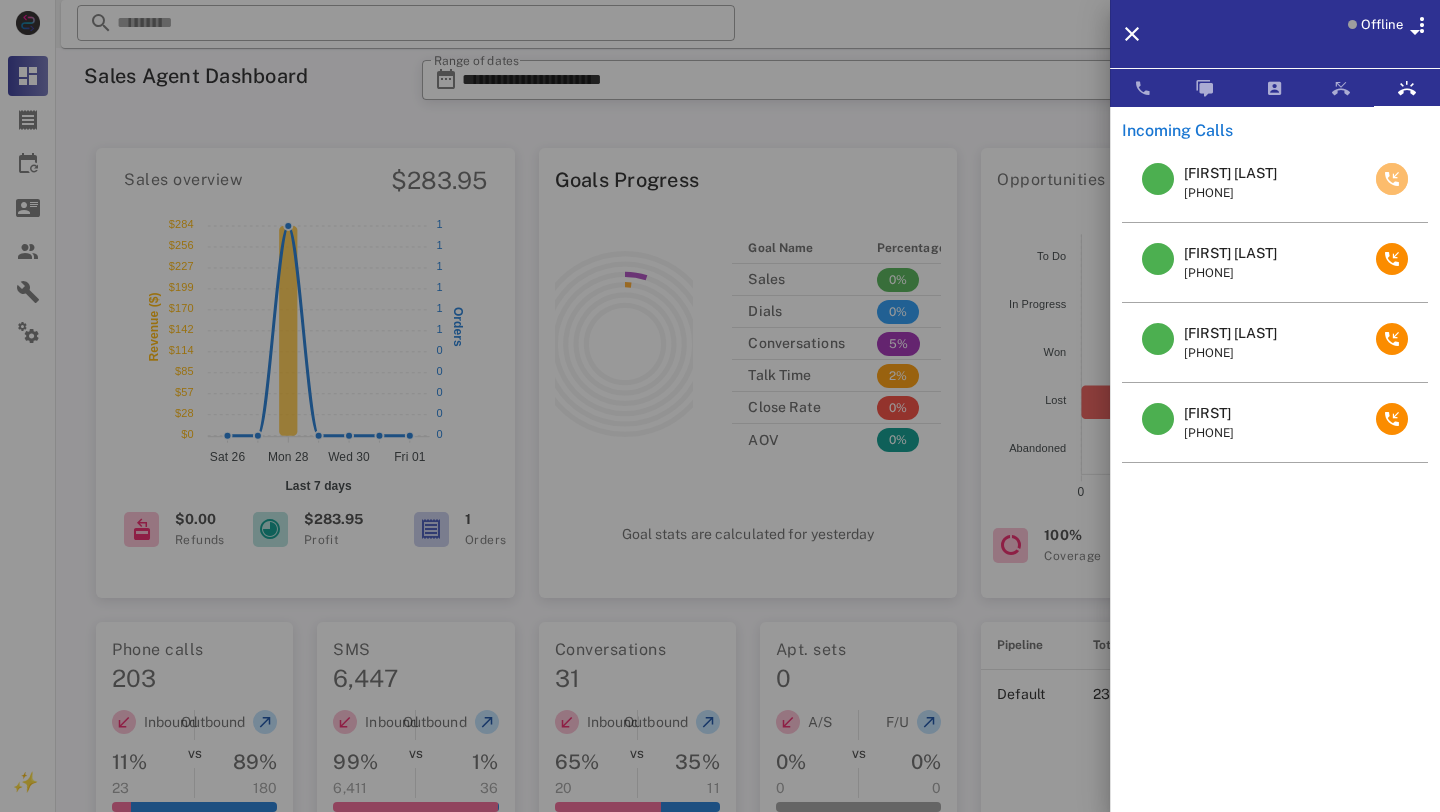 click at bounding box center (1392, 179) 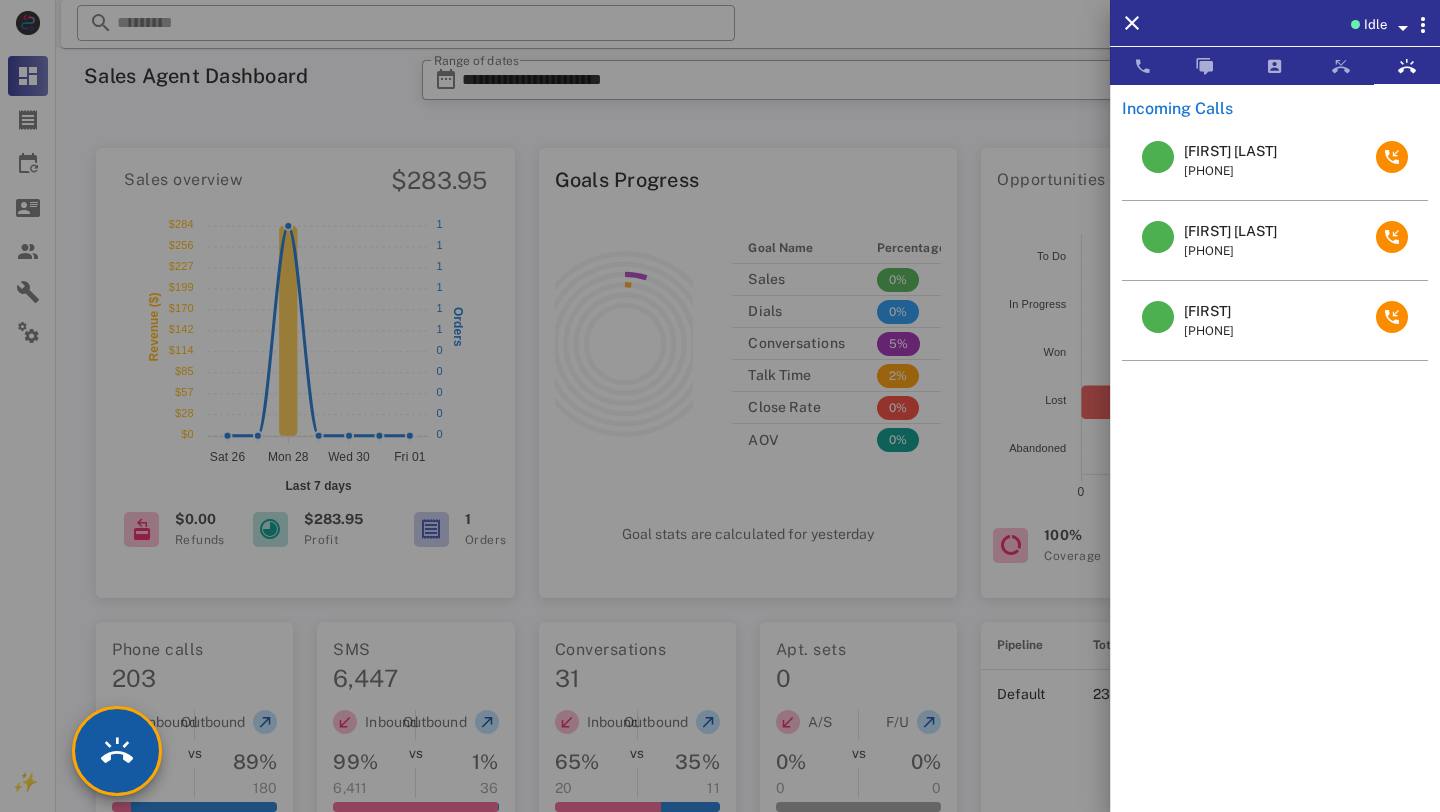 click at bounding box center [117, 751] 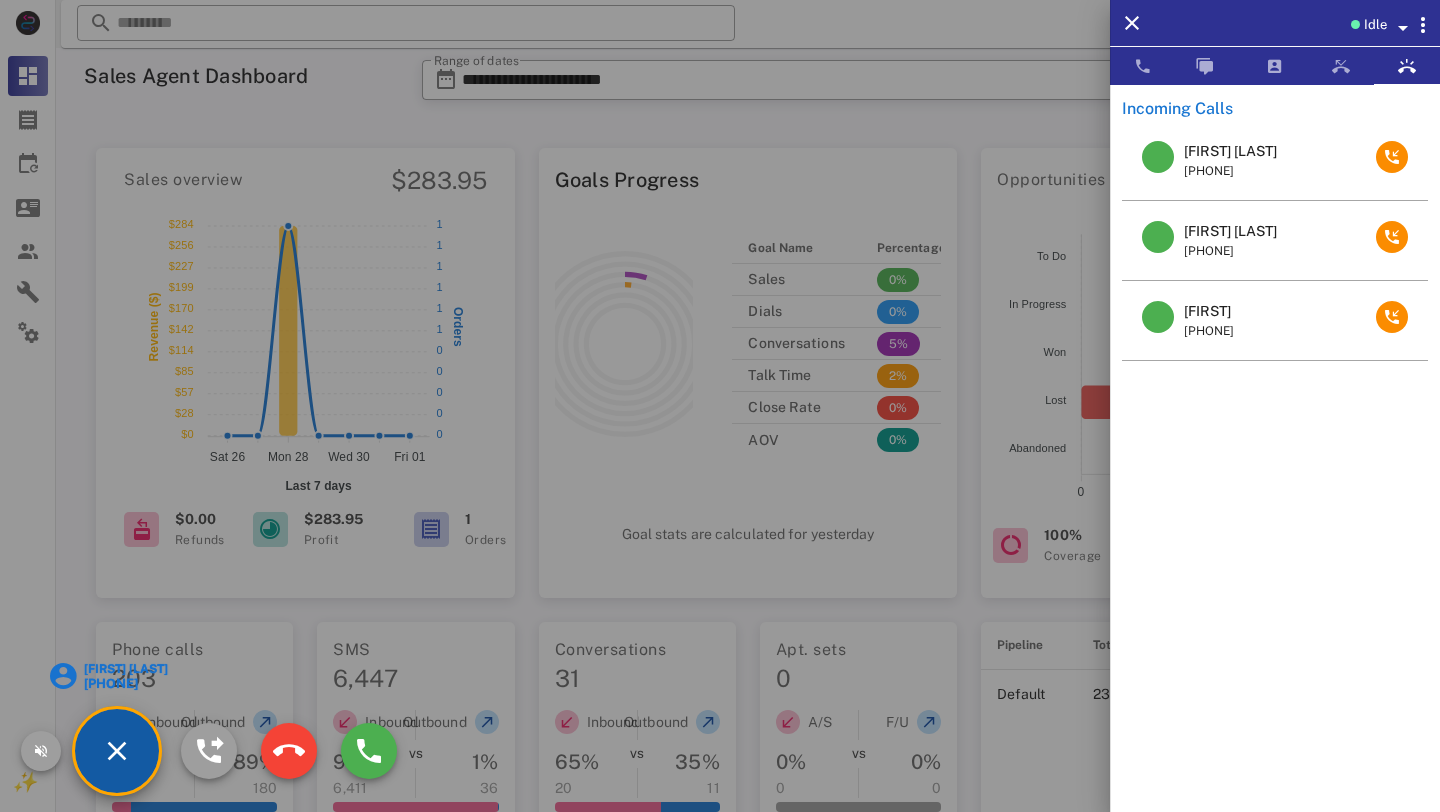 click on "+13373294181" at bounding box center (125, 683) 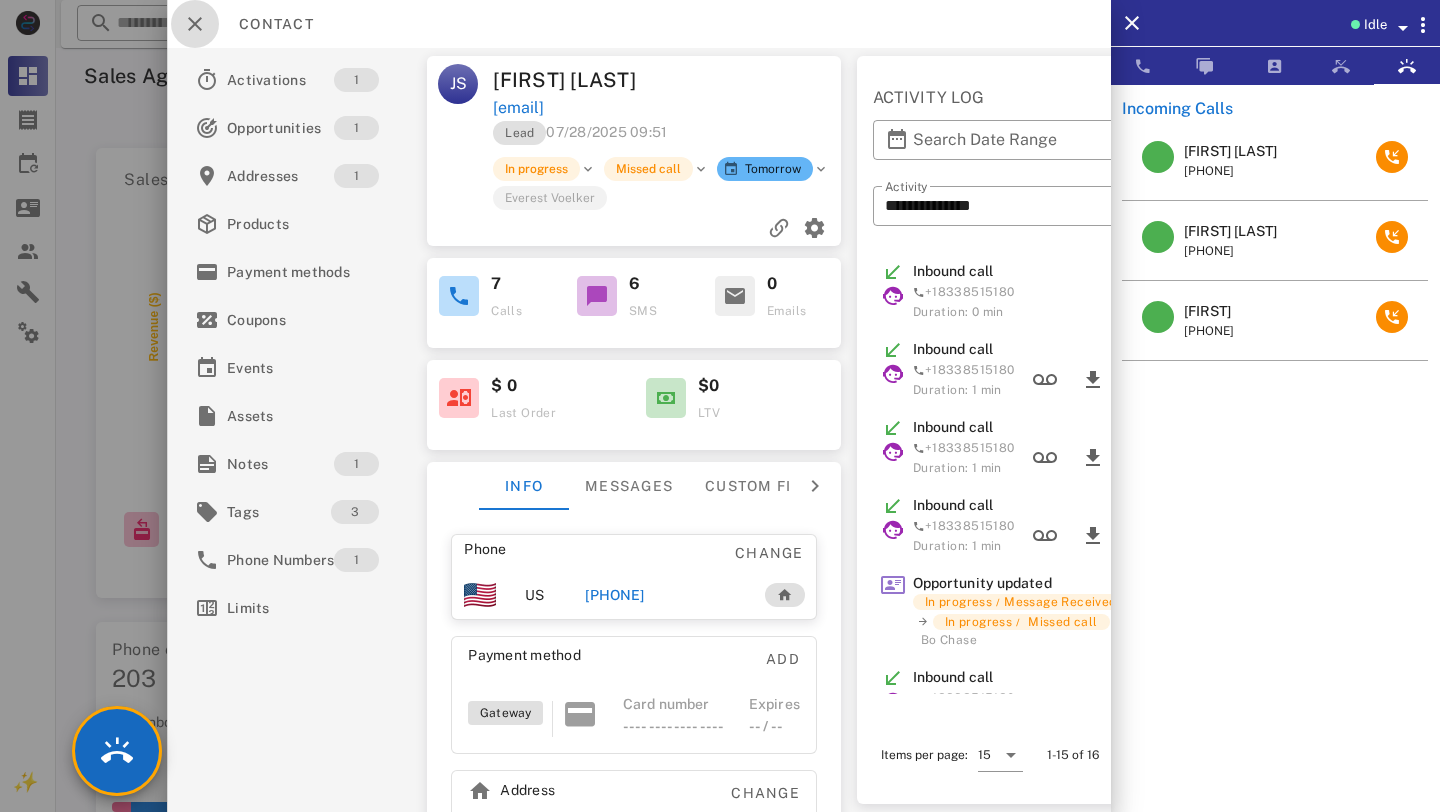 click at bounding box center [195, 24] 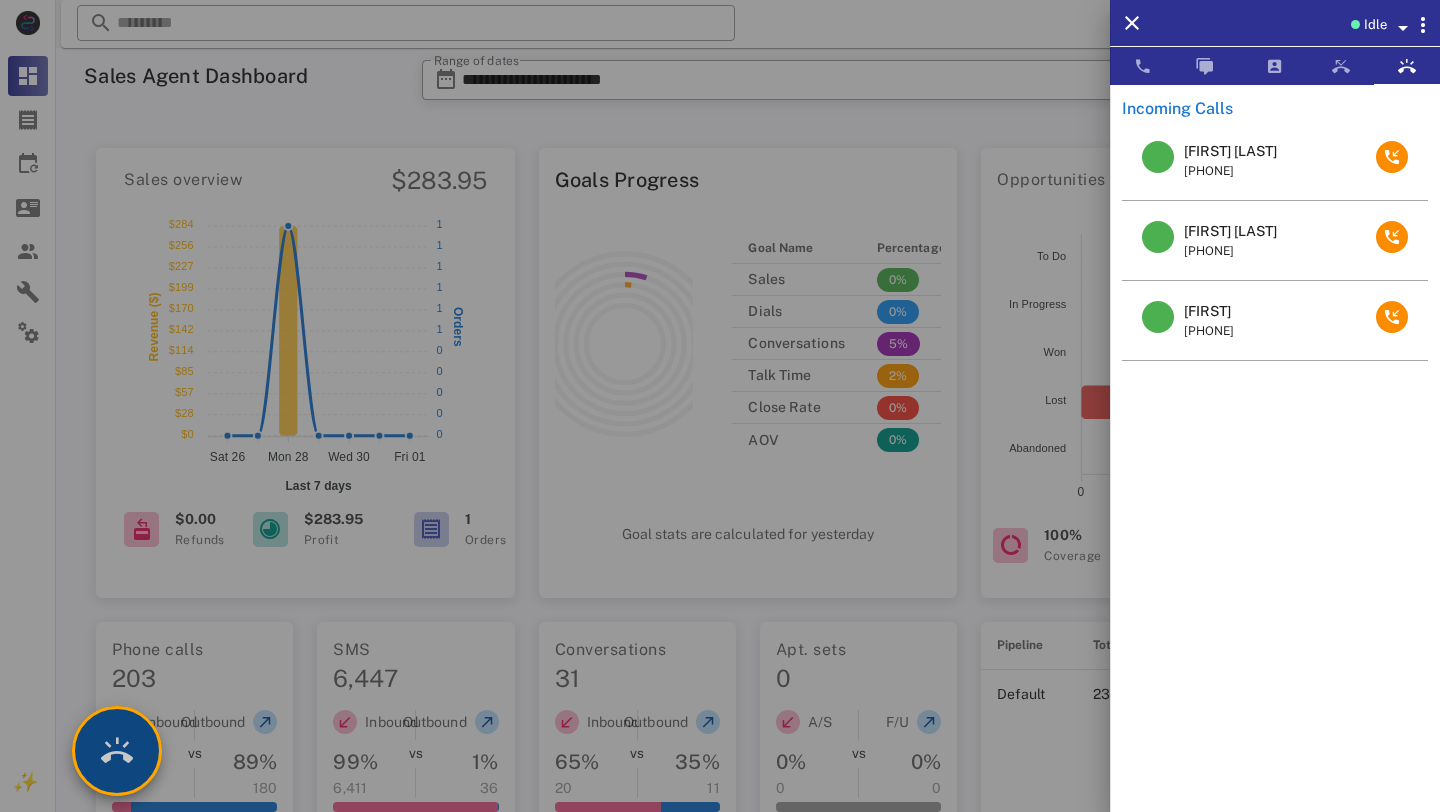 click at bounding box center [117, 751] 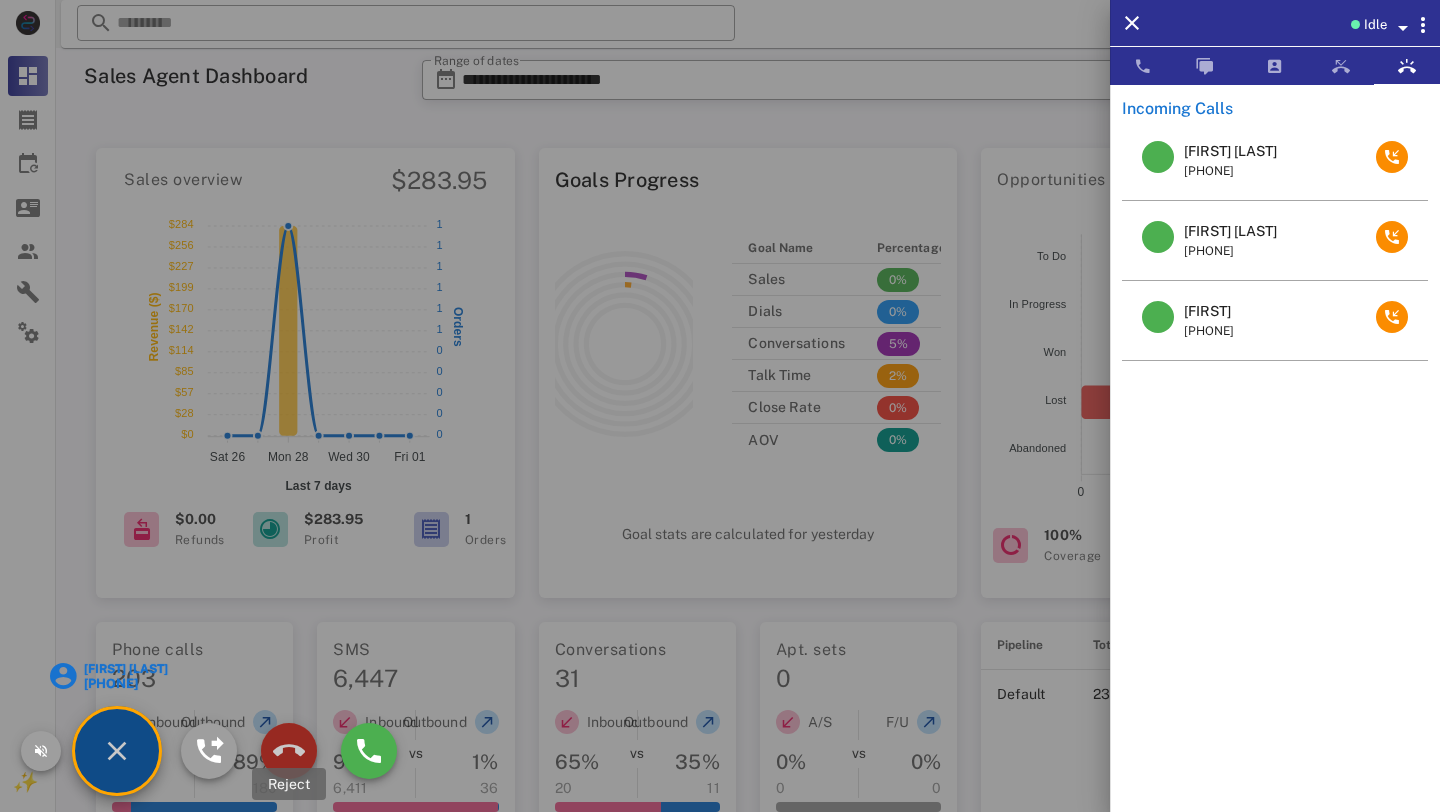 click at bounding box center [289, 751] 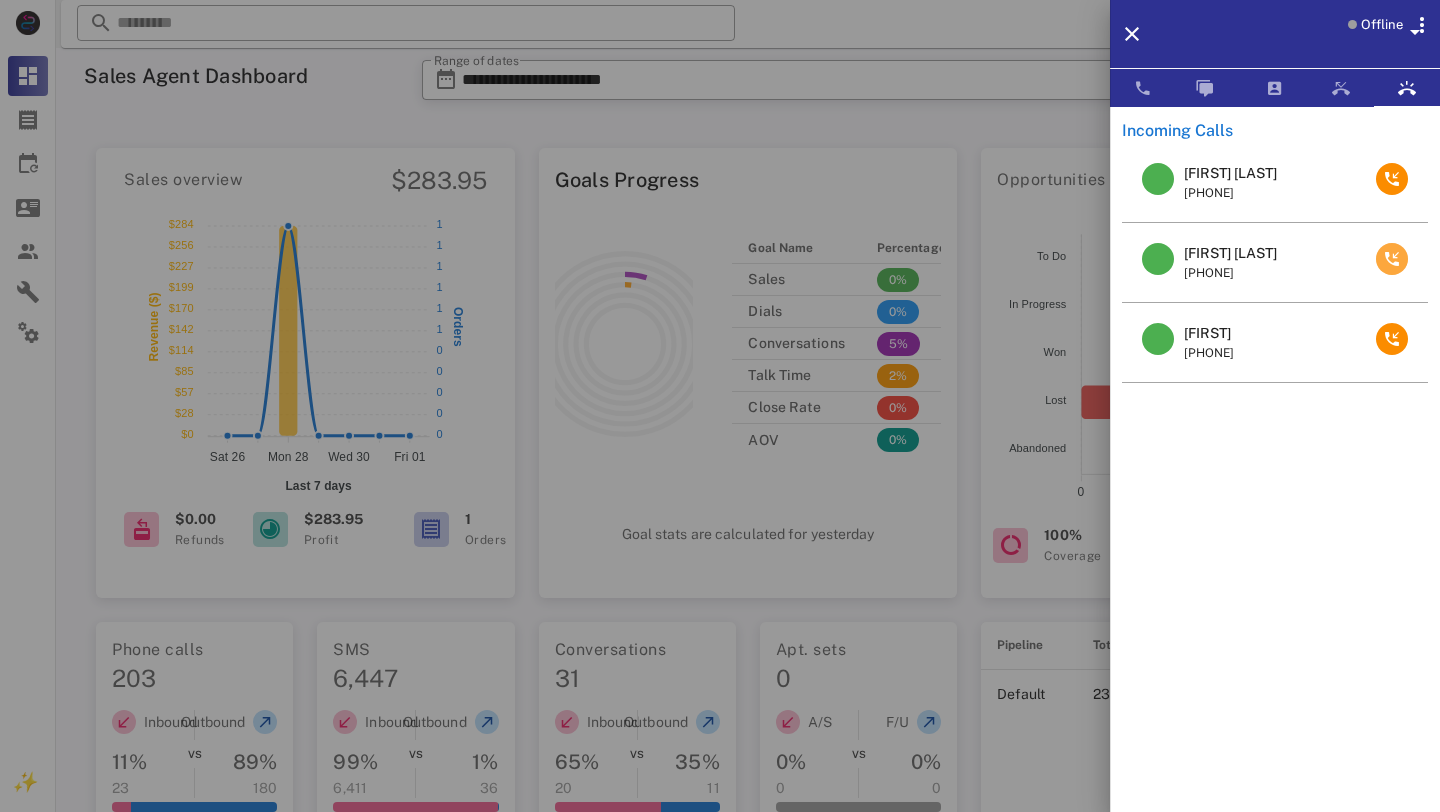 click at bounding box center (1392, 259) 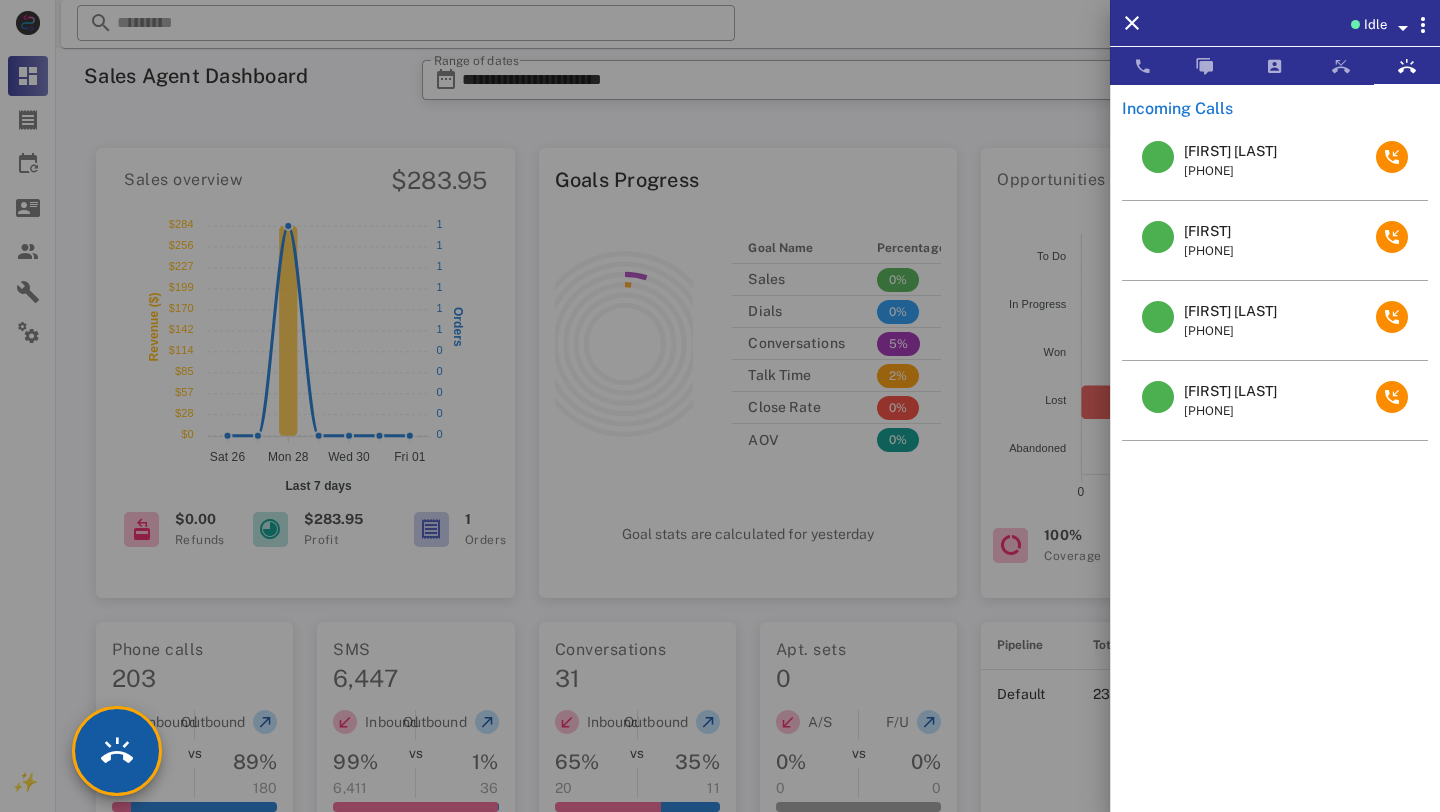 click at bounding box center (117, 751) 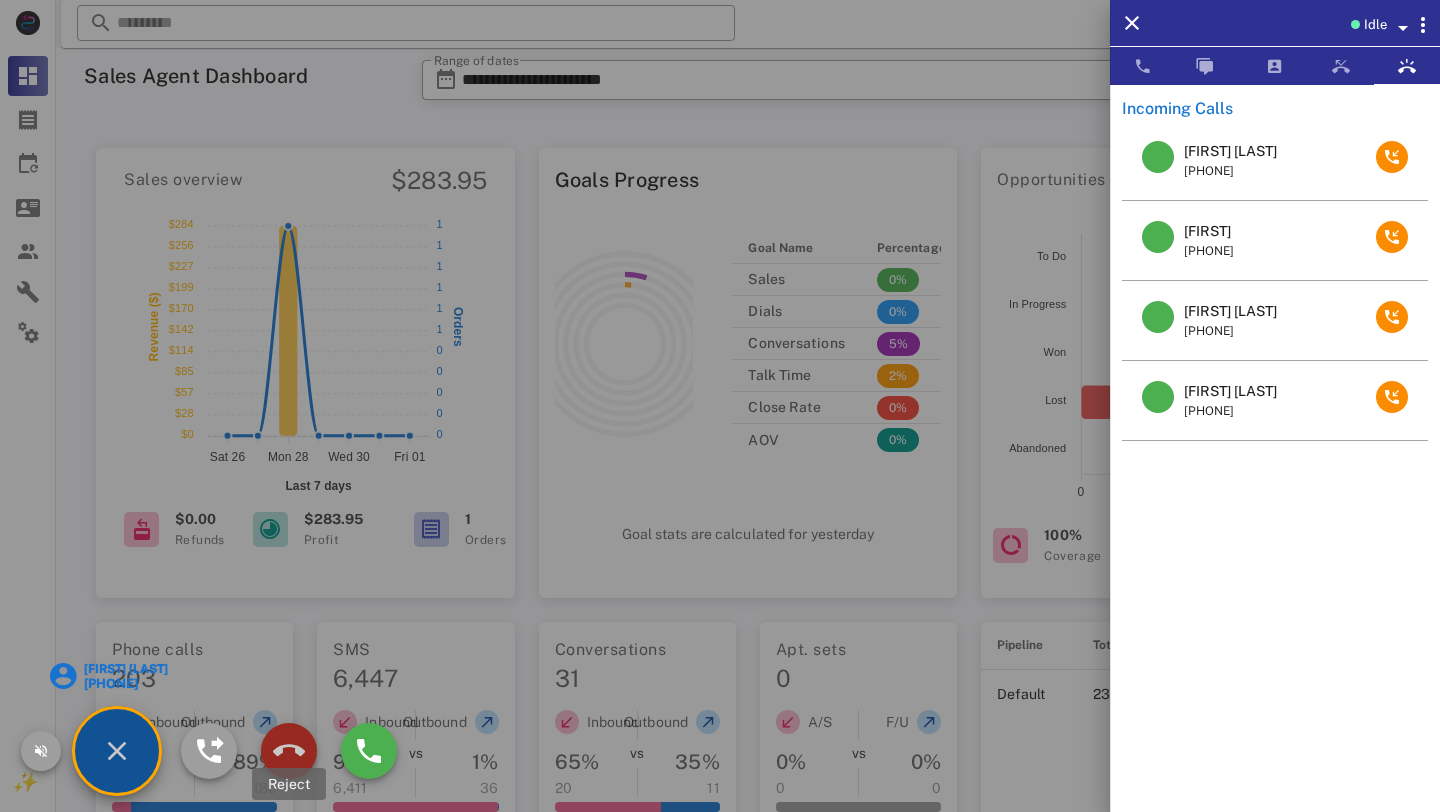 click at bounding box center (289, 751) 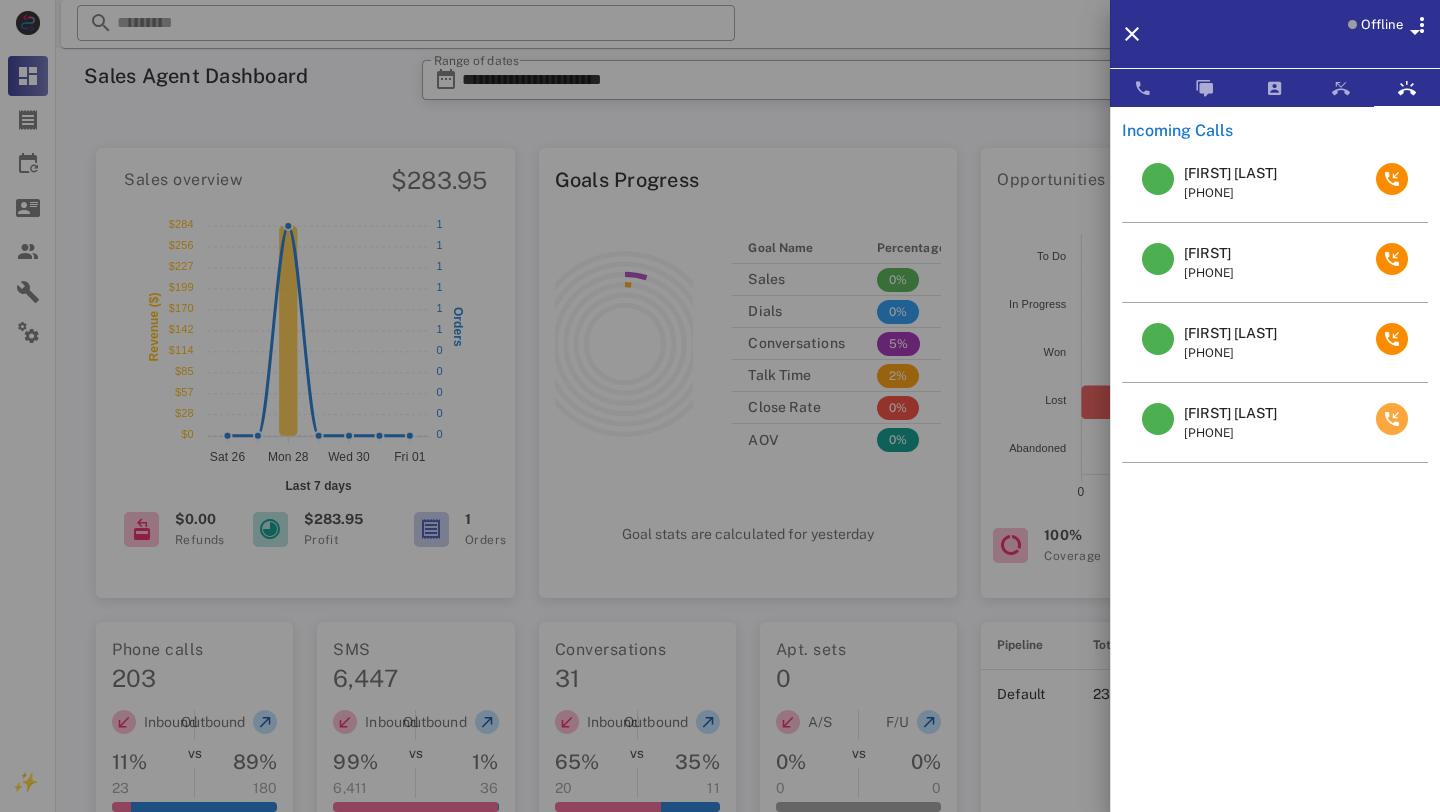 click at bounding box center (1392, 419) 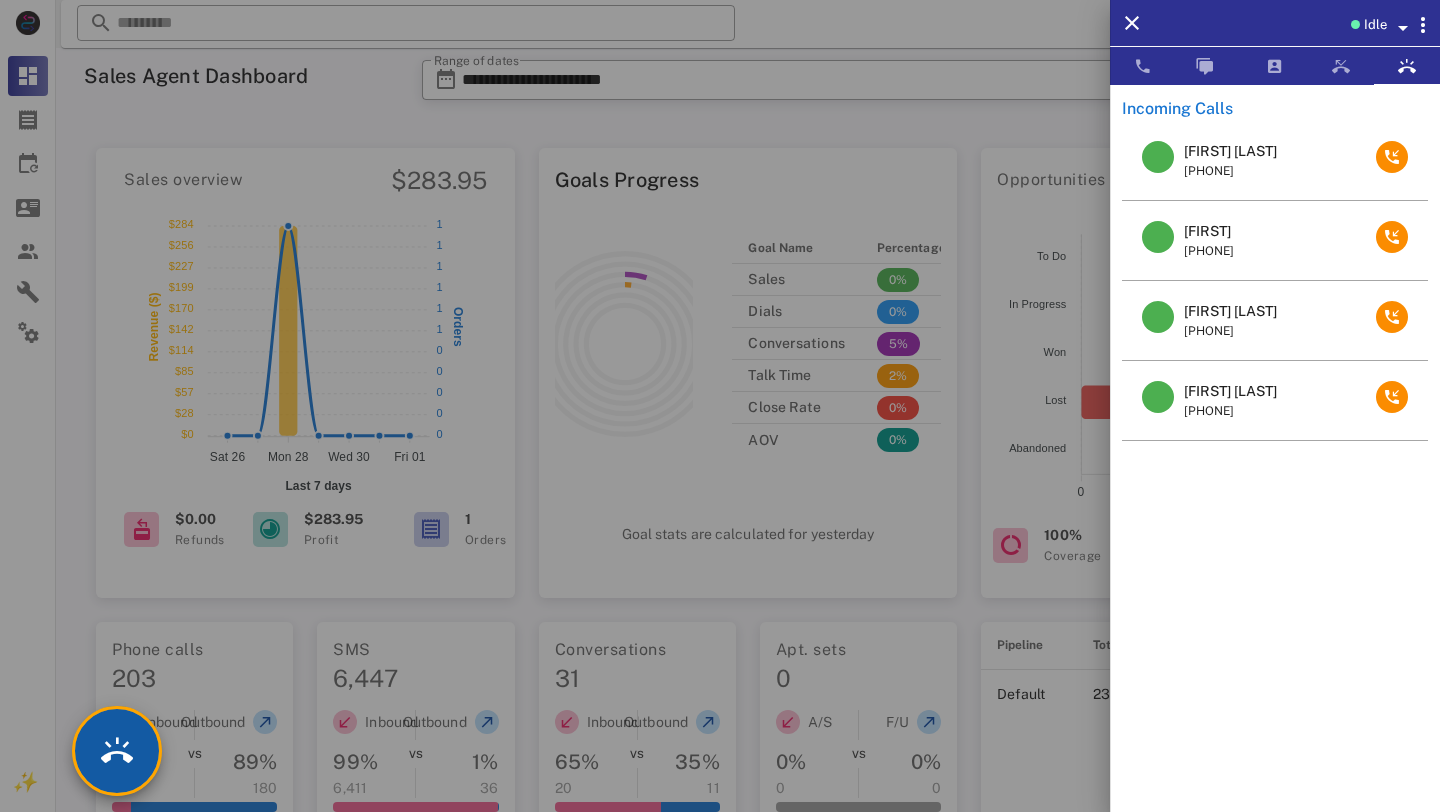 click at bounding box center [117, 751] 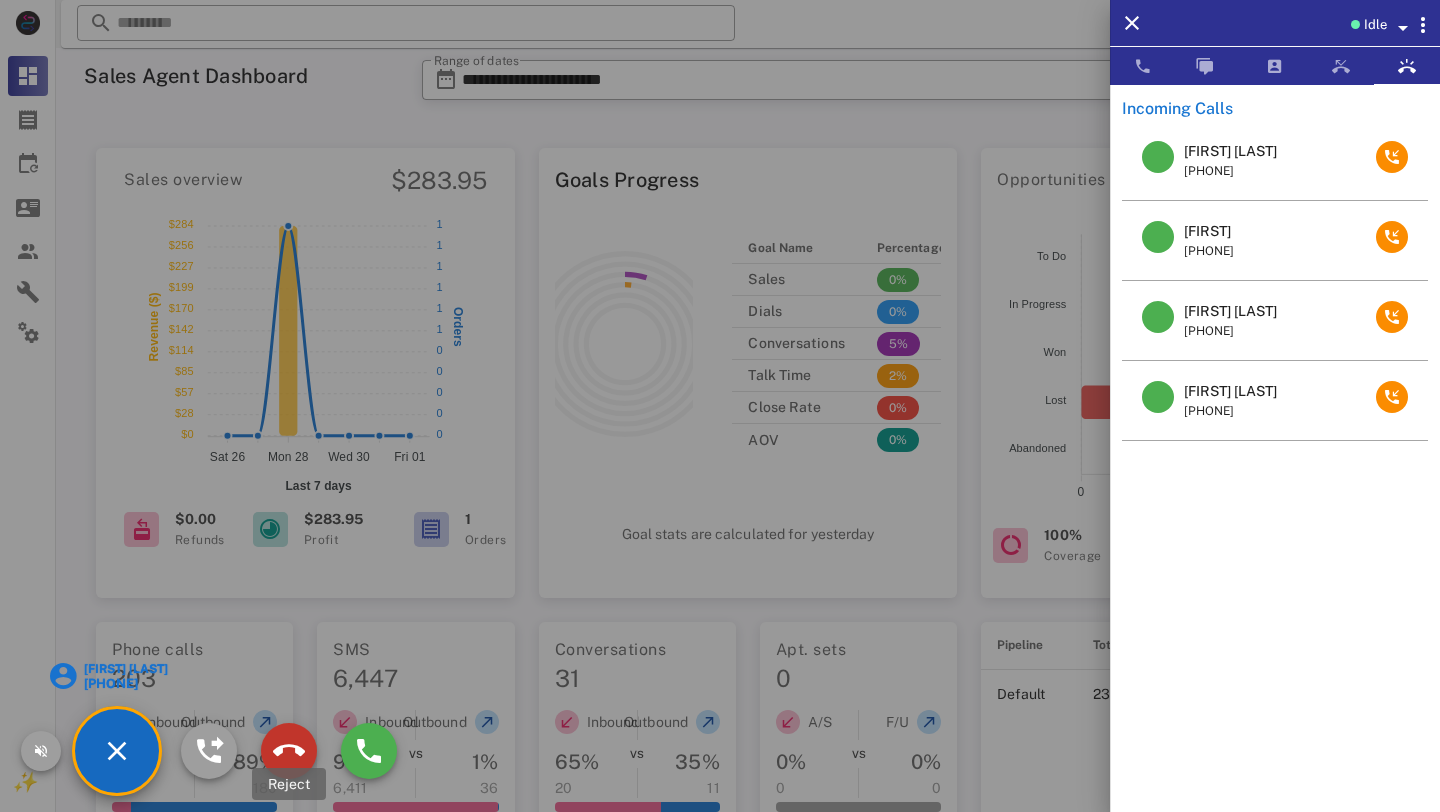 click at bounding box center [289, 751] 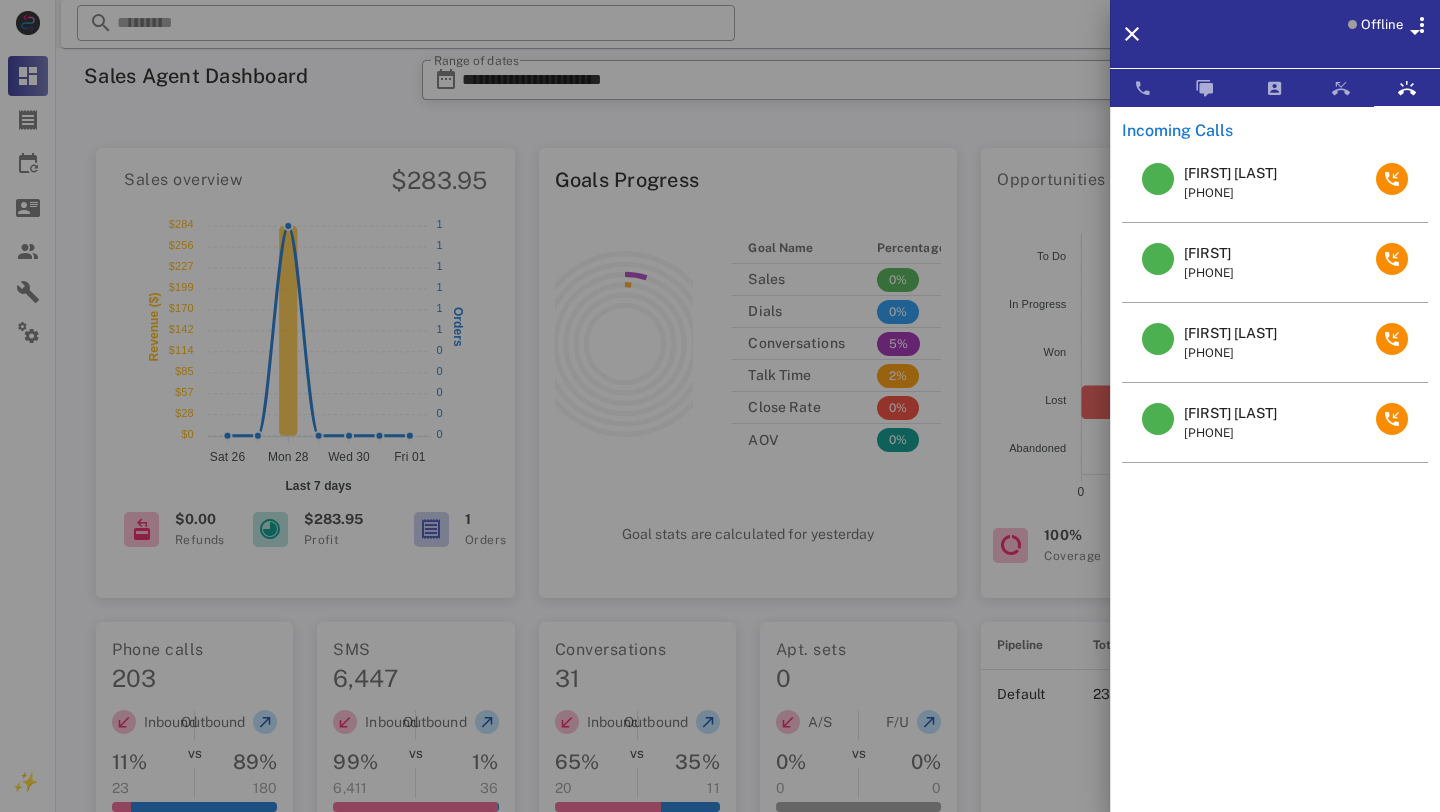 click on "Penny Jo Shine   +17656354132" at bounding box center [1275, 343] 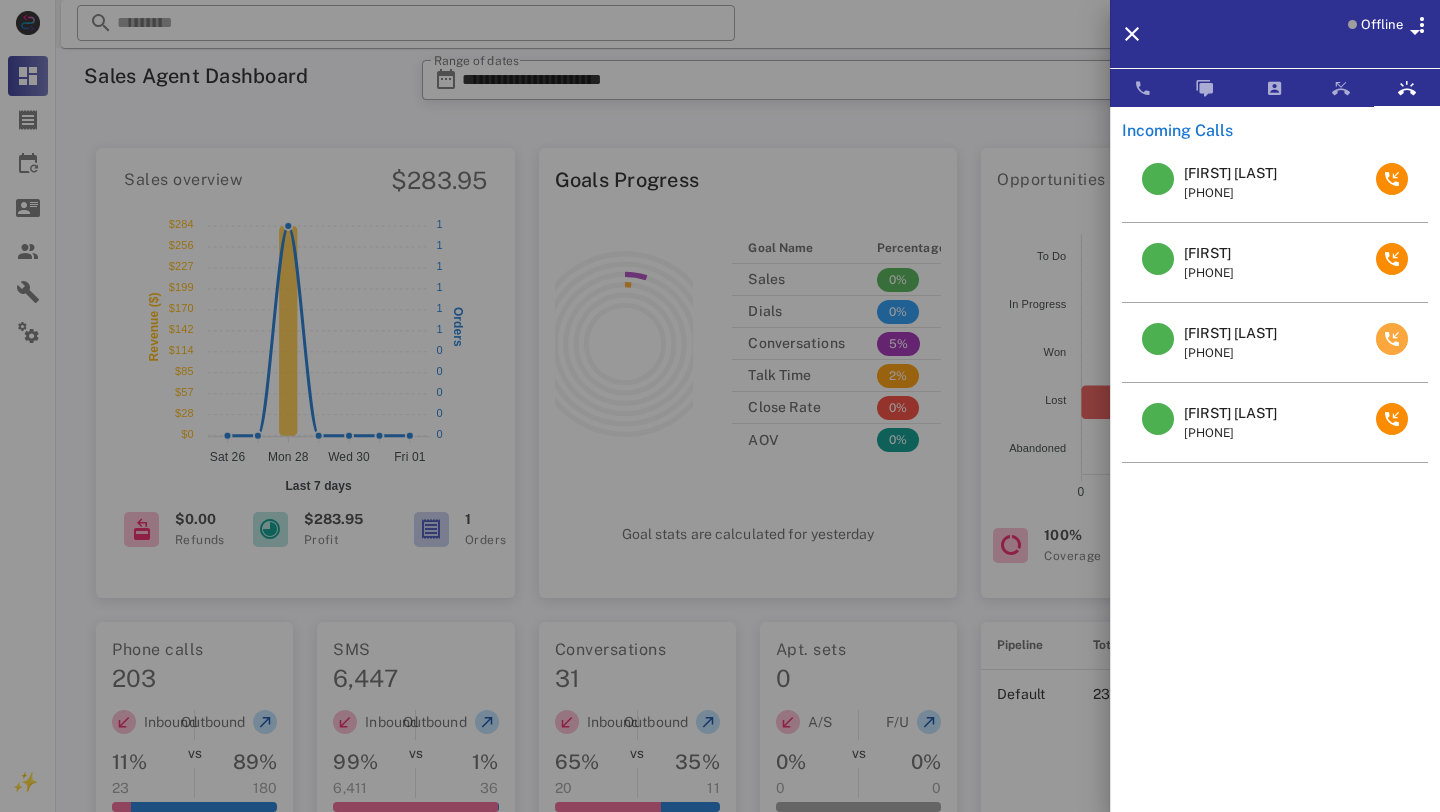click at bounding box center [1392, 339] 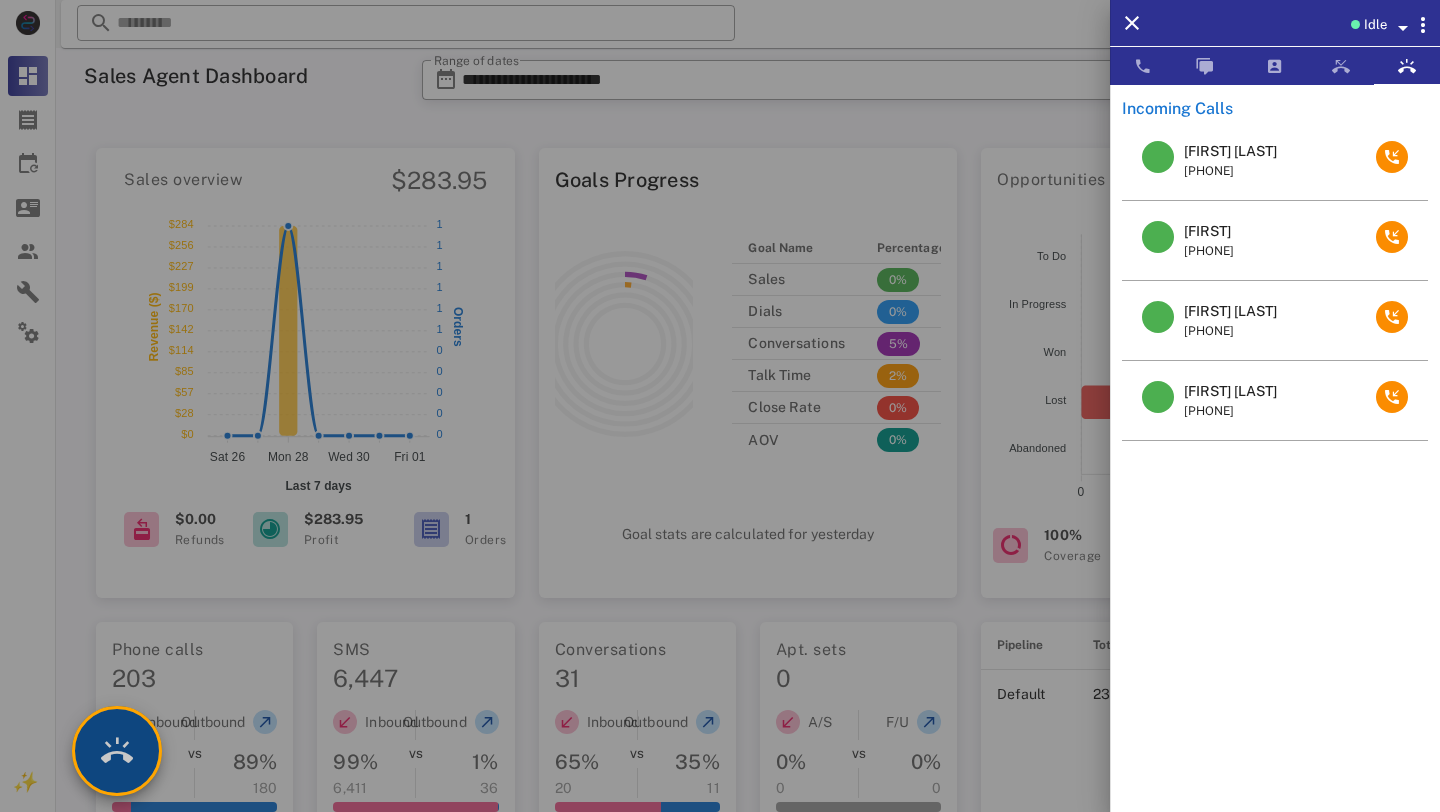 click at bounding box center [117, 751] 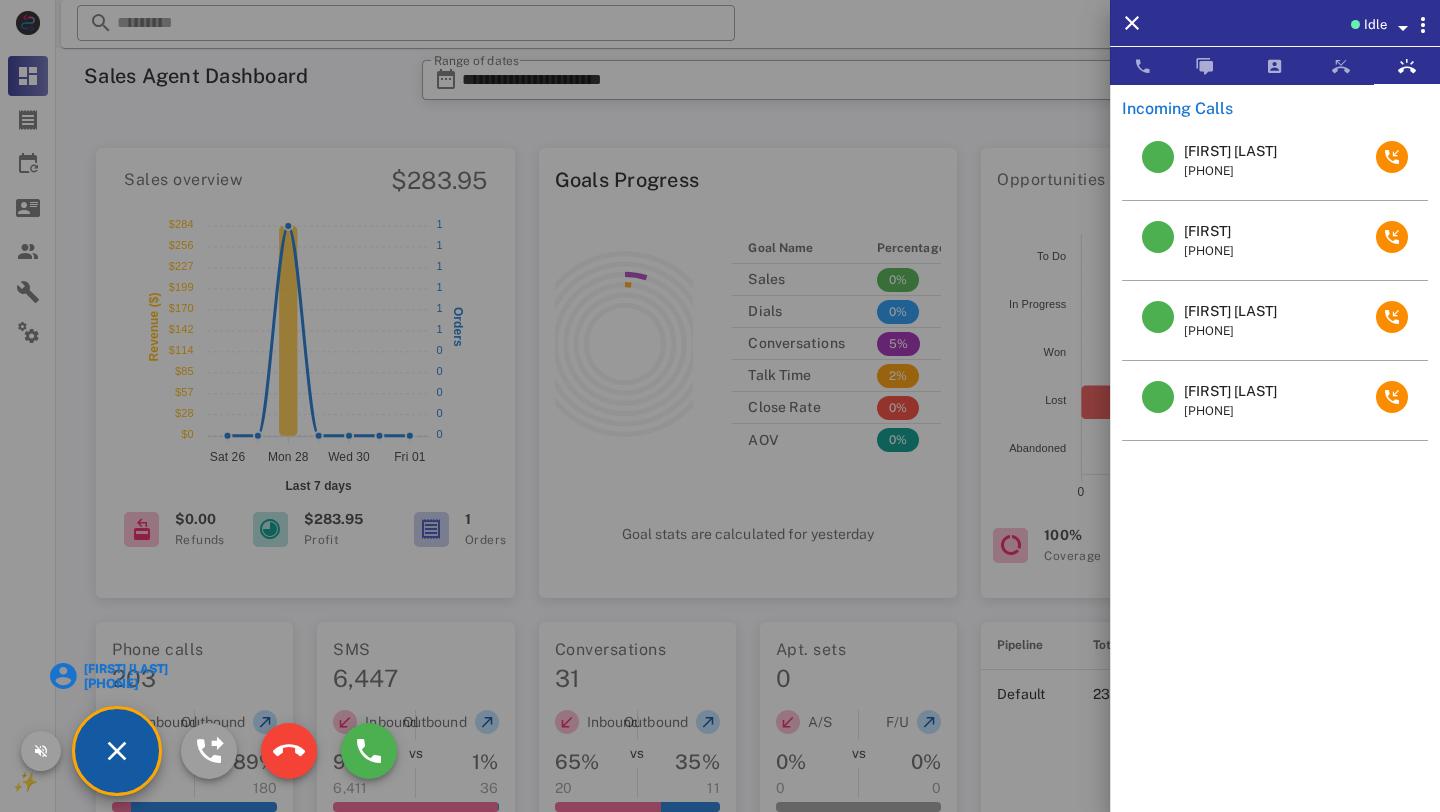 click on "+17656354132" at bounding box center (125, 683) 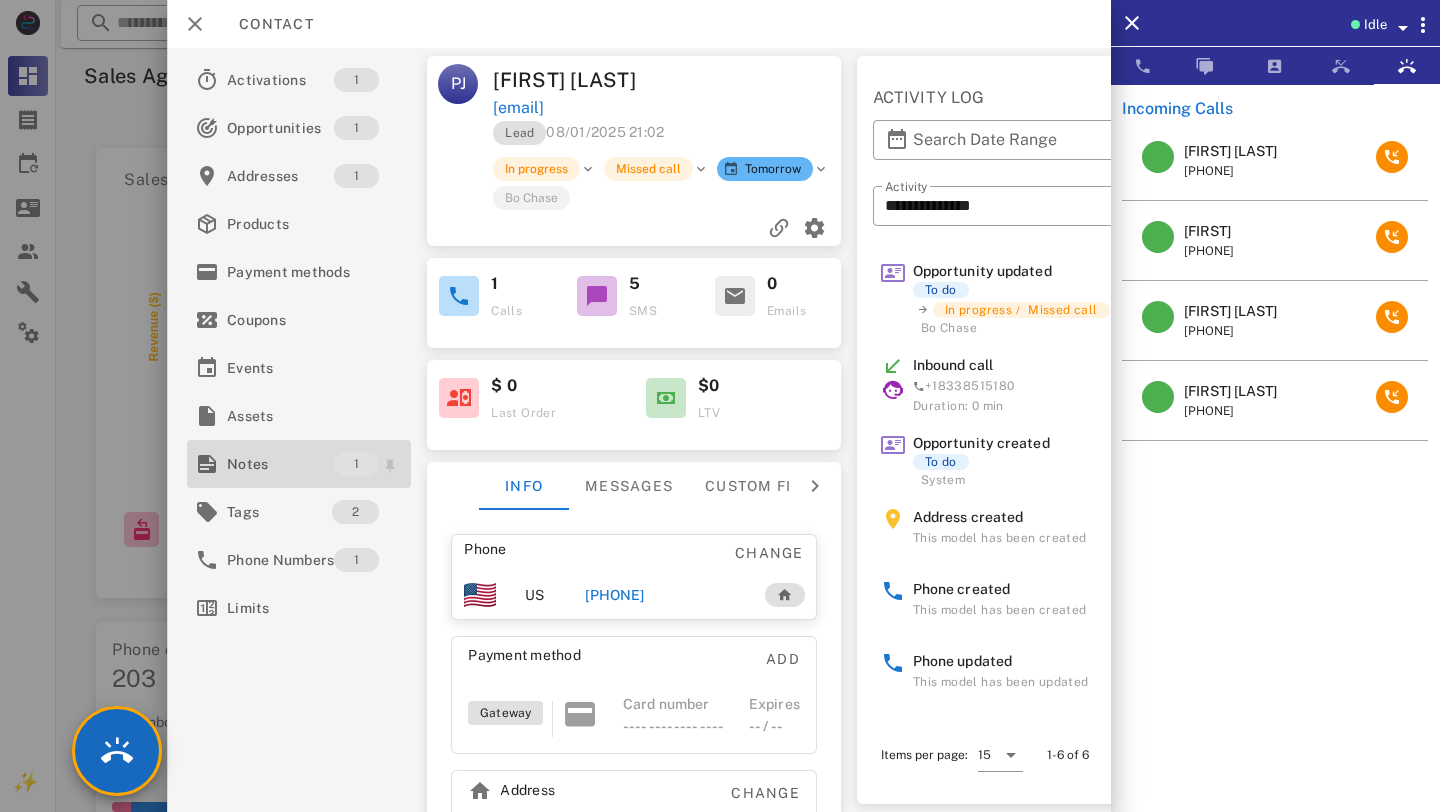 click on "Notes" at bounding box center (280, 464) 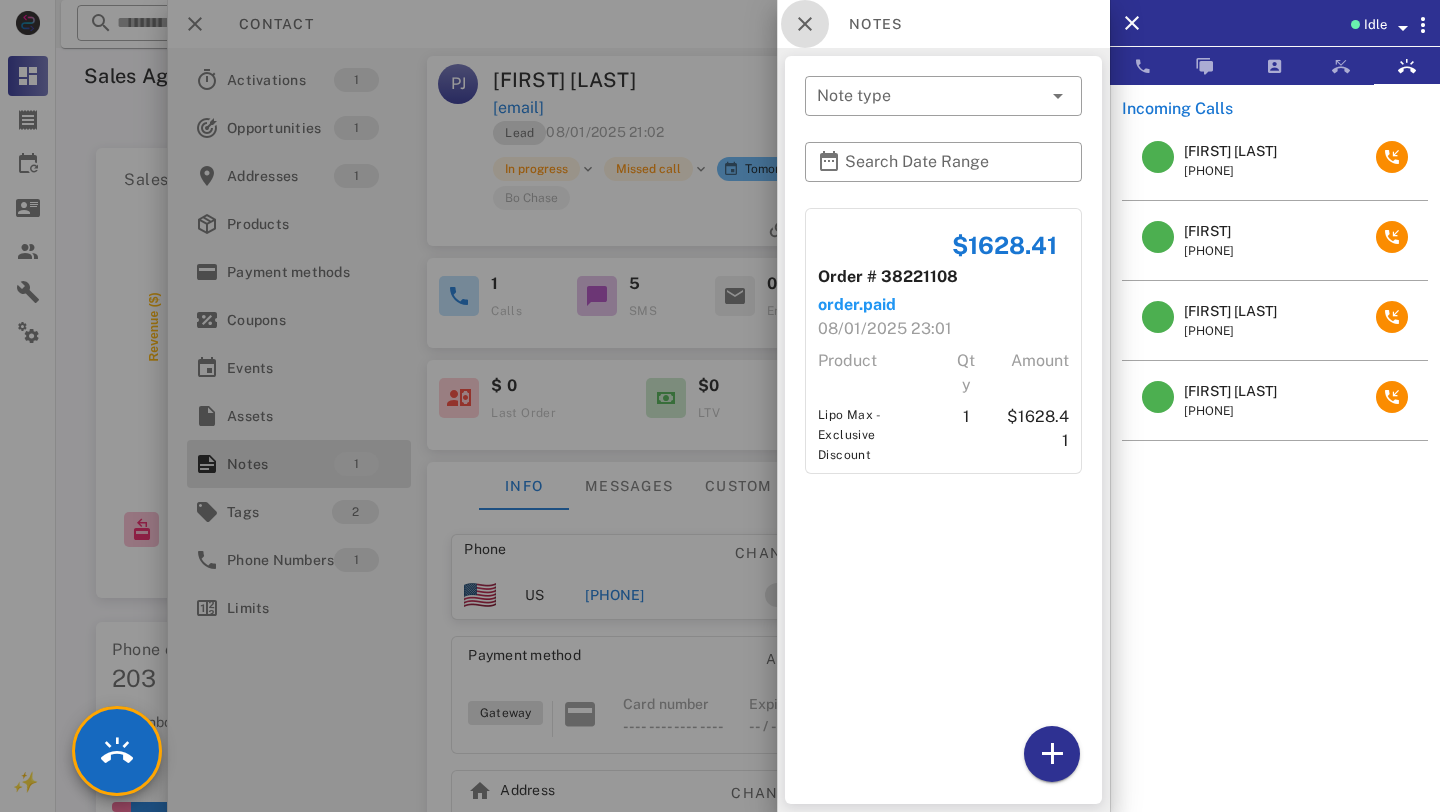 click at bounding box center (805, 24) 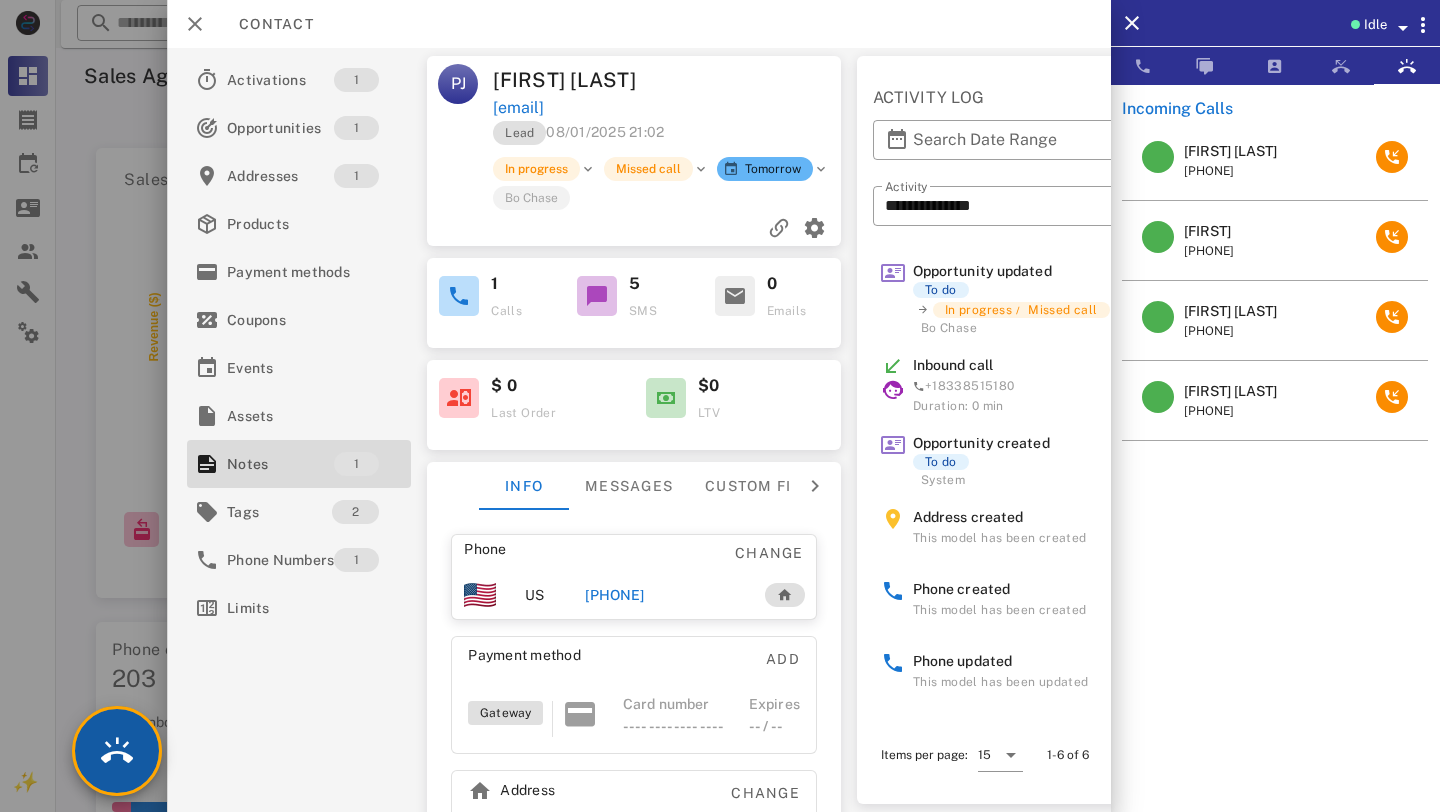 click at bounding box center (117, 751) 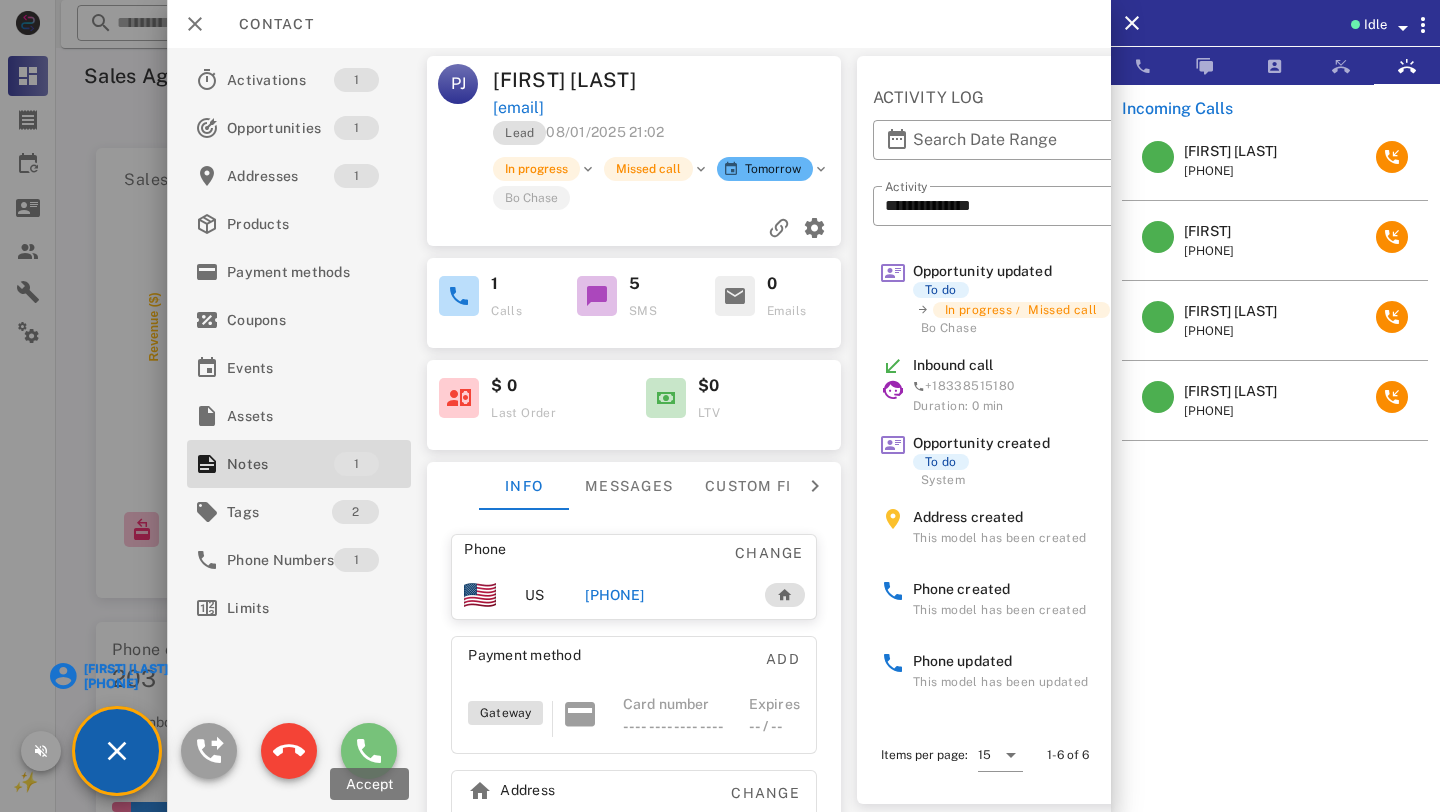 click at bounding box center [369, 751] 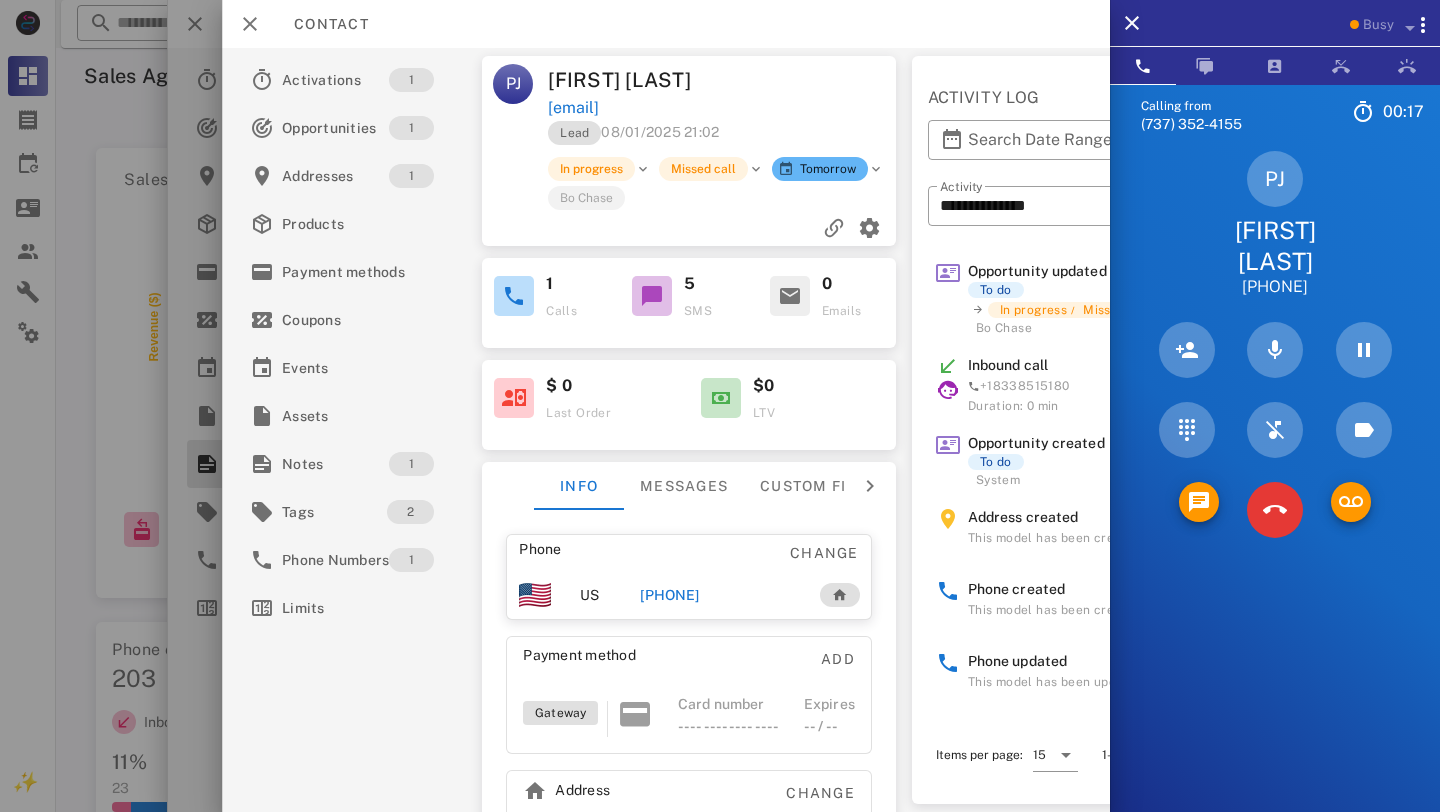 scroll, scrollTop: 133, scrollLeft: 0, axis: vertical 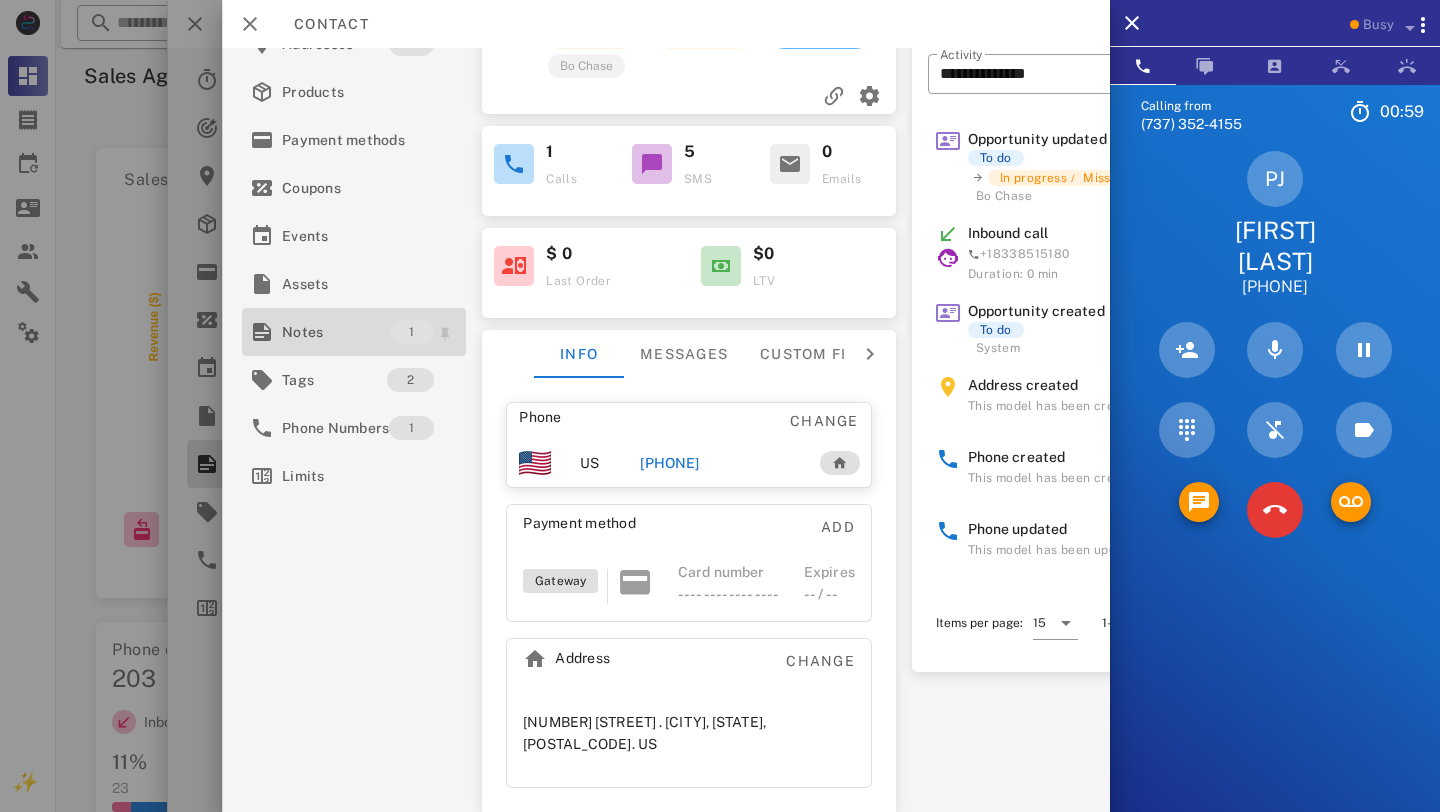 click on "Notes" at bounding box center [335, 332] 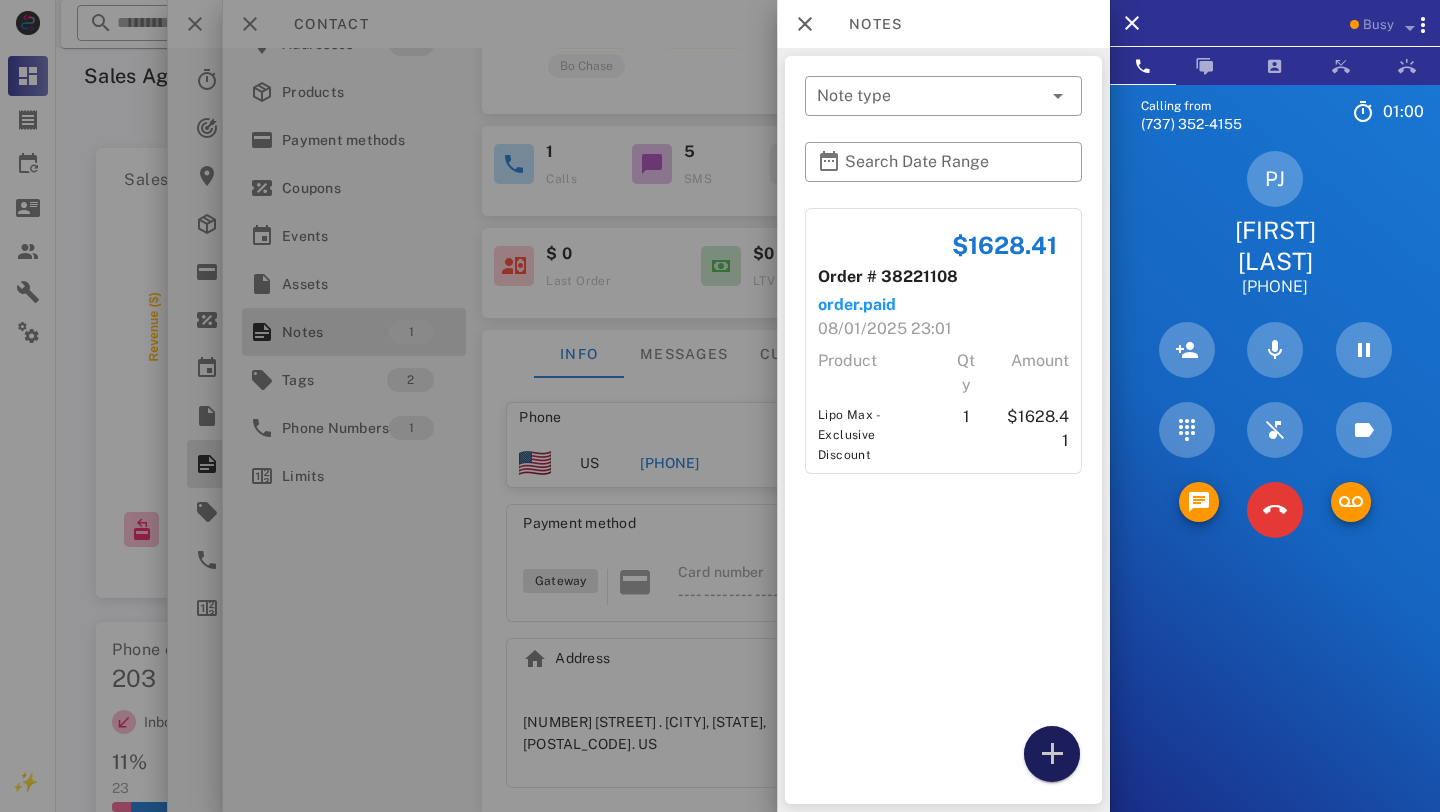 click at bounding box center [1052, 754] 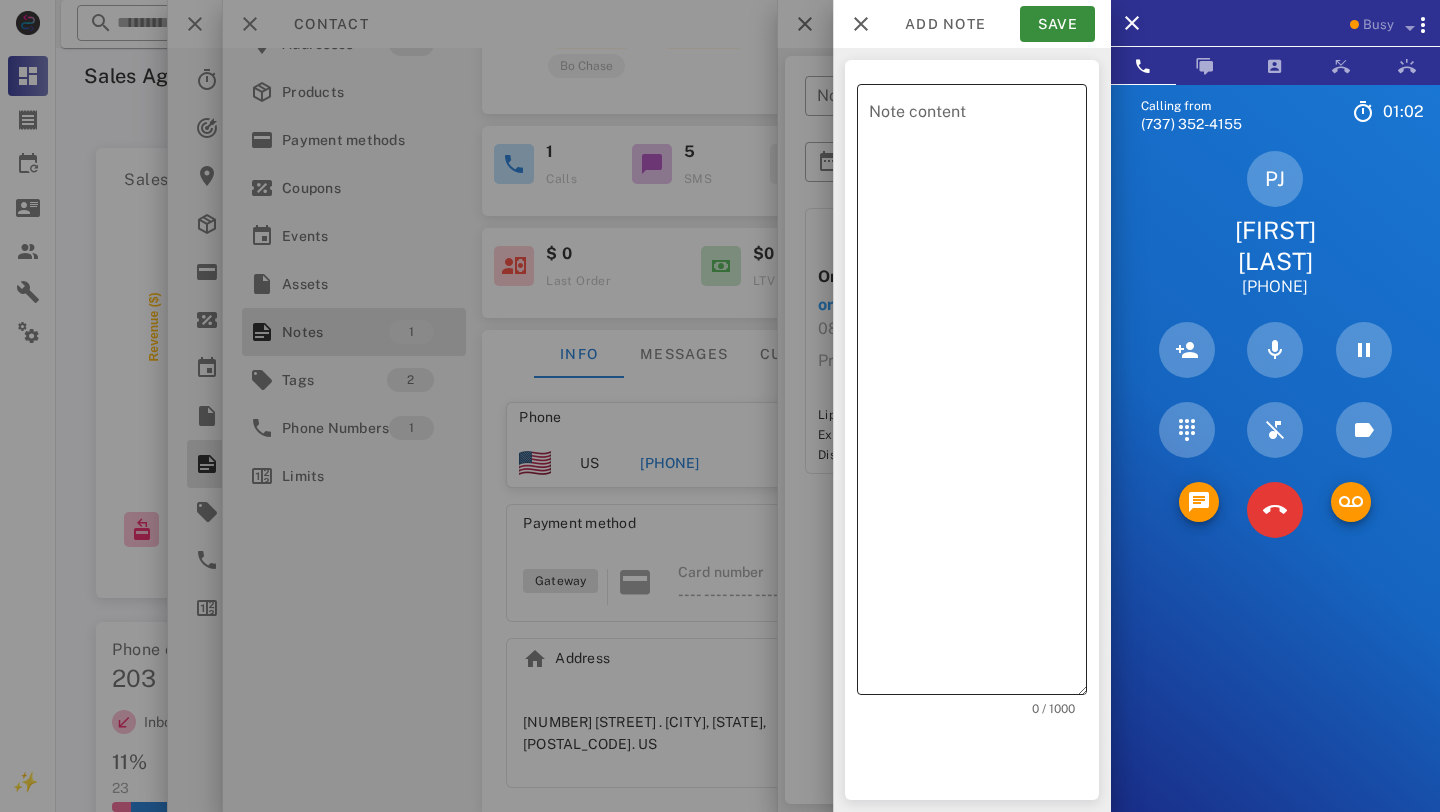 click on "Note content" at bounding box center [978, 394] 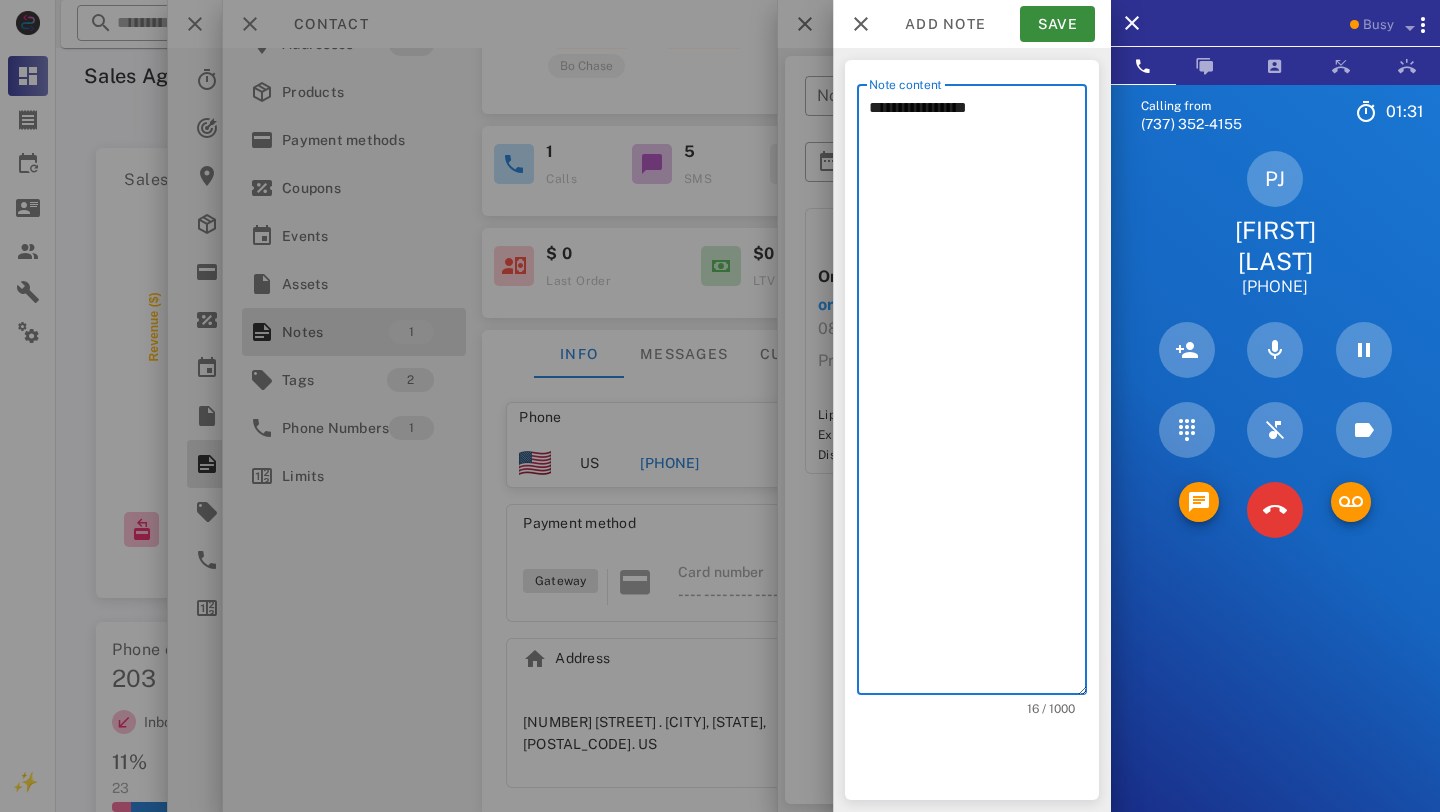 click on "**********" at bounding box center [978, 394] 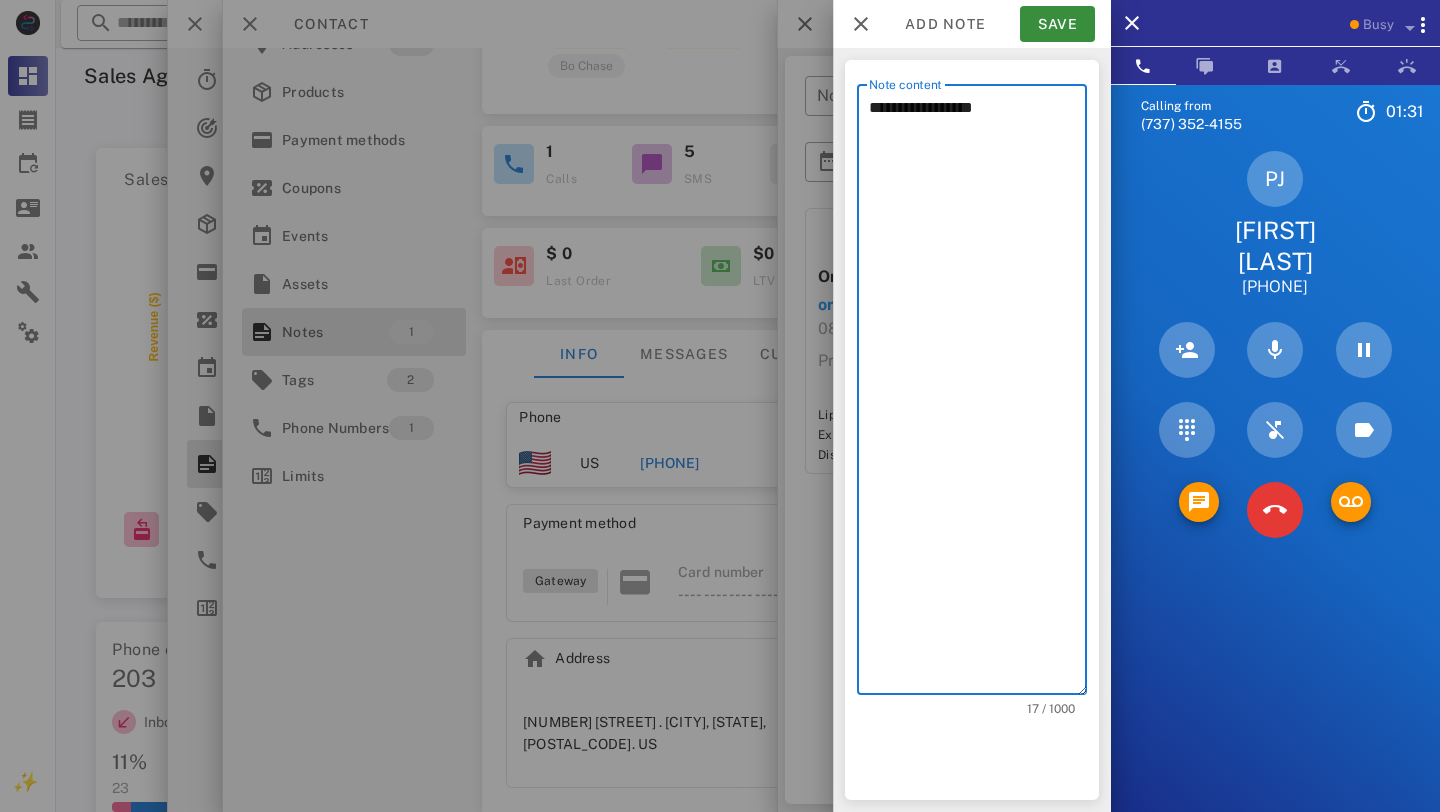 click on "**********" at bounding box center (978, 394) 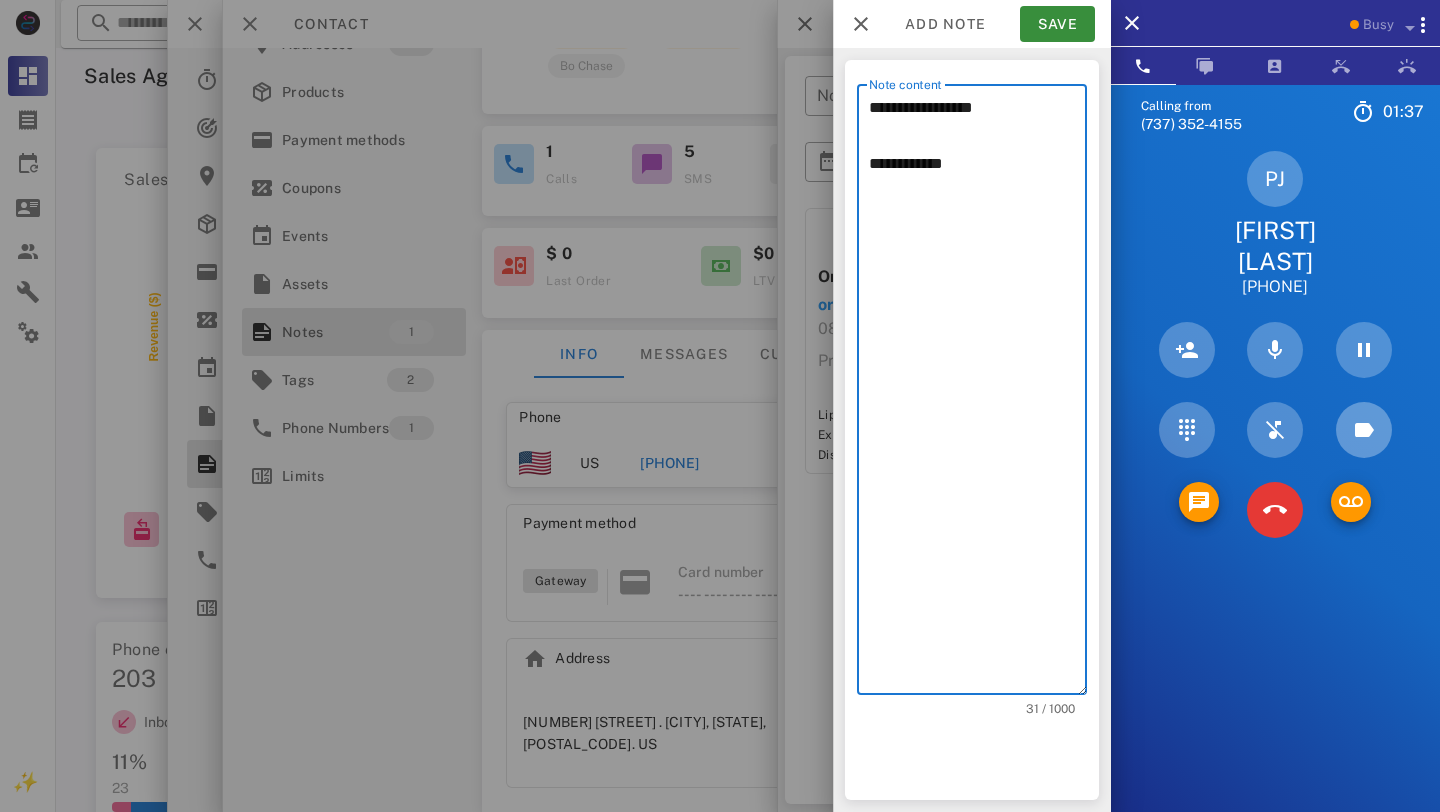 type on "**********" 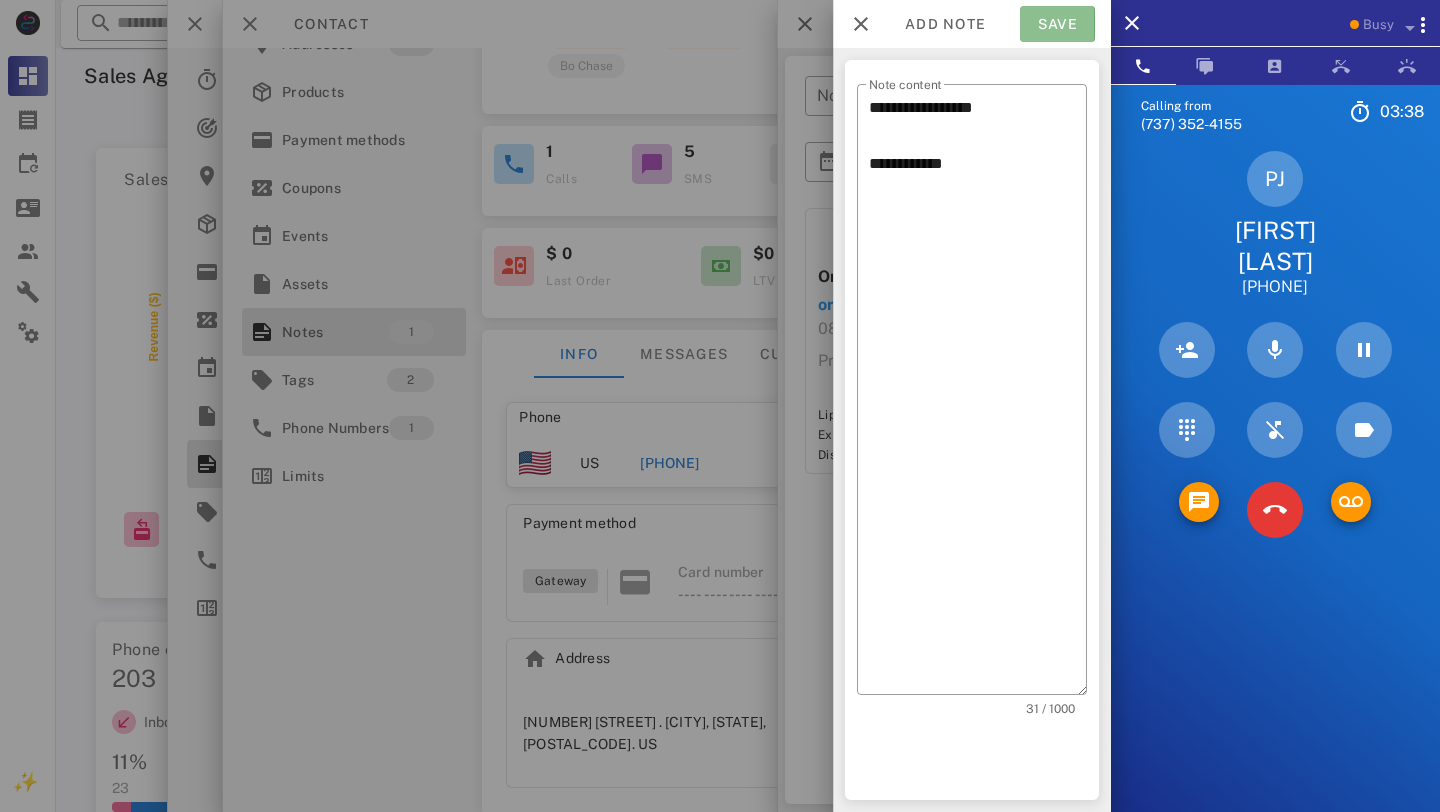 click on "Save" at bounding box center [1057, 24] 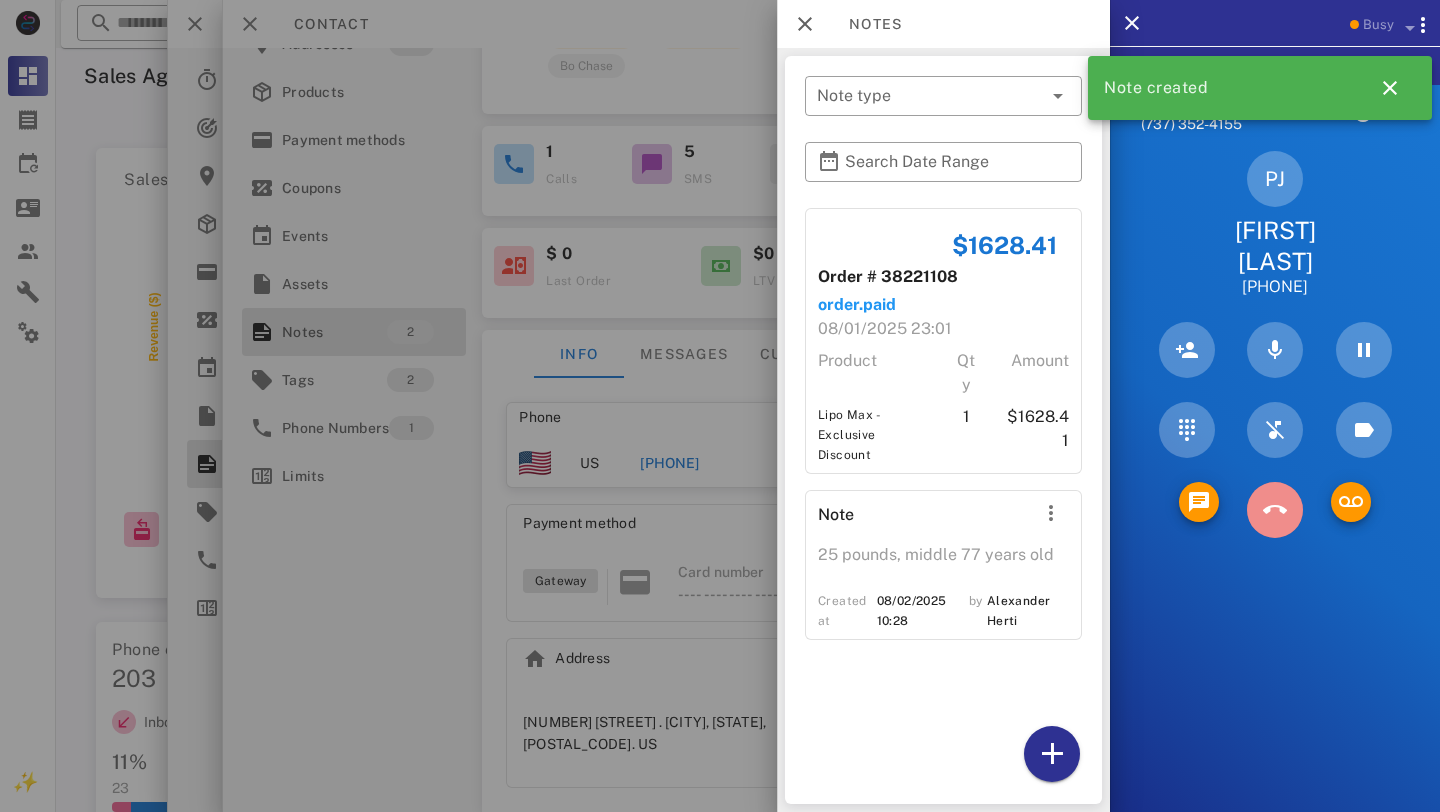 click at bounding box center [1275, 510] 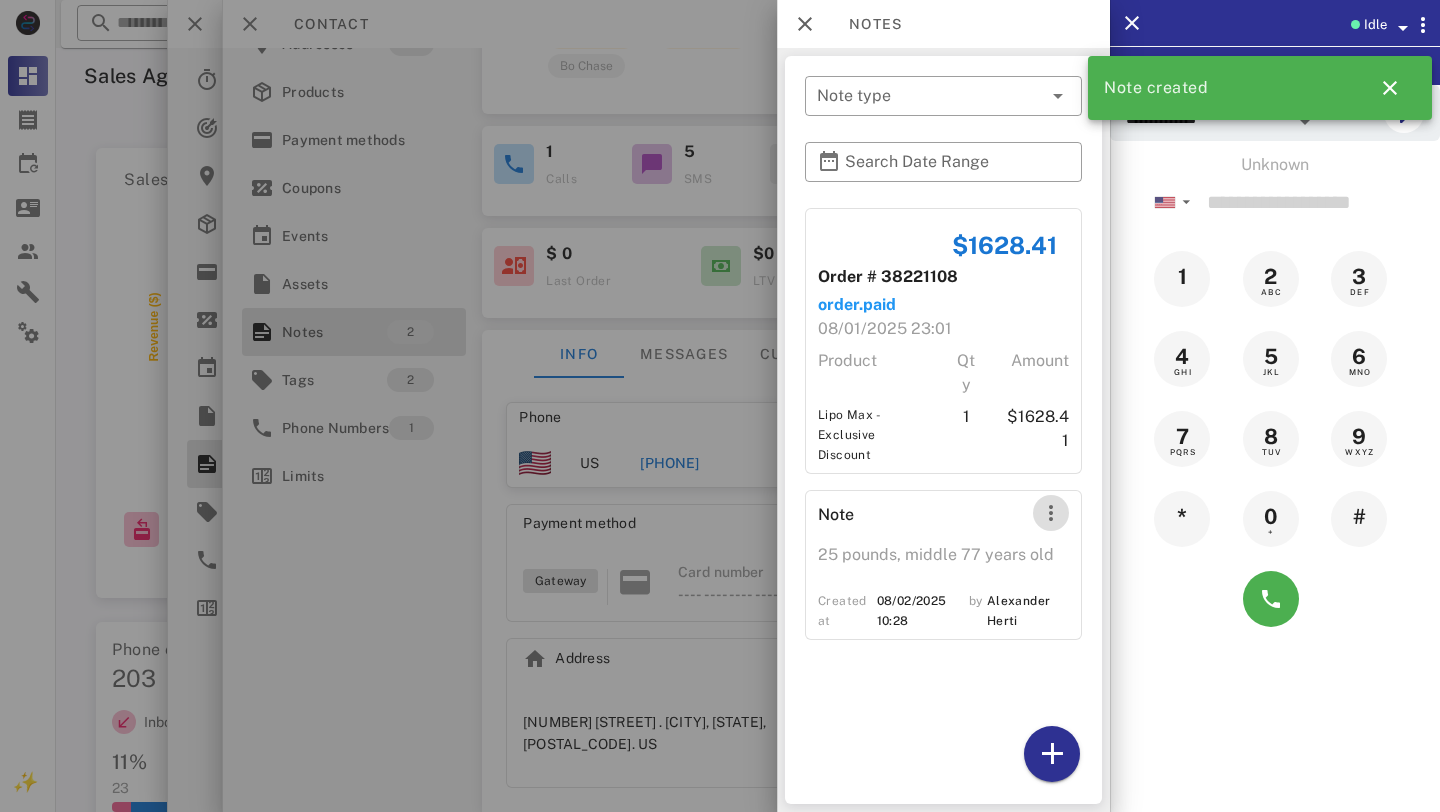 click at bounding box center (1051, 513) 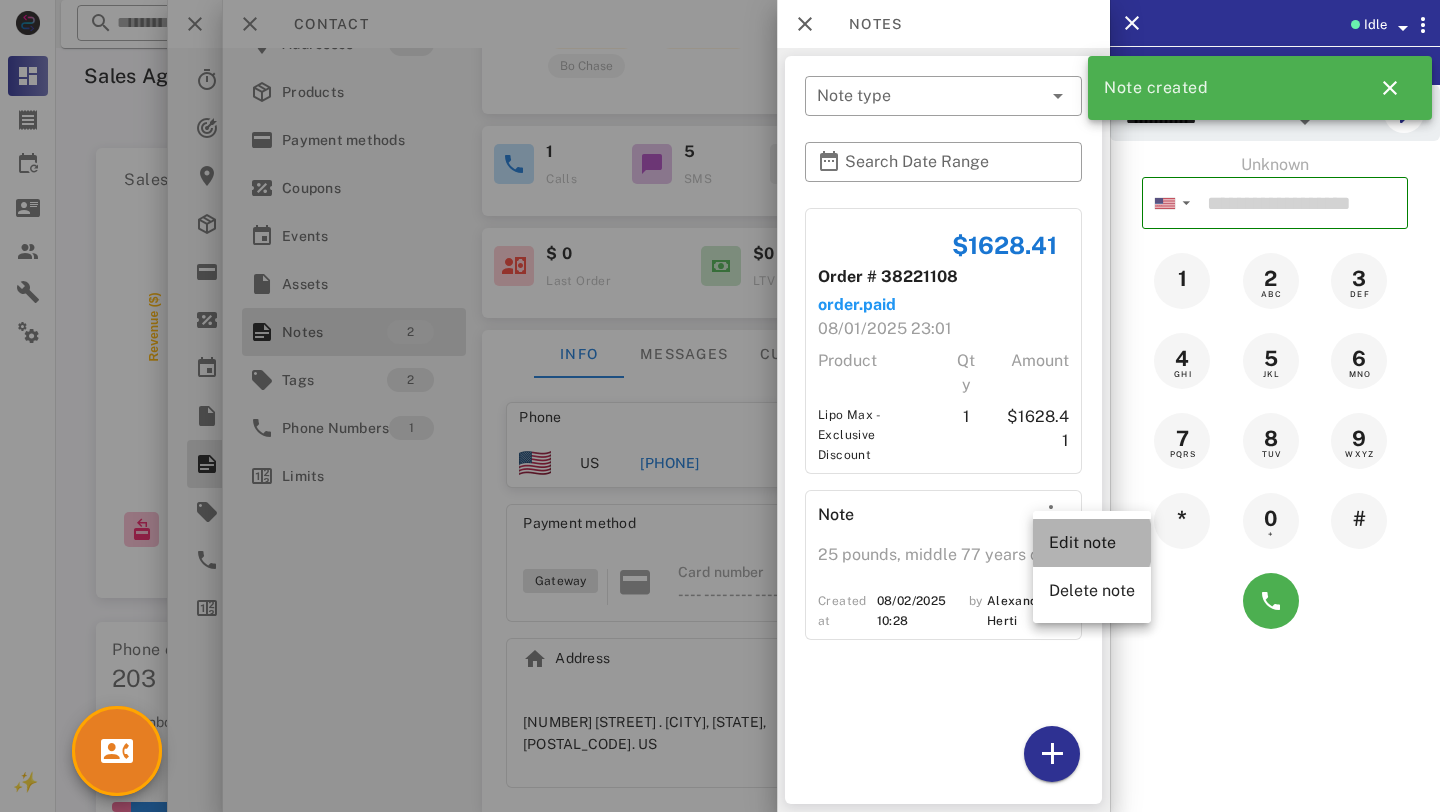 click on "Edit note" at bounding box center [1092, 542] 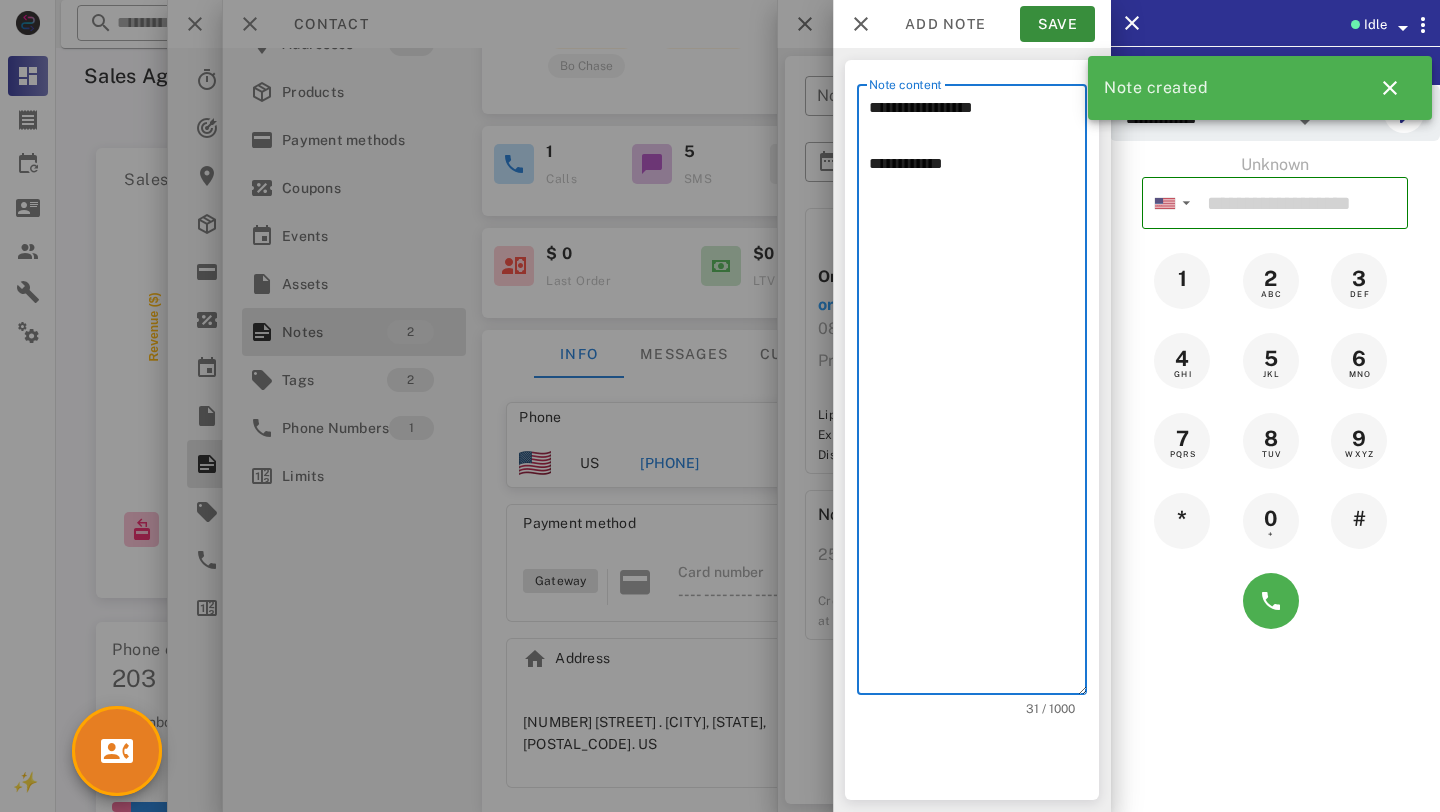 click on "**********" at bounding box center [978, 394] 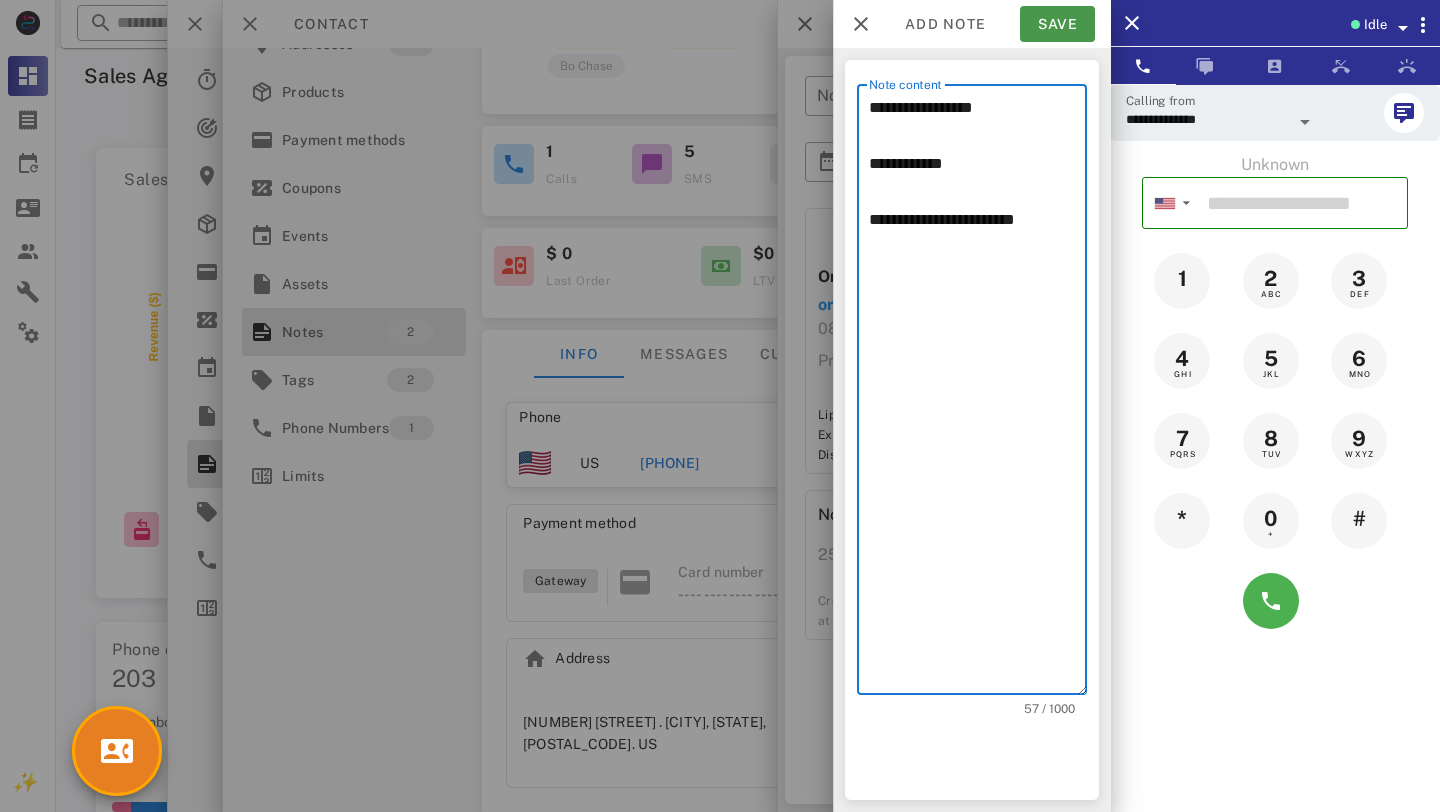 type on "**********" 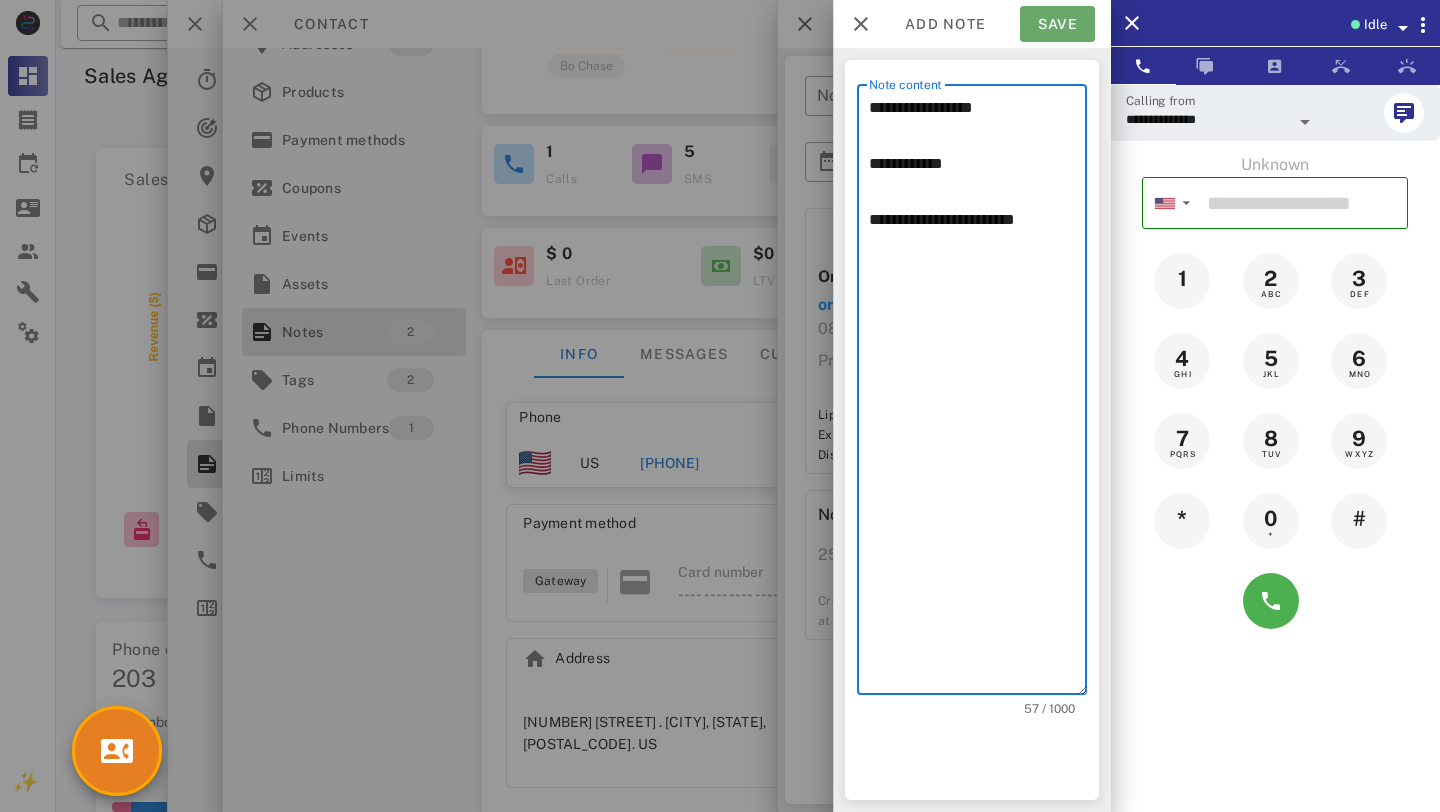 click on "Save" at bounding box center (1057, 24) 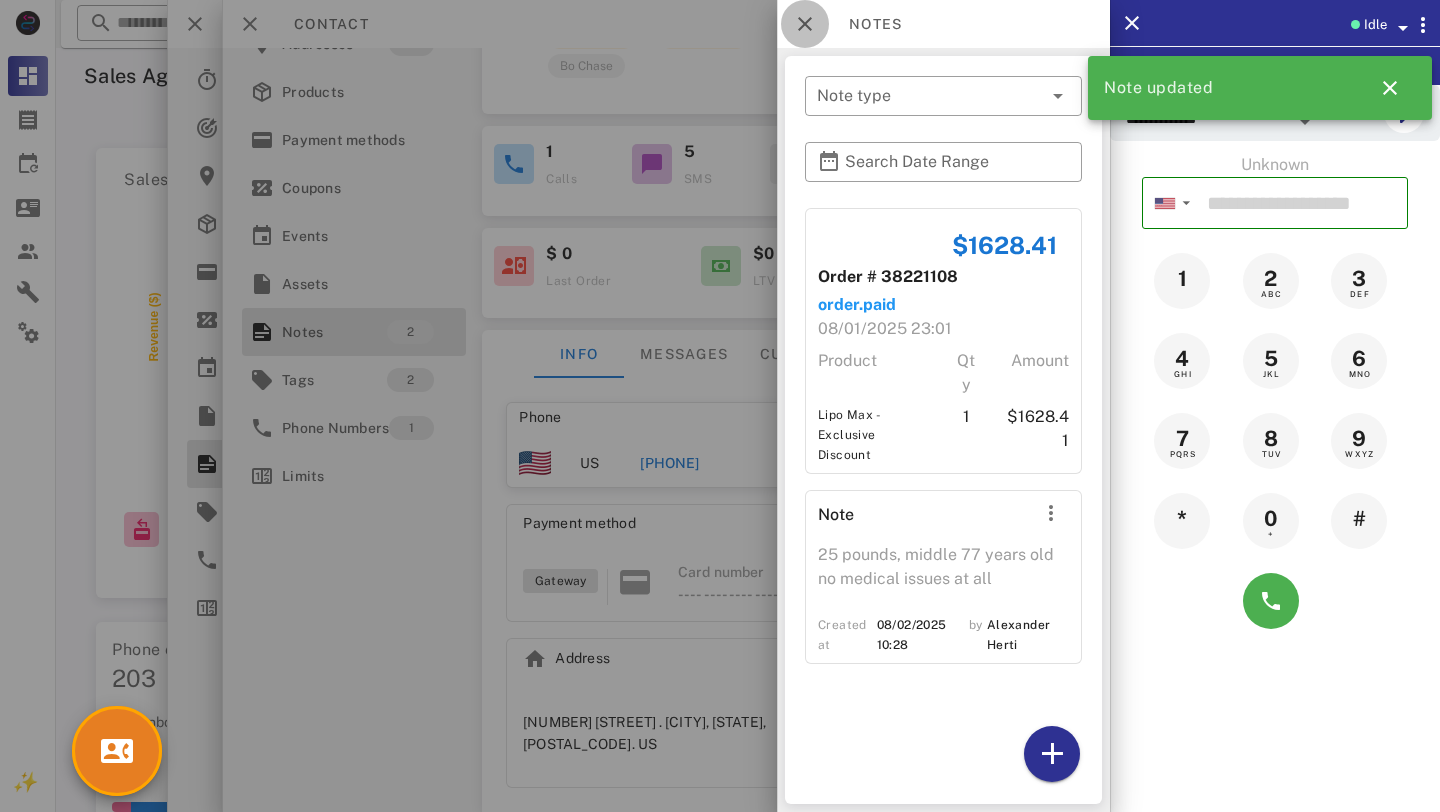 click at bounding box center [805, 24] 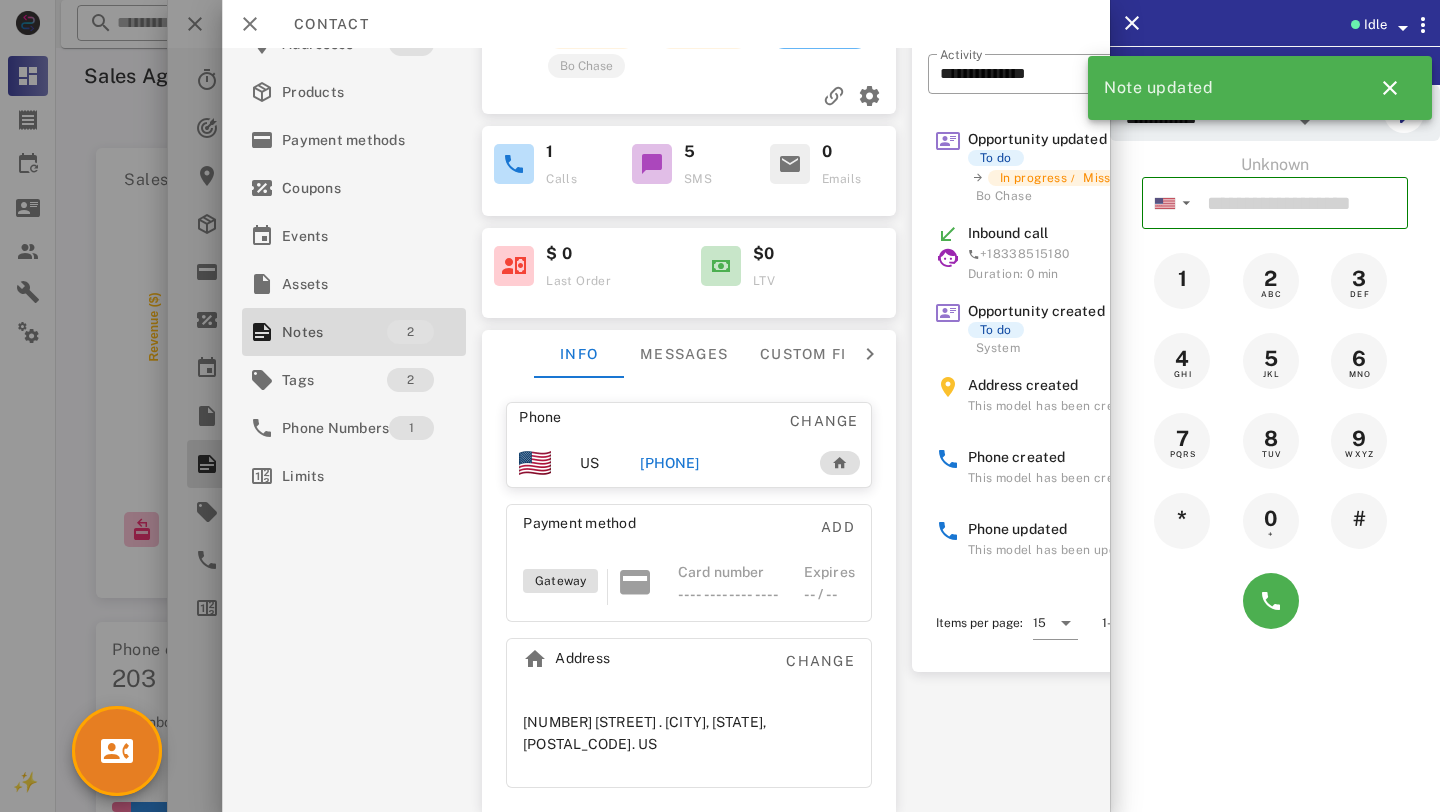 scroll, scrollTop: 0, scrollLeft: 0, axis: both 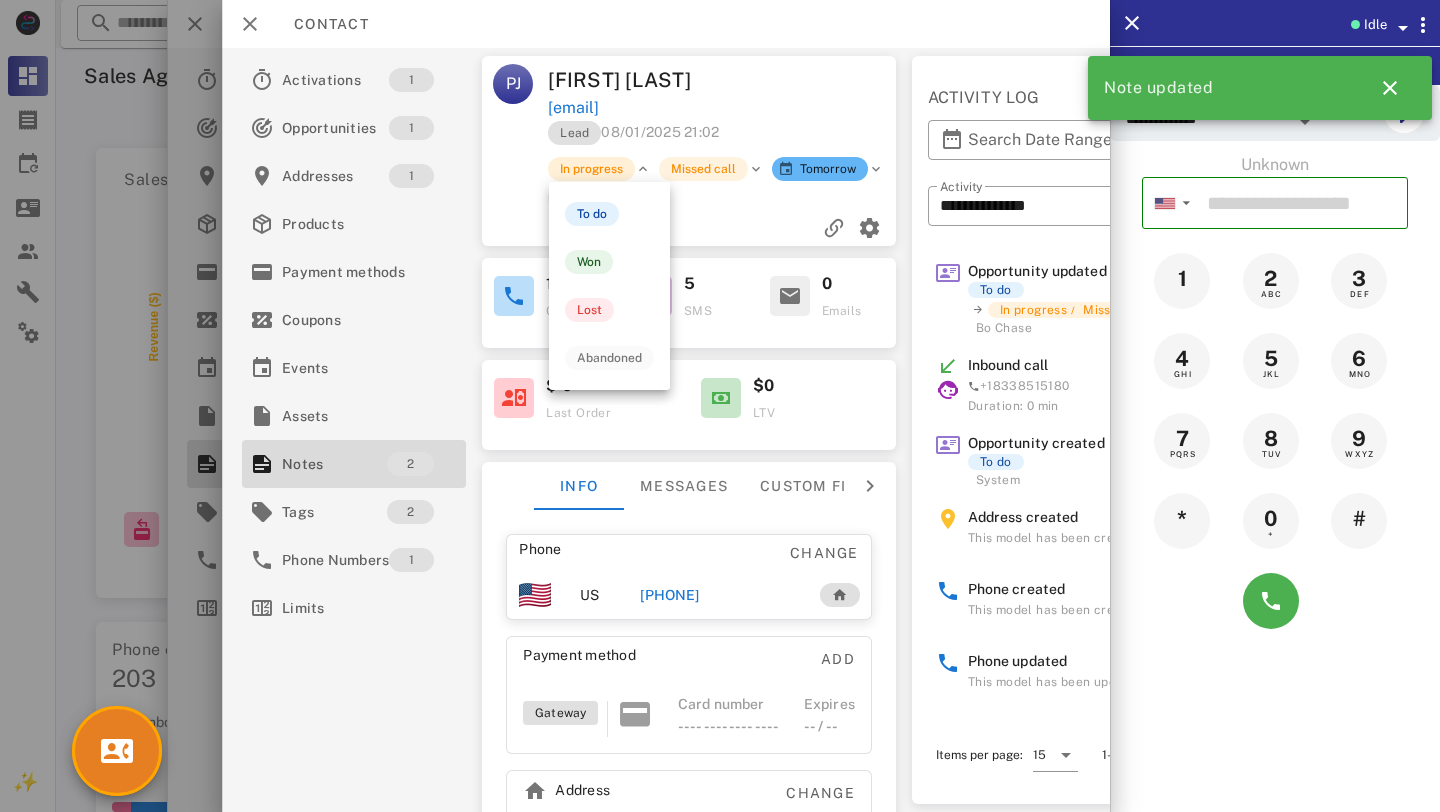 click on "In progress" at bounding box center [591, 169] 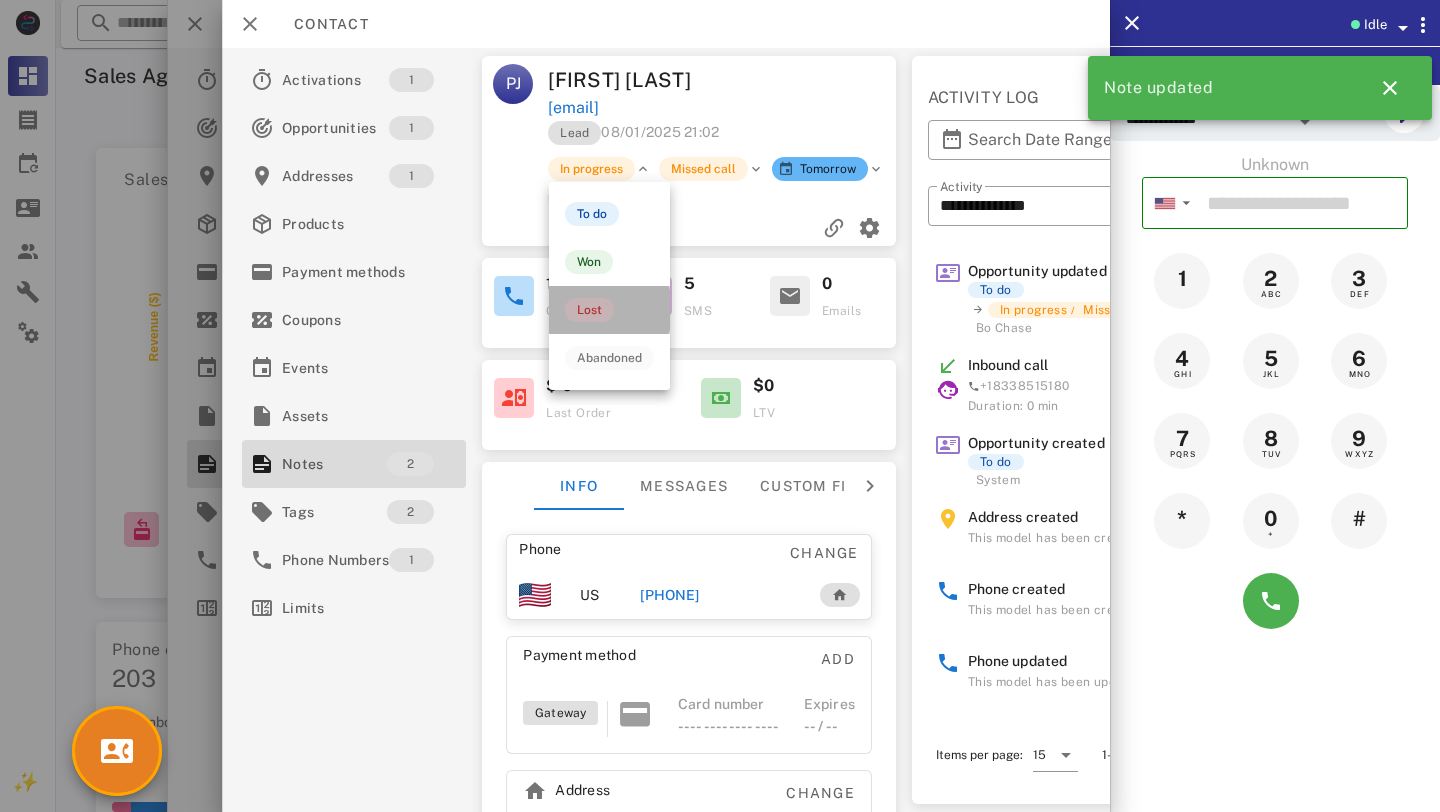 click on "Lost" at bounding box center (589, 310) 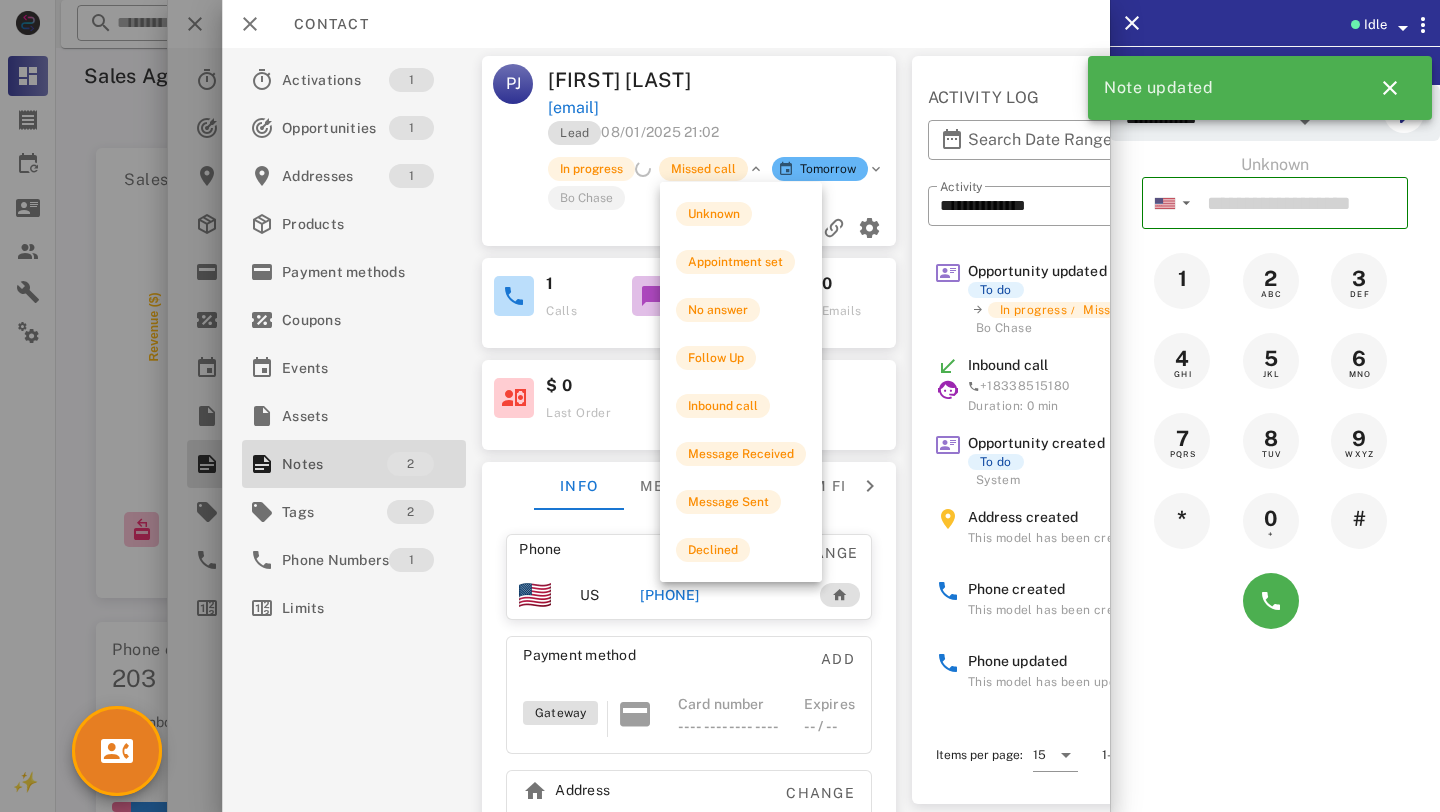 click on "Missed call" at bounding box center (703, 169) 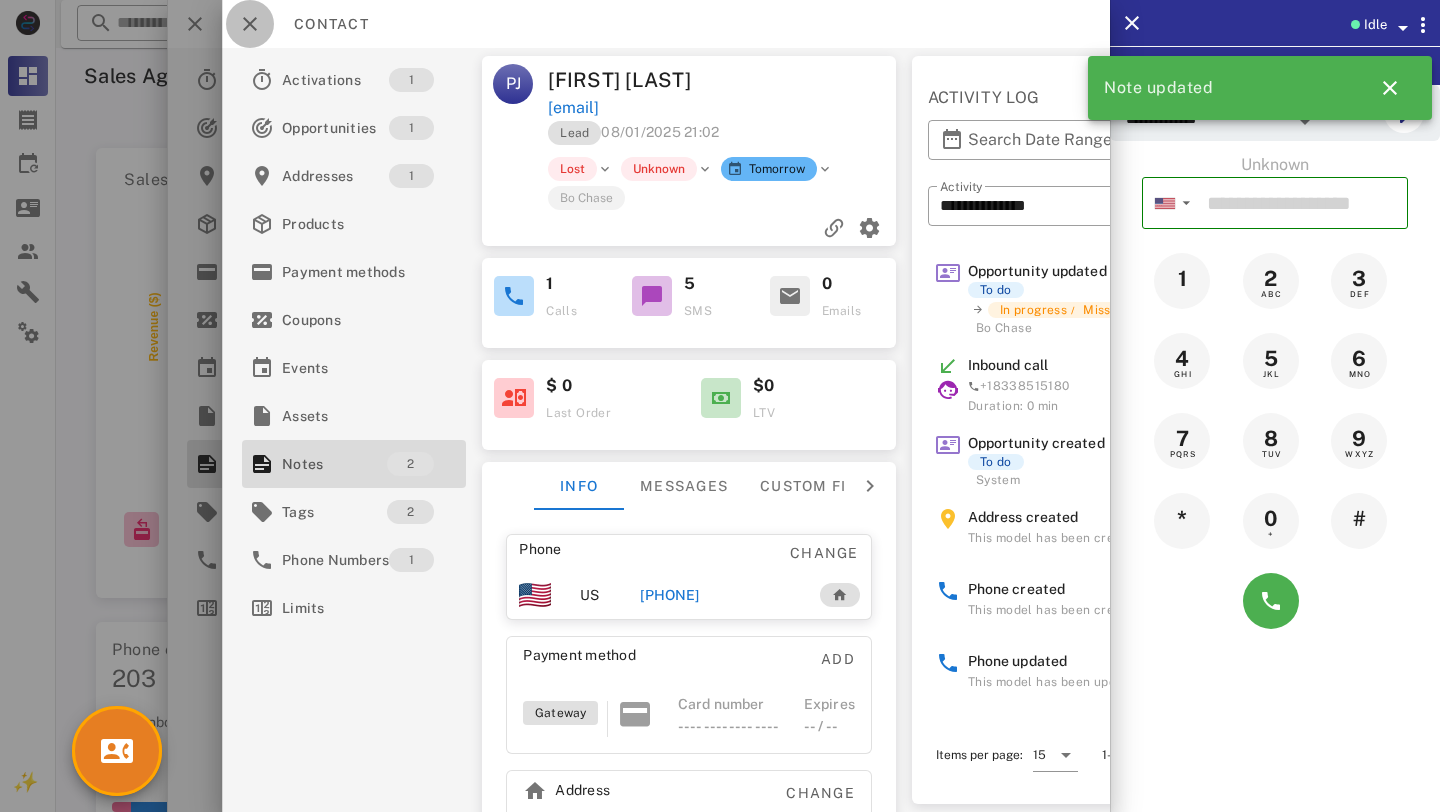 click at bounding box center [250, 24] 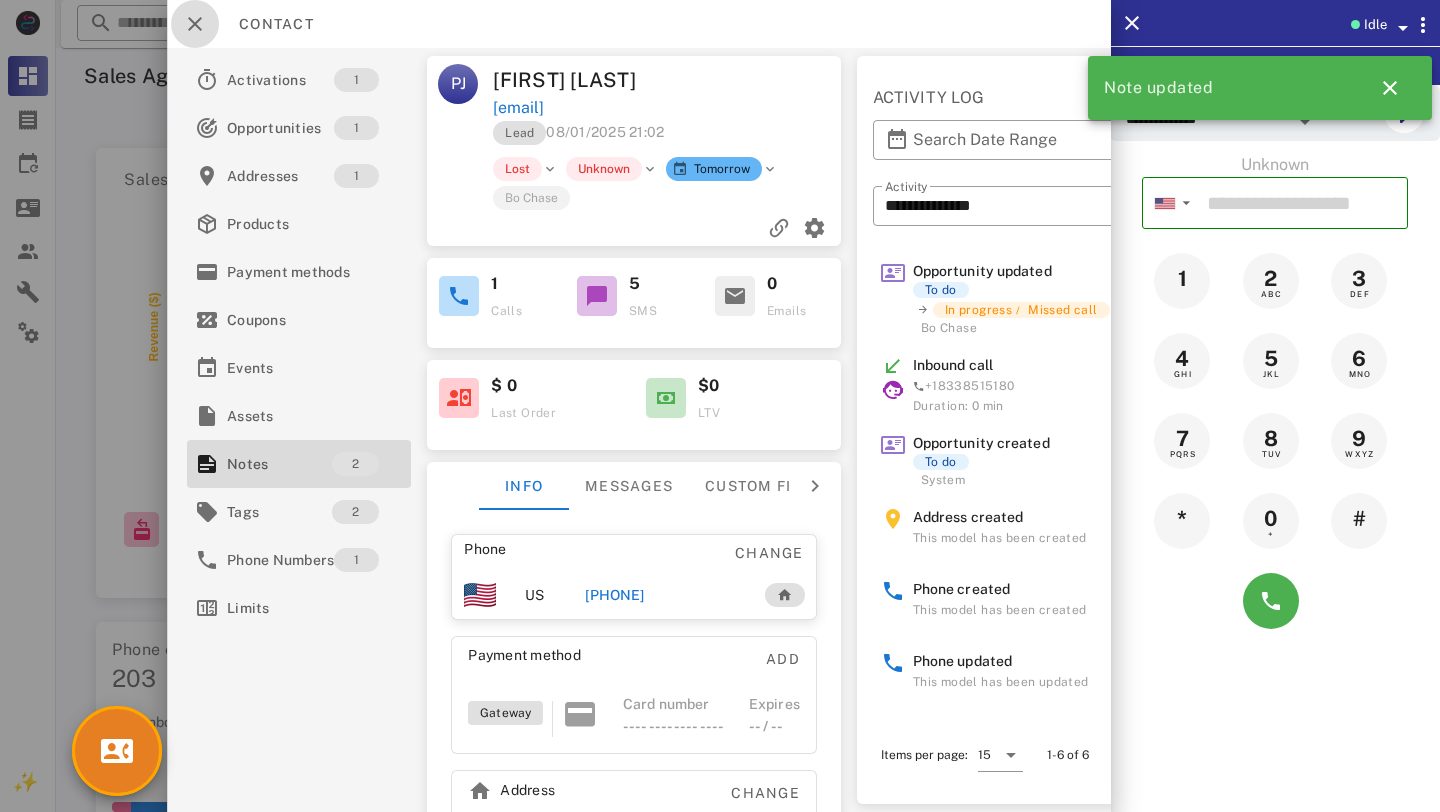 click at bounding box center [195, 24] 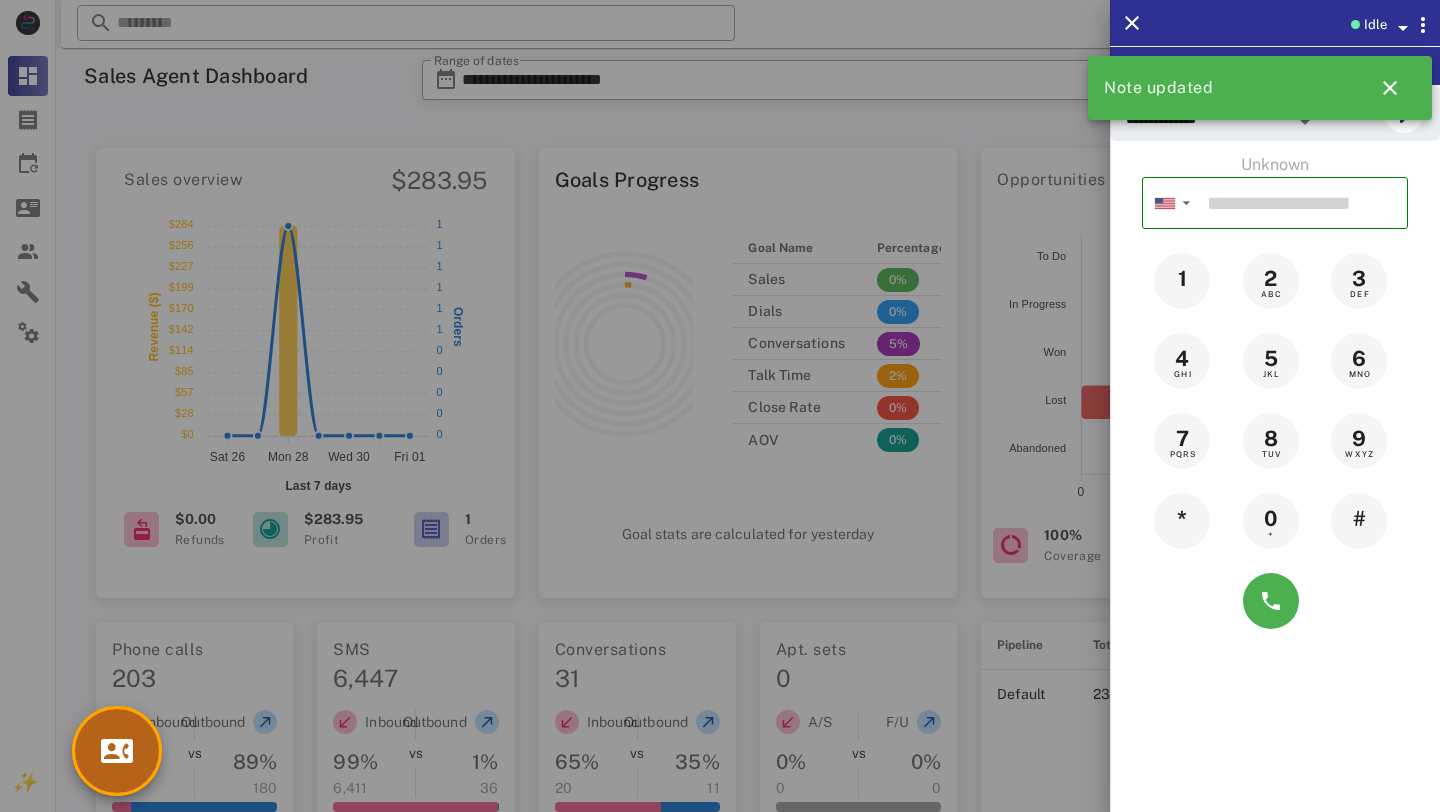 click at bounding box center [117, 751] 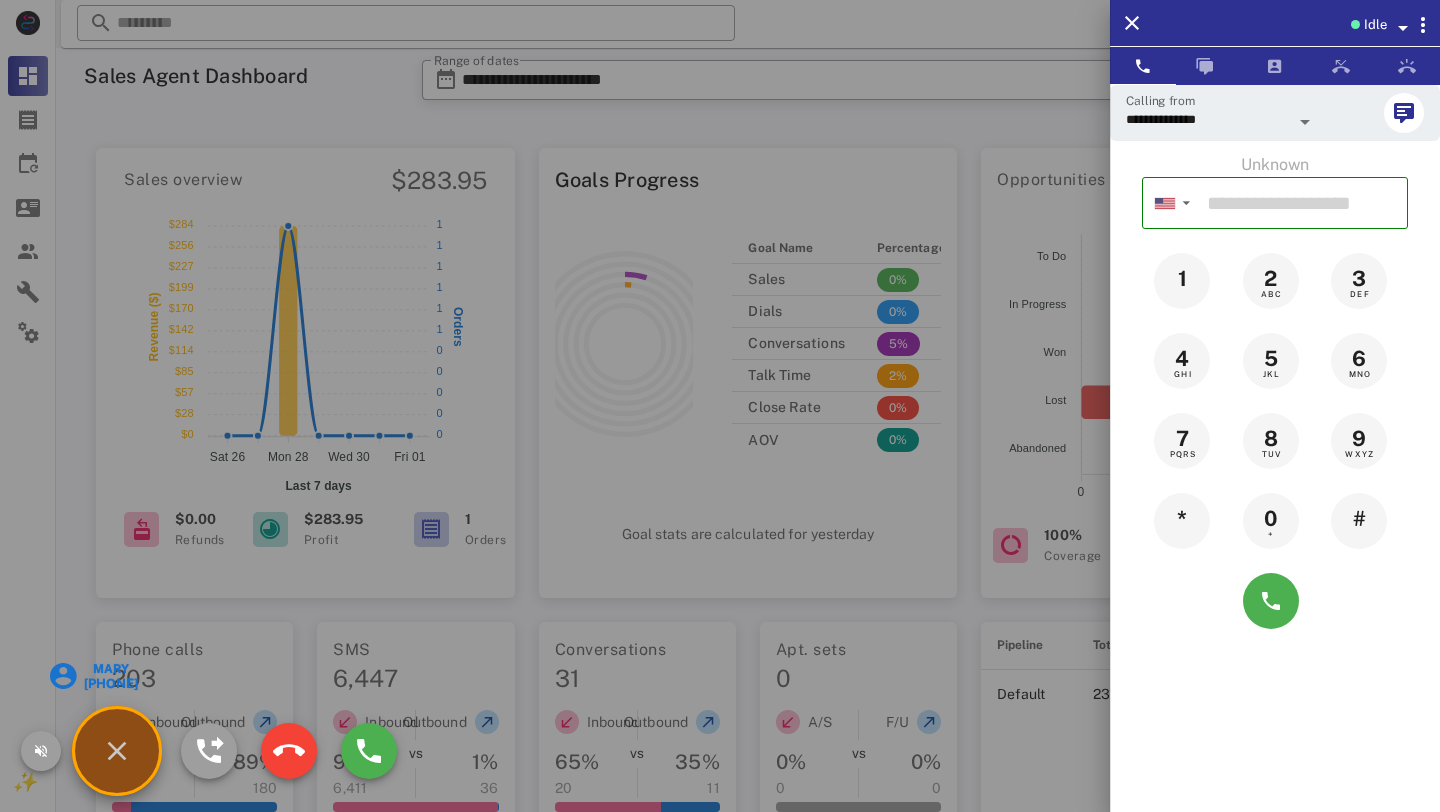 click on "Mary" at bounding box center [110, 669] 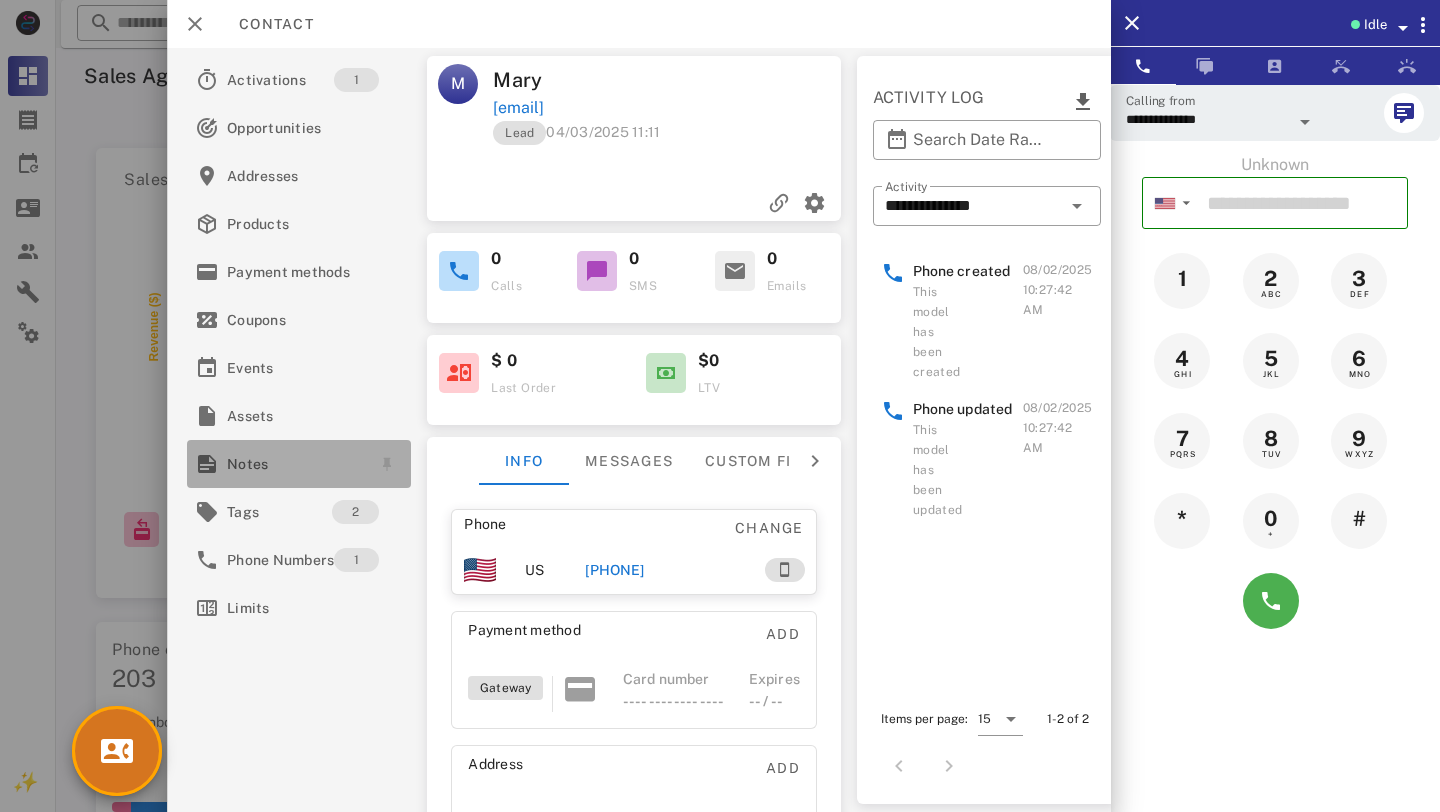 click on "Notes" at bounding box center (295, 464) 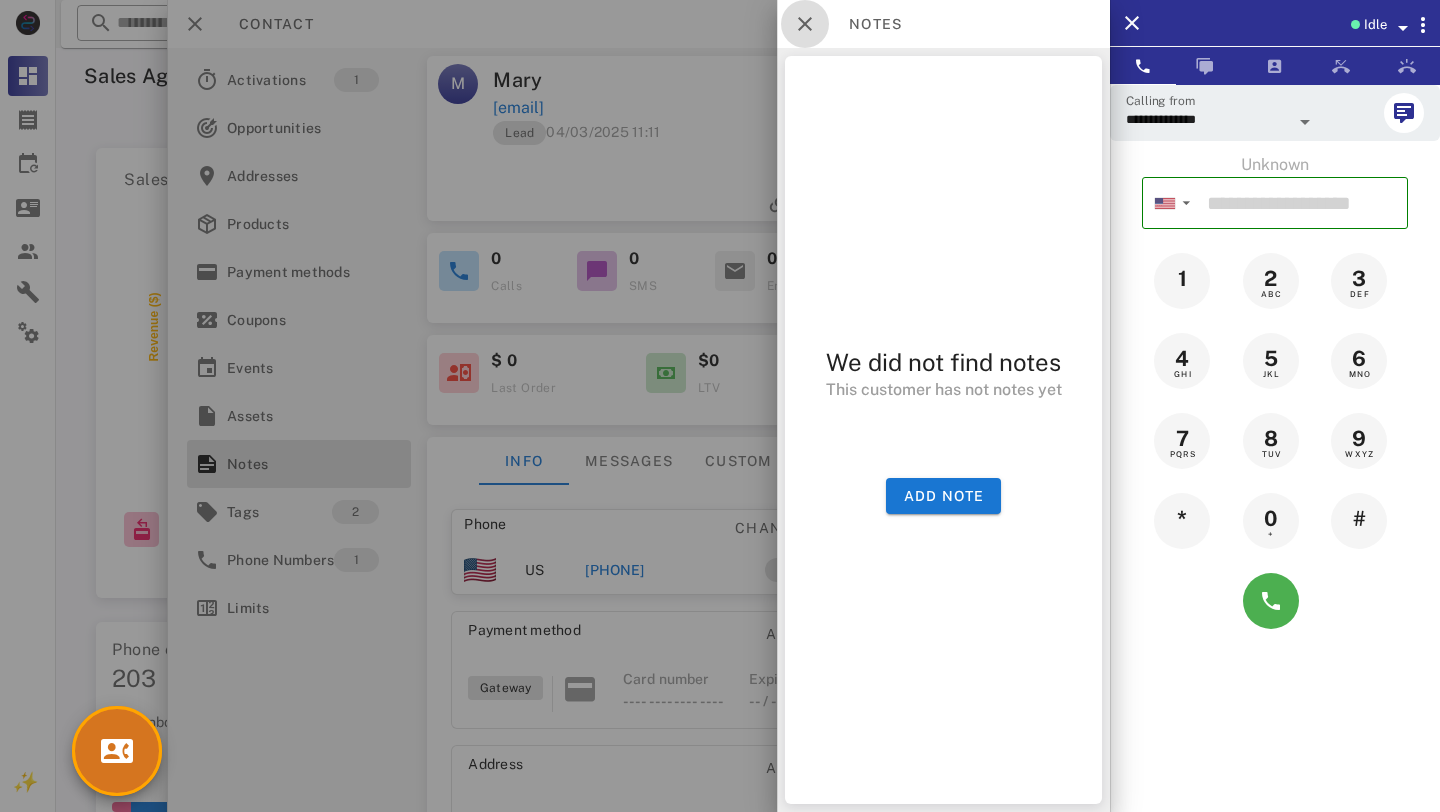 click at bounding box center [805, 24] 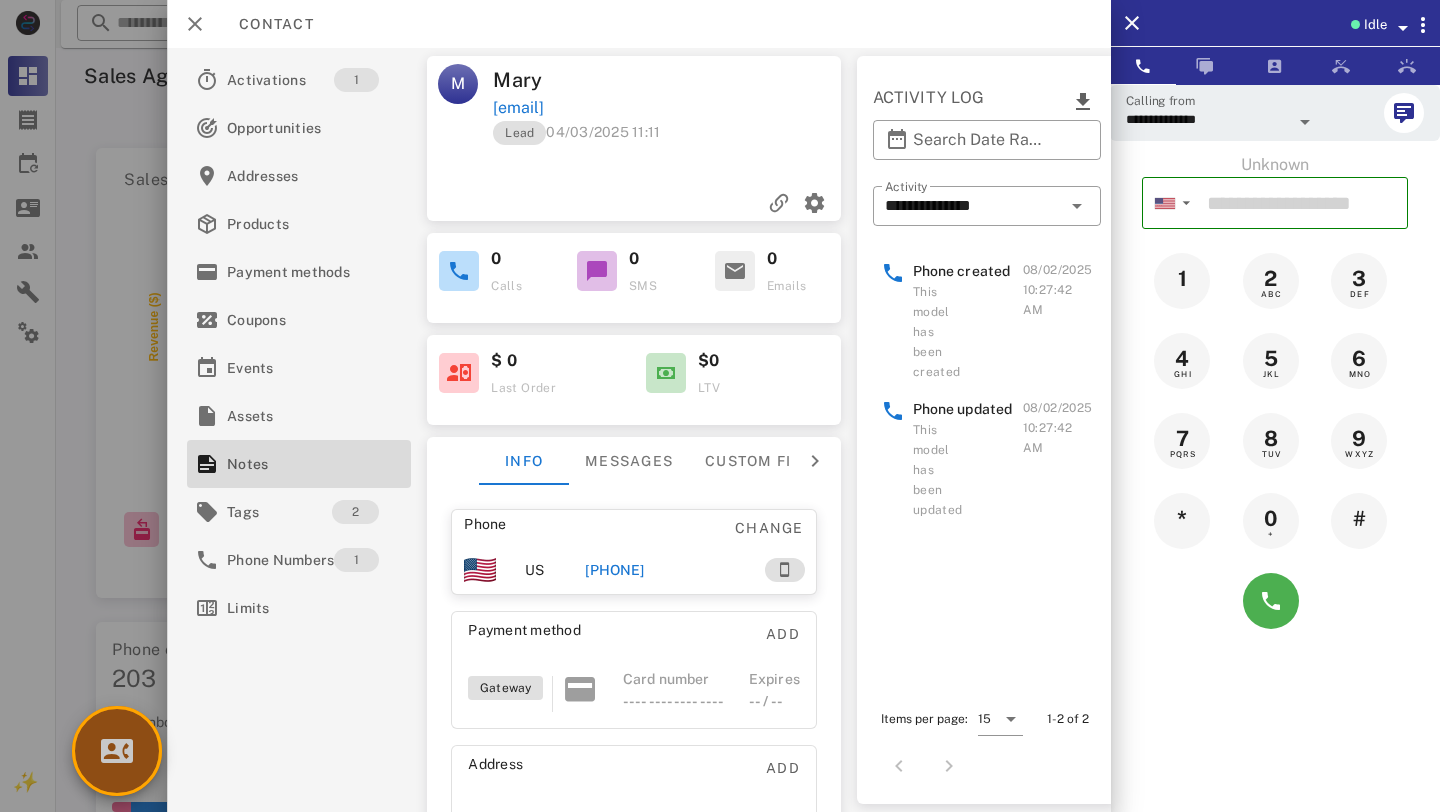 click at bounding box center [117, 751] 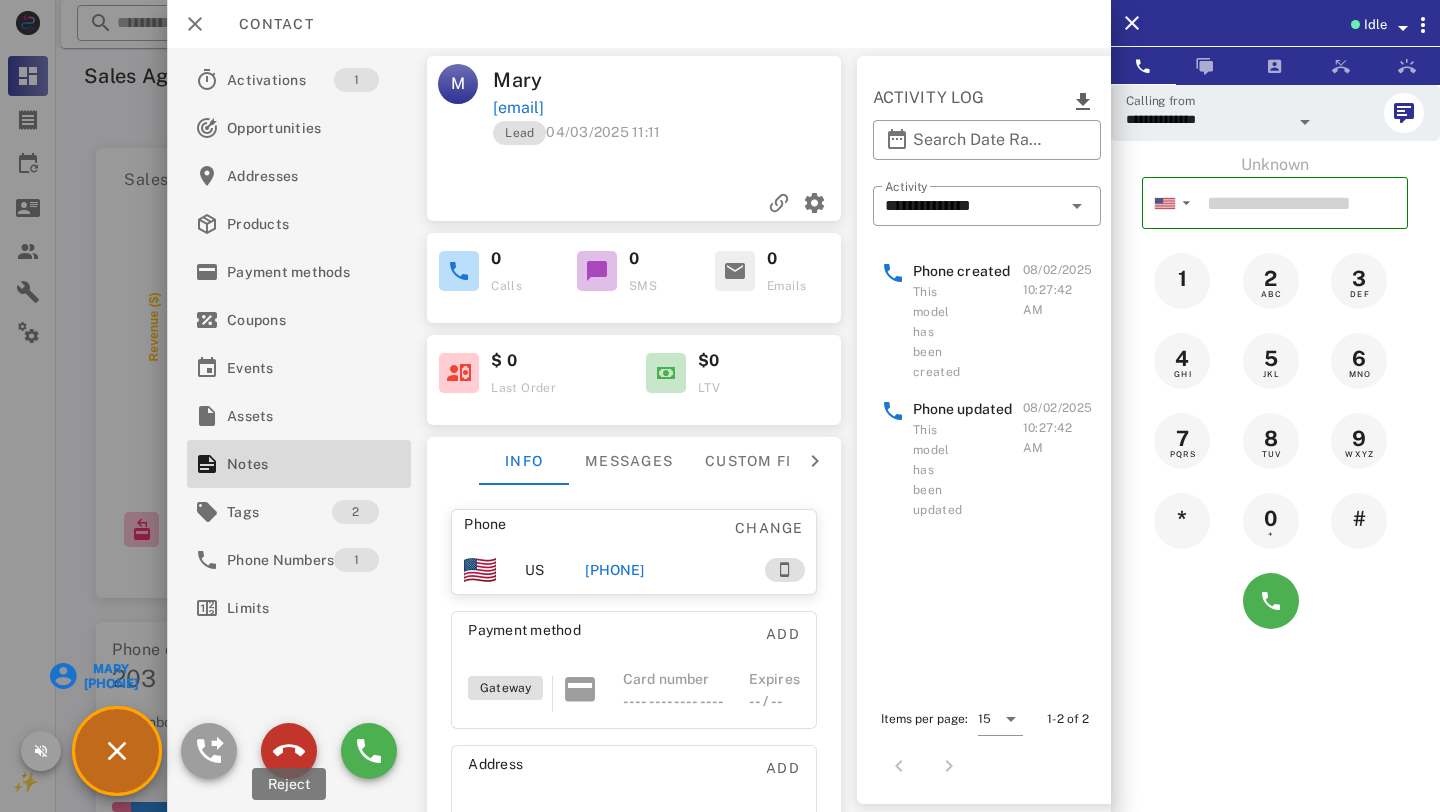 click at bounding box center [289, 751] 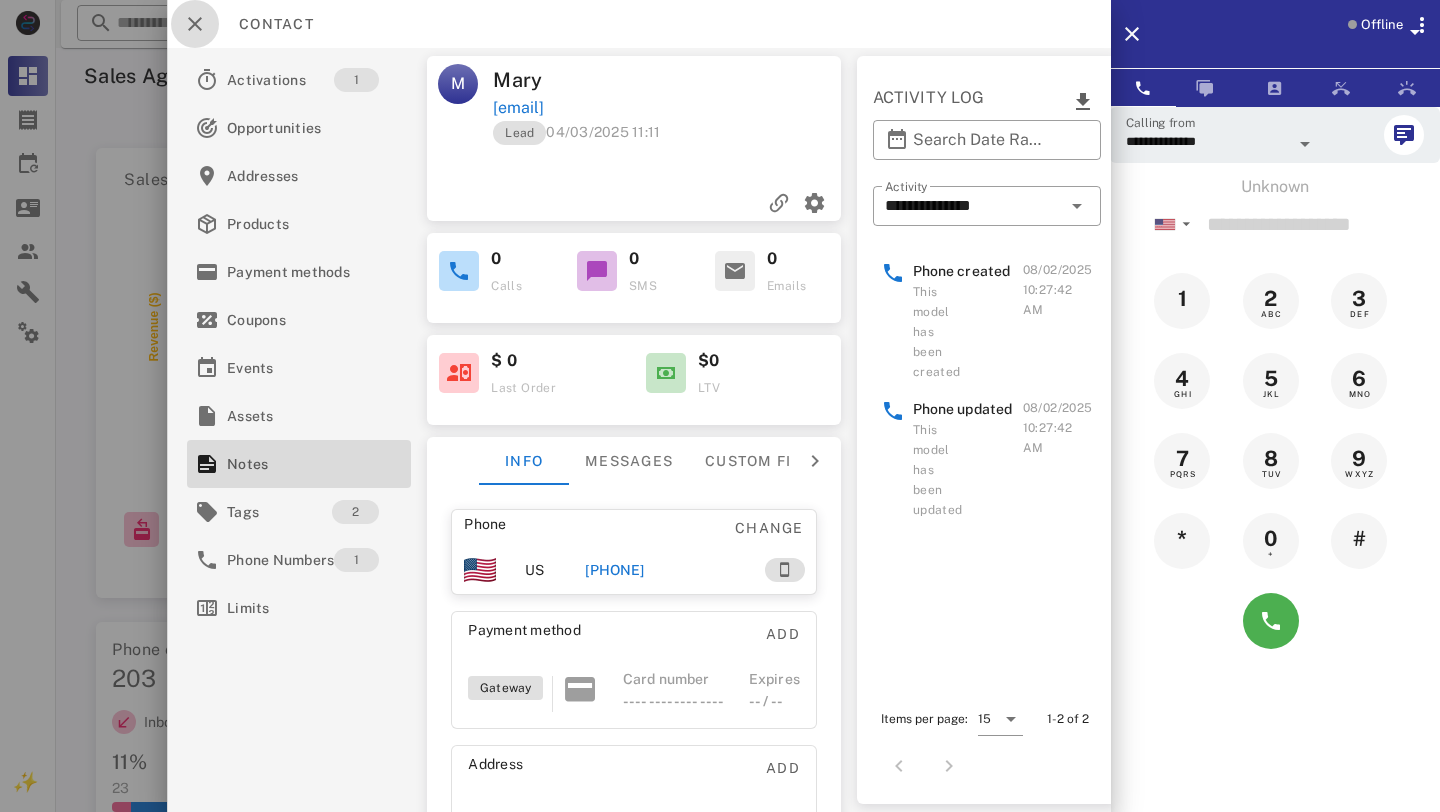 click at bounding box center [195, 24] 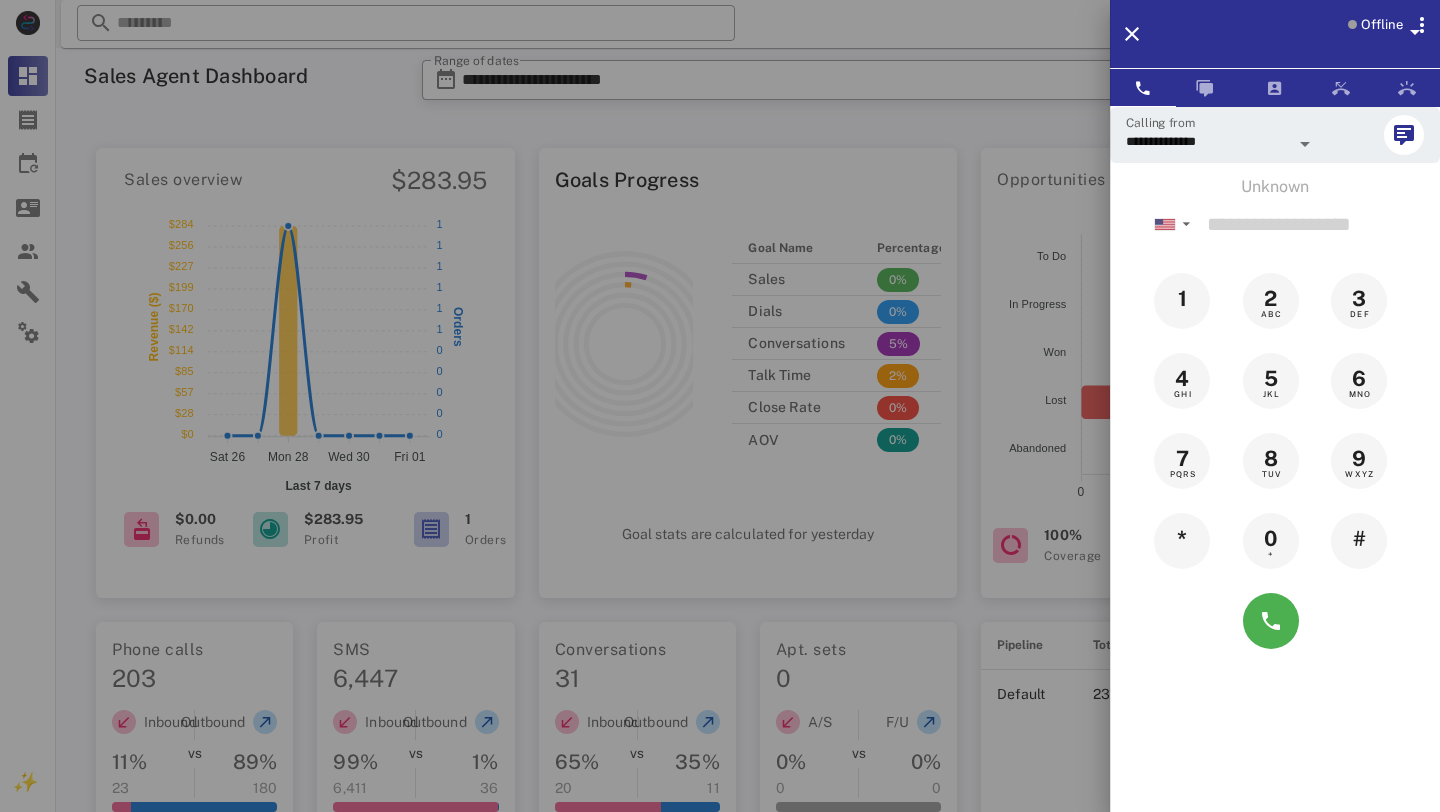 click on "**********" at bounding box center (1275, 135) 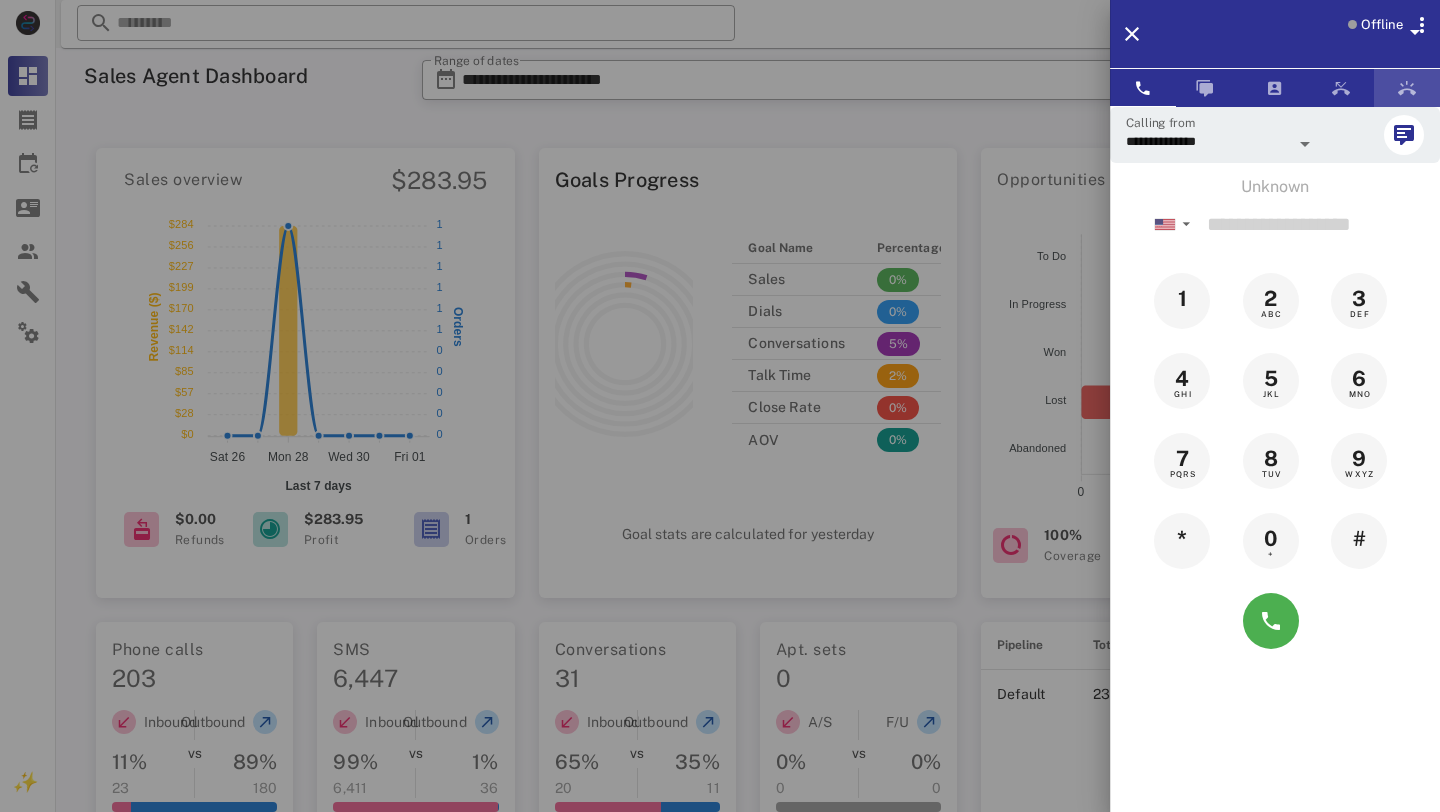 click at bounding box center [1407, 88] 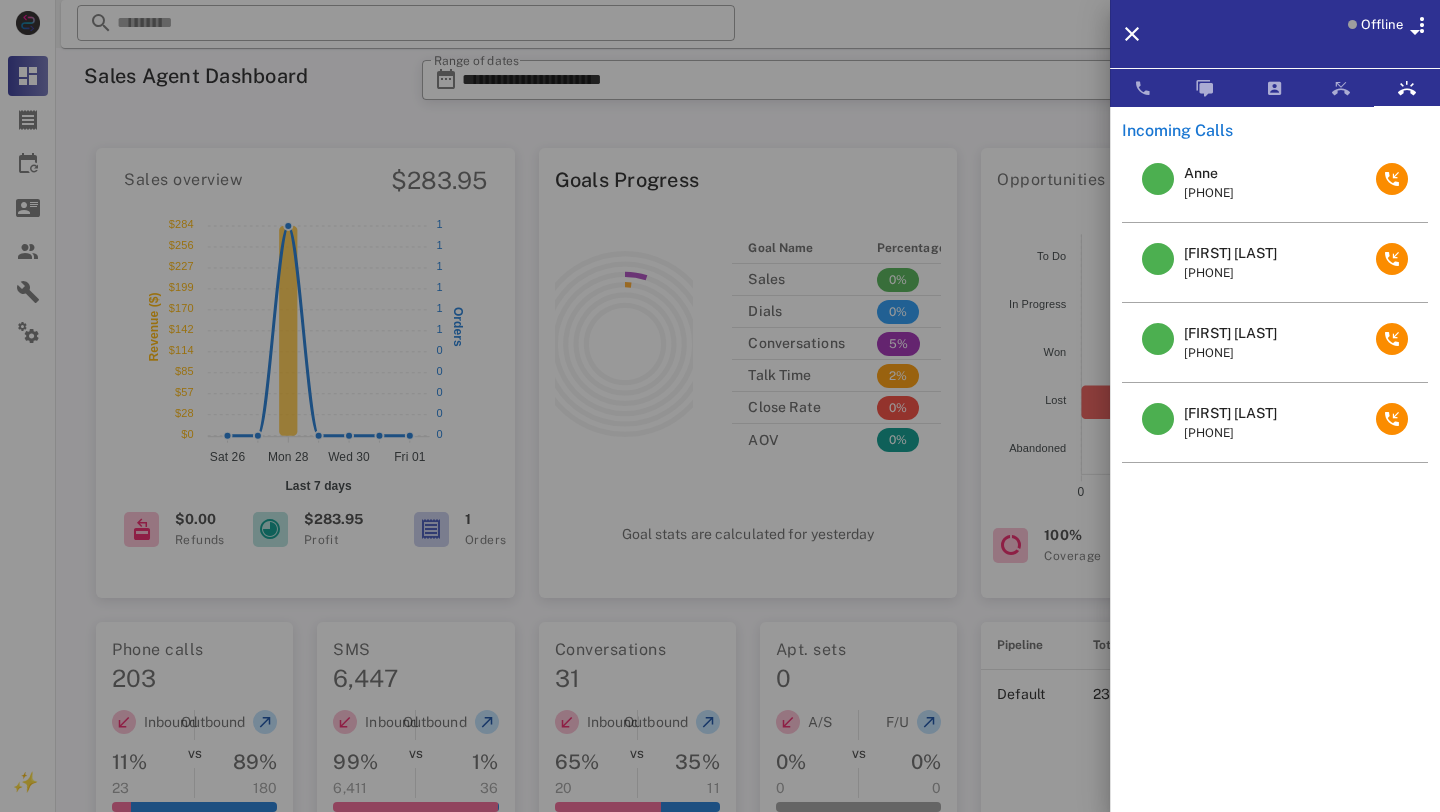click at bounding box center (1392, 182) 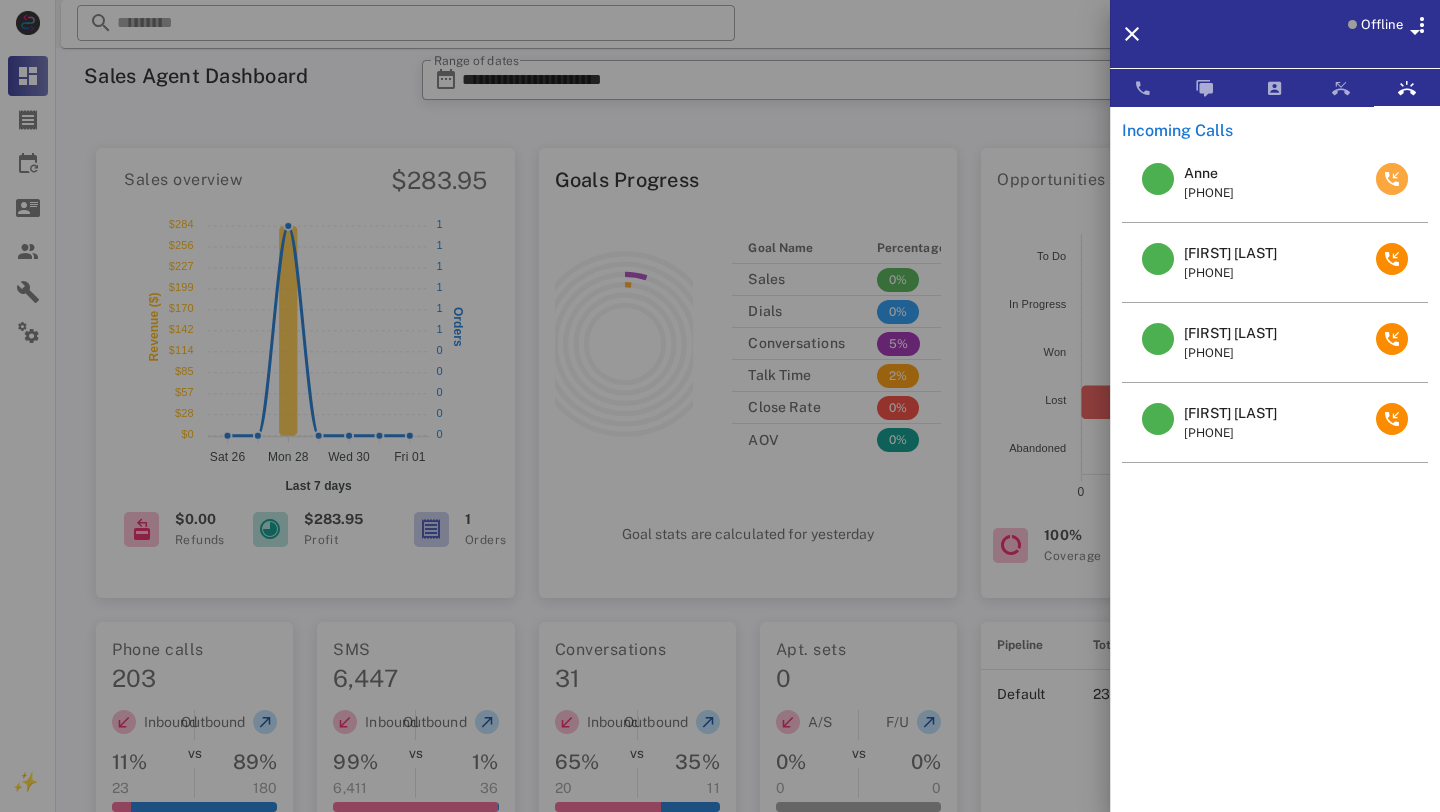 click at bounding box center [1392, 179] 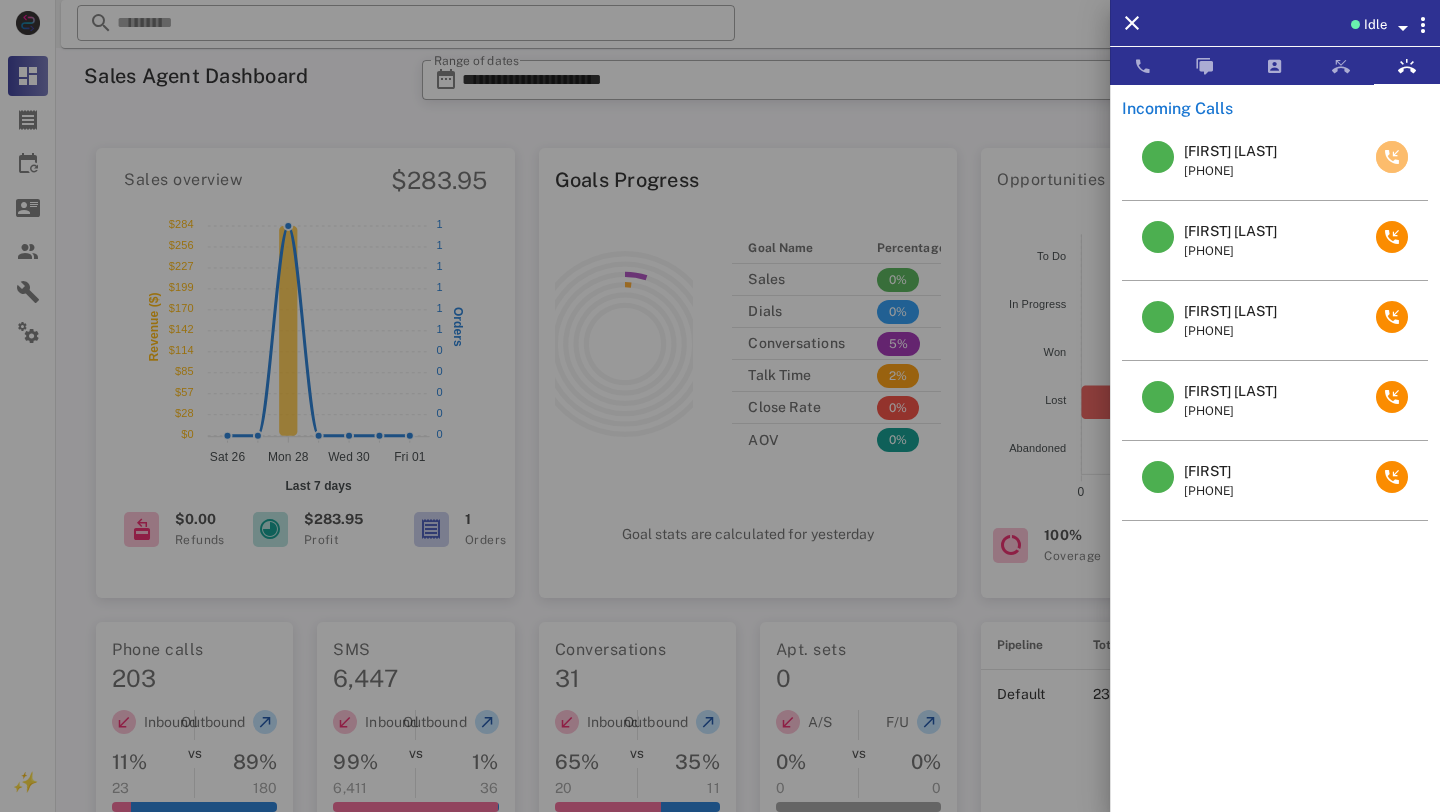 click at bounding box center (1392, 157) 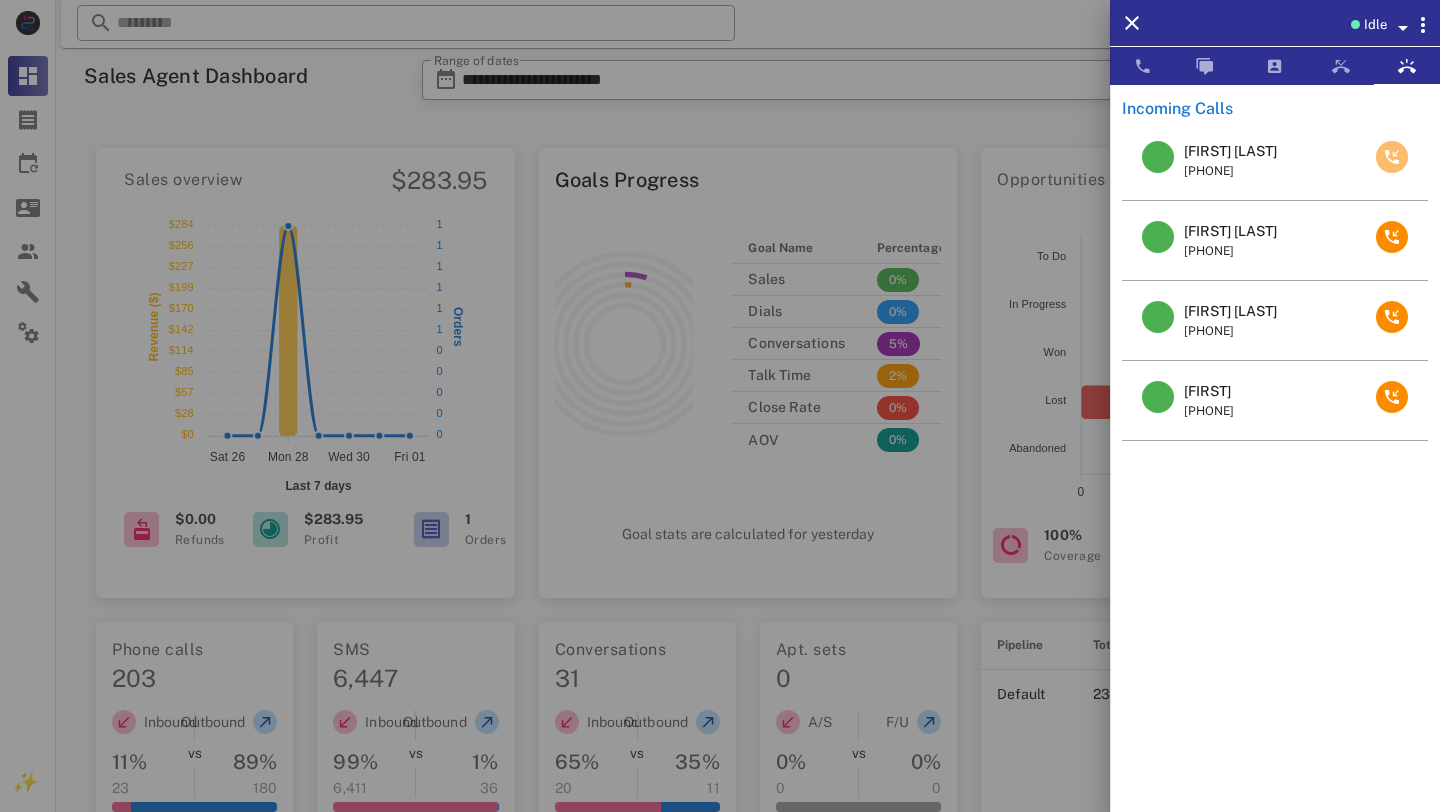 click at bounding box center (1392, 157) 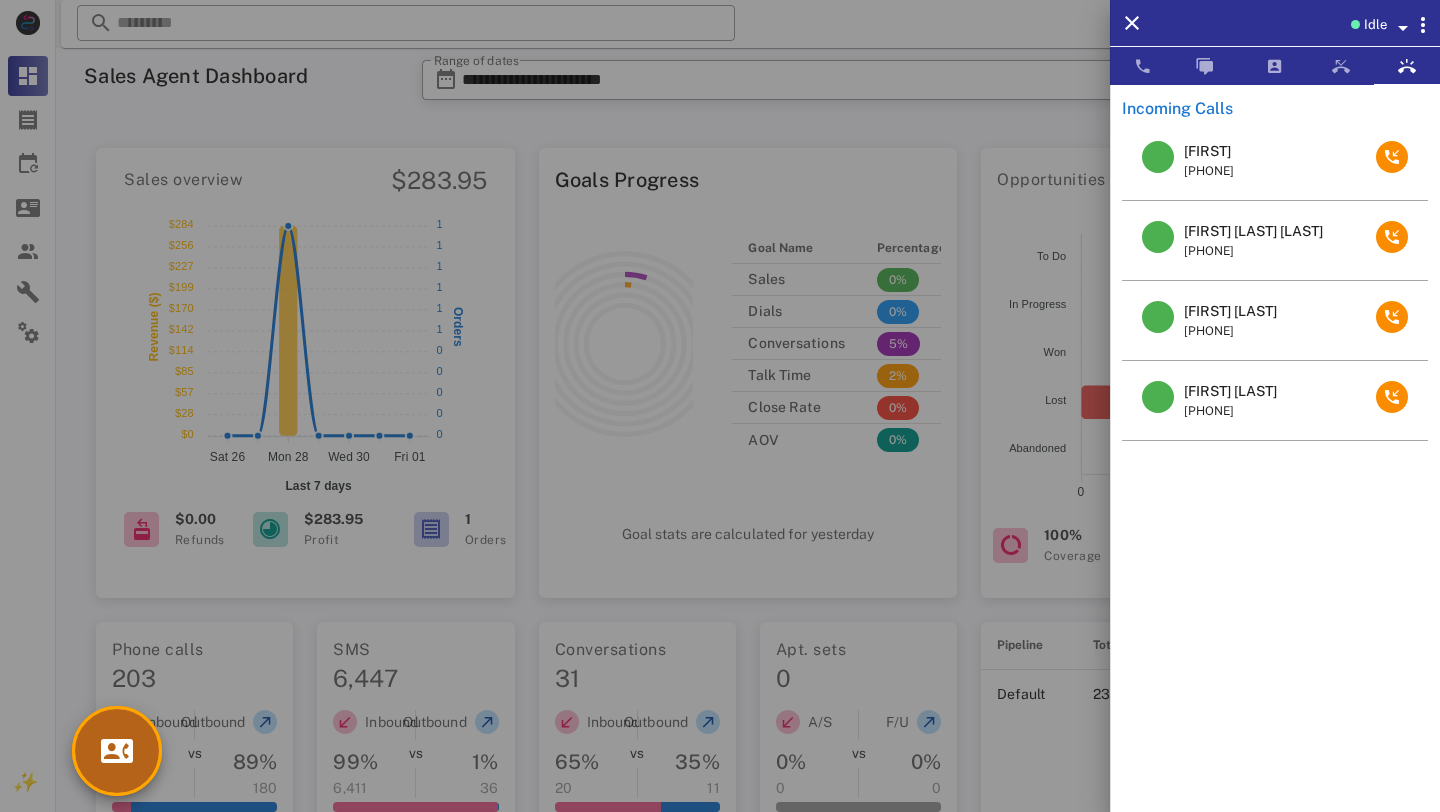 click at bounding box center [117, 751] 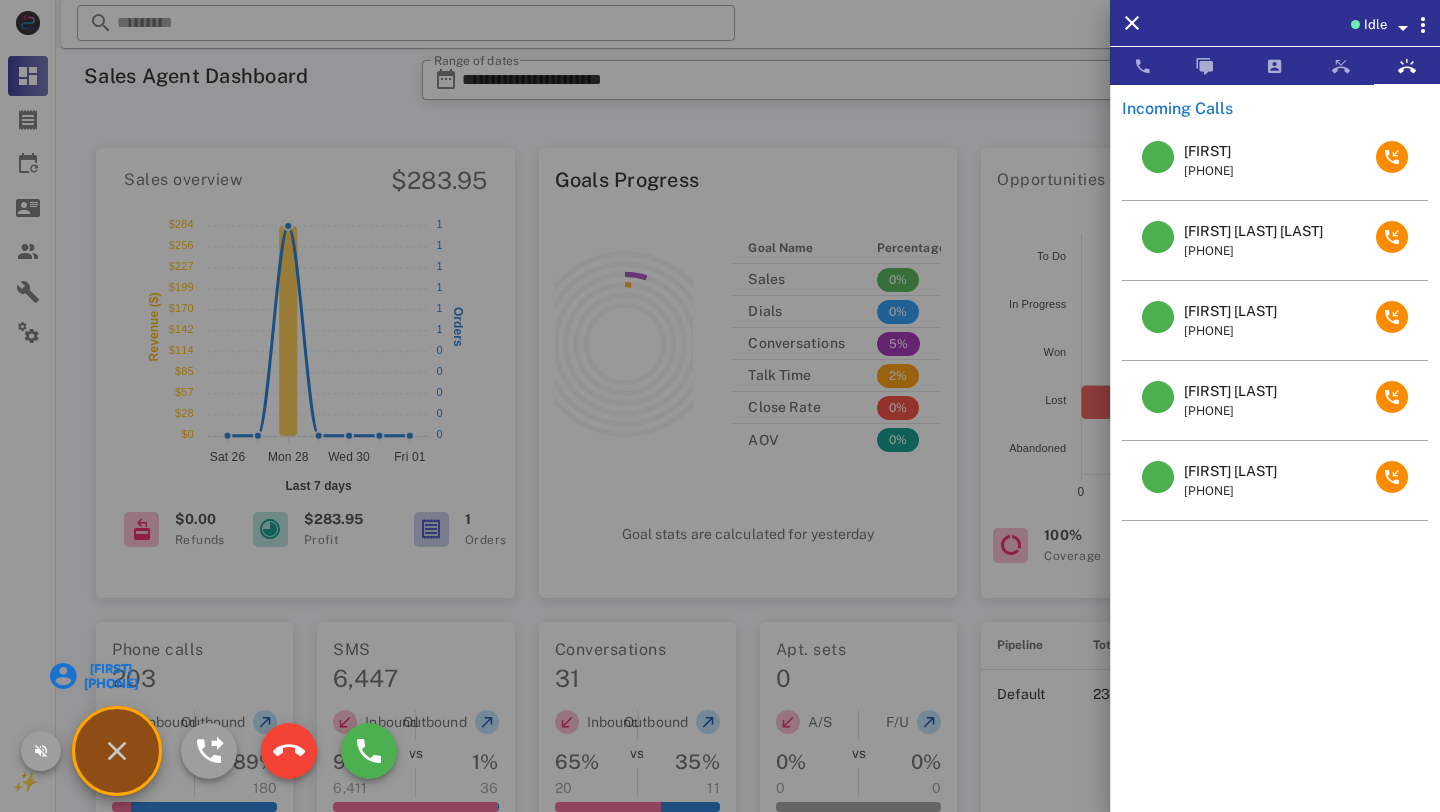 click on "Patty" at bounding box center (110, 669) 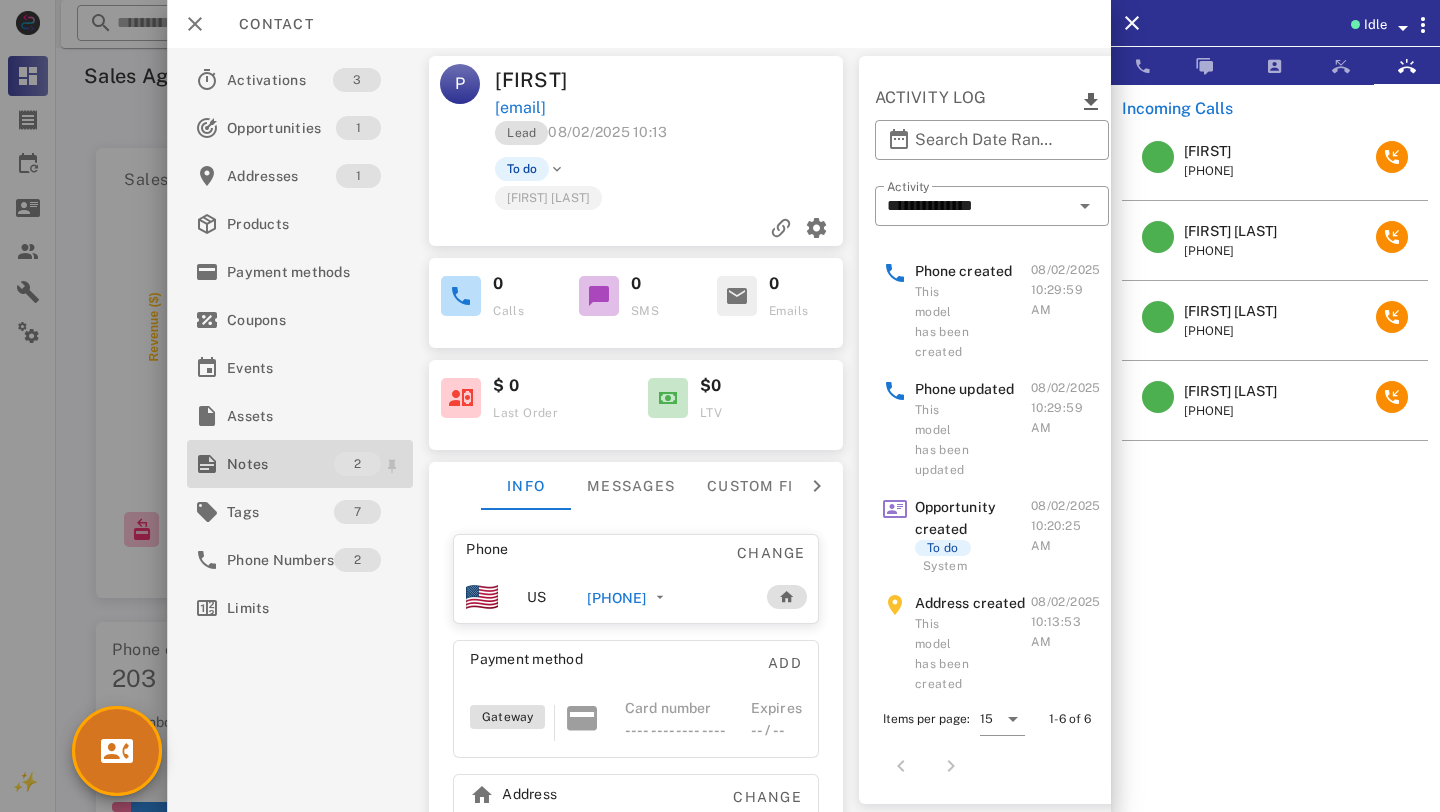 click on "Notes" at bounding box center [280, 464] 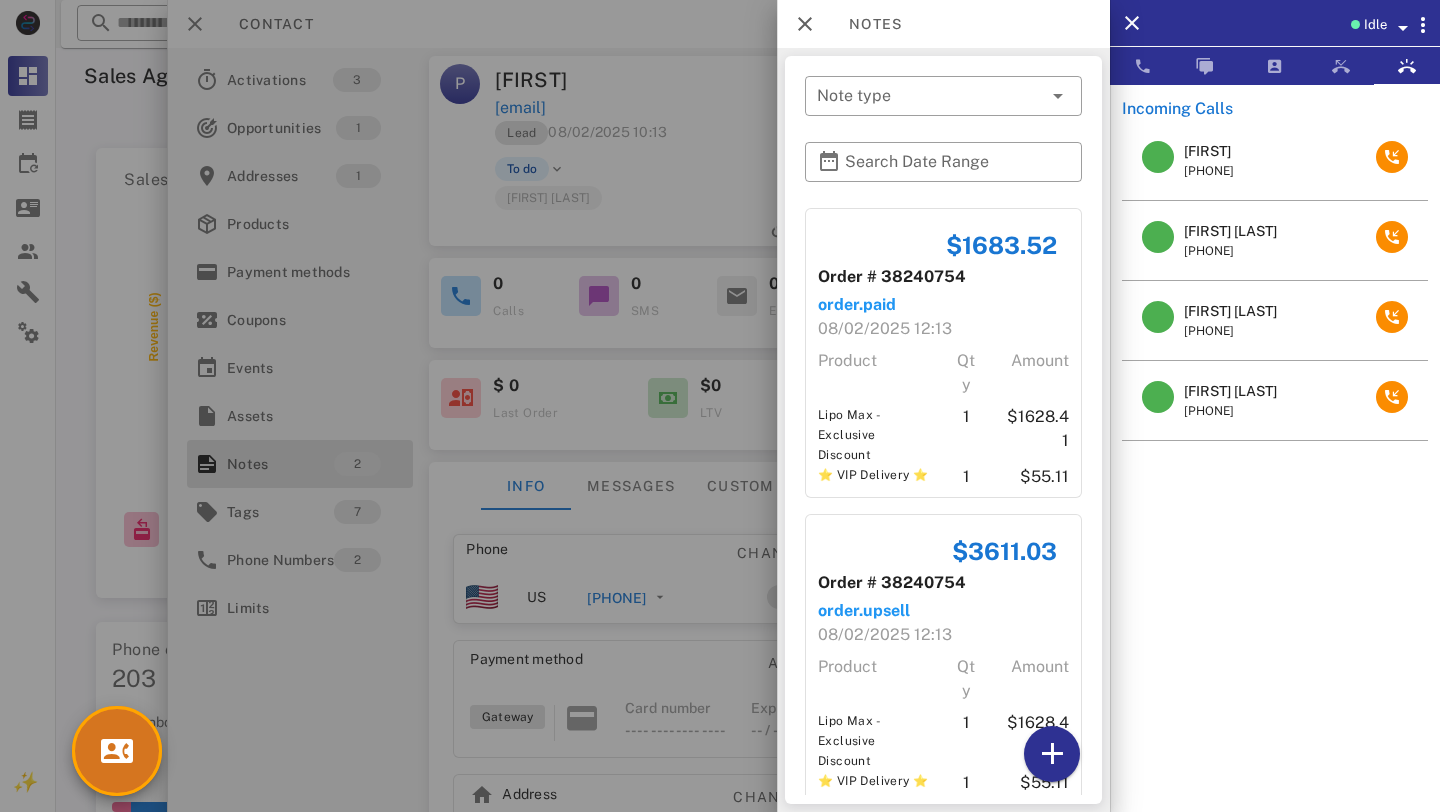 scroll, scrollTop: 57, scrollLeft: 0, axis: vertical 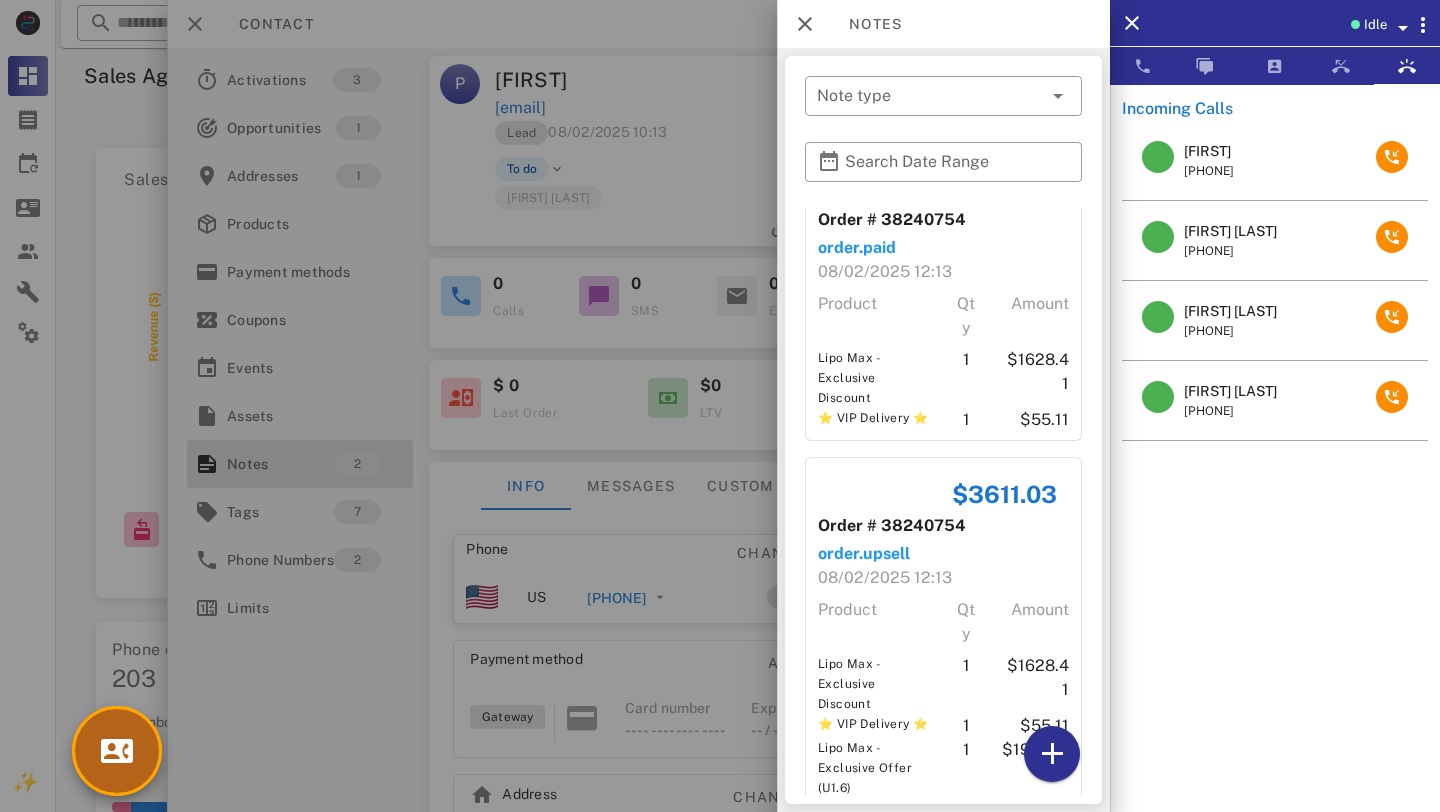 click at bounding box center (117, 751) 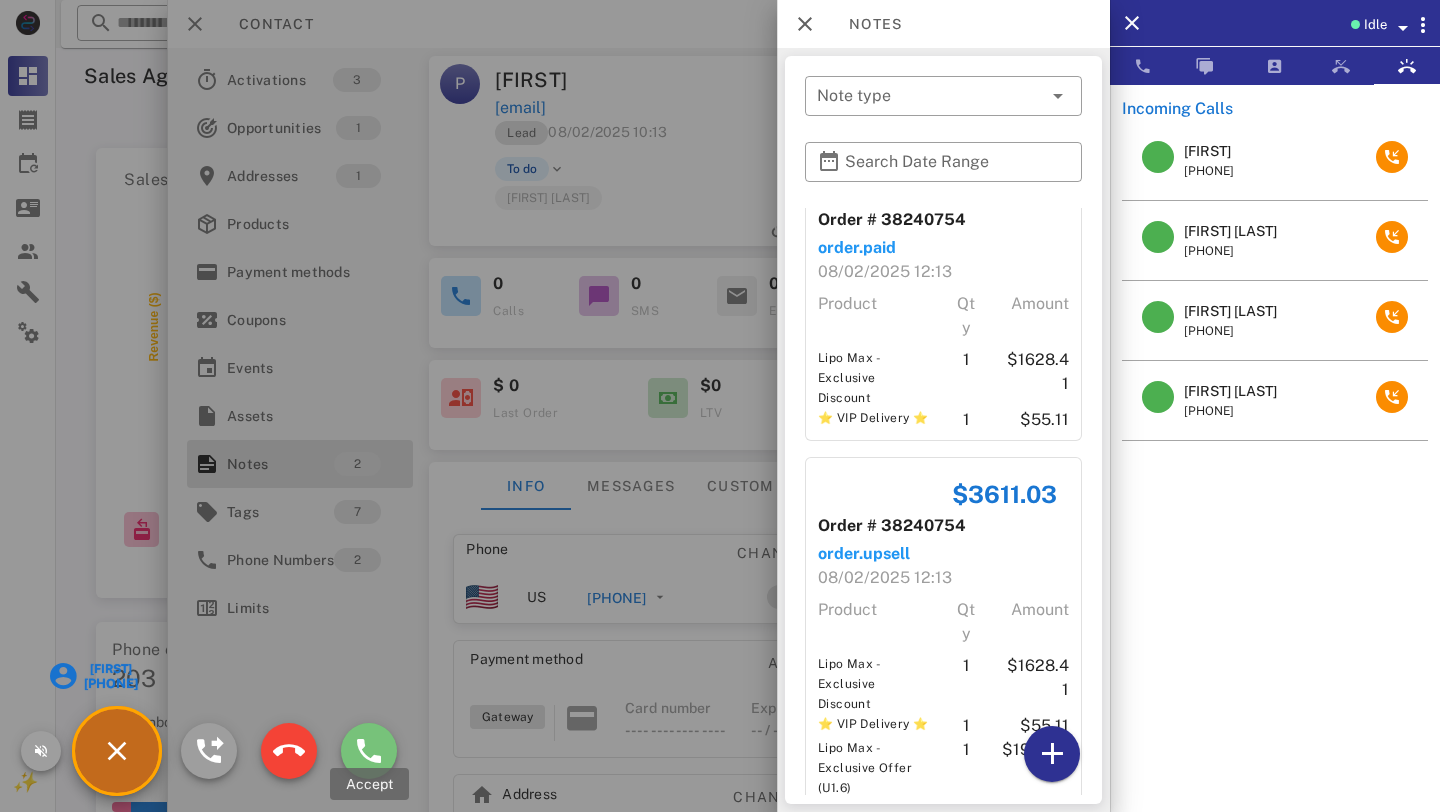 click at bounding box center (369, 751) 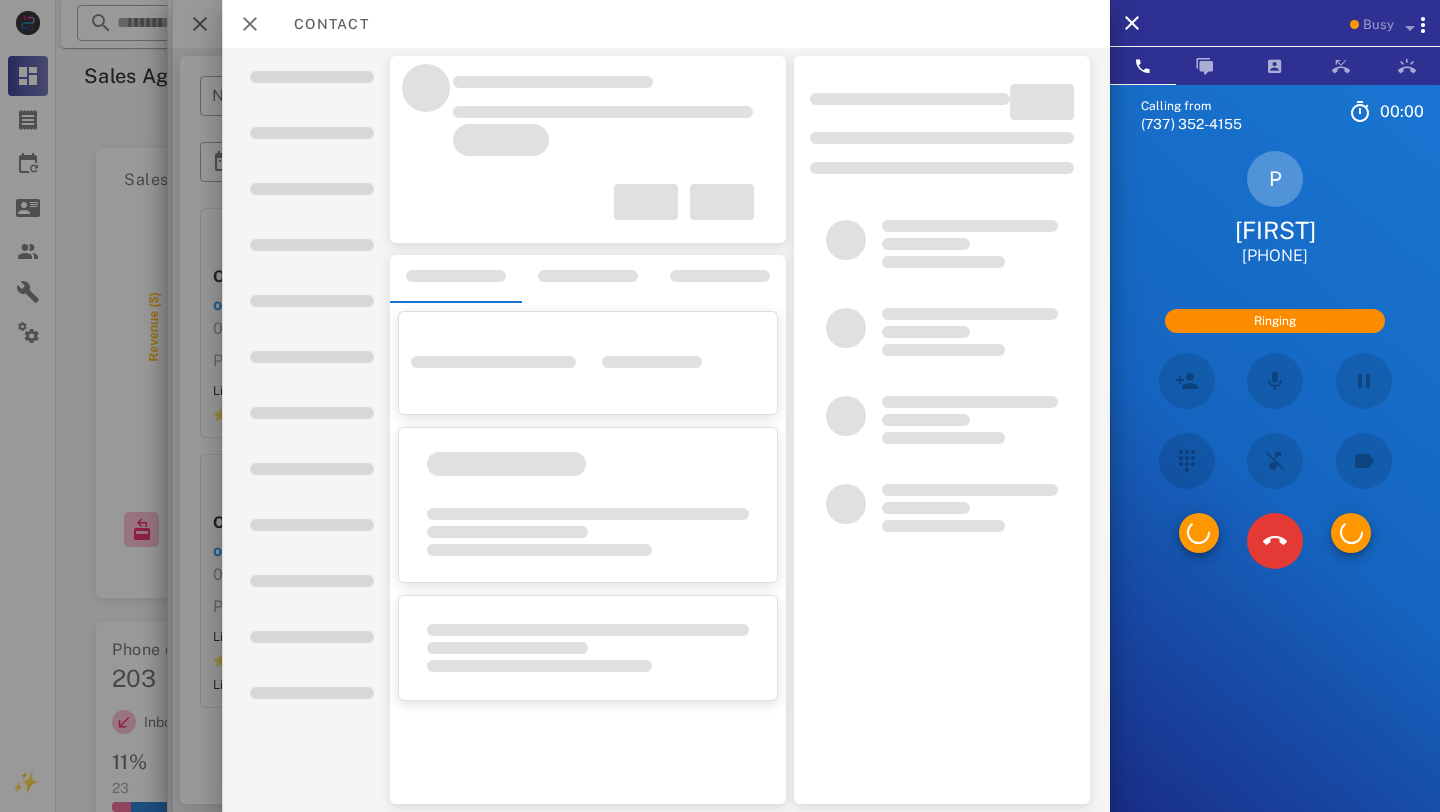 scroll, scrollTop: 0, scrollLeft: 0, axis: both 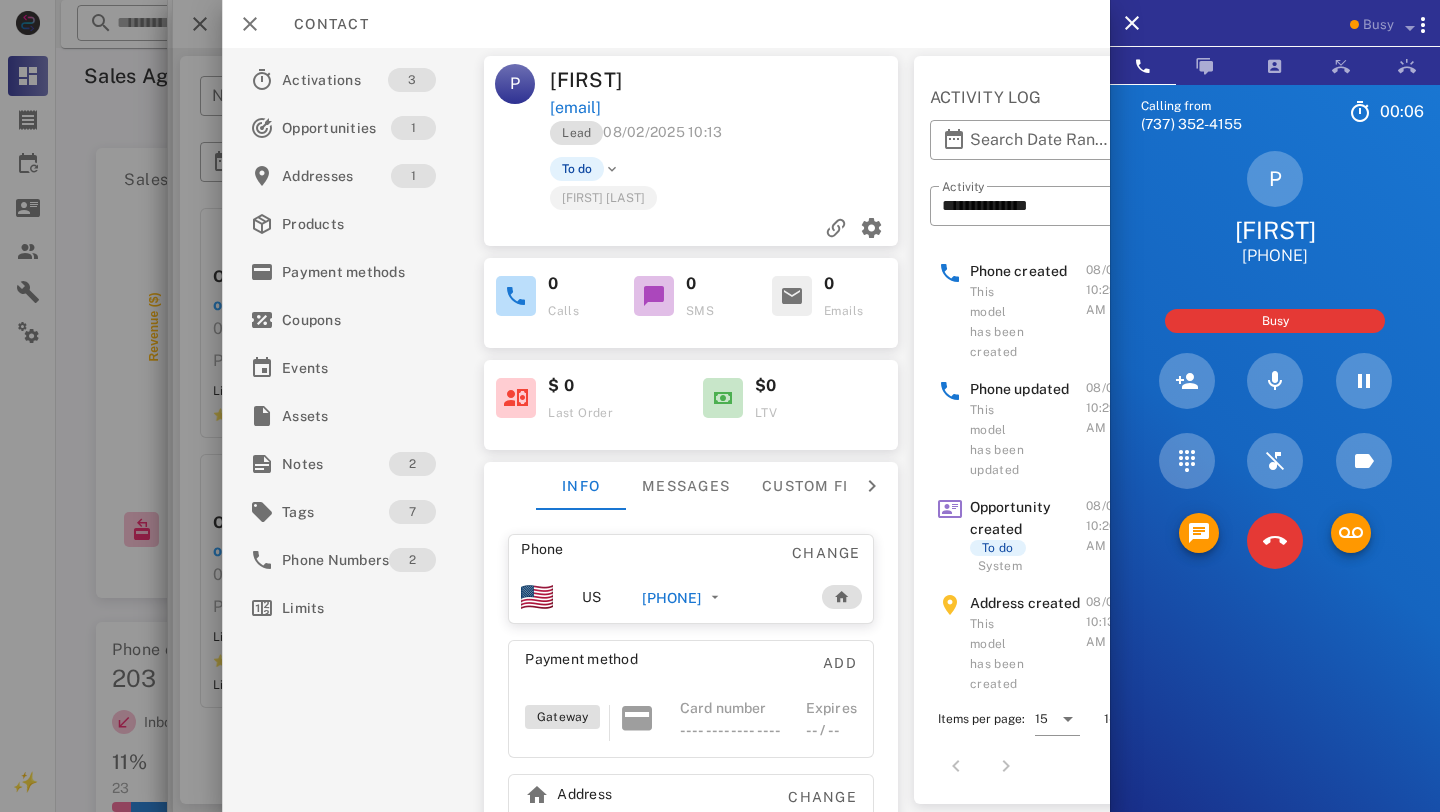 click at bounding box center (1275, 541) 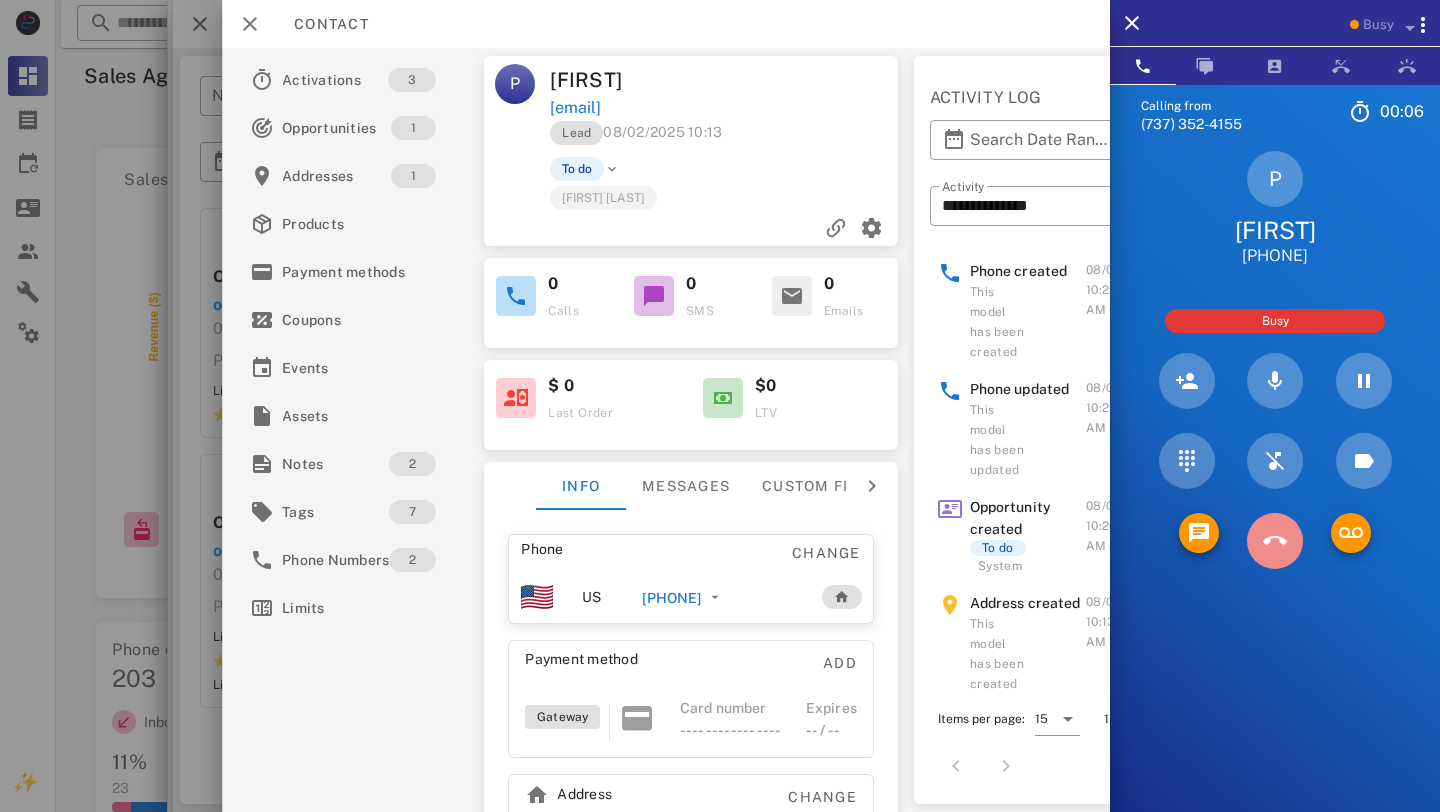 click at bounding box center (1275, 541) 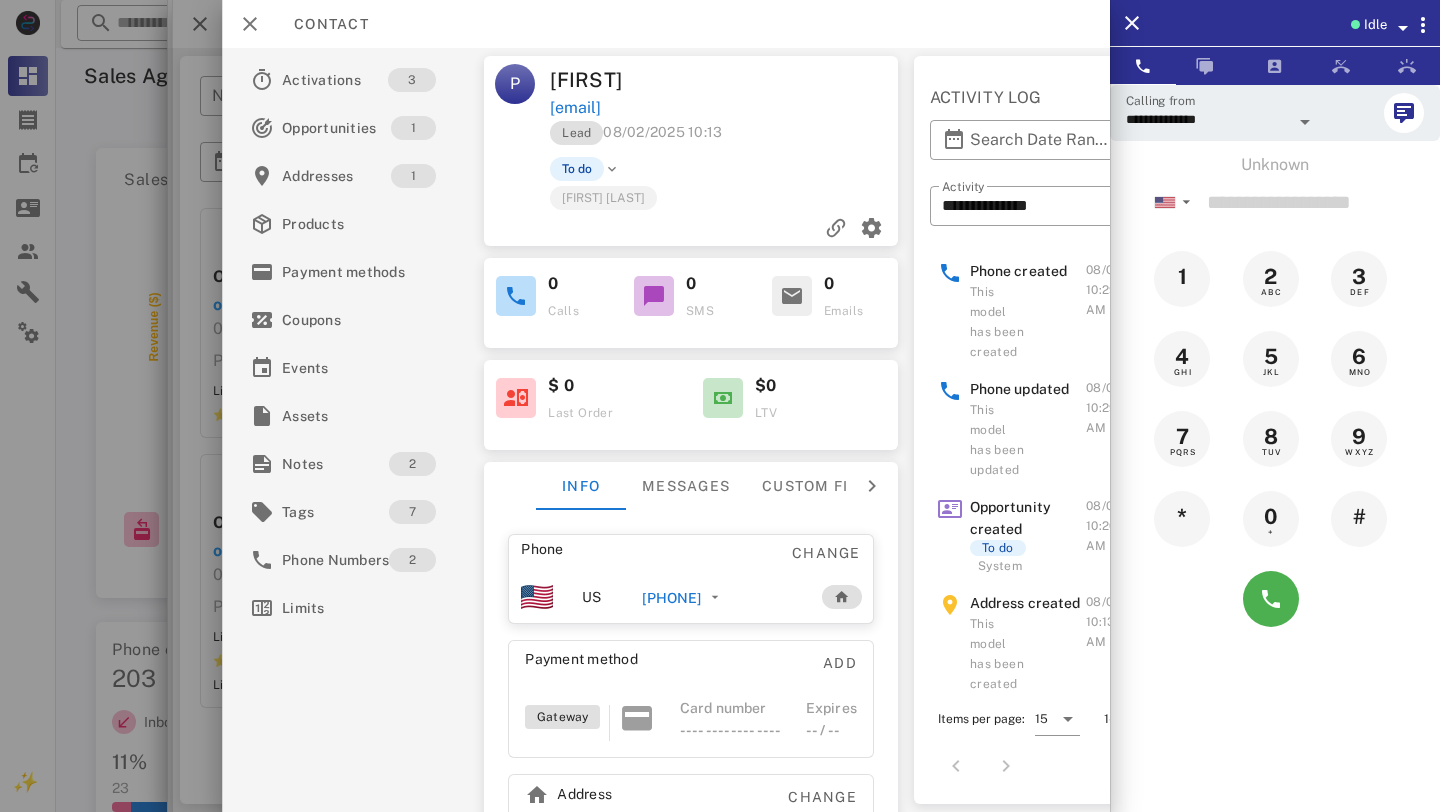 click on "Idle" at bounding box center [1275, 23] 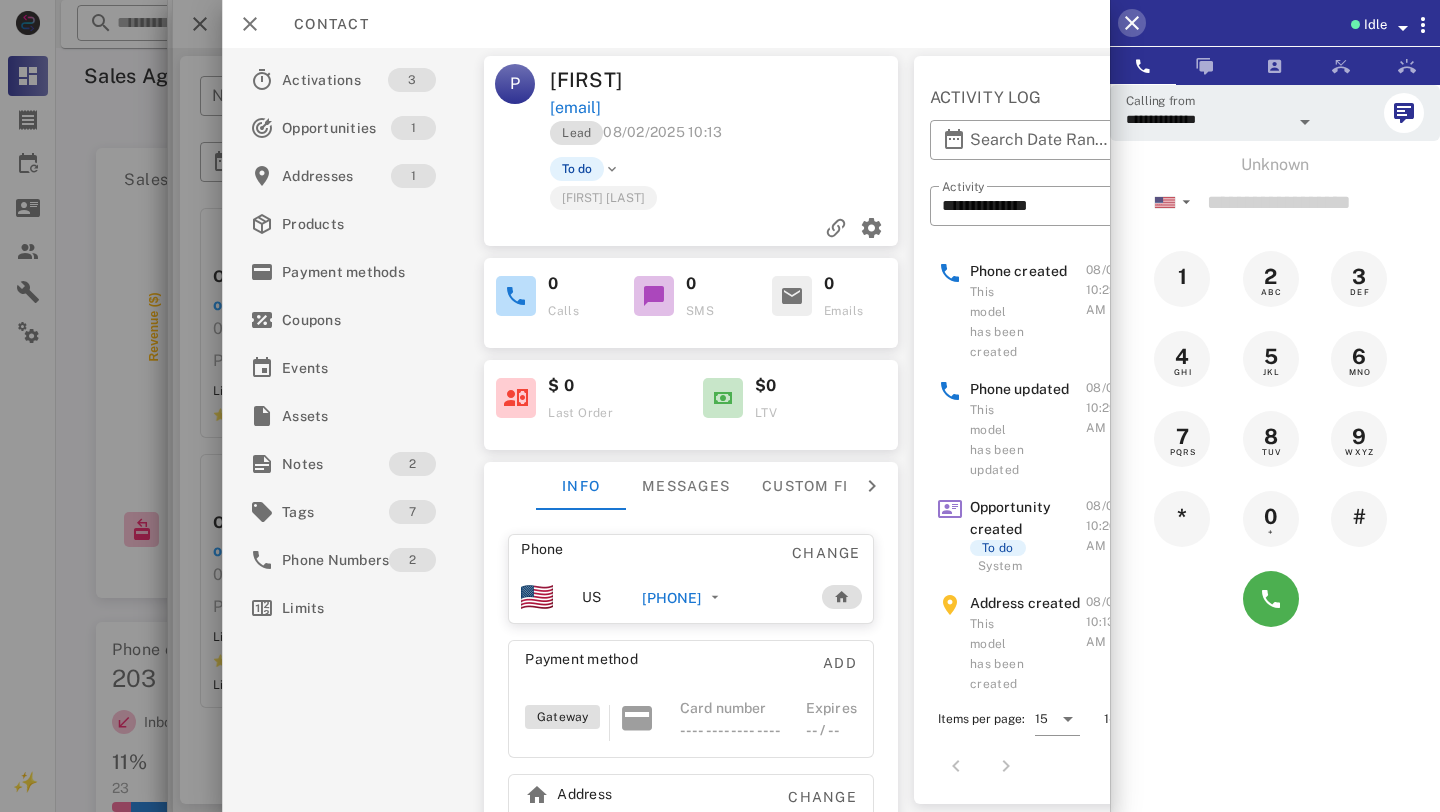 click at bounding box center (1132, 23) 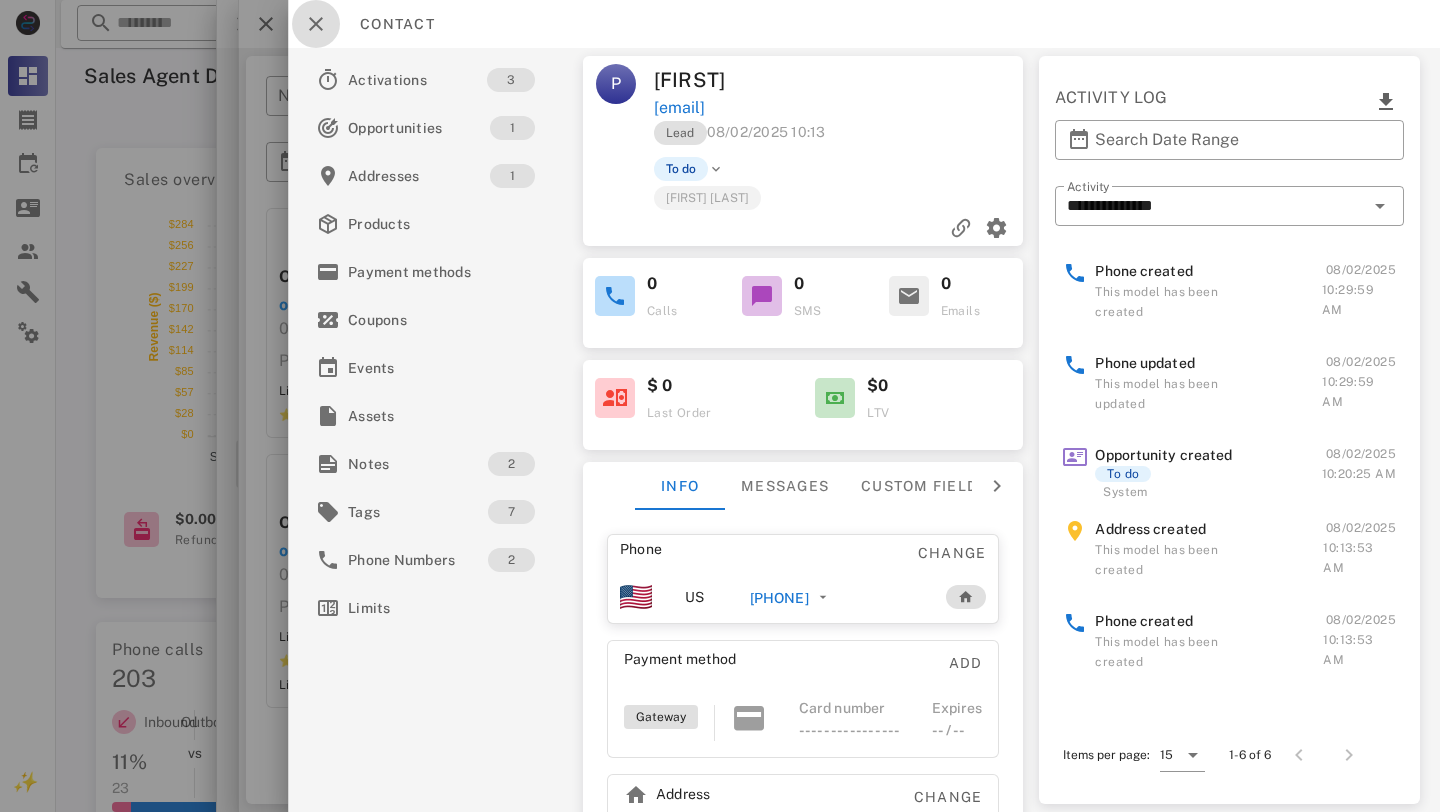 click at bounding box center [316, 24] 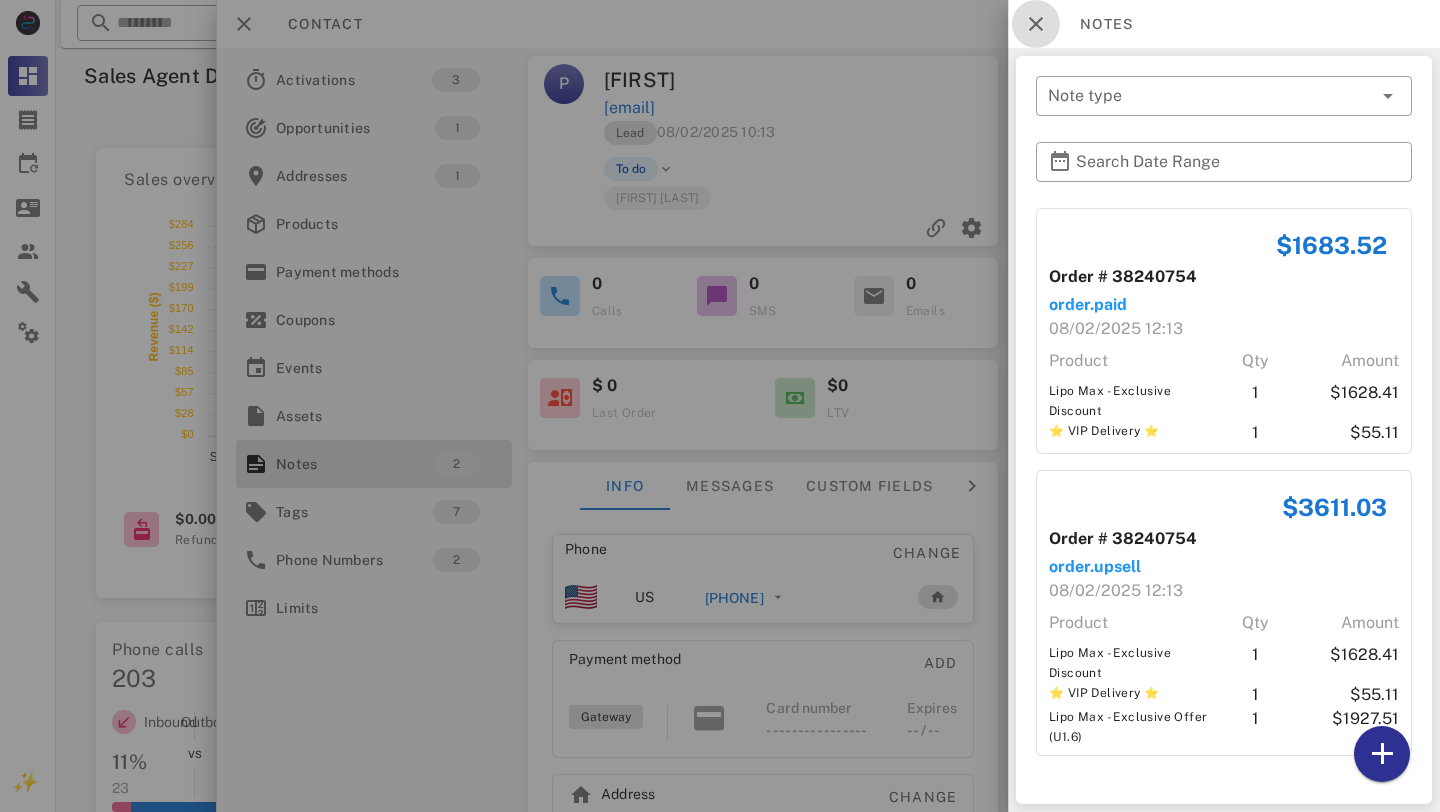 click at bounding box center (1036, 24) 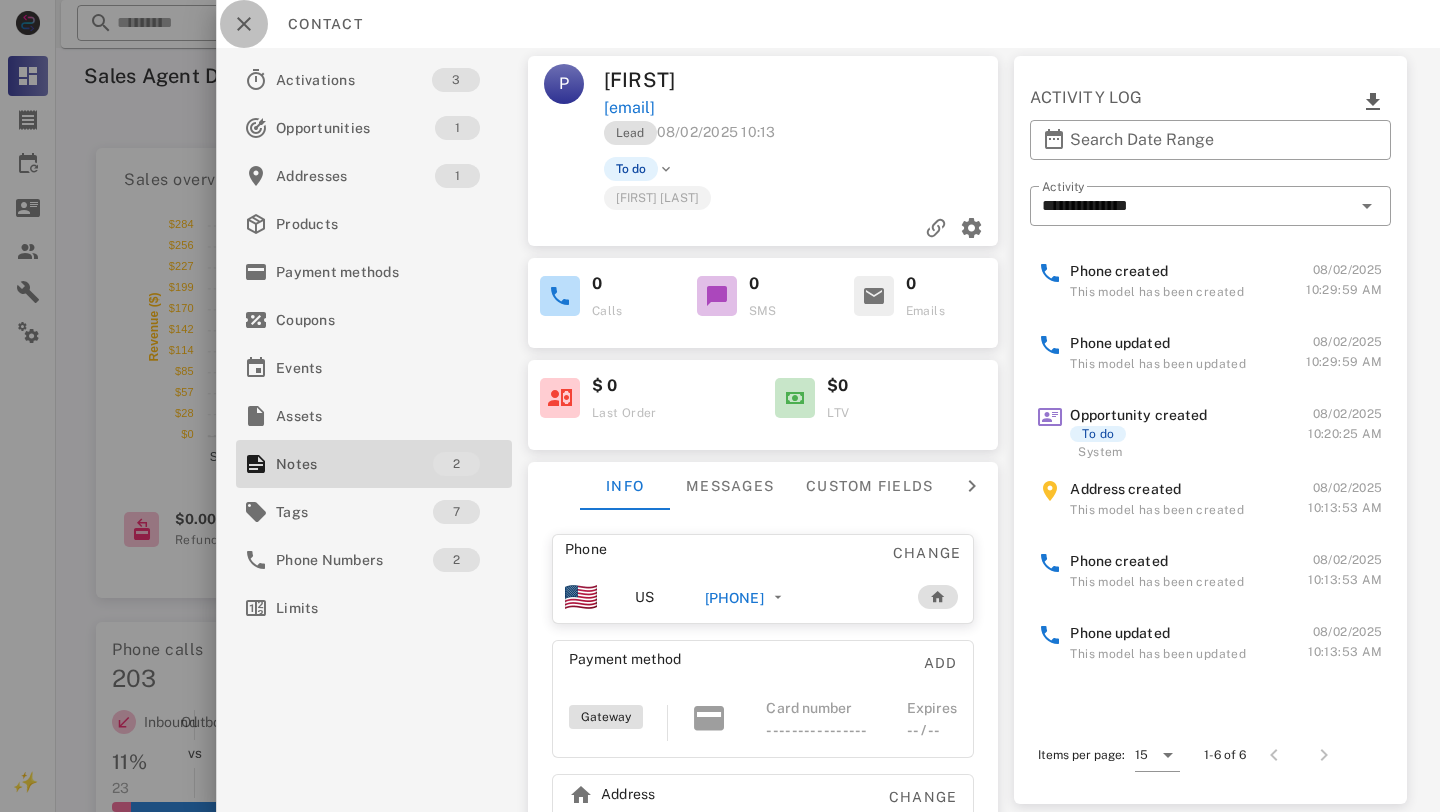 click at bounding box center (244, 24) 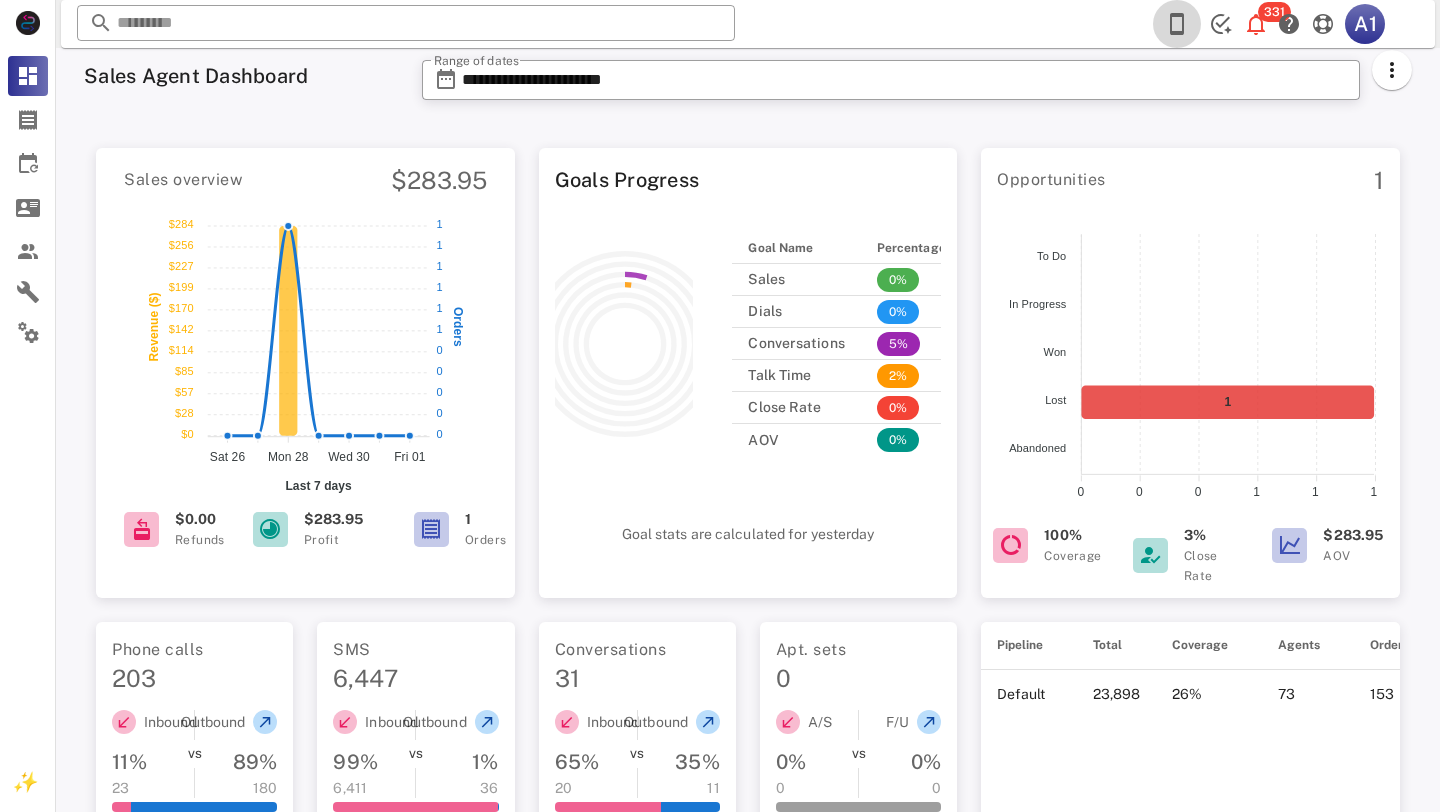 click at bounding box center [1177, 24] 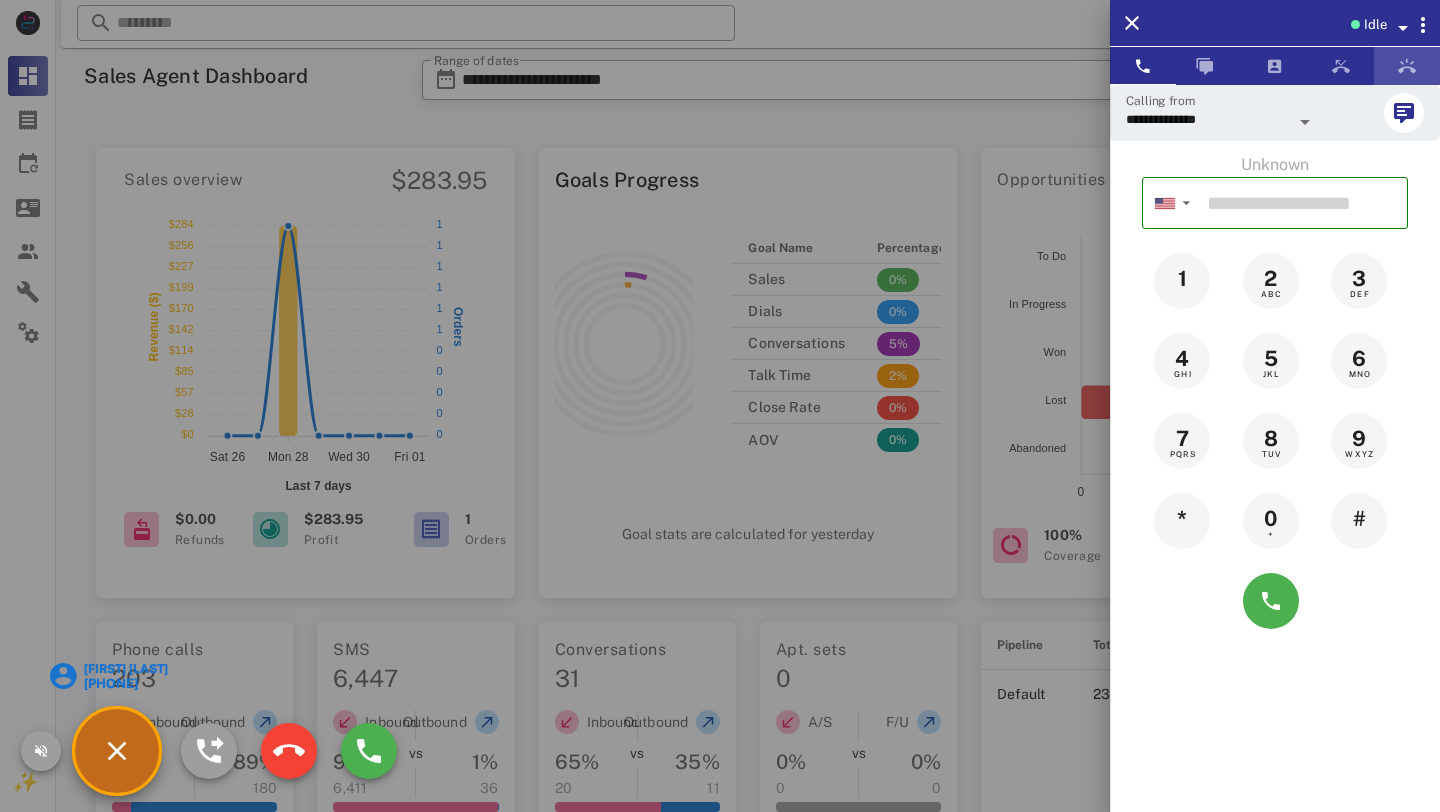 click at bounding box center [1407, 66] 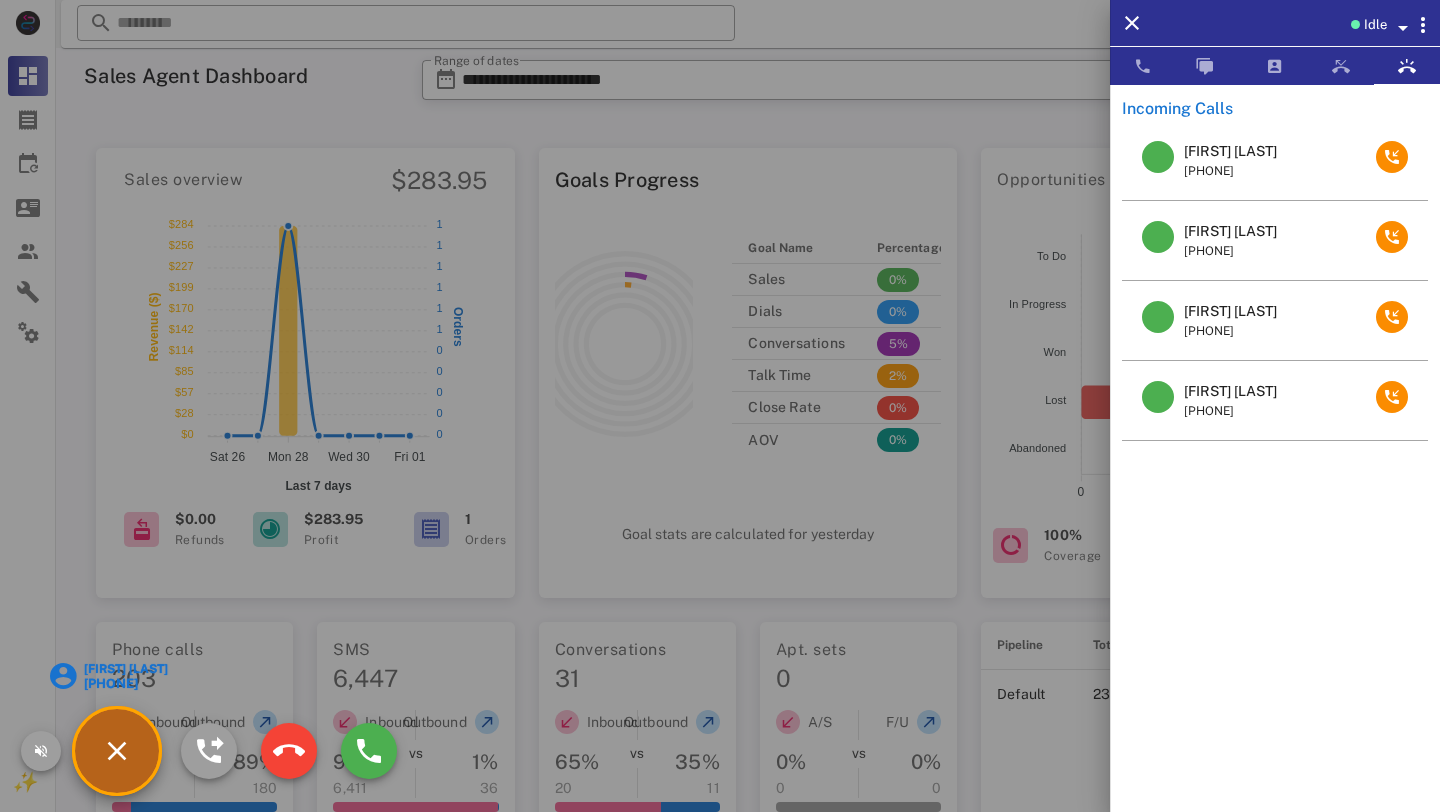click on "Katie Gordon" at bounding box center [125, 669] 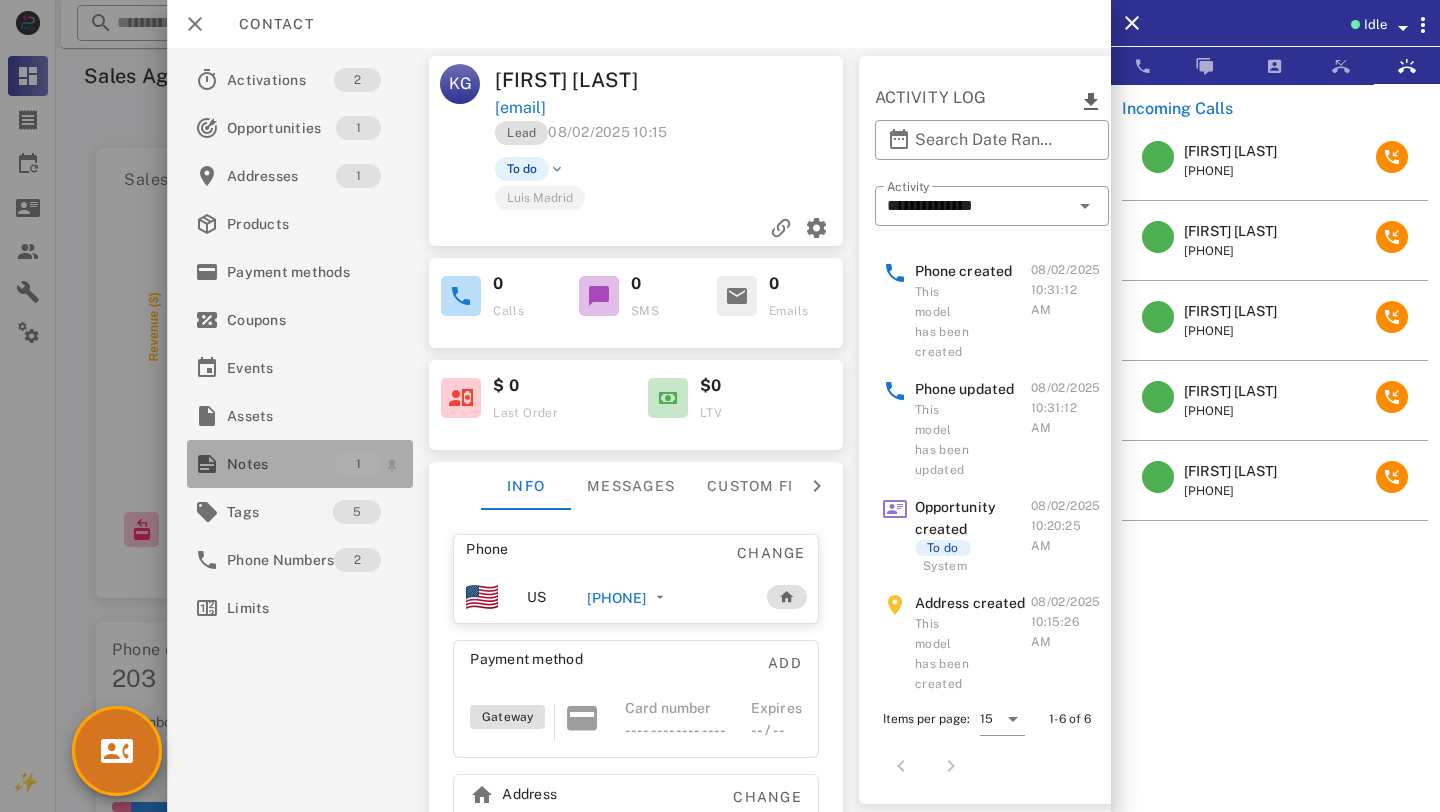 click on "Notes" at bounding box center [281, 464] 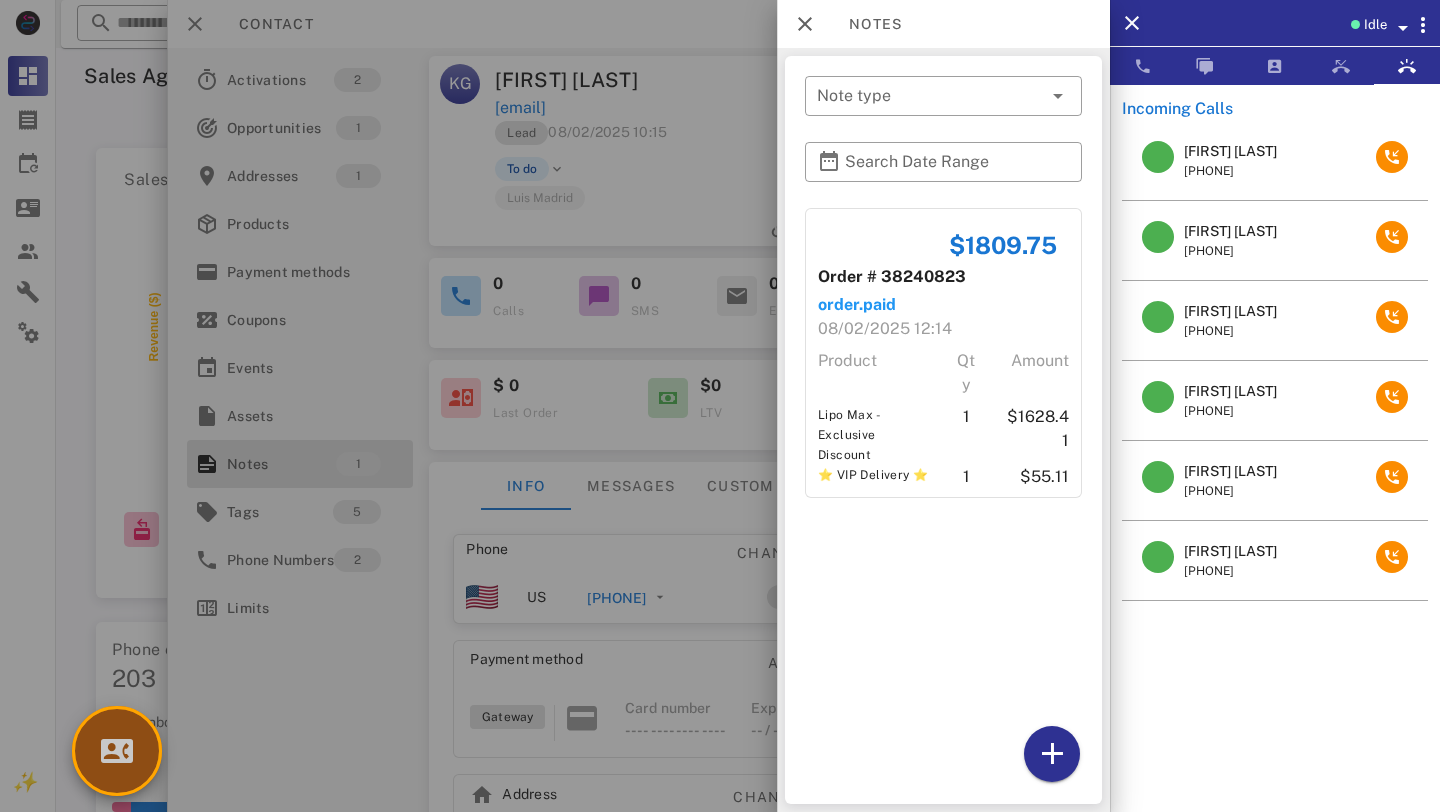 click at bounding box center [117, 751] 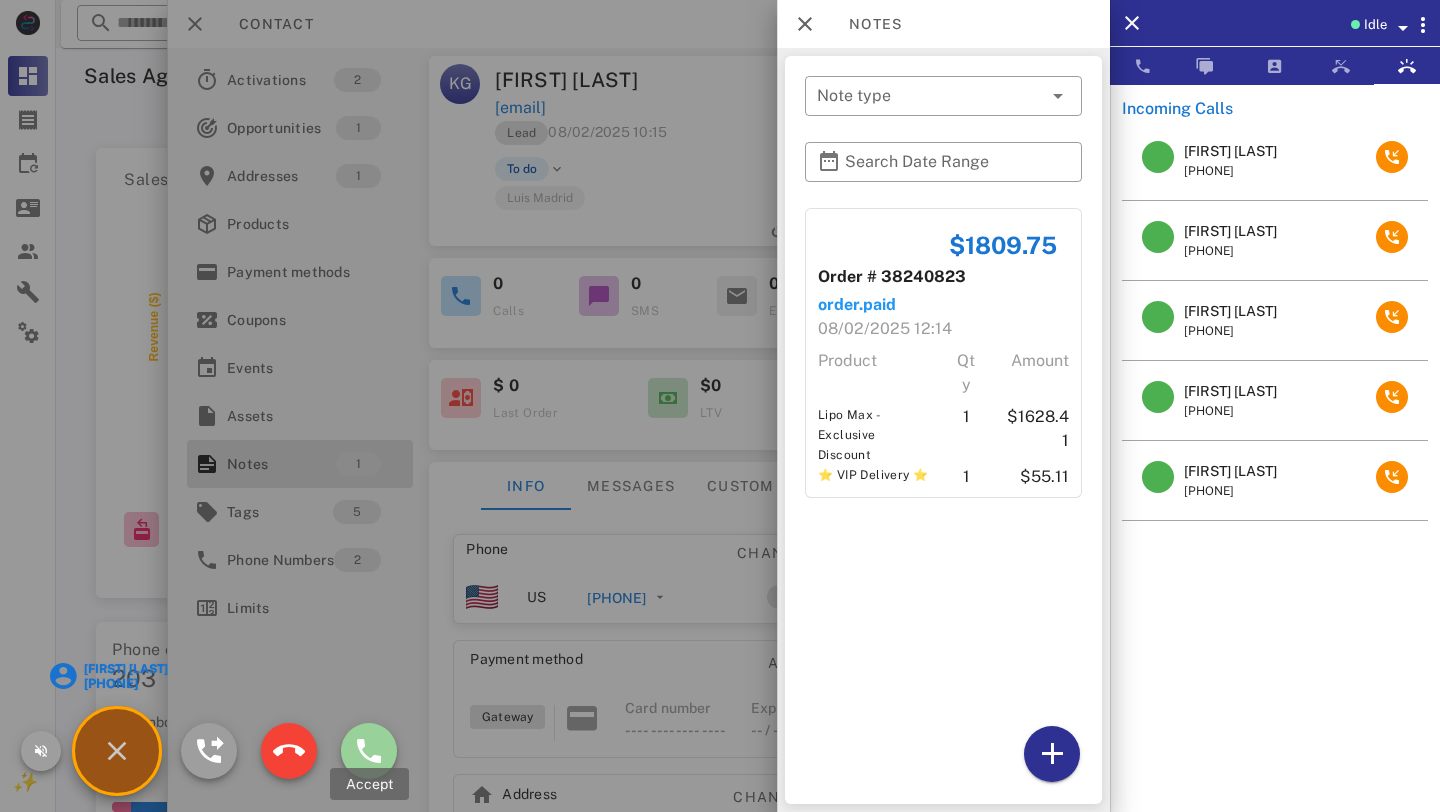 click at bounding box center (369, 751) 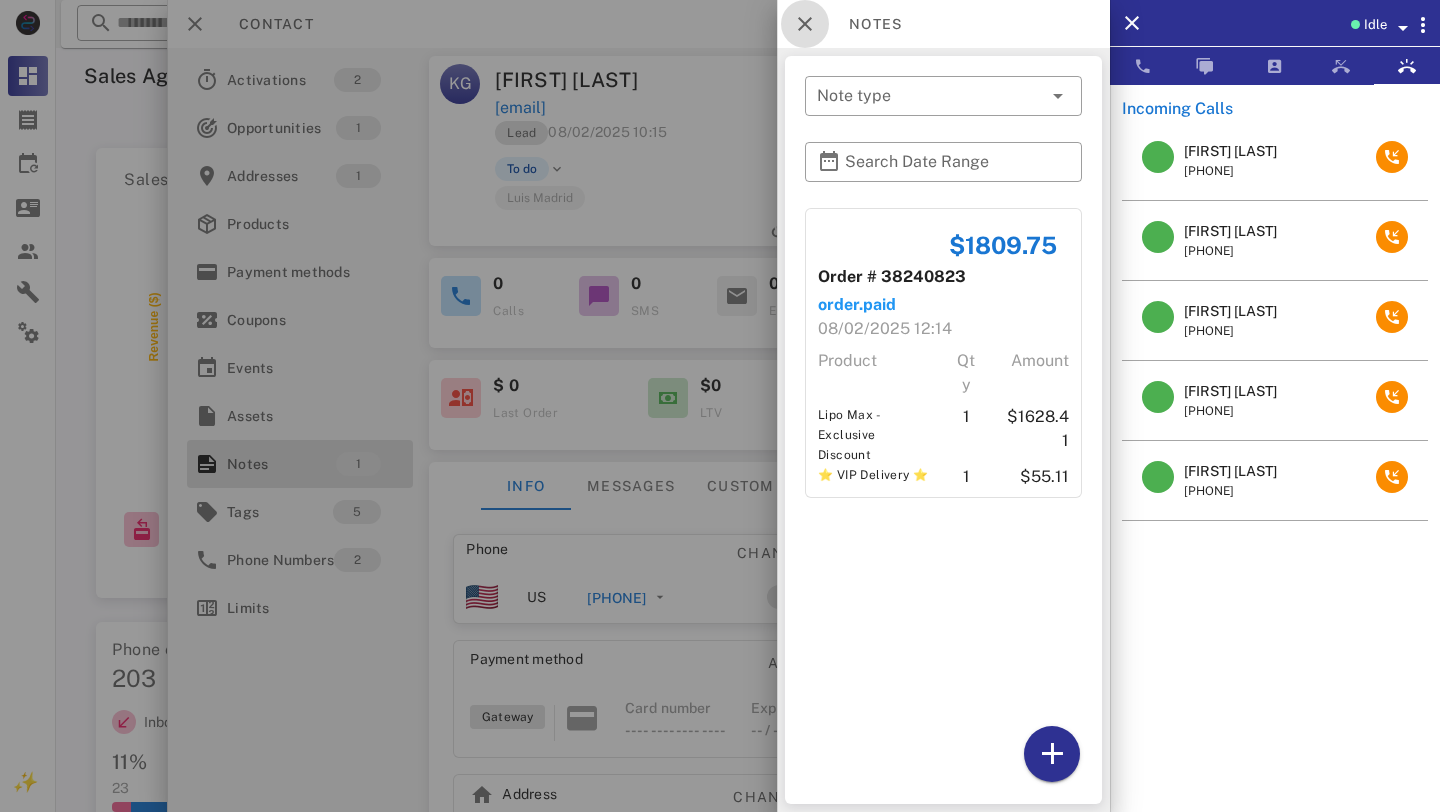 click on "**********" at bounding box center [748, 48] 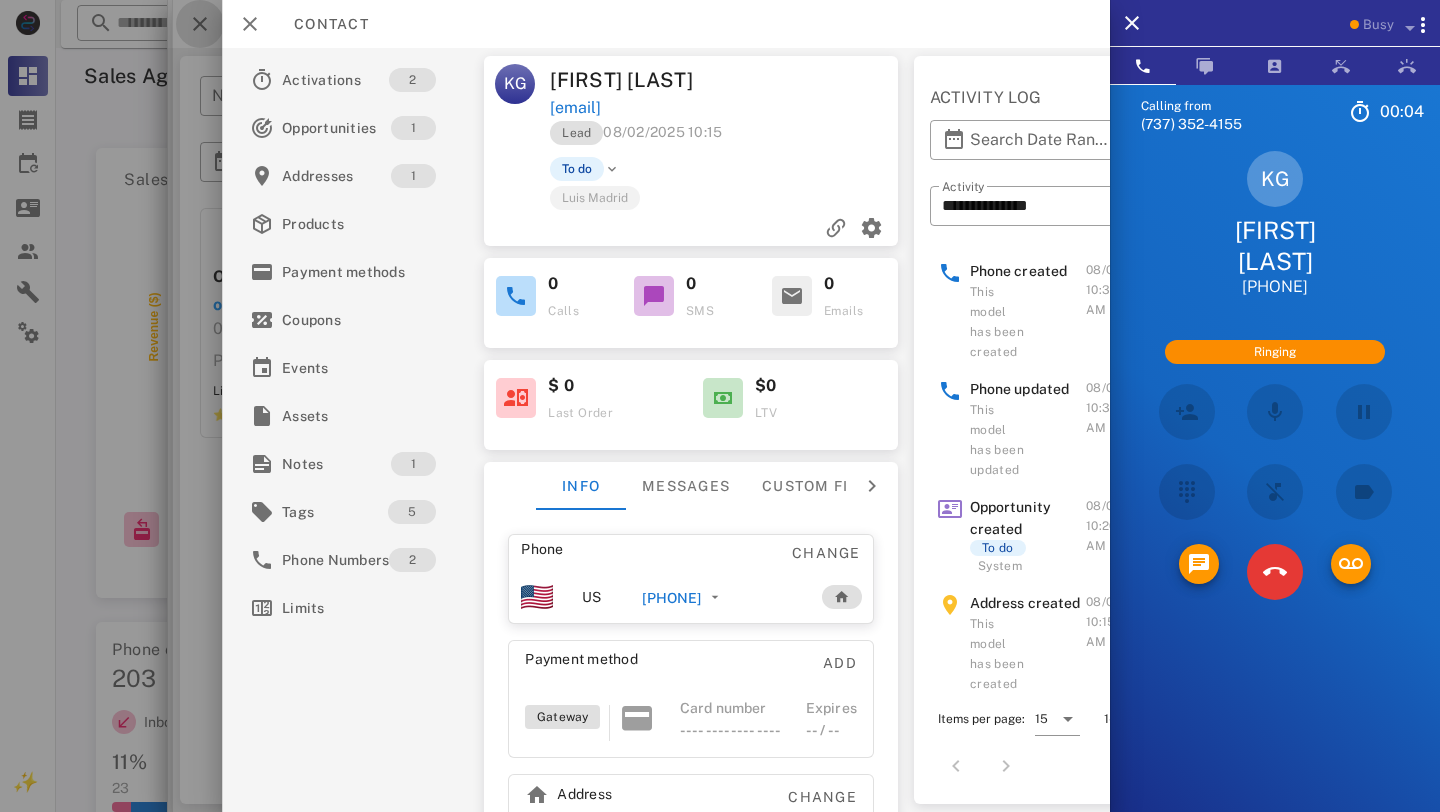 scroll, scrollTop: 115, scrollLeft: 0, axis: vertical 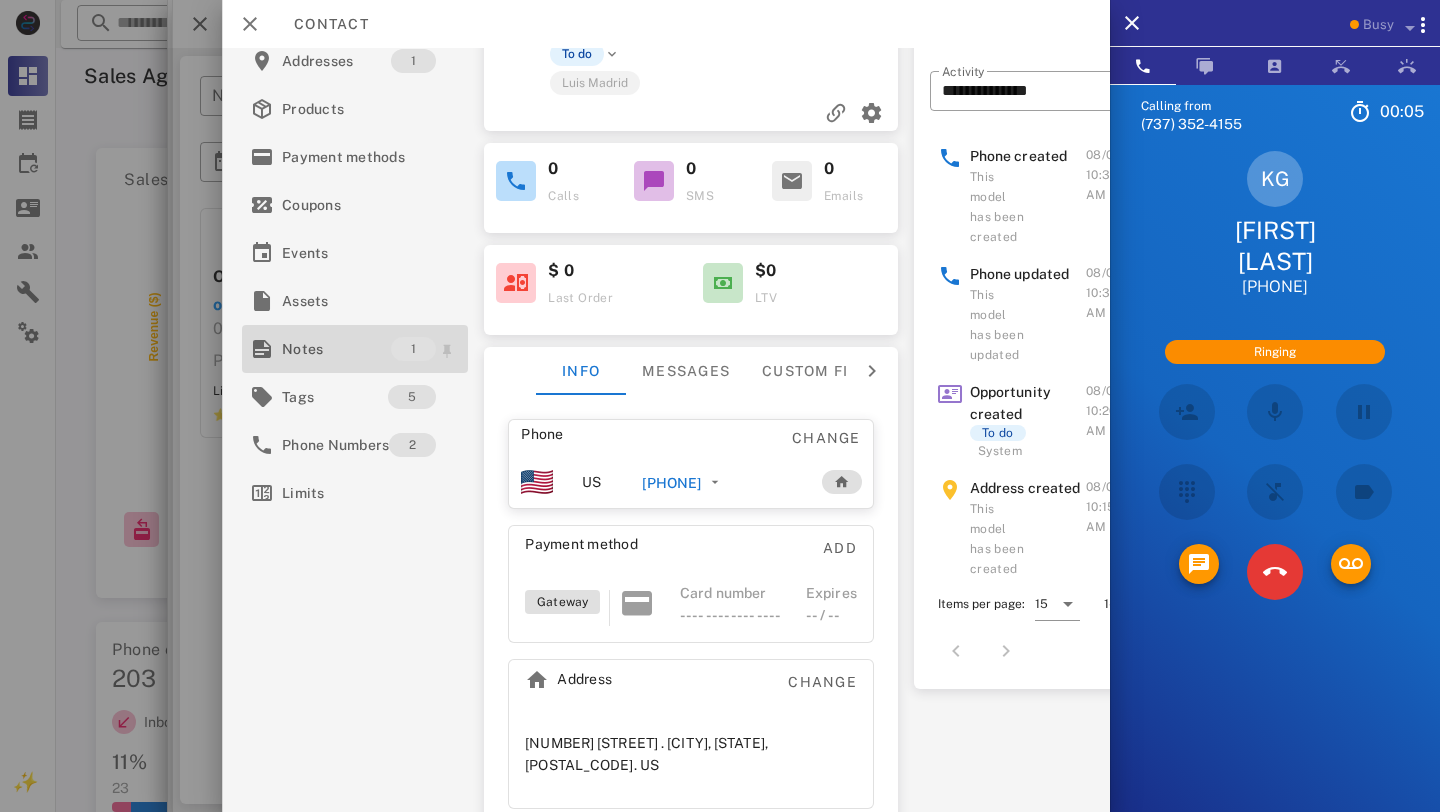 click on "Notes" at bounding box center (336, 349) 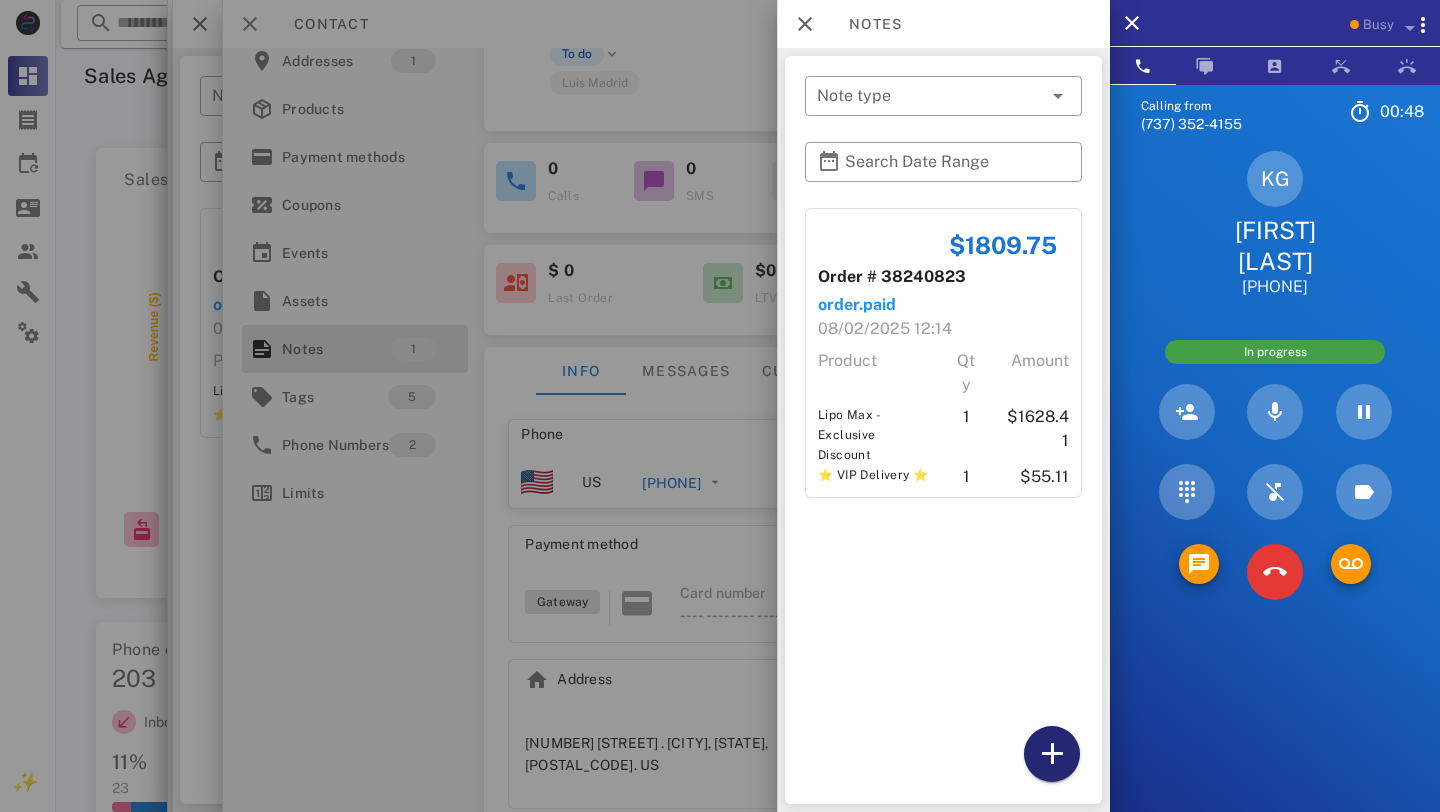 click at bounding box center (1052, 754) 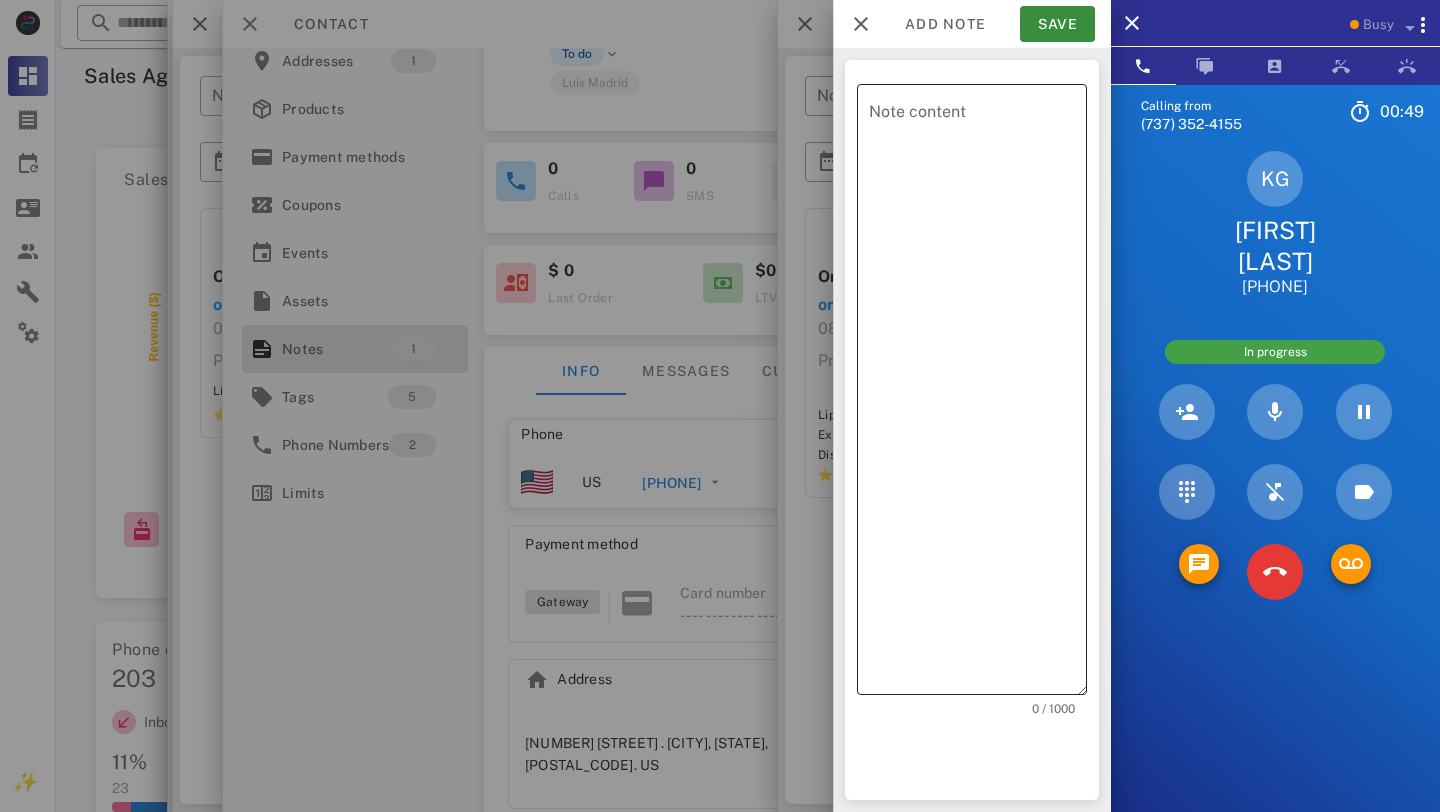 click on "Note content" at bounding box center [978, 394] 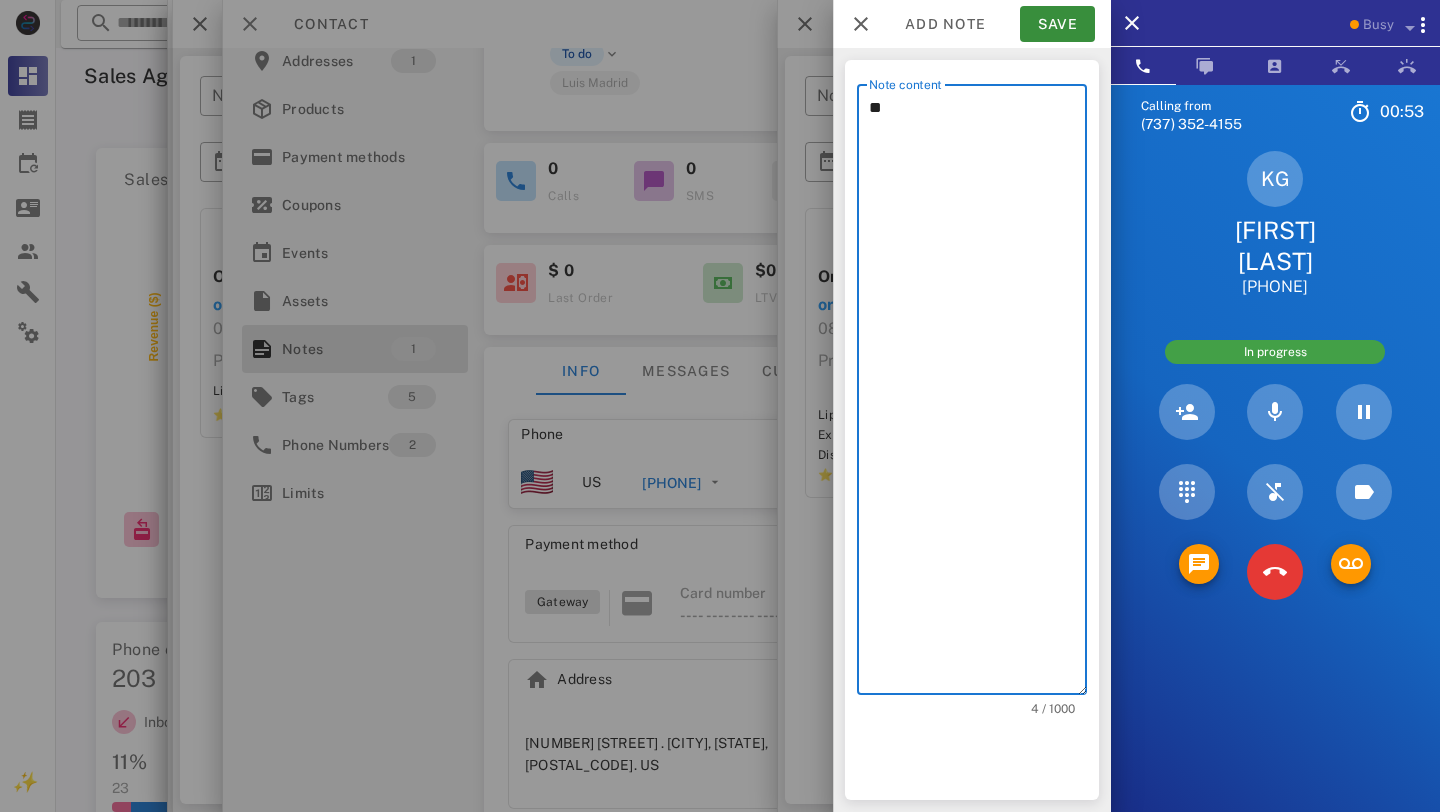type on "*" 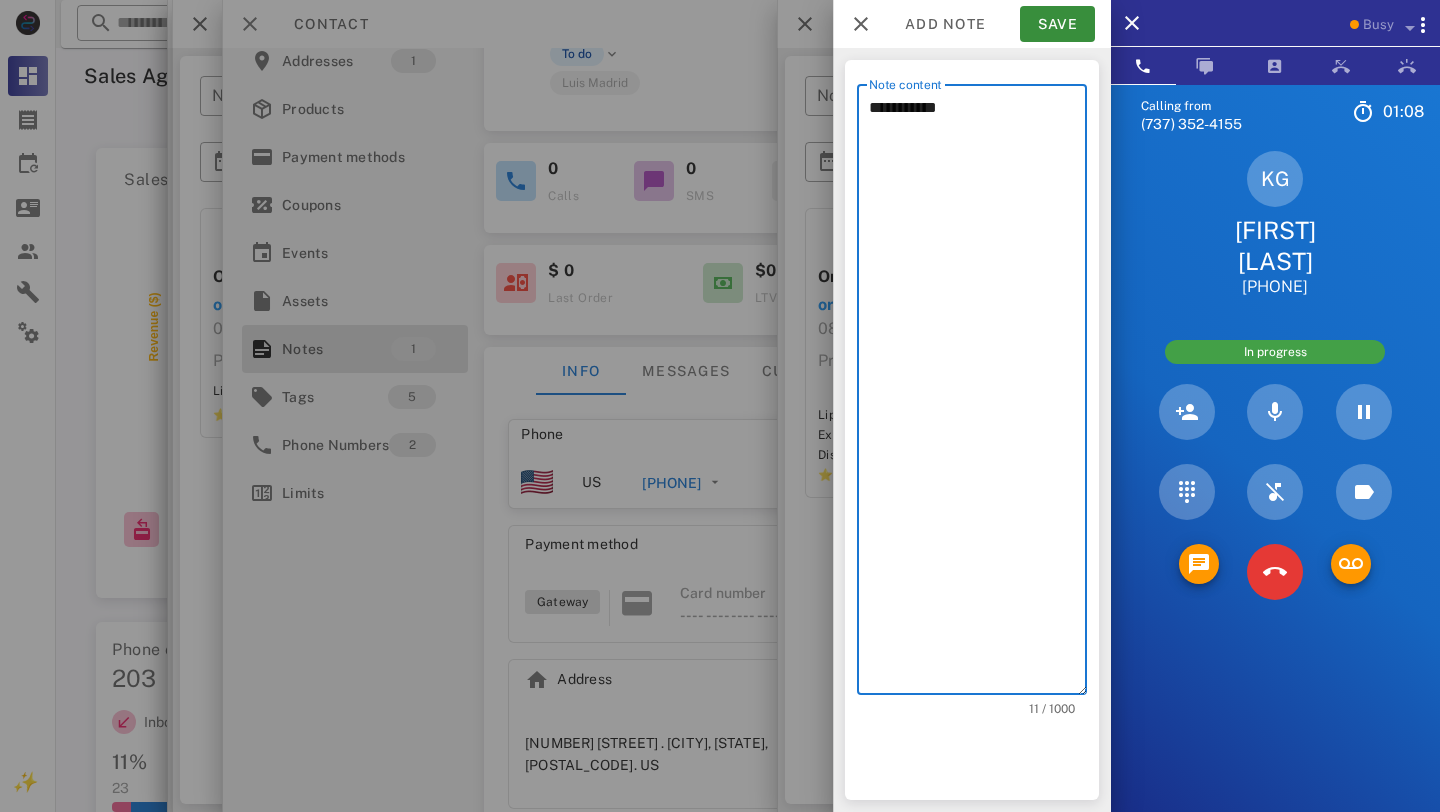 click on "**********" at bounding box center (978, 394) 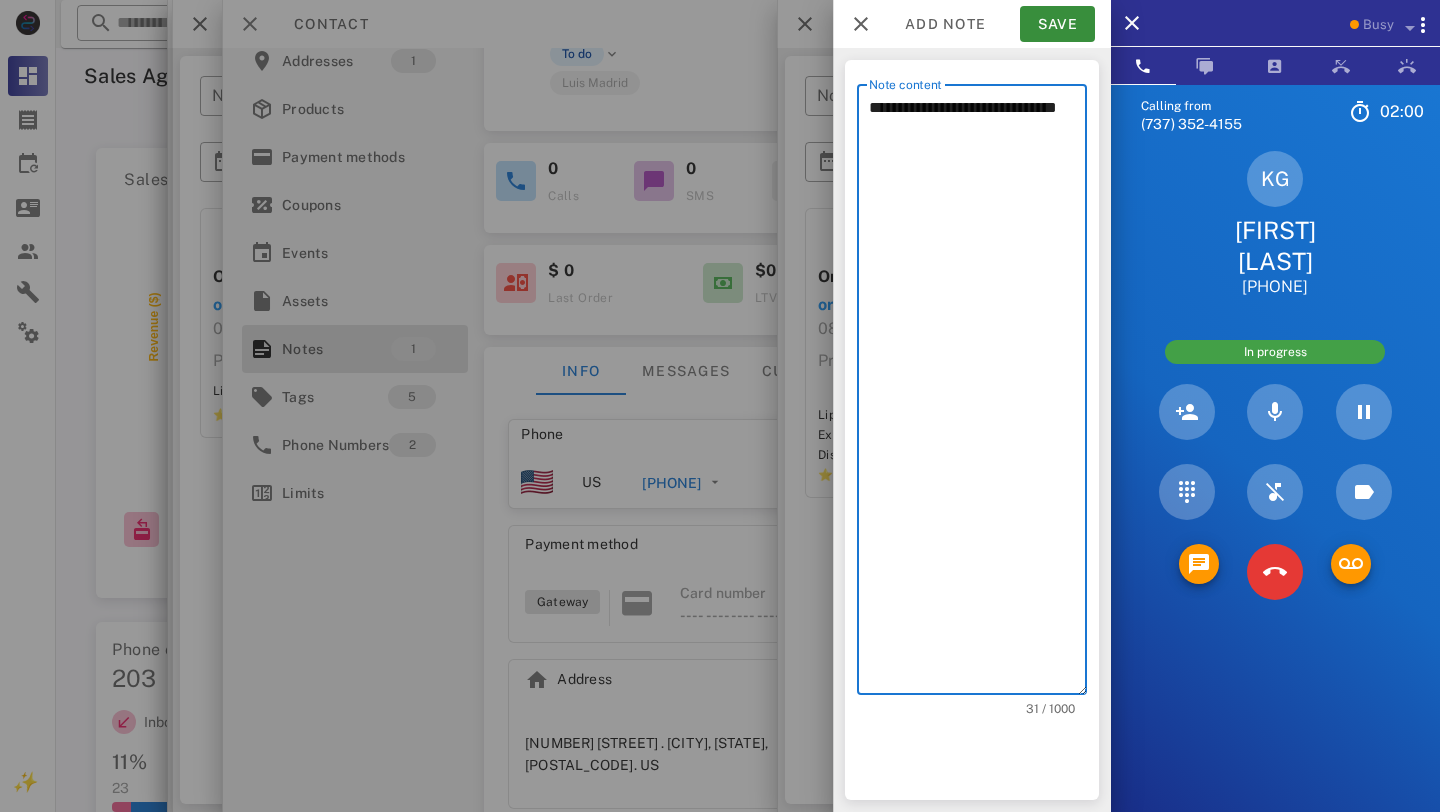 paste on "**********" 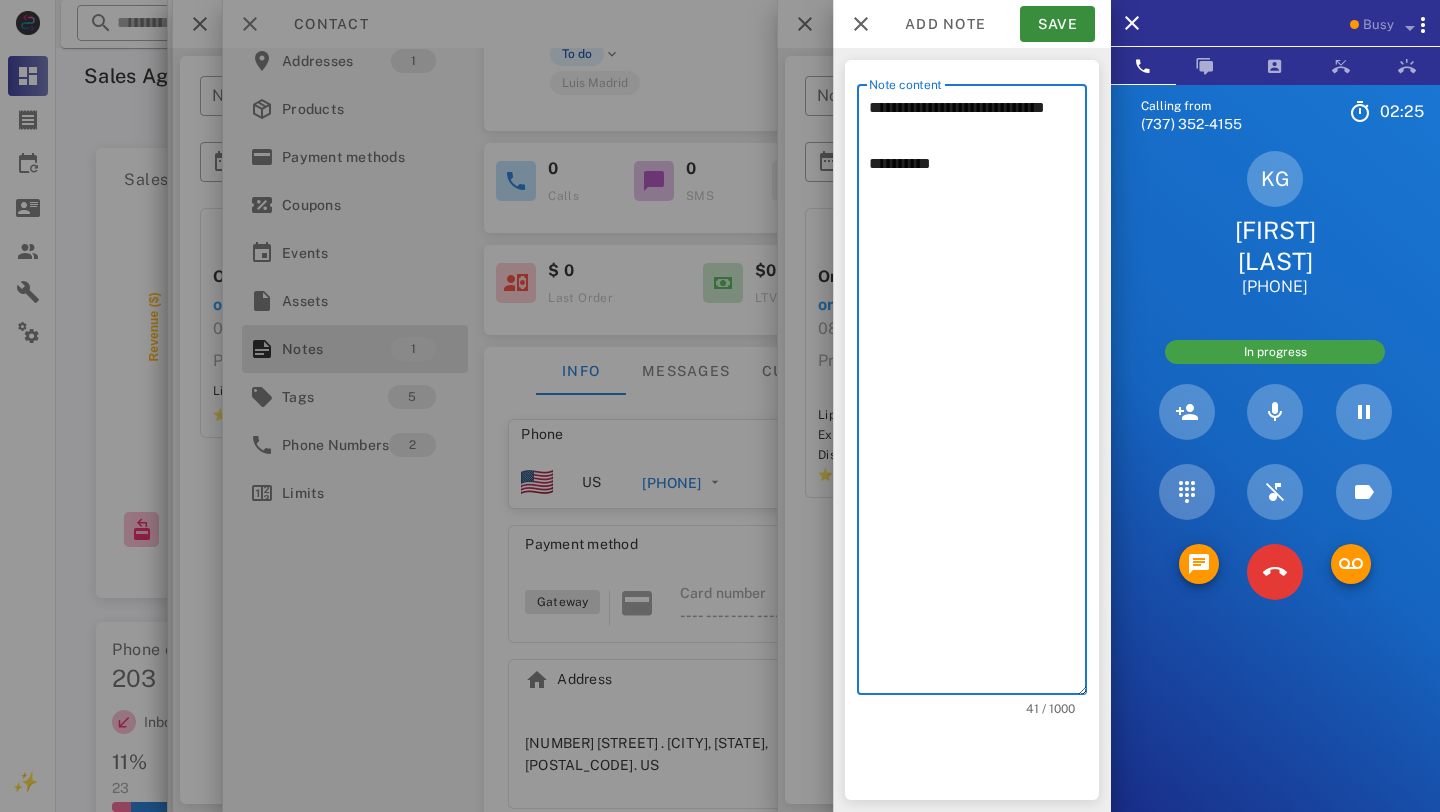 click on "**********" at bounding box center [978, 394] 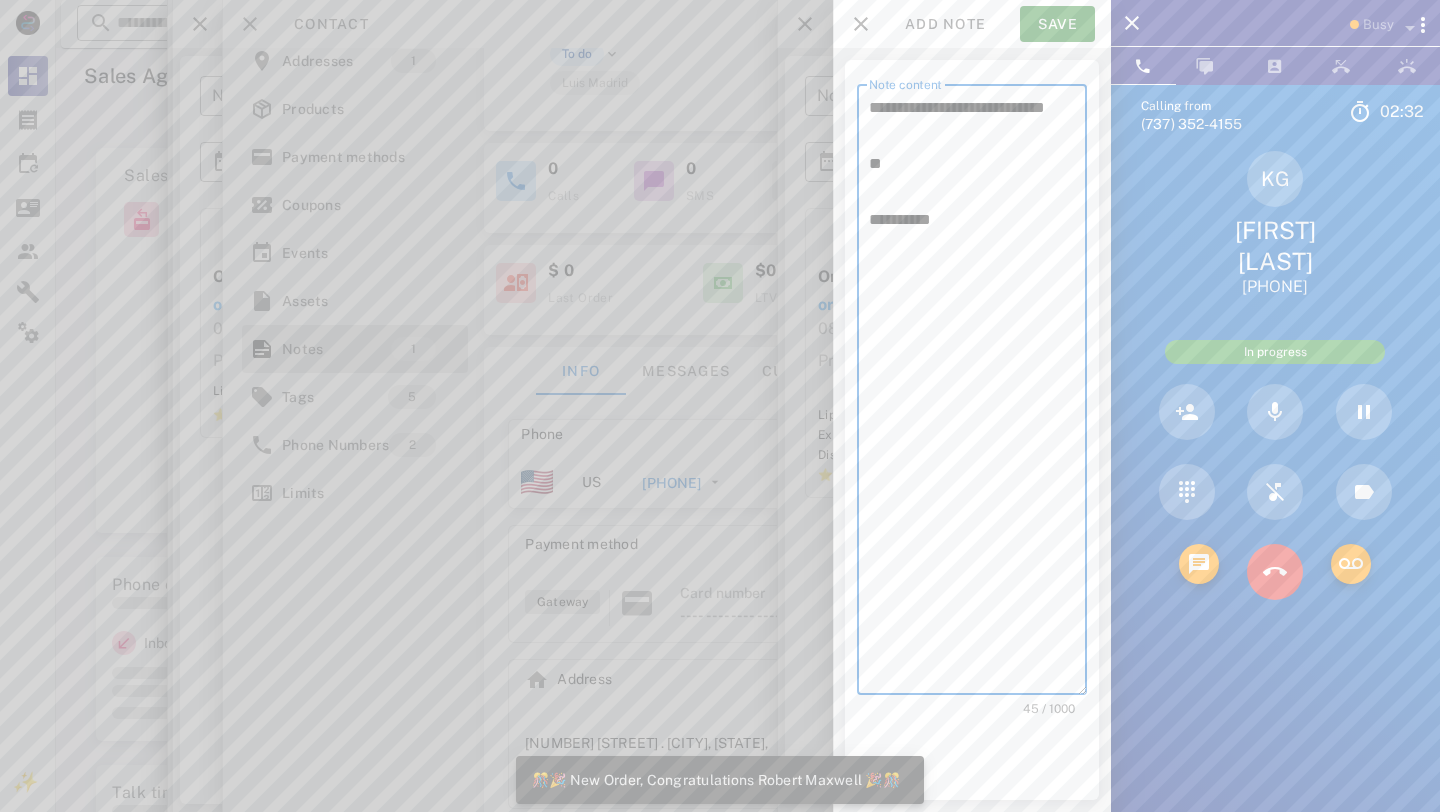 type on "**********" 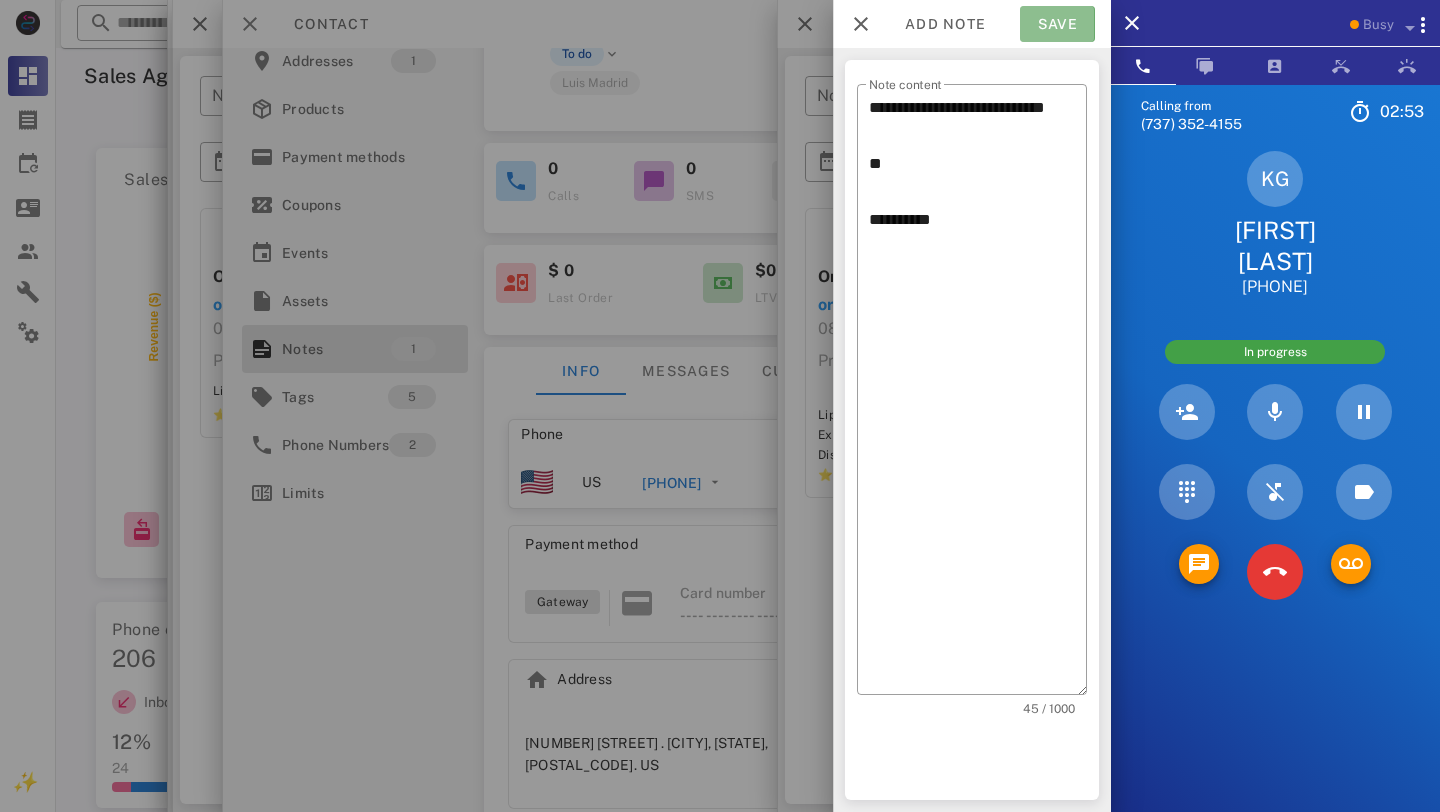 click on "Save" at bounding box center [1057, 24] 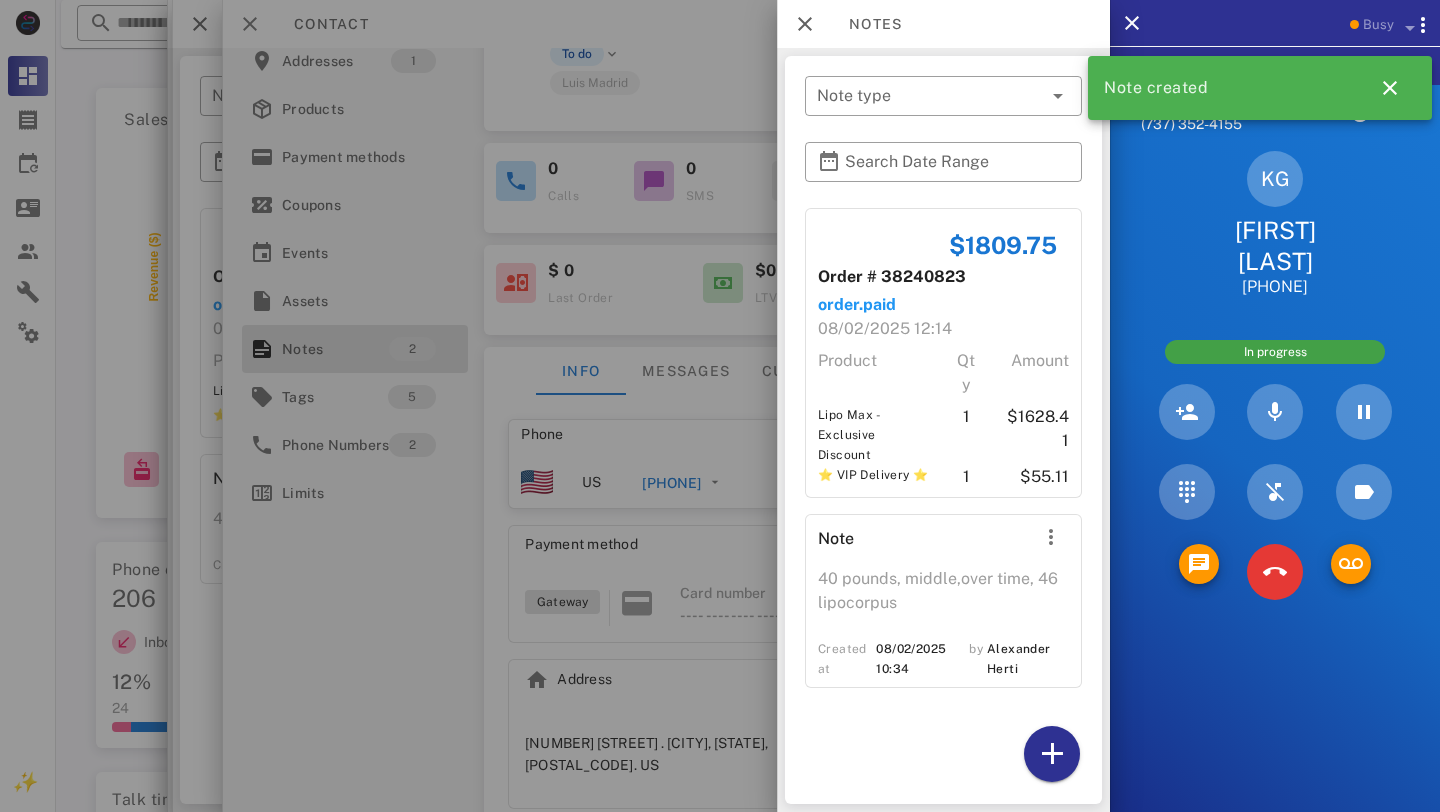 scroll, scrollTop: 73, scrollLeft: 0, axis: vertical 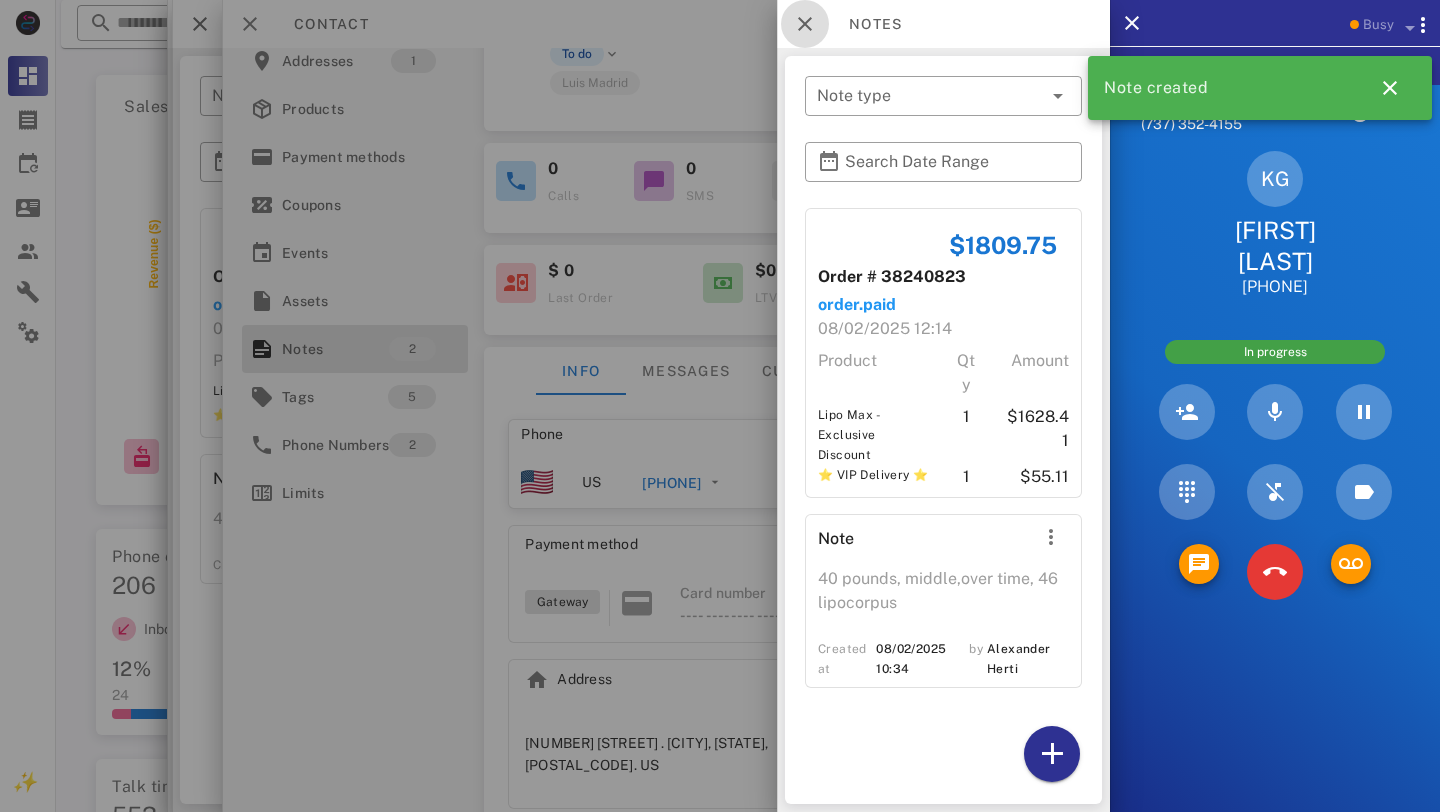 click at bounding box center (805, 24) 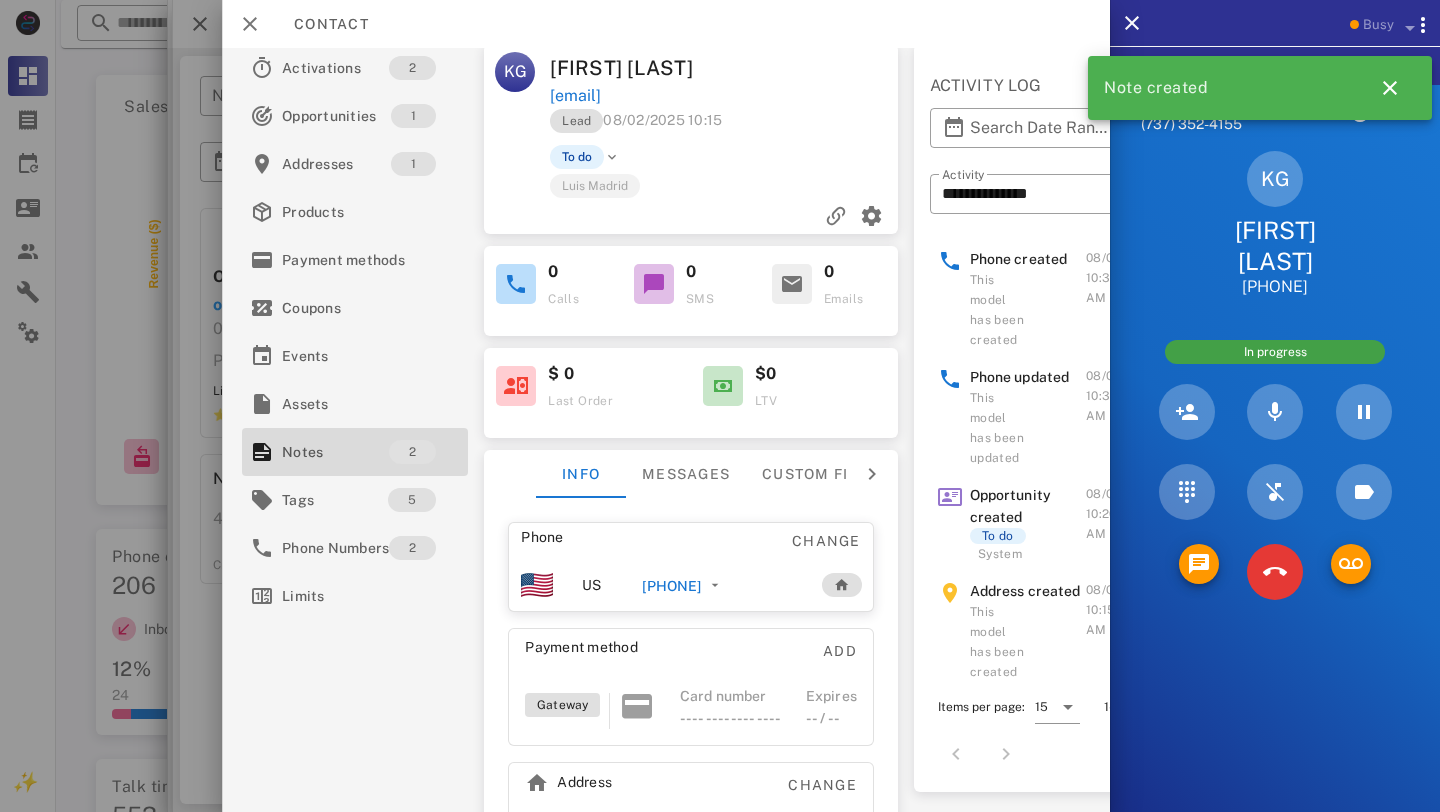 scroll, scrollTop: 0, scrollLeft: 0, axis: both 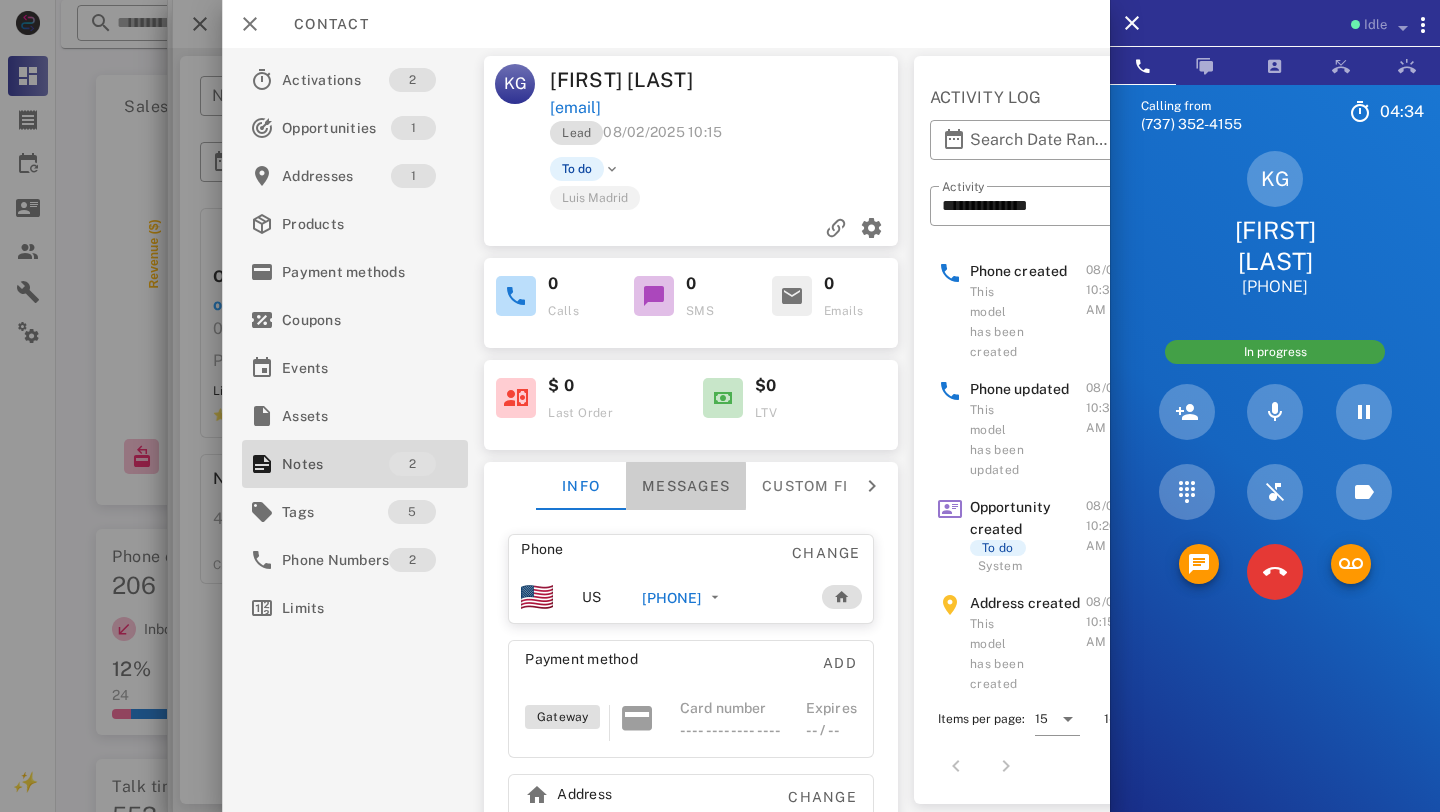 click on "Messages" at bounding box center [686, 486] 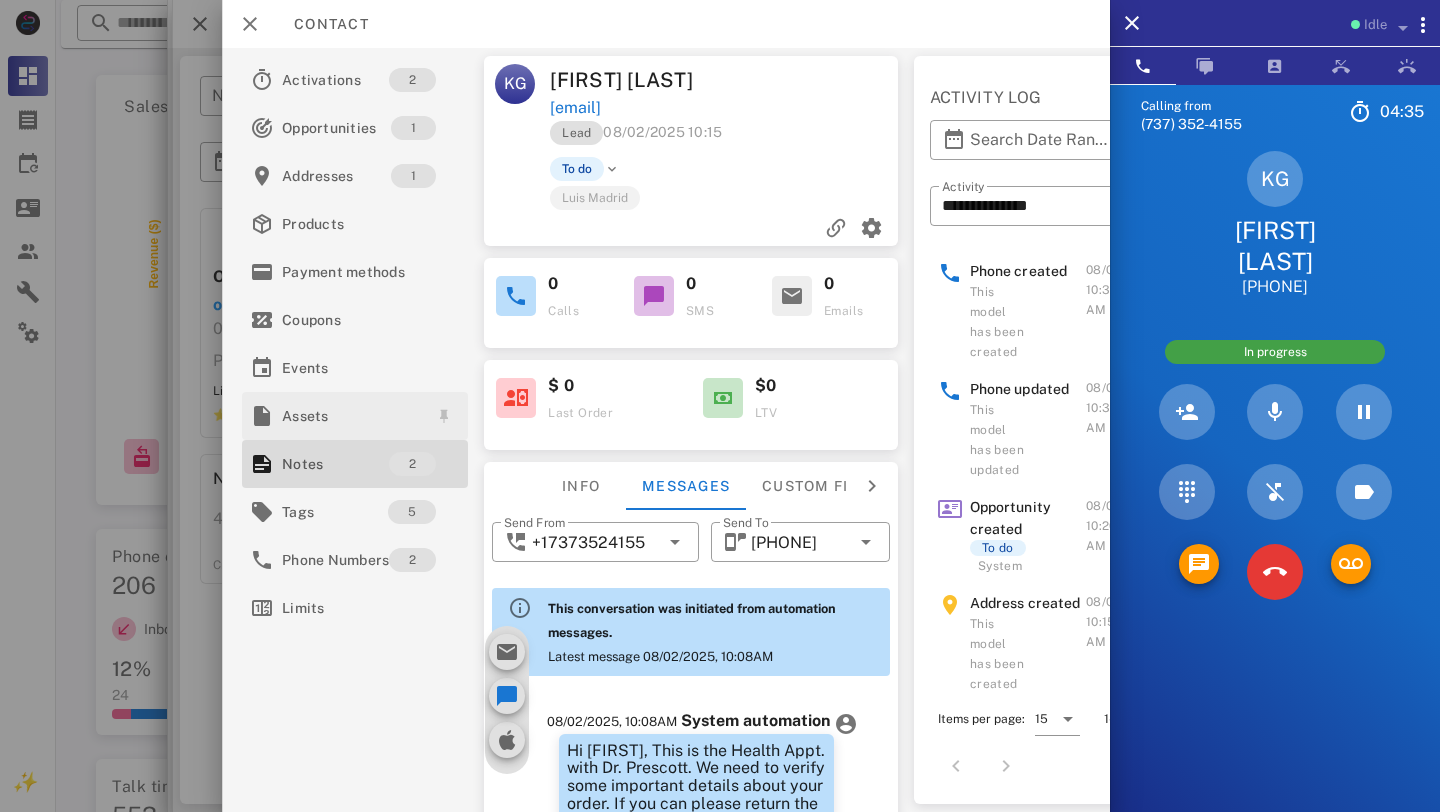 scroll, scrollTop: 595, scrollLeft: 0, axis: vertical 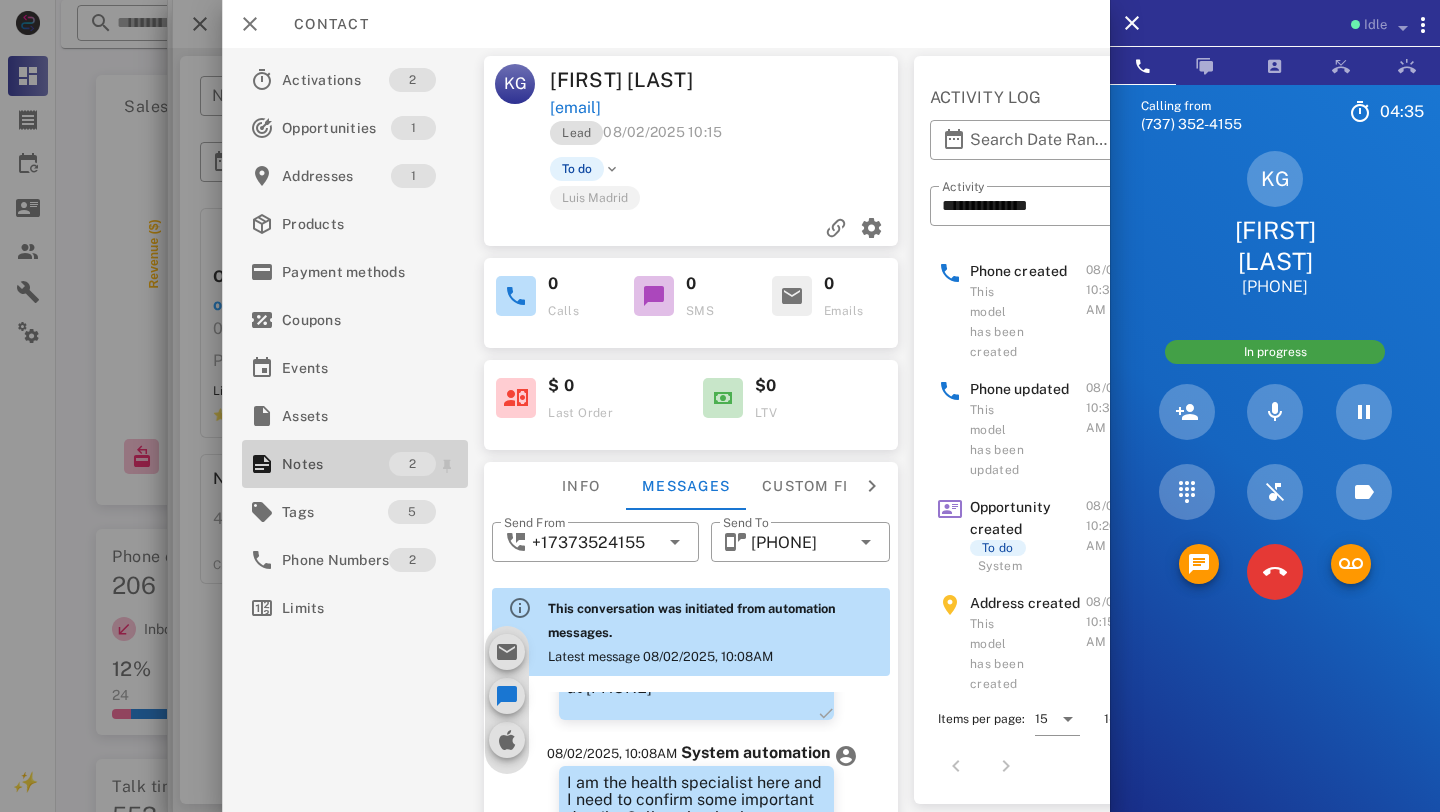 click on "Notes" at bounding box center (335, 464) 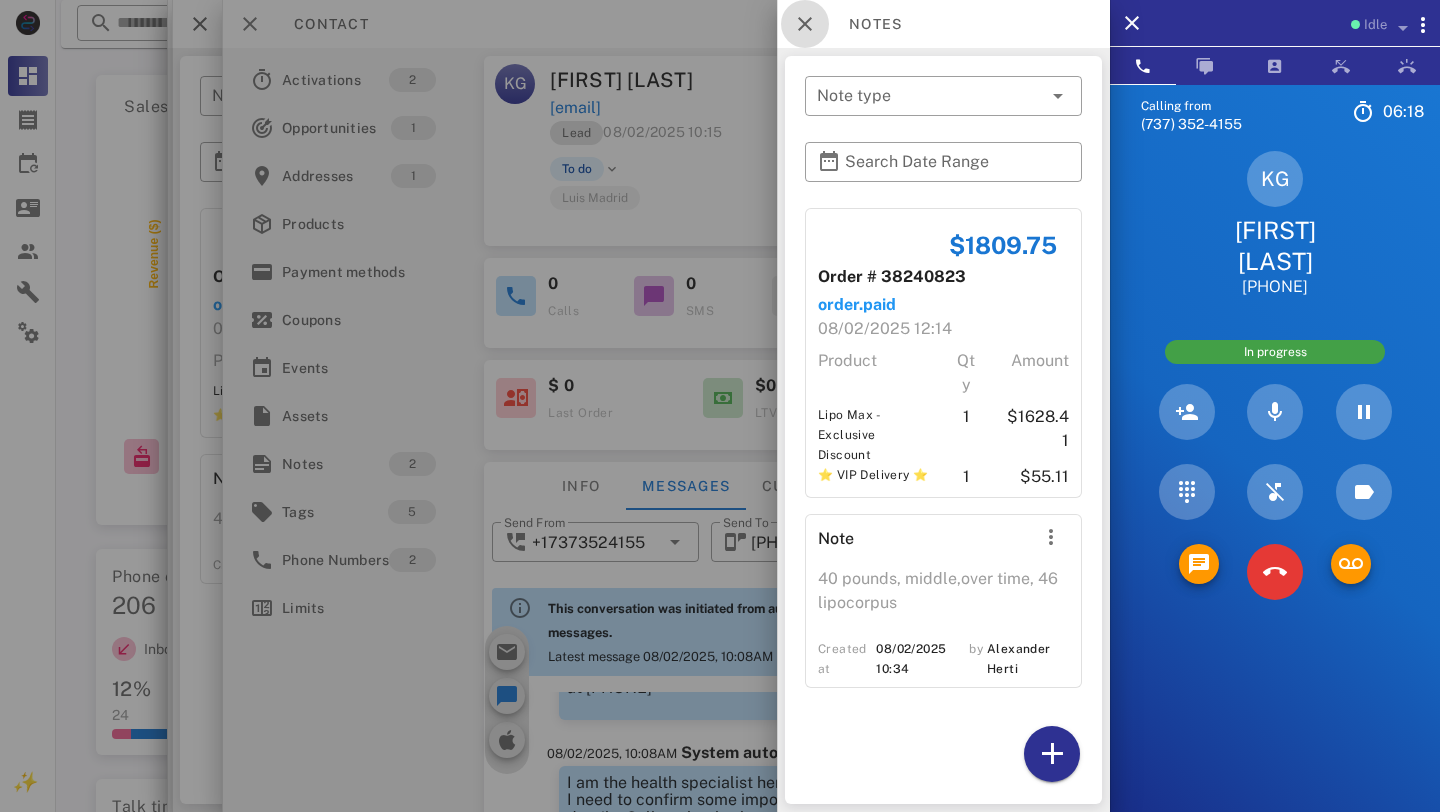 click at bounding box center [805, 24] 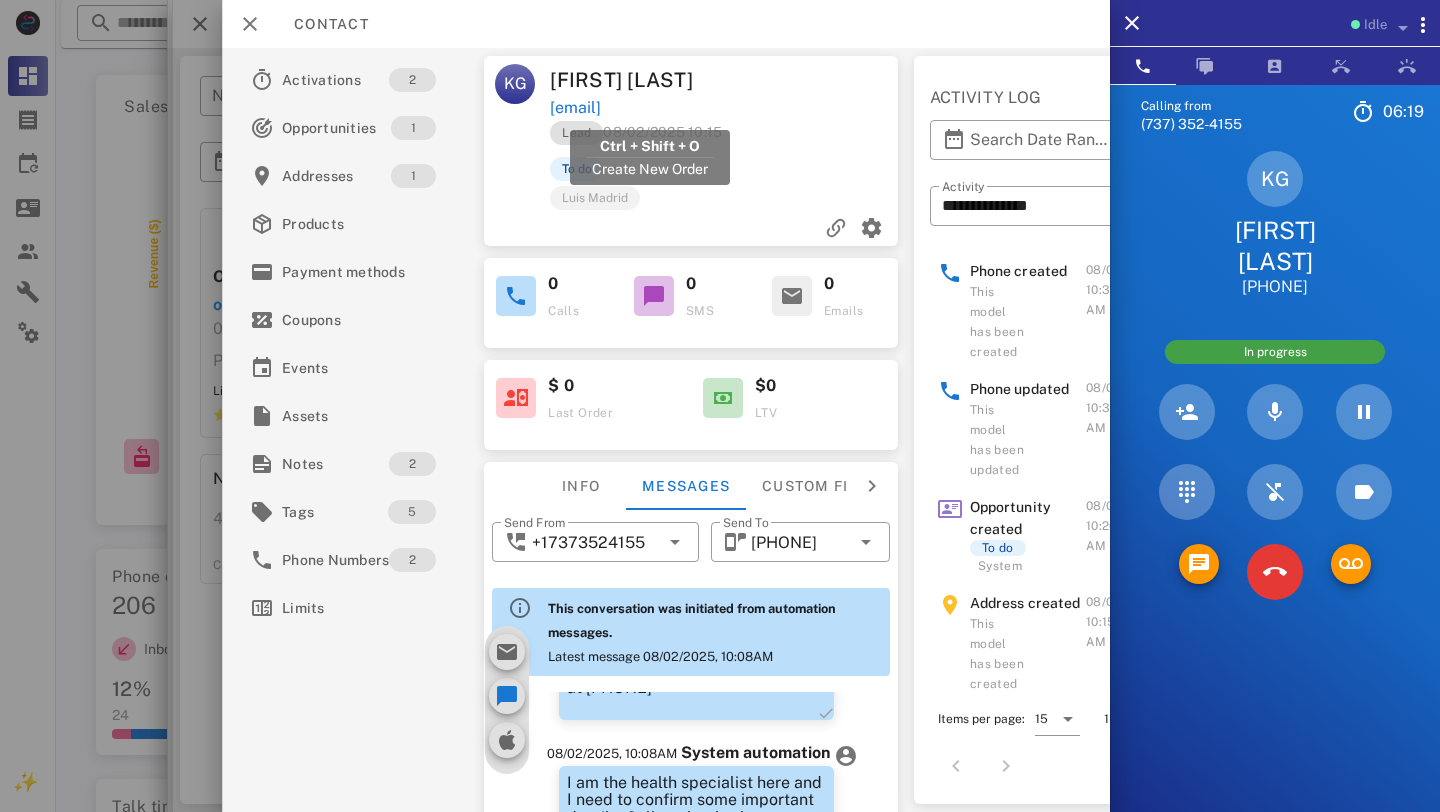 click on "katiegordonx2@gmail.com" at bounding box center (575, 108) 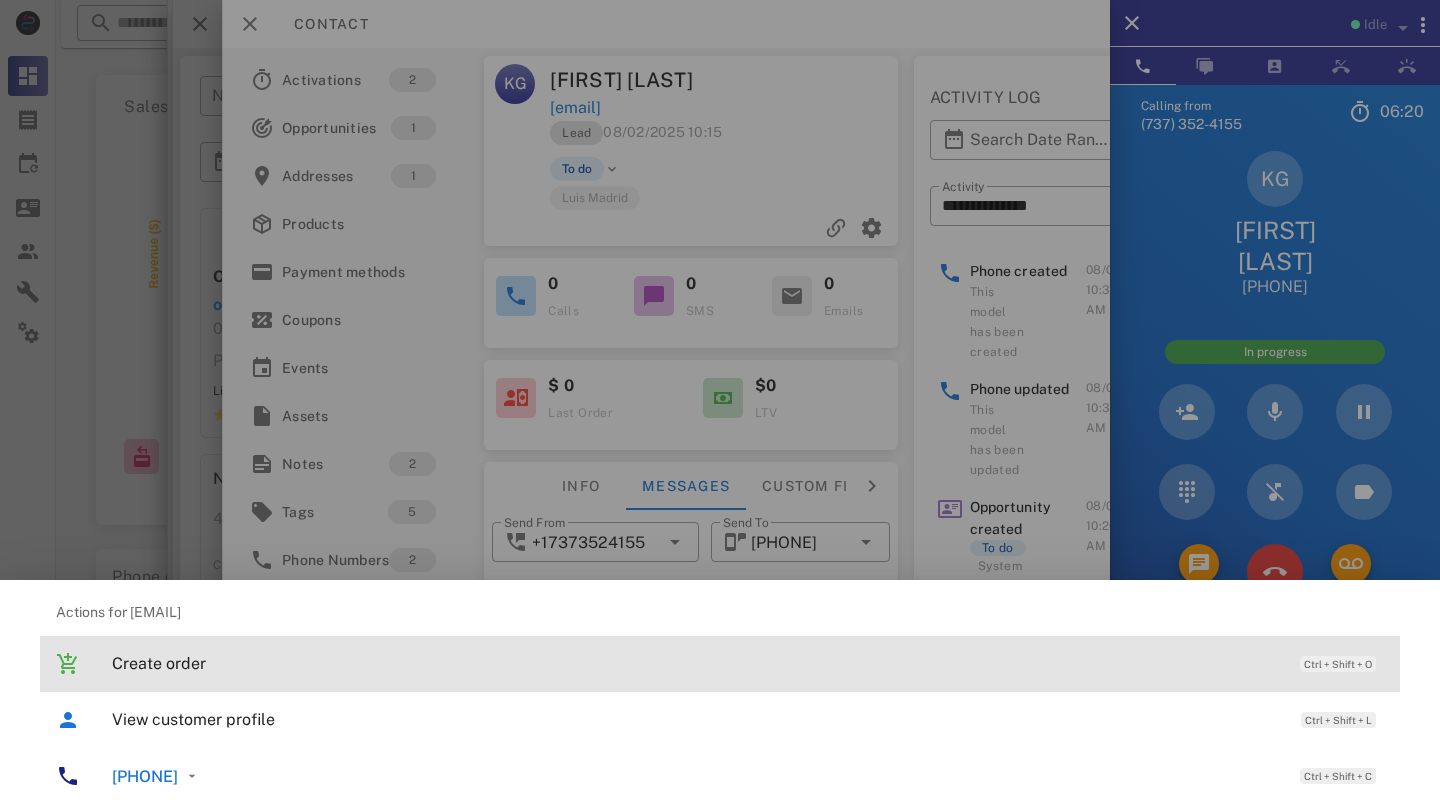 click on "Create order" at bounding box center (696, 663) 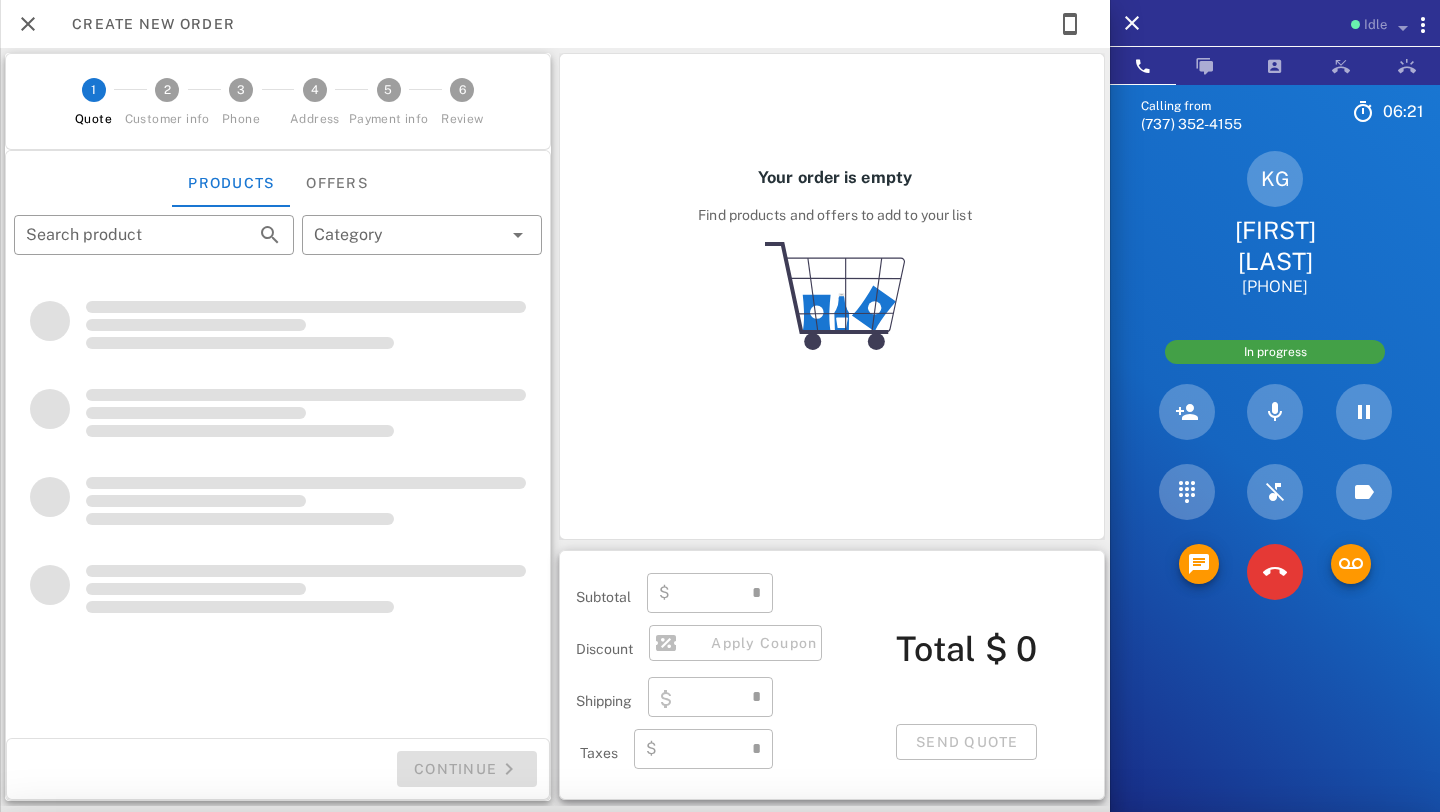 scroll, scrollTop: 577, scrollLeft: 0, axis: vertical 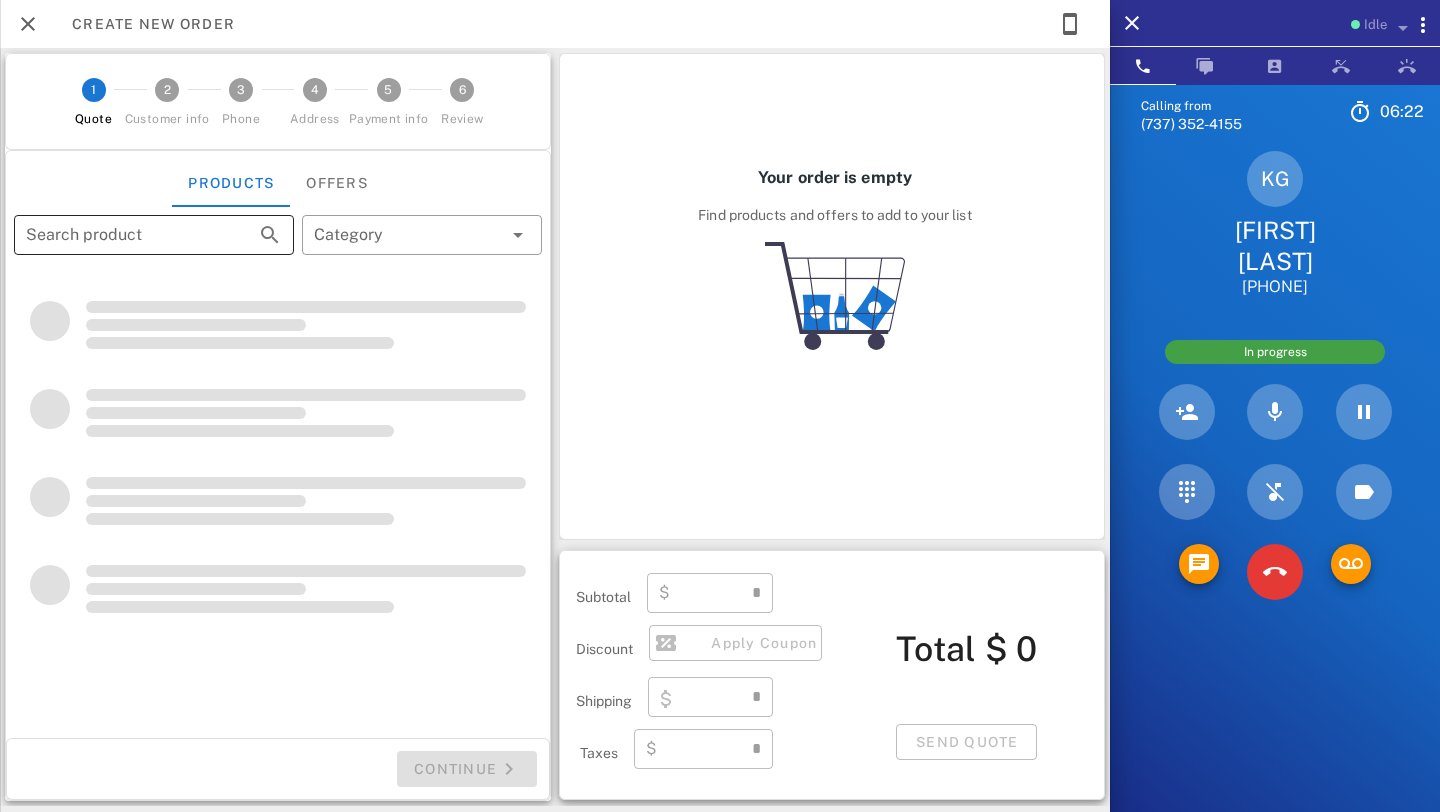 click on "Search product" at bounding box center (126, 235) 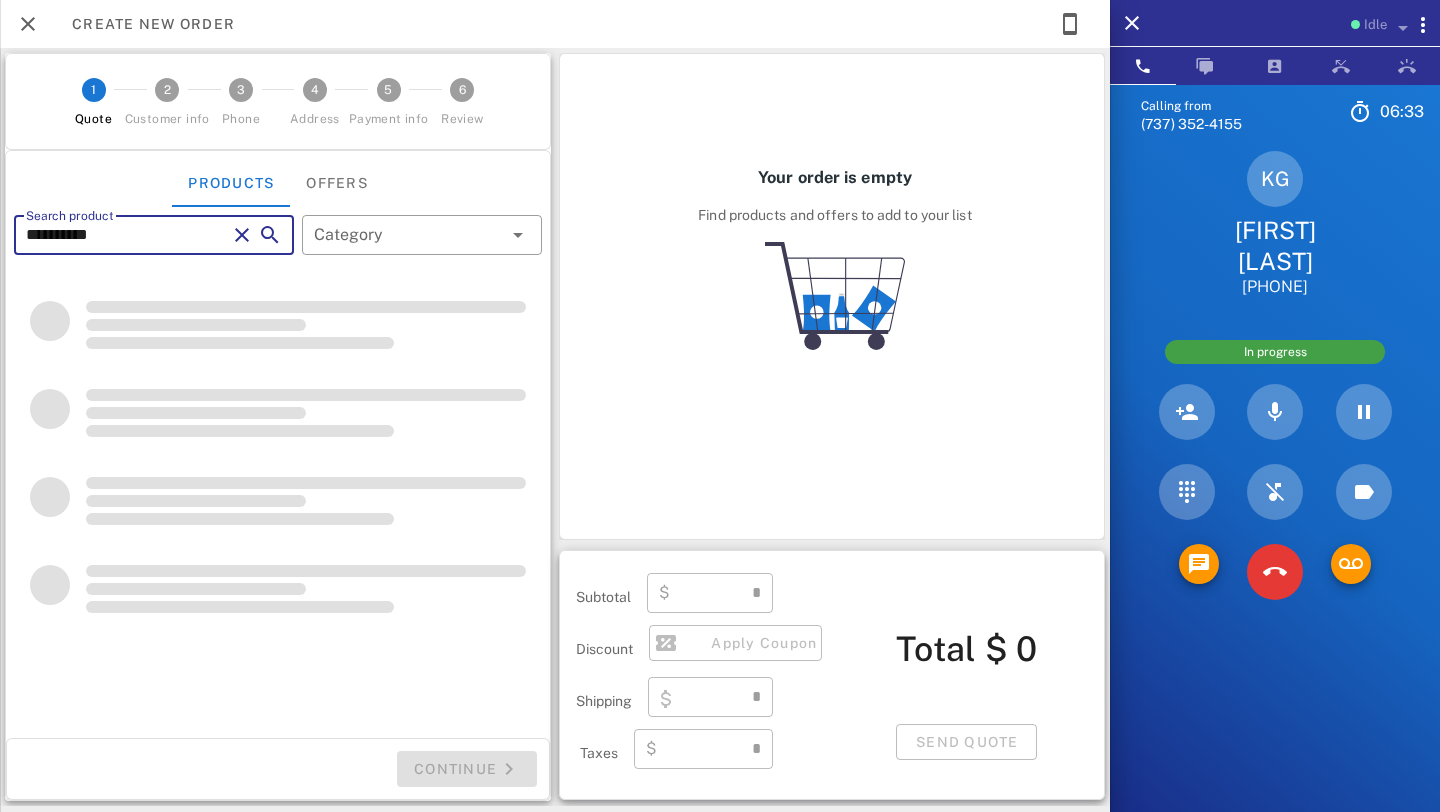 type on "**********" 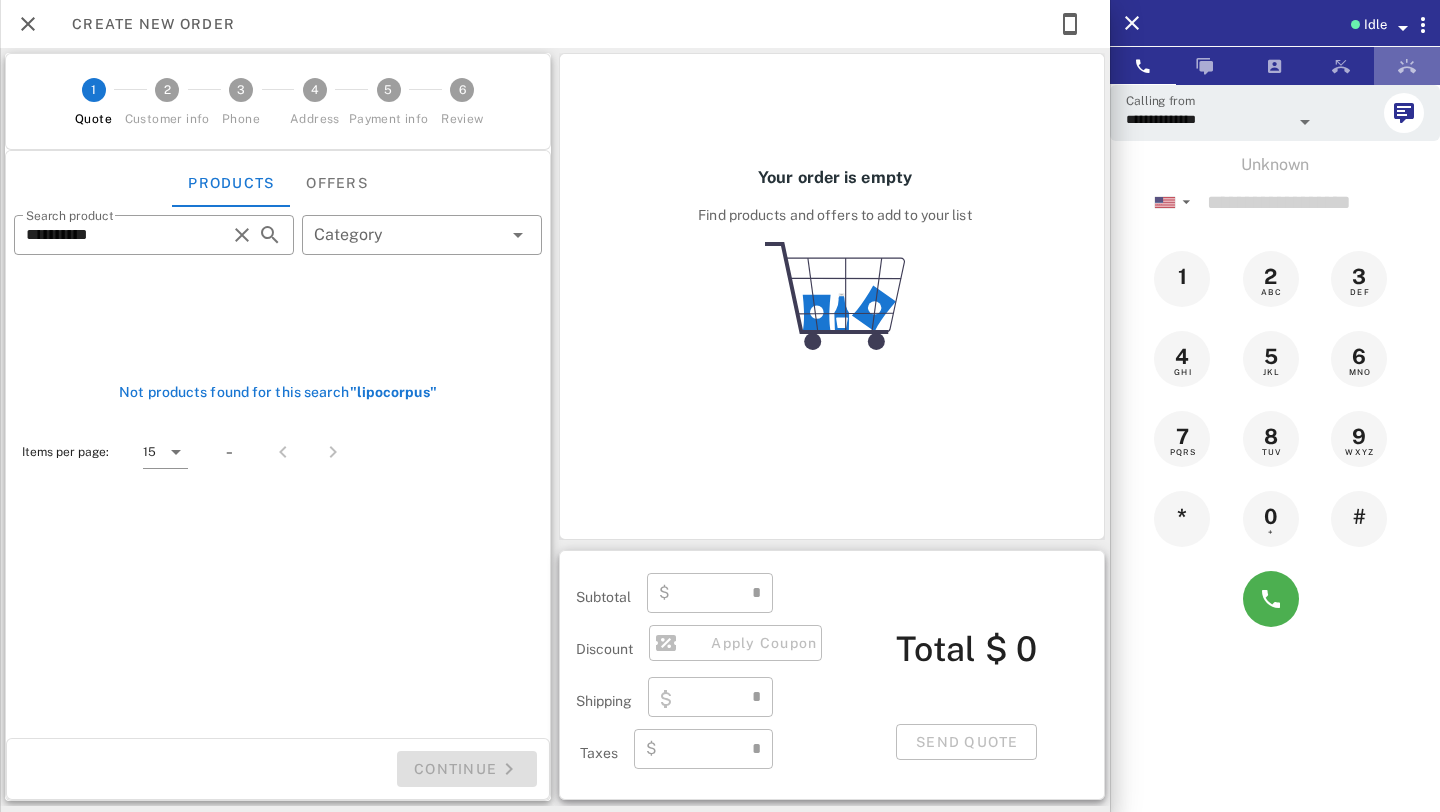 click at bounding box center (1407, 66) 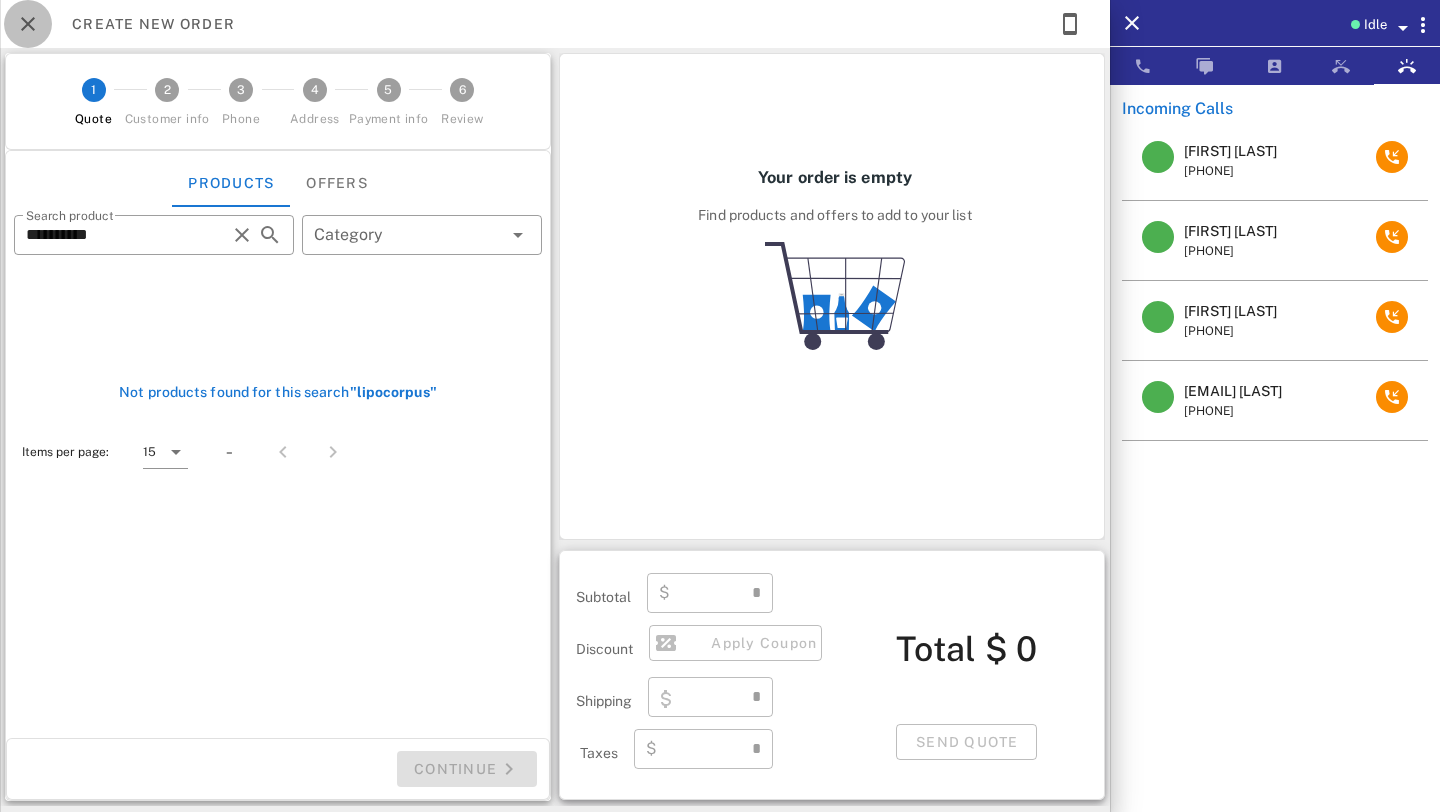 click at bounding box center (28, 24) 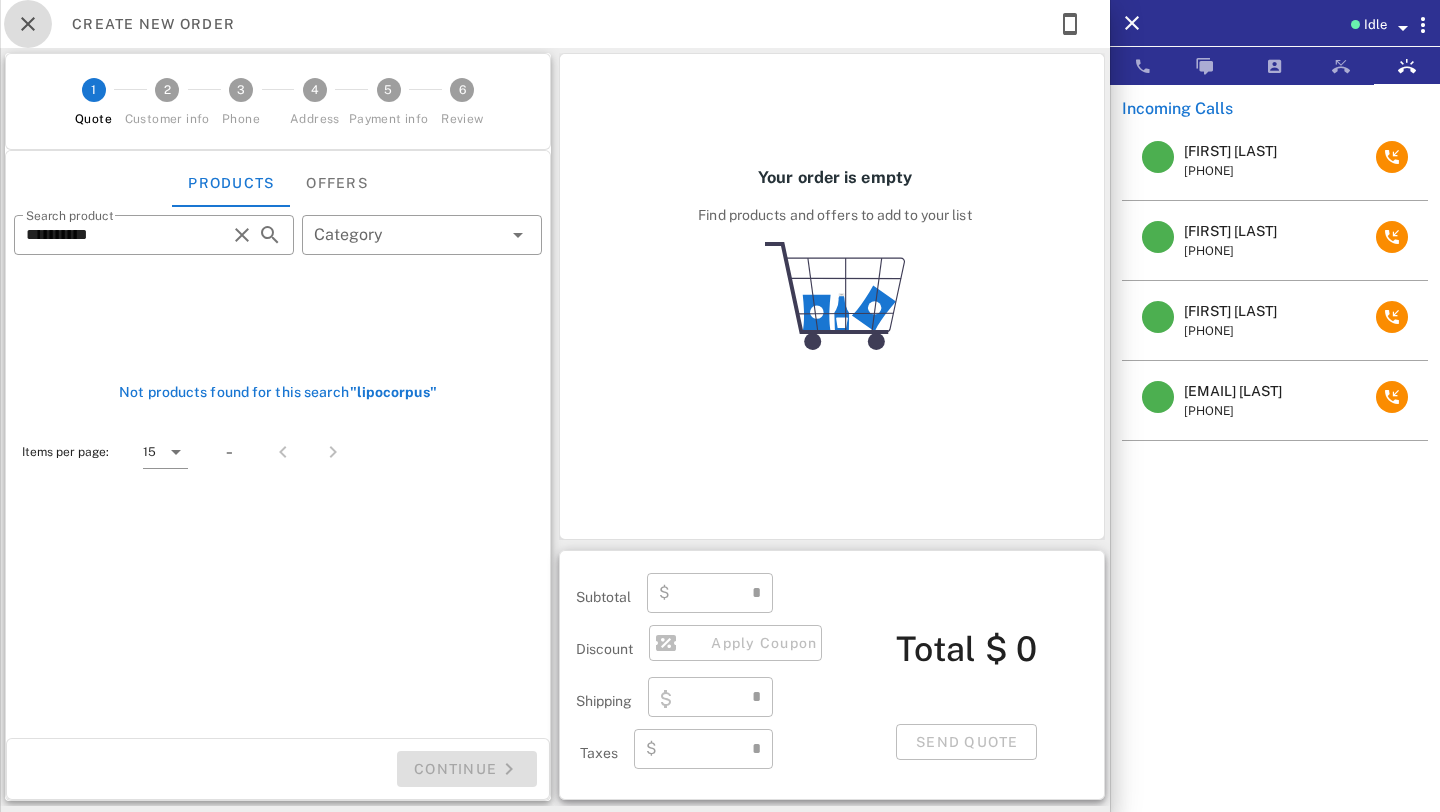 scroll, scrollTop: 595, scrollLeft: 0, axis: vertical 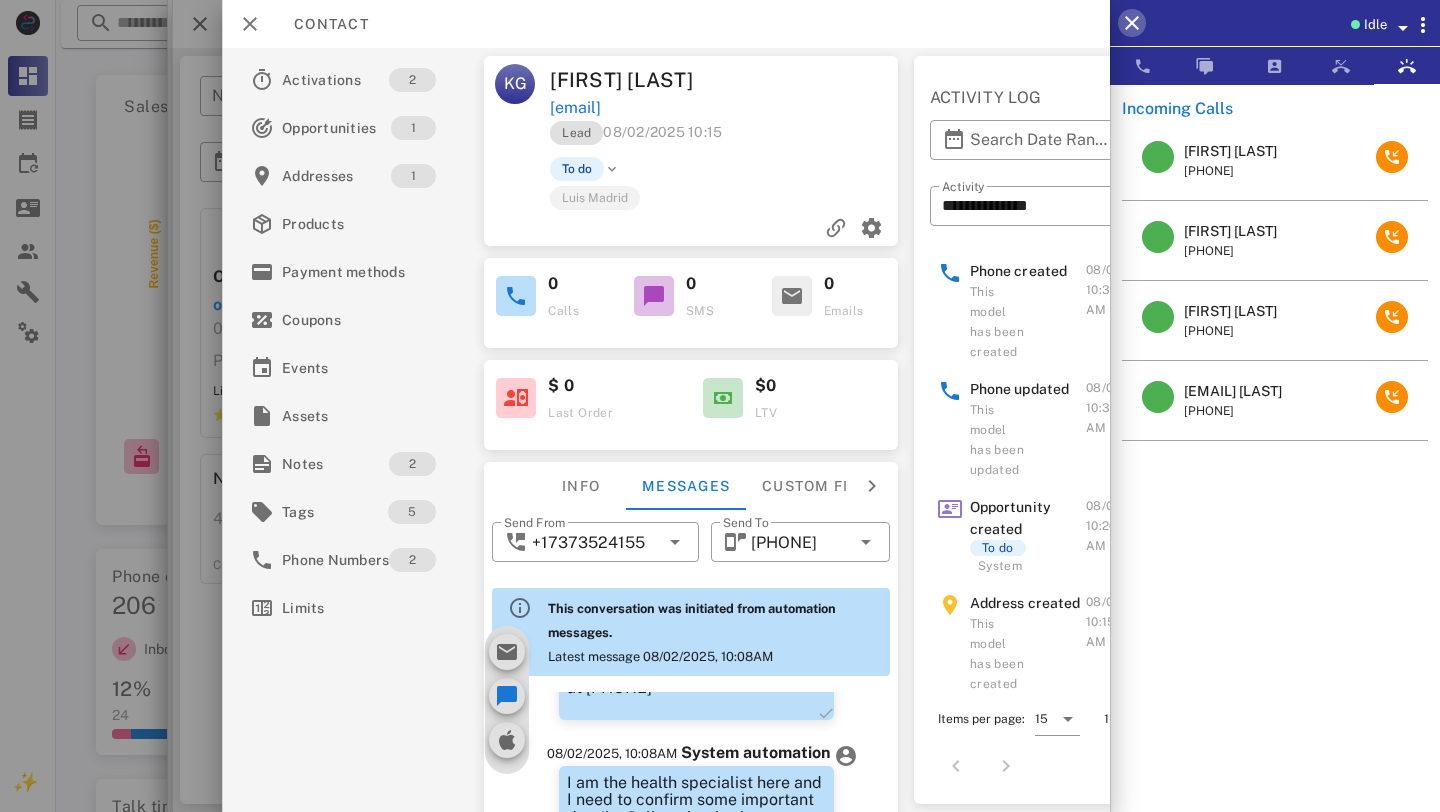 click at bounding box center (1132, 23) 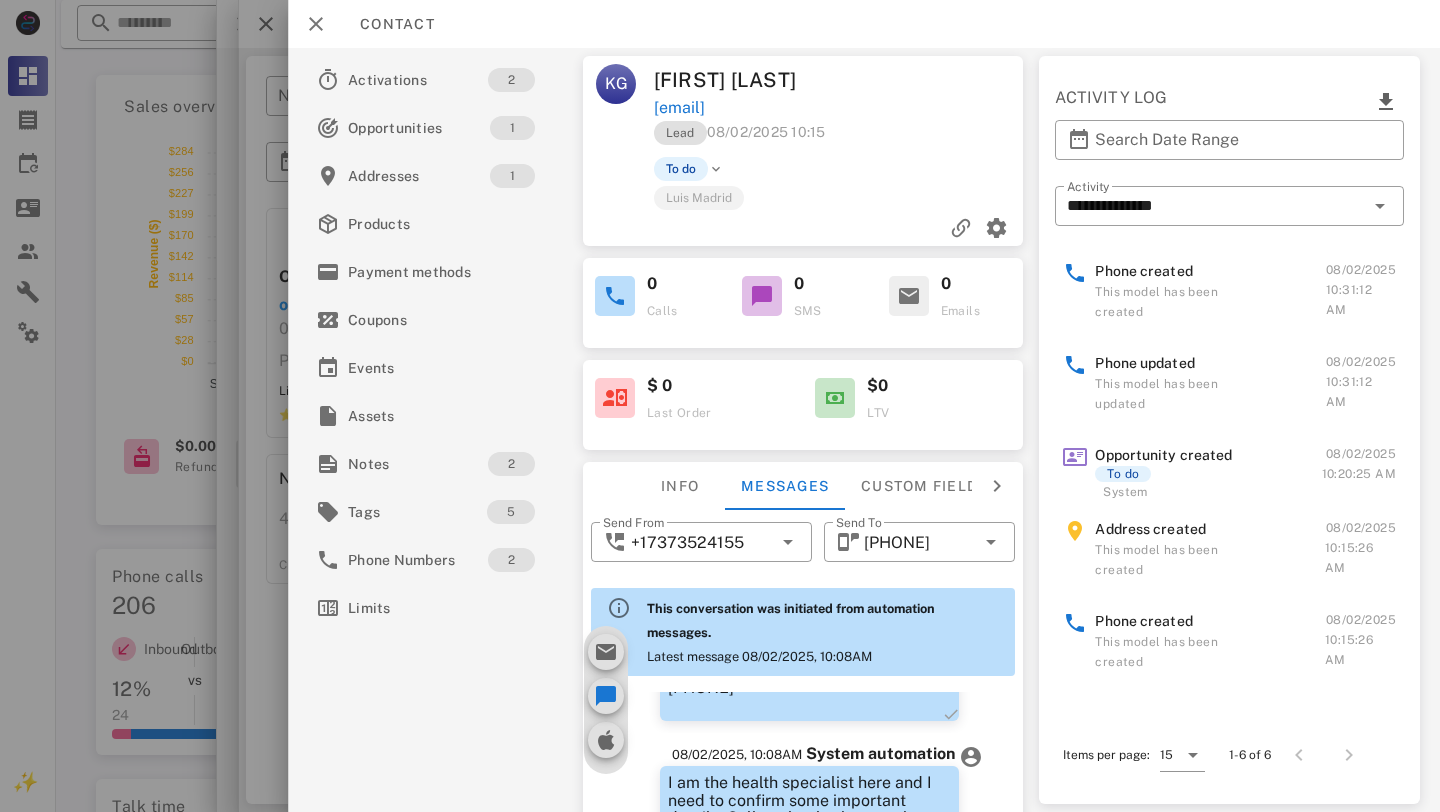 scroll, scrollTop: 577, scrollLeft: 0, axis: vertical 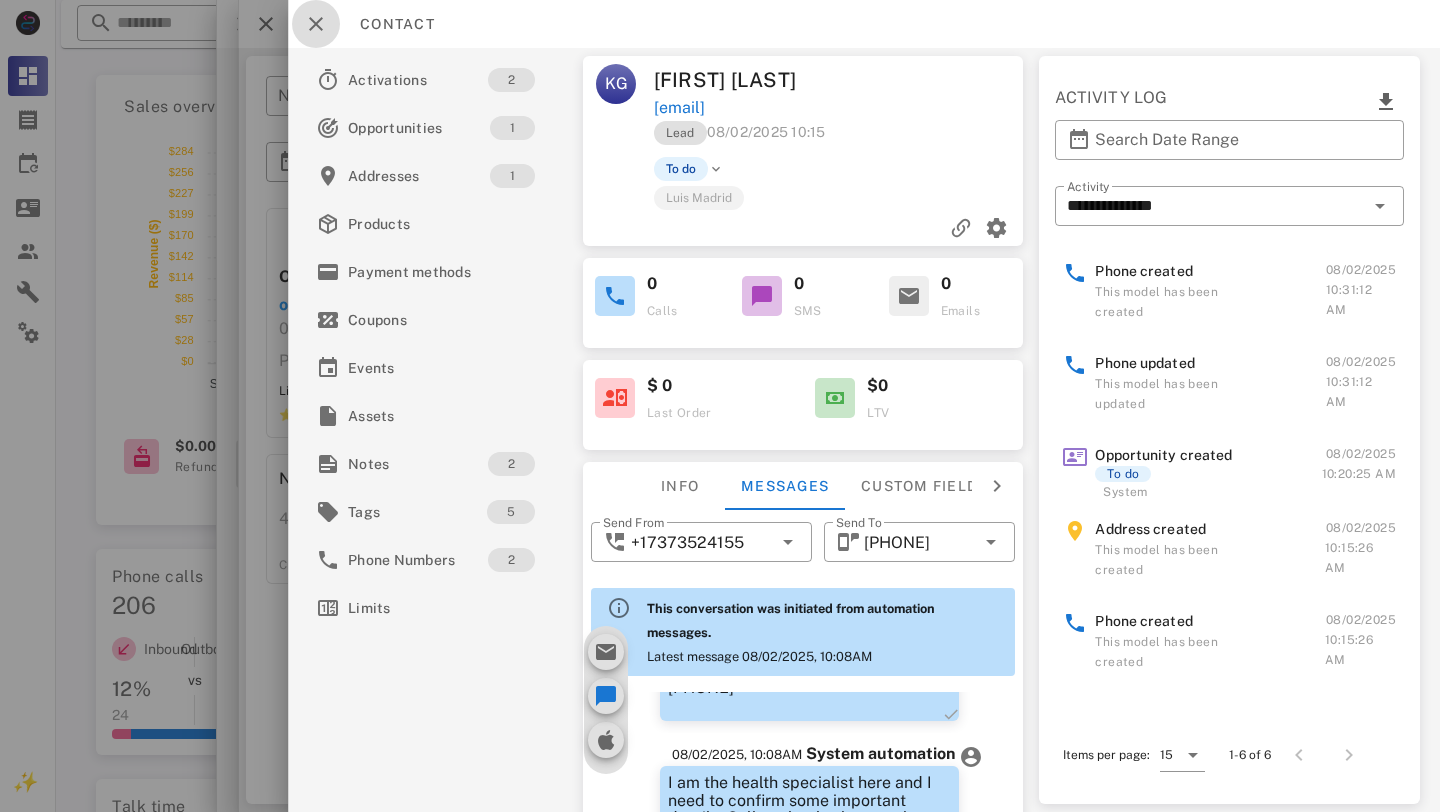 click at bounding box center [316, 24] 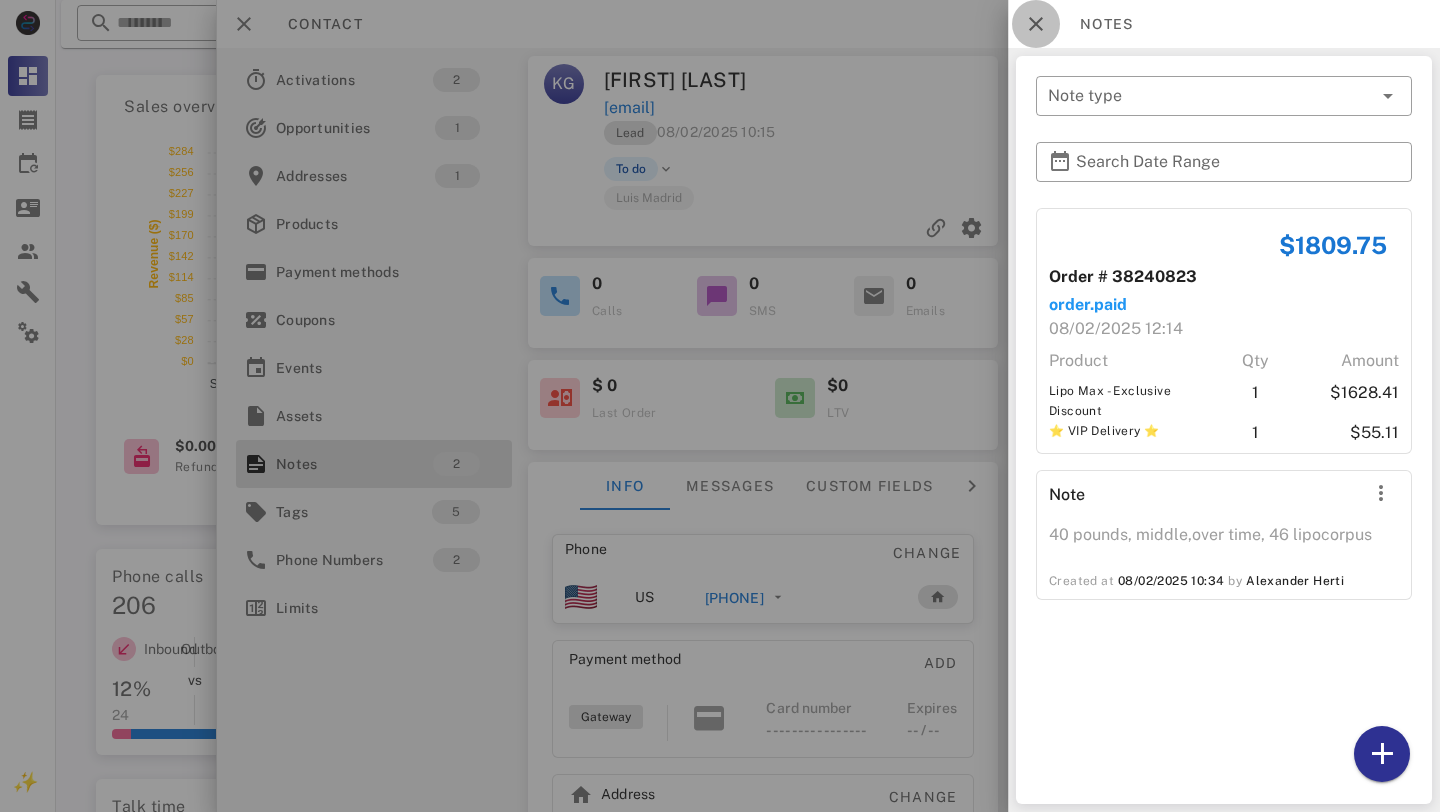 click at bounding box center (1036, 24) 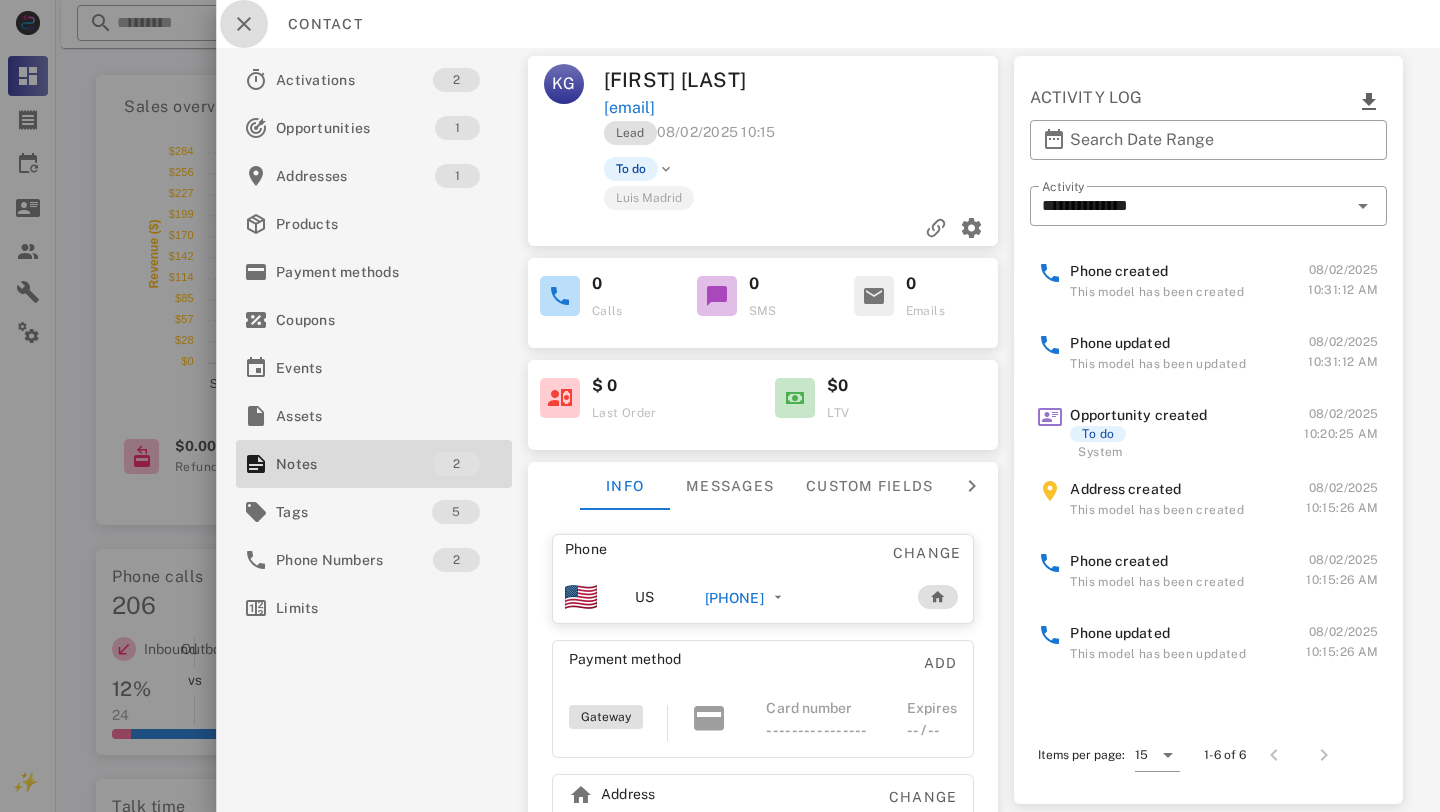 click at bounding box center (244, 24) 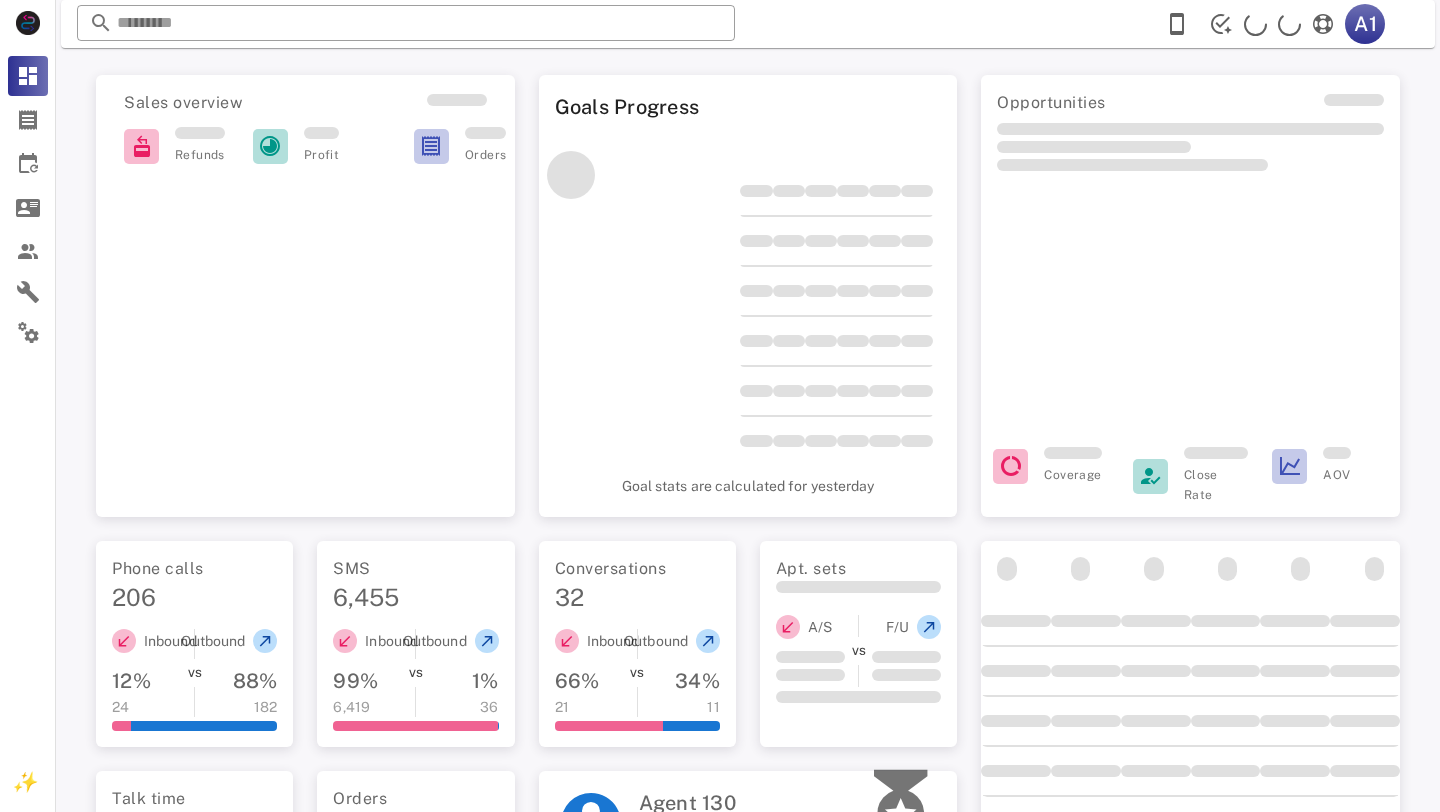 scroll, scrollTop: 73, scrollLeft: 0, axis: vertical 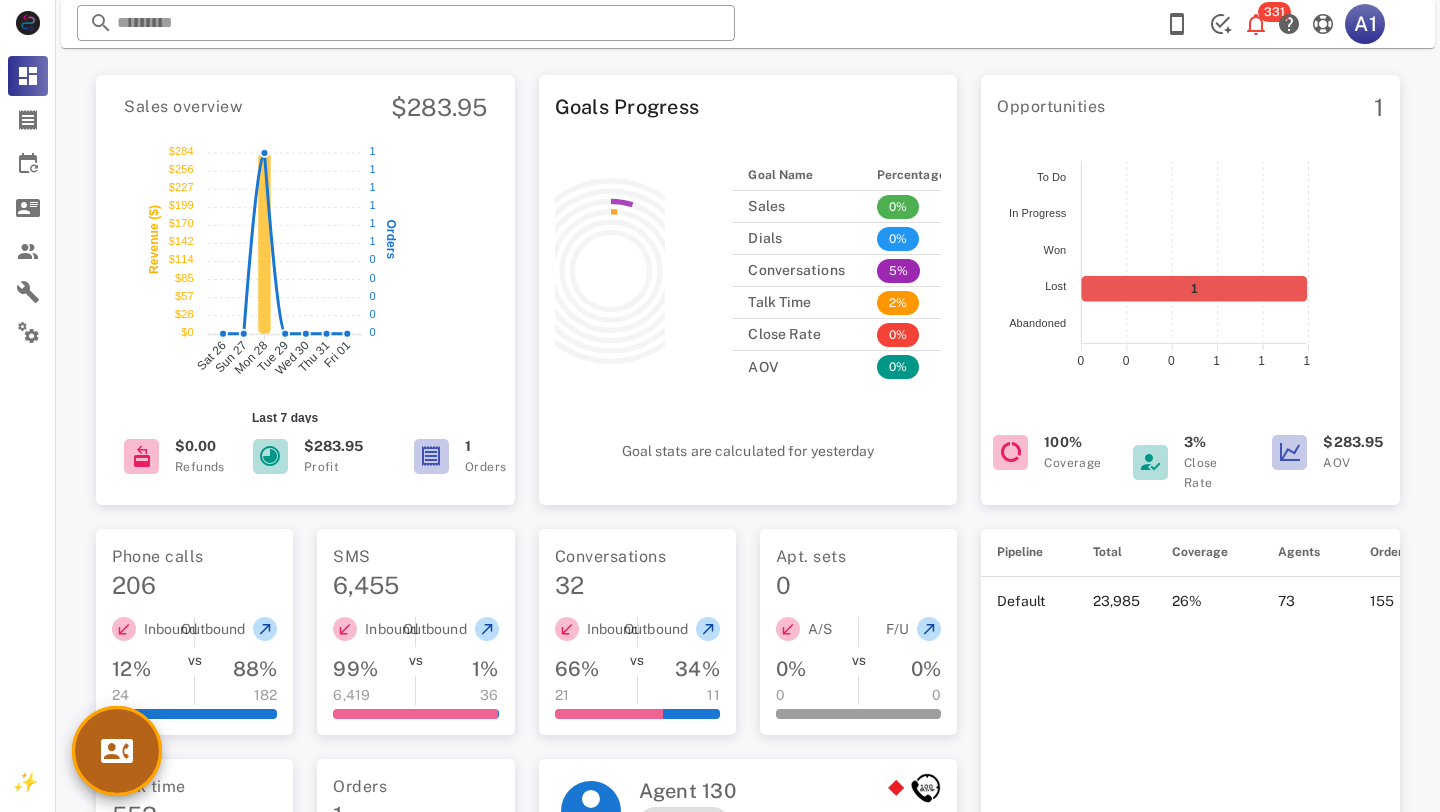 click at bounding box center (117, 751) 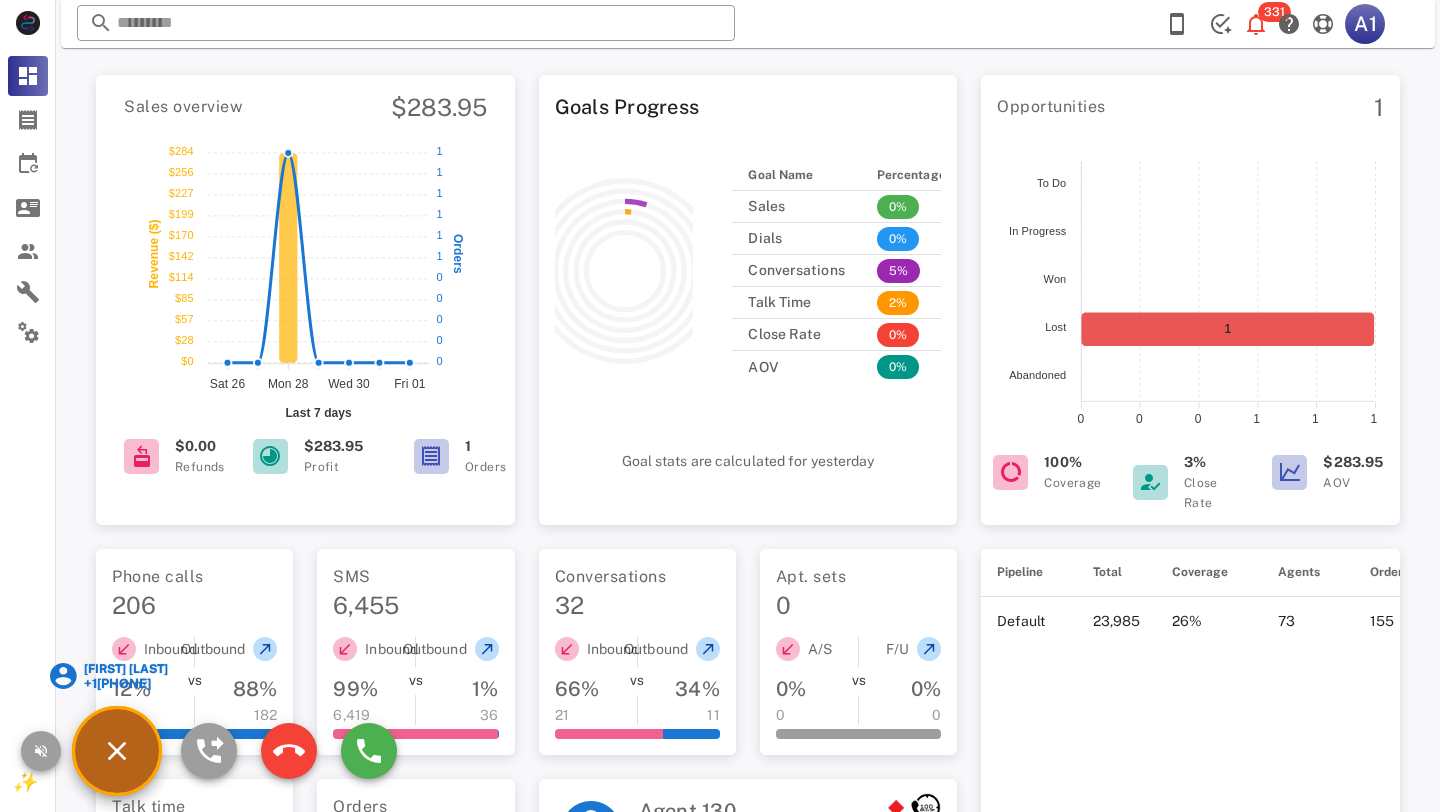 click on "[FIRST] [LAST]" at bounding box center [125, 669] 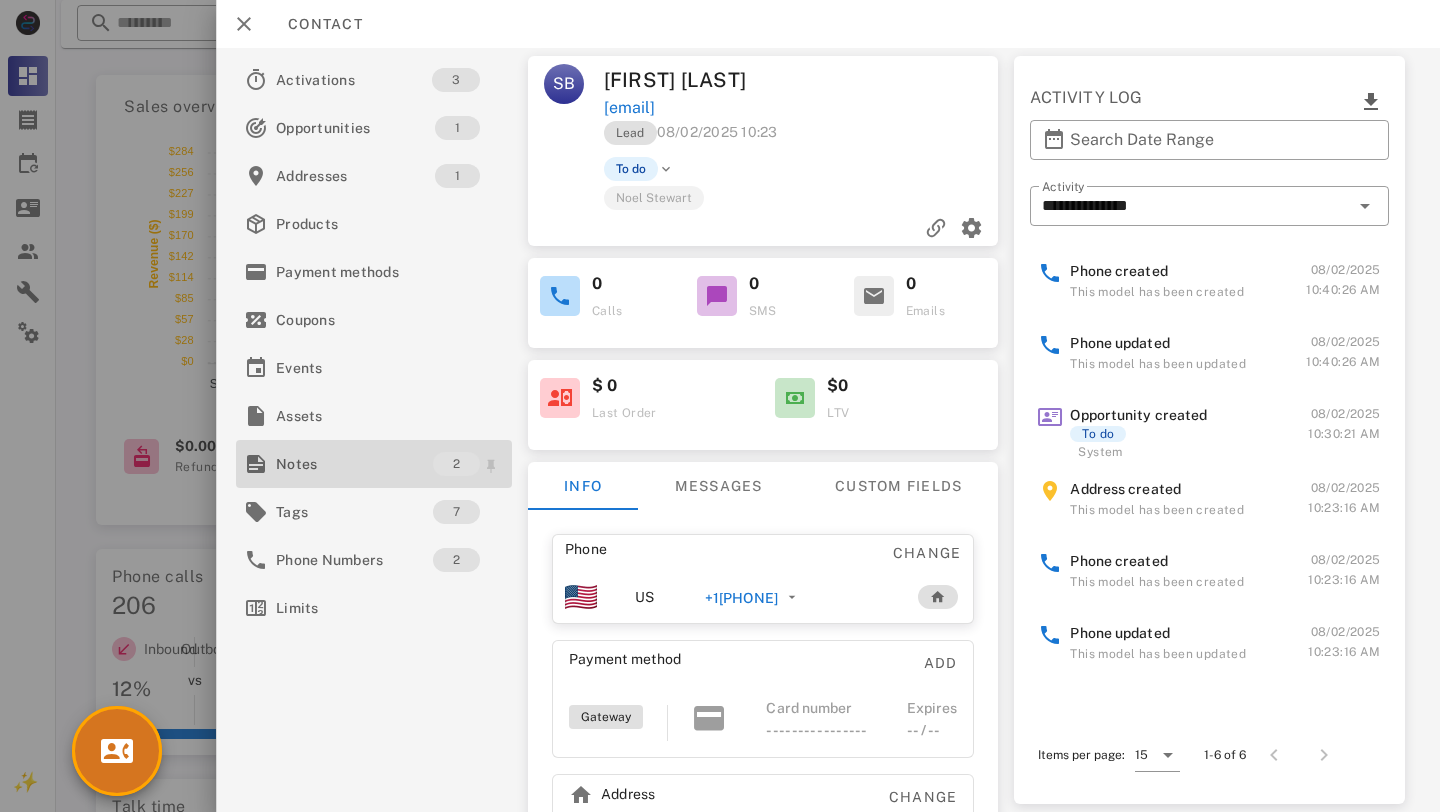 click on "Notes" at bounding box center (354, 464) 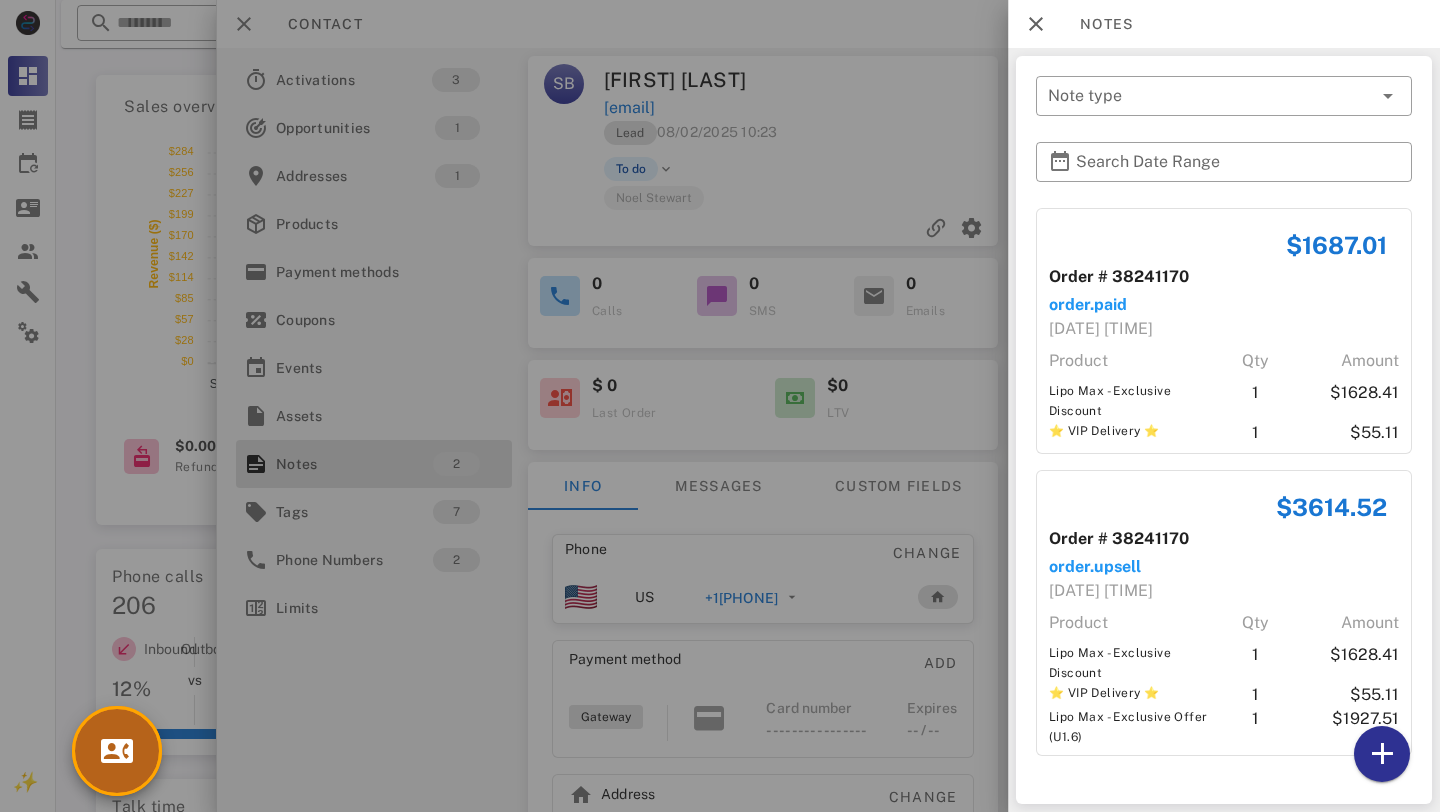 click at bounding box center (117, 751) 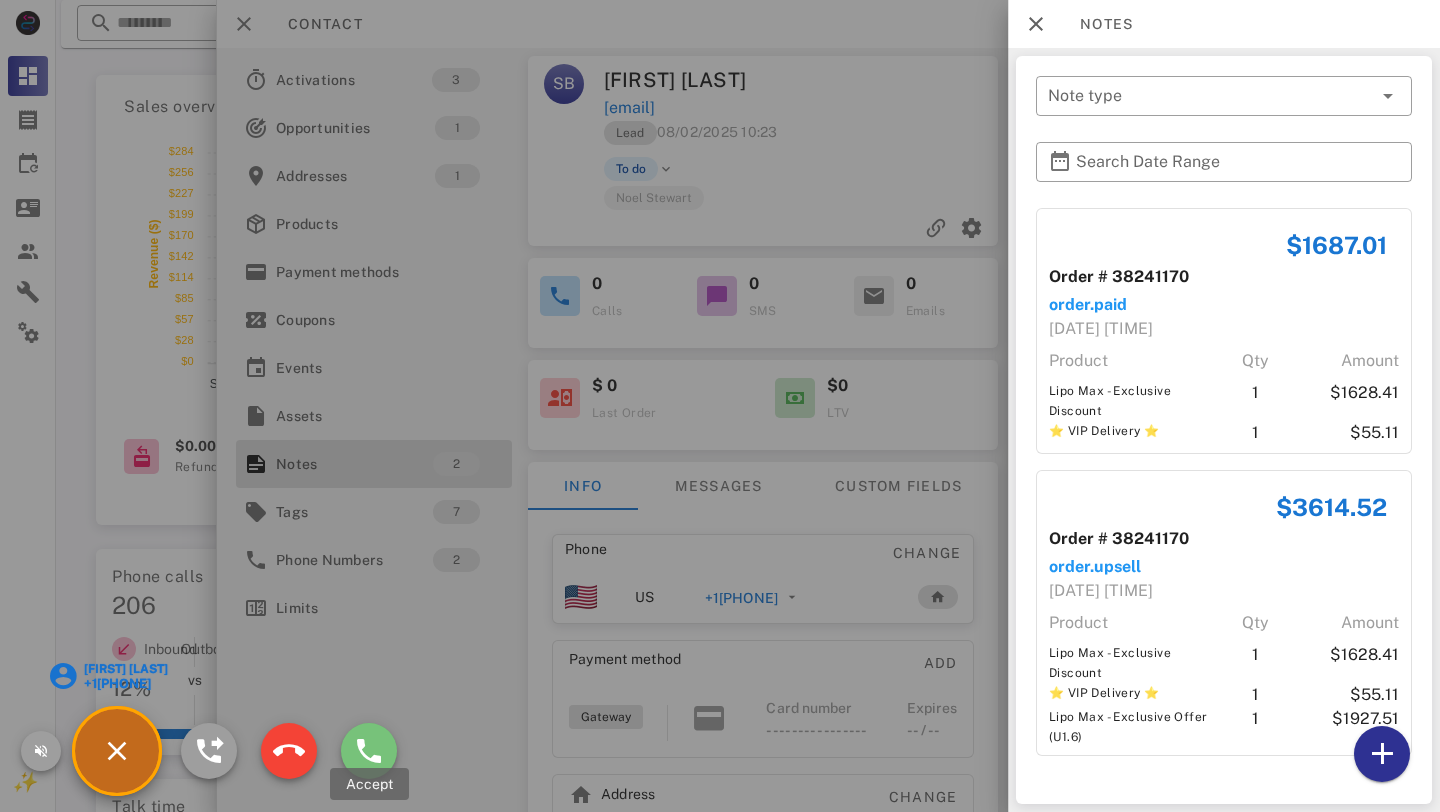 click at bounding box center [369, 751] 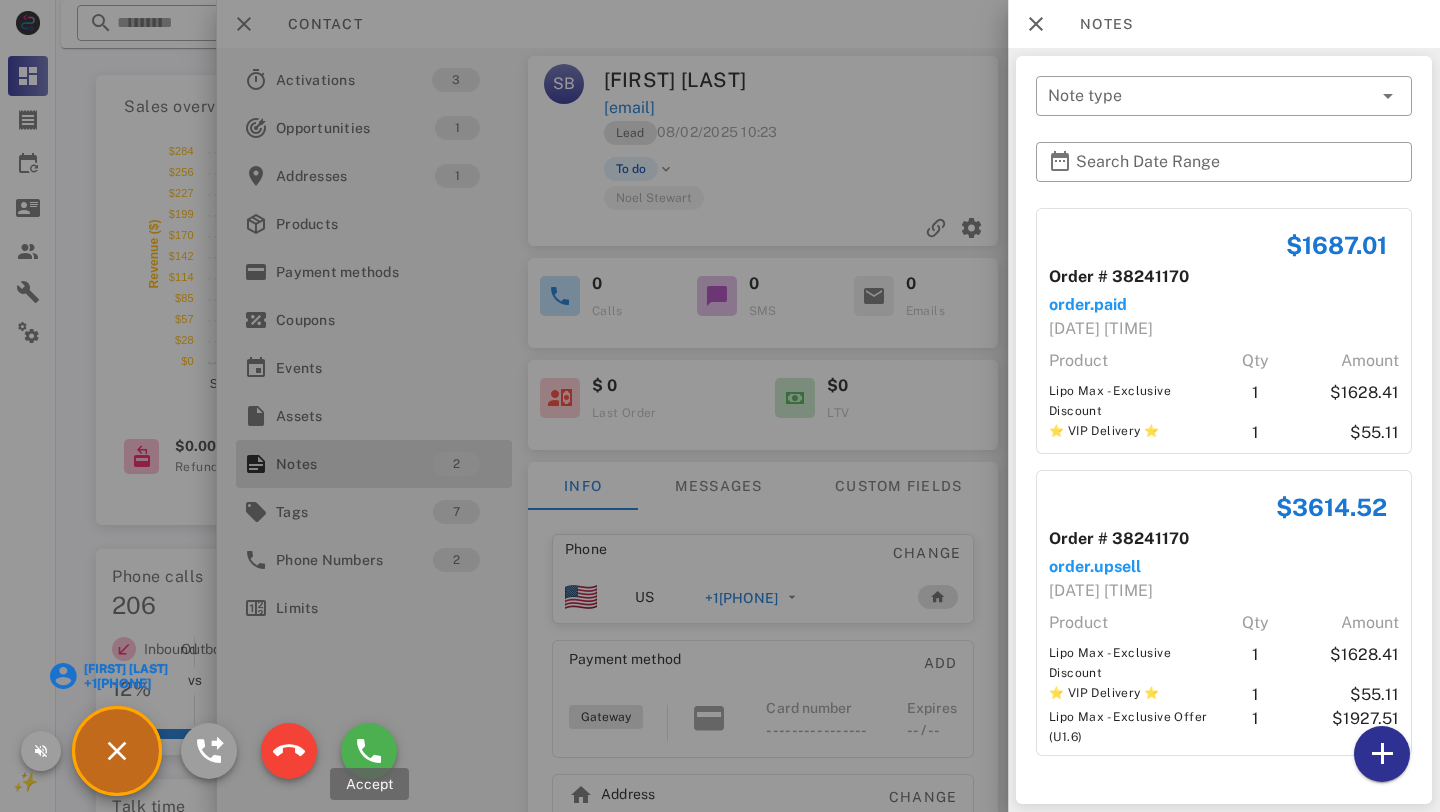 type on "**********" 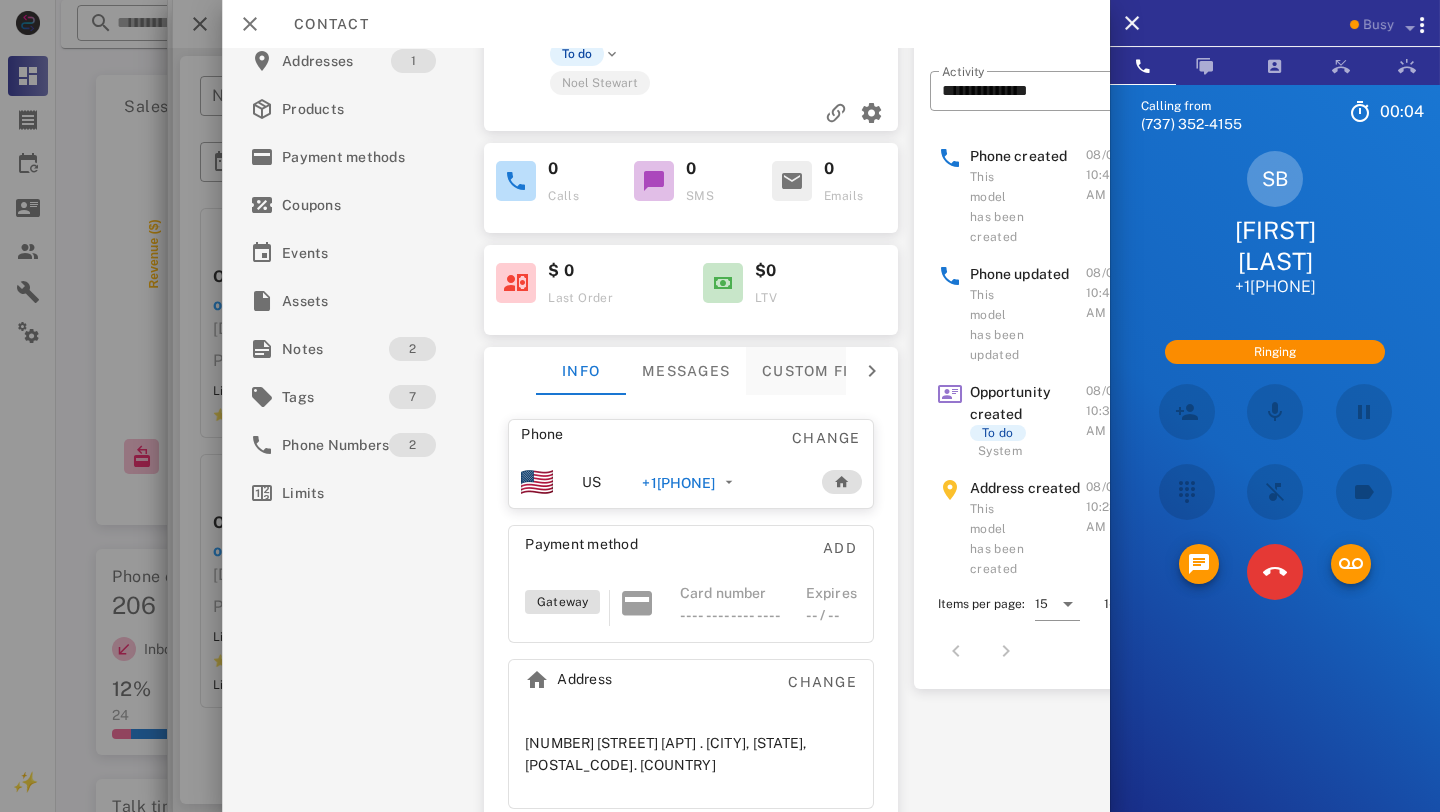 scroll, scrollTop: 115, scrollLeft: 72, axis: both 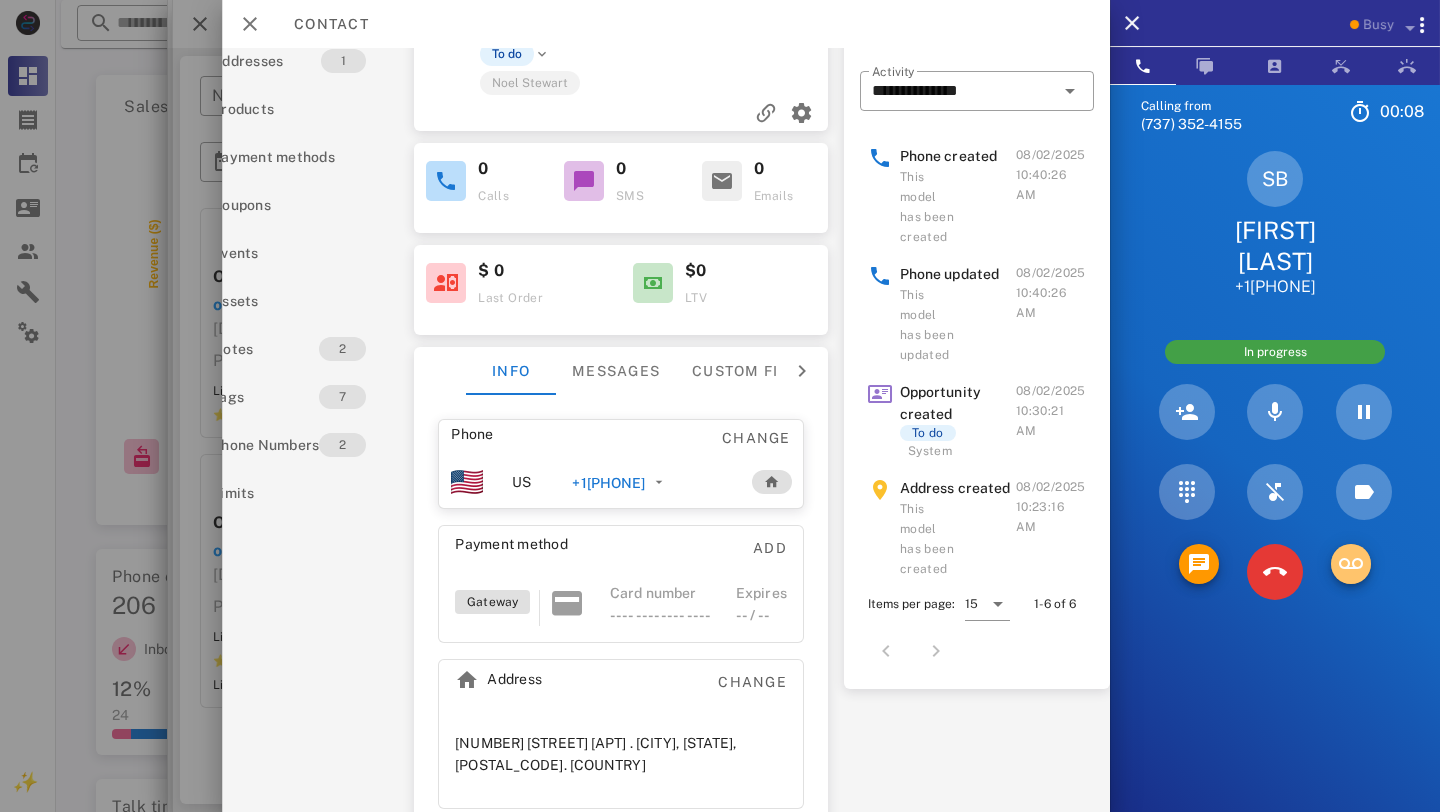 click at bounding box center [1351, 564] 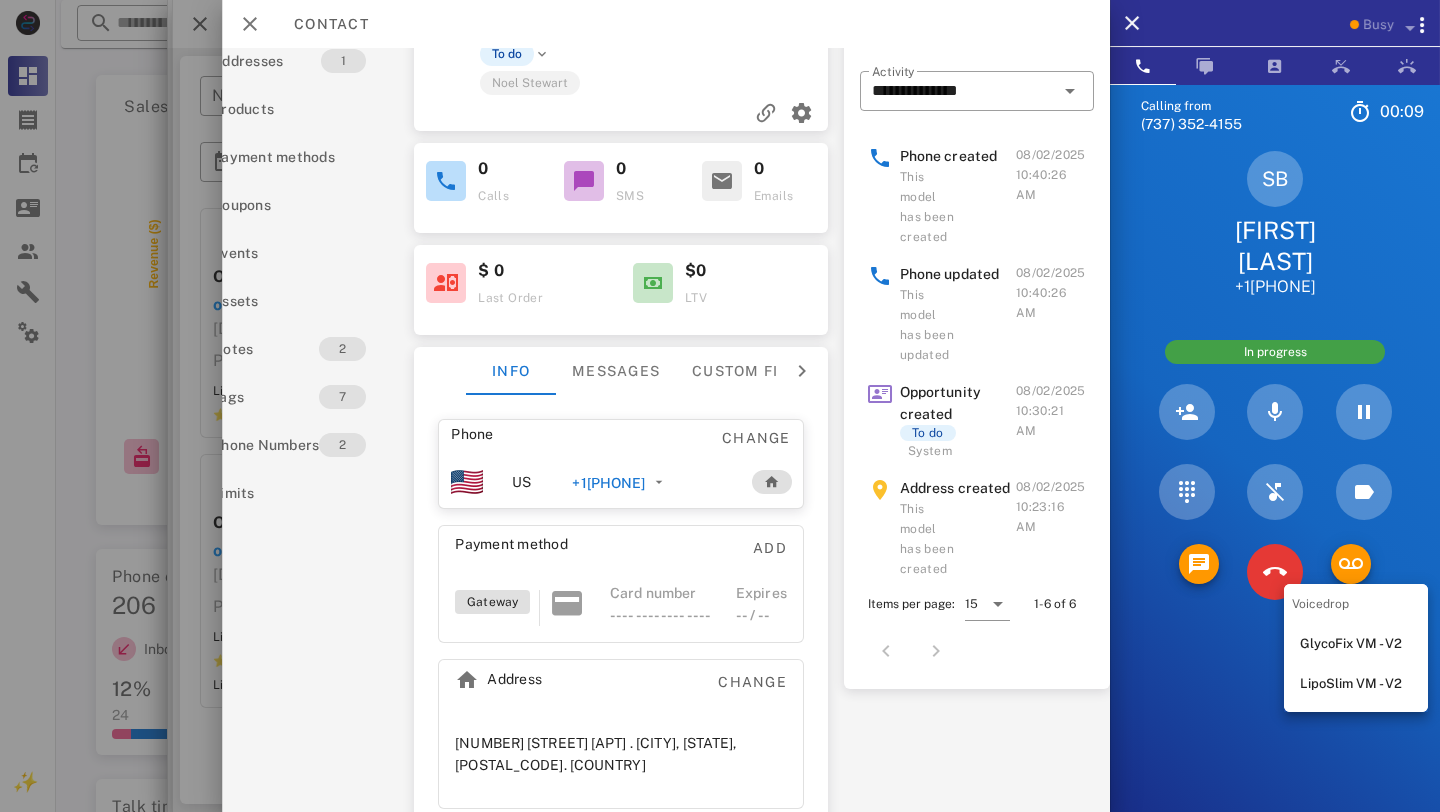 click on "Calling from ([PHONE]) [TIME]  Unknown      ▼     Australia
+61
Canada
+1
Guam
+1671
Mexico (México)
+52
New Zealand
+64
United Kingdom
+44
United States
+1
1 2 ABC 3 DEF 4 GHI 5 JKL 6 MNO 7 PQRS 8 TUV 9 WXYZ * 0 + #  SB   [FIRST] [LAST]  +1[PHONE]  In progress  Directory ​  ML  [FIRST] [LAST]  Idle   A1  Agent 131  Idle   AA  Arbaz Ansar  Idle   AR  Ashley Rodriguez  Idle   DM  Daliza Moore  Idle   KW  Kenny Wade  Busy   JP  Janele Porter  Busy   CA  Chase Adams  Busy   DT  Daniela Tanevski  Busy   RM  Robert Maxwell  Offline   AB  Abigail Bvunzawabaya  Offline   AD  Accounting Dept  Offline   A1  Agent 101  Offline   A1  Agent 105  Offline   A1  Agent 112  Offline   A1  Agent 125  Offline   A1  agent 126  Offline   A1  Agent 128  Offline   A1  Agent 129  Offline   A1  Agent 138  Offline   A1  Agent 143  Offline   A1  Agent 146" at bounding box center [1275, 490] 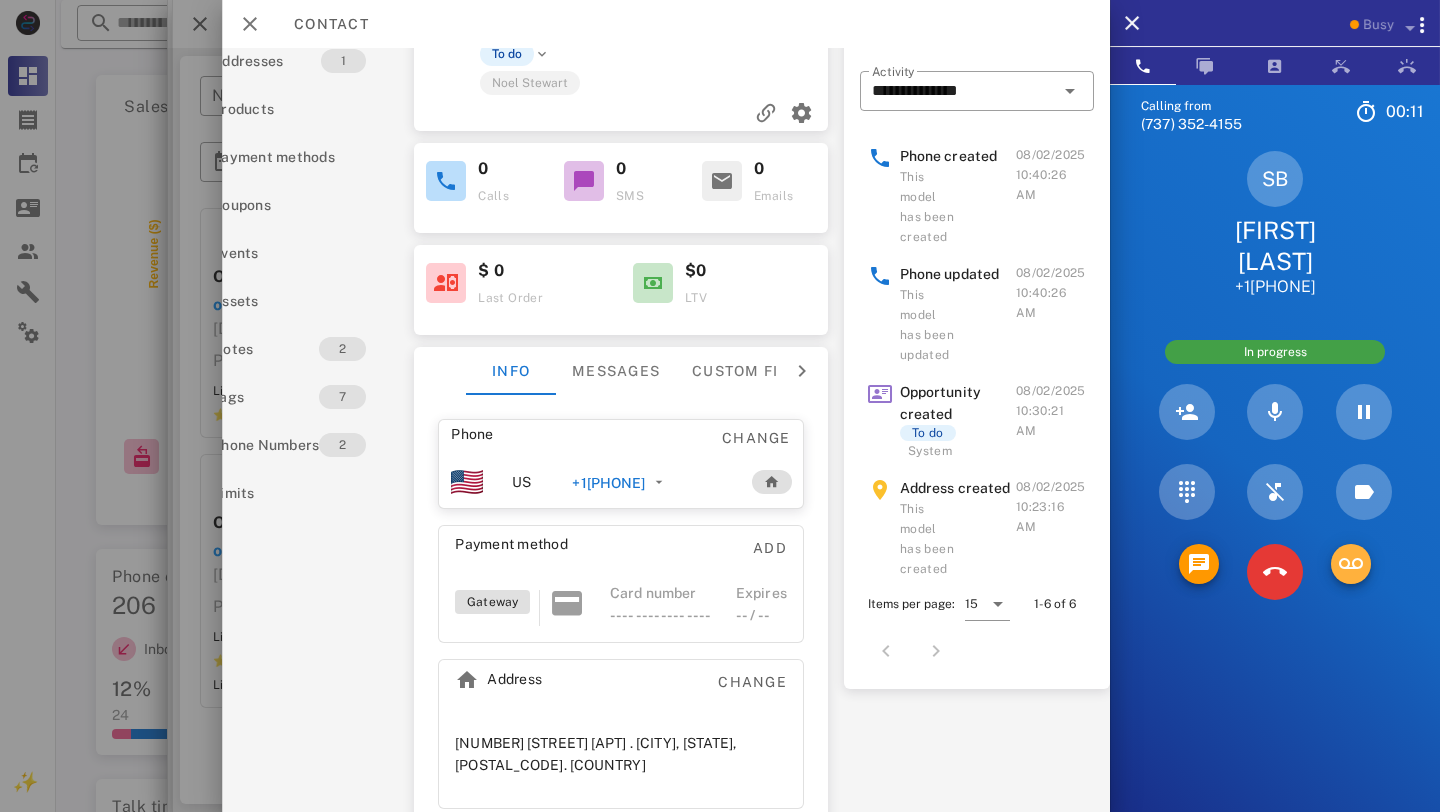 click at bounding box center [1351, 564] 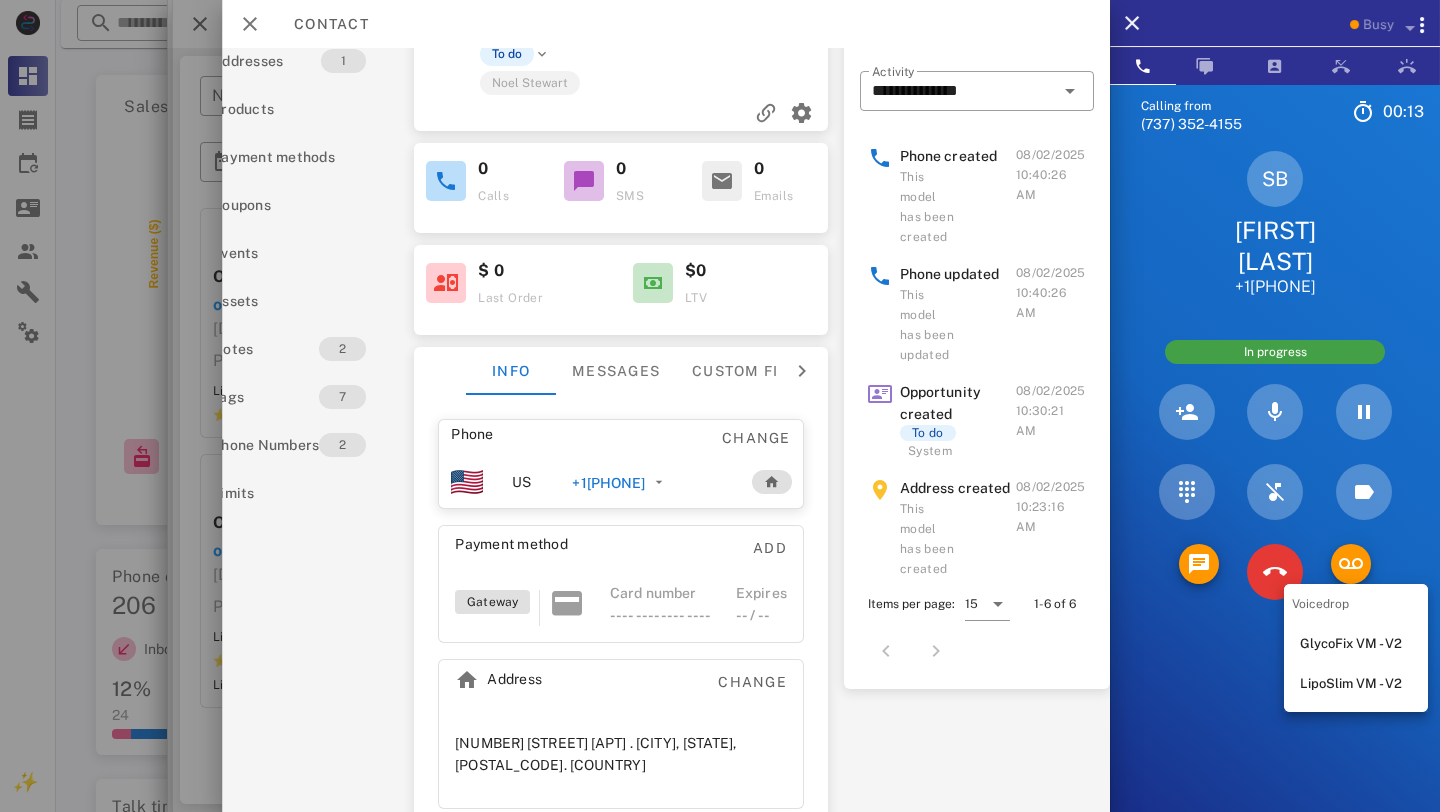 click on "Calling from ([PHONE]) [TIME]  Unknown      ▼     Australia
+61
Canada
+1
Guam
+1671
Mexico ( México)
+52
New Zealand
+64
United Kingdom
+44
United States
+1
1 2 ABC 3 DEF 4 GHI 5 JKL 6 MNO 7 PQRS 8 TUV 9 WXYZ * 0 + #  SB   [FIRST] [LAST]  +1[PHONE]  In progress  Directory ​  ML  [FIRST] [LAST]  Idle   A1  Agent 131  Idle   AA  Arbaz Ansar  Idle   AR  Ashley Rodriguez  Idle   DM  Daliza Moore  Idle   KW  Kenny Wade  Busy   JP  Janele Porter  Busy   CA  Chase Adams  Busy   DT  Daniela Tanevski  Busy   RM  Robert Maxwell  Offline   AB  Abigail Bvunzawabaya  Offline   AD  Accounting Dept  Offline   A1  Agent 101  Offline   A1  Agent 105  Offline   A1  Agent 112  Offline   A1  Agent 125  Offline   A1  agent 126  Offline   A1  Agent 128  Offline   A1  Agent 129  Offline   A1  Agent 138  Offline   A1  Agent 143  Offline   A1  Agent 146" at bounding box center [1275, 490] 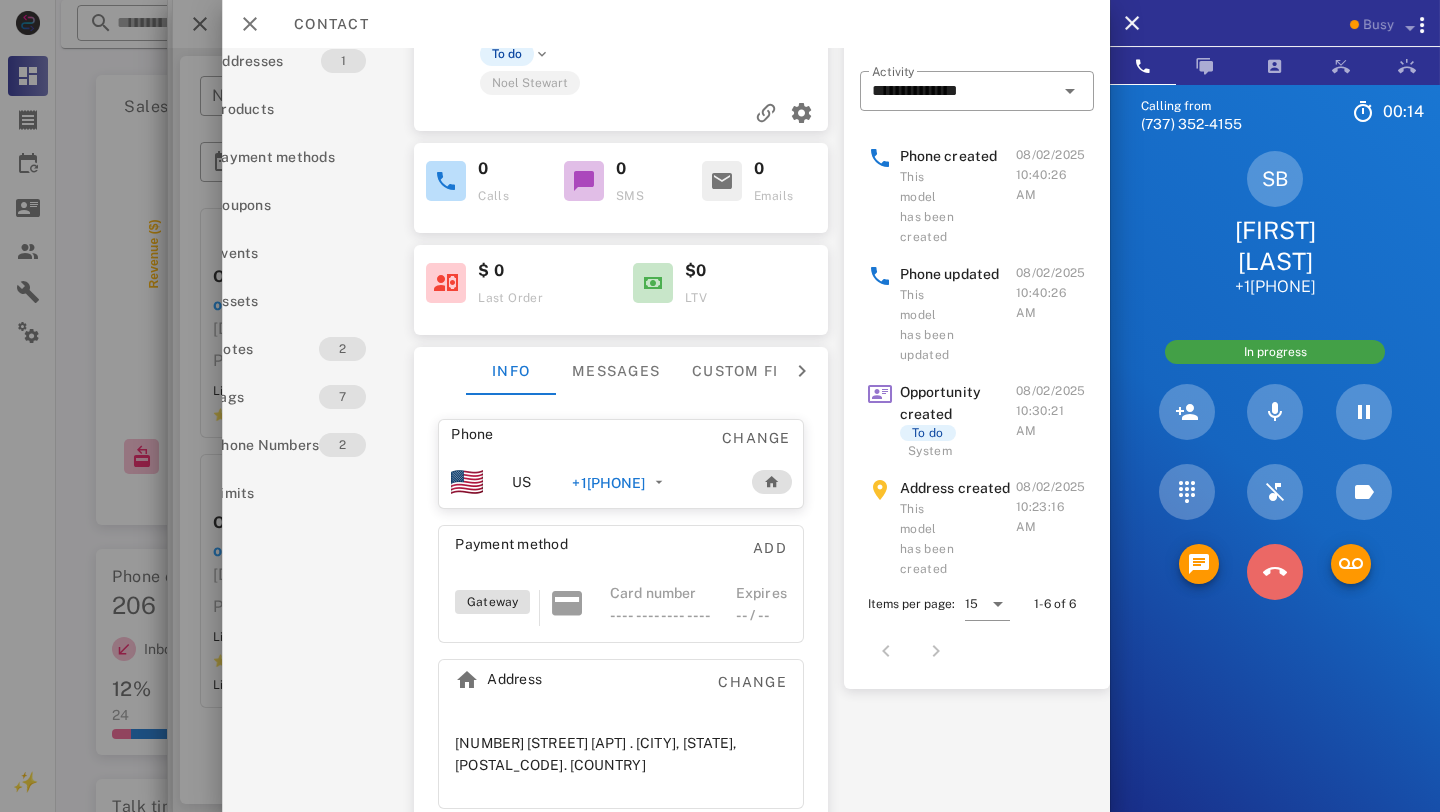 click at bounding box center [1275, 572] 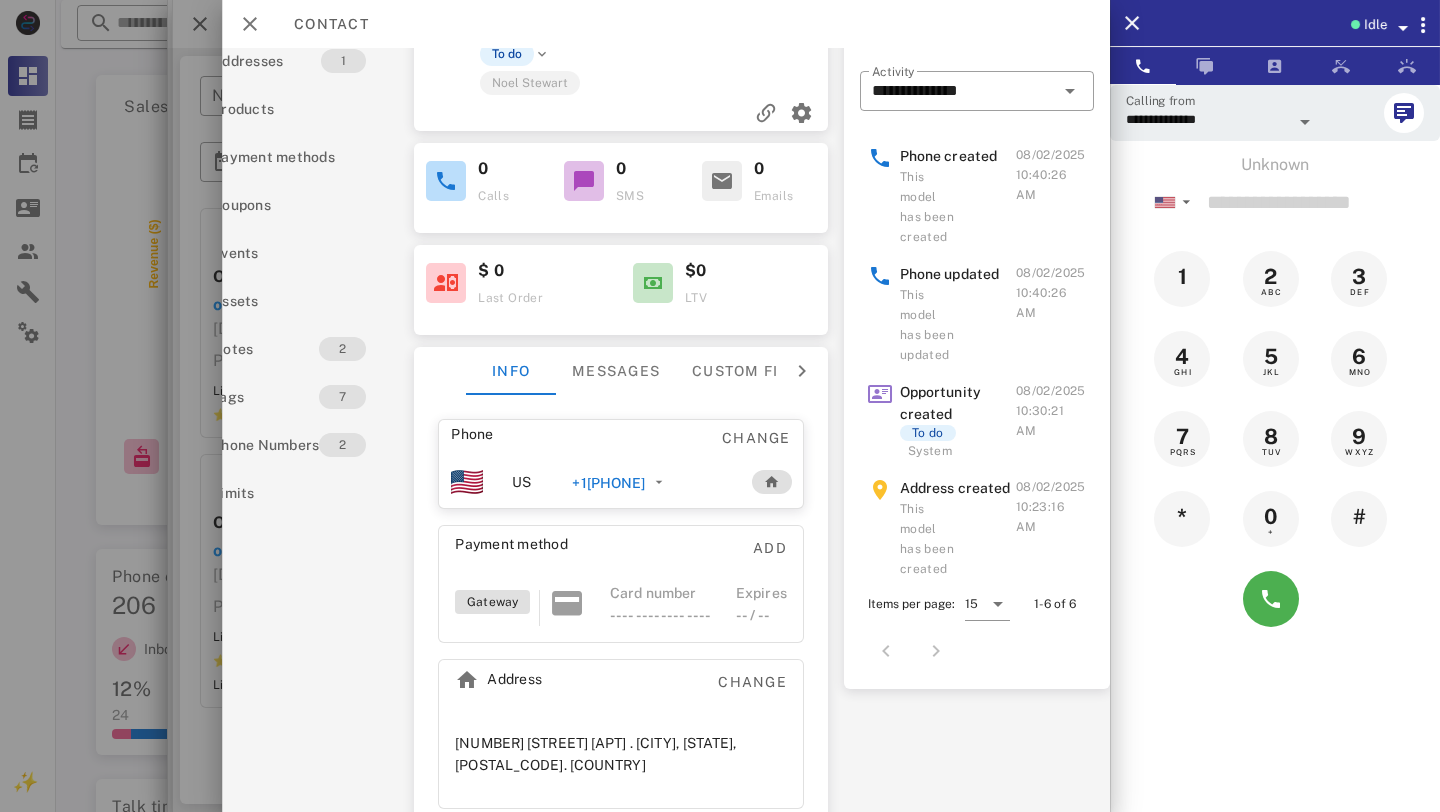 scroll, scrollTop: 0, scrollLeft: 72, axis: horizontal 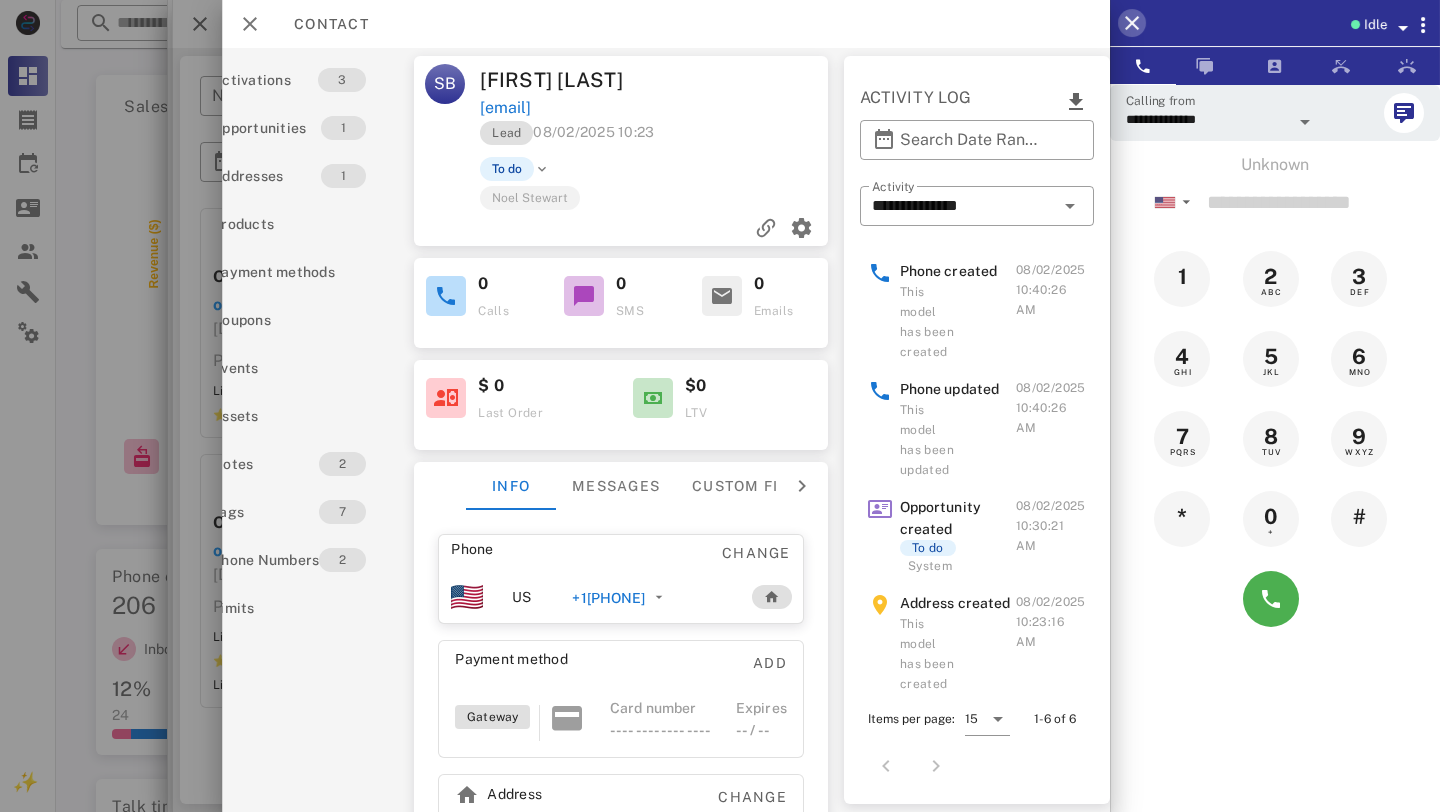 click at bounding box center [1132, 23] 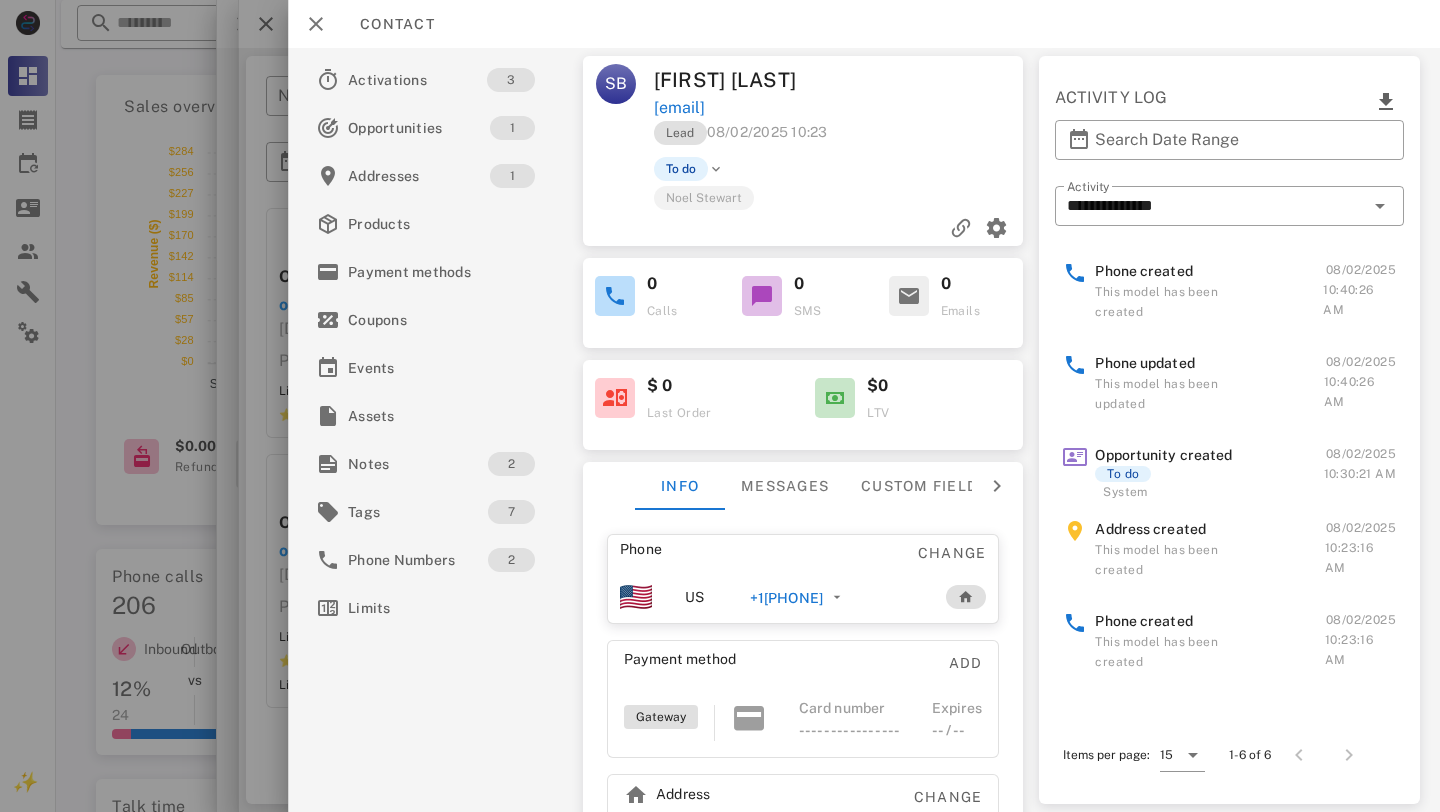 scroll, scrollTop: 0, scrollLeft: 0, axis: both 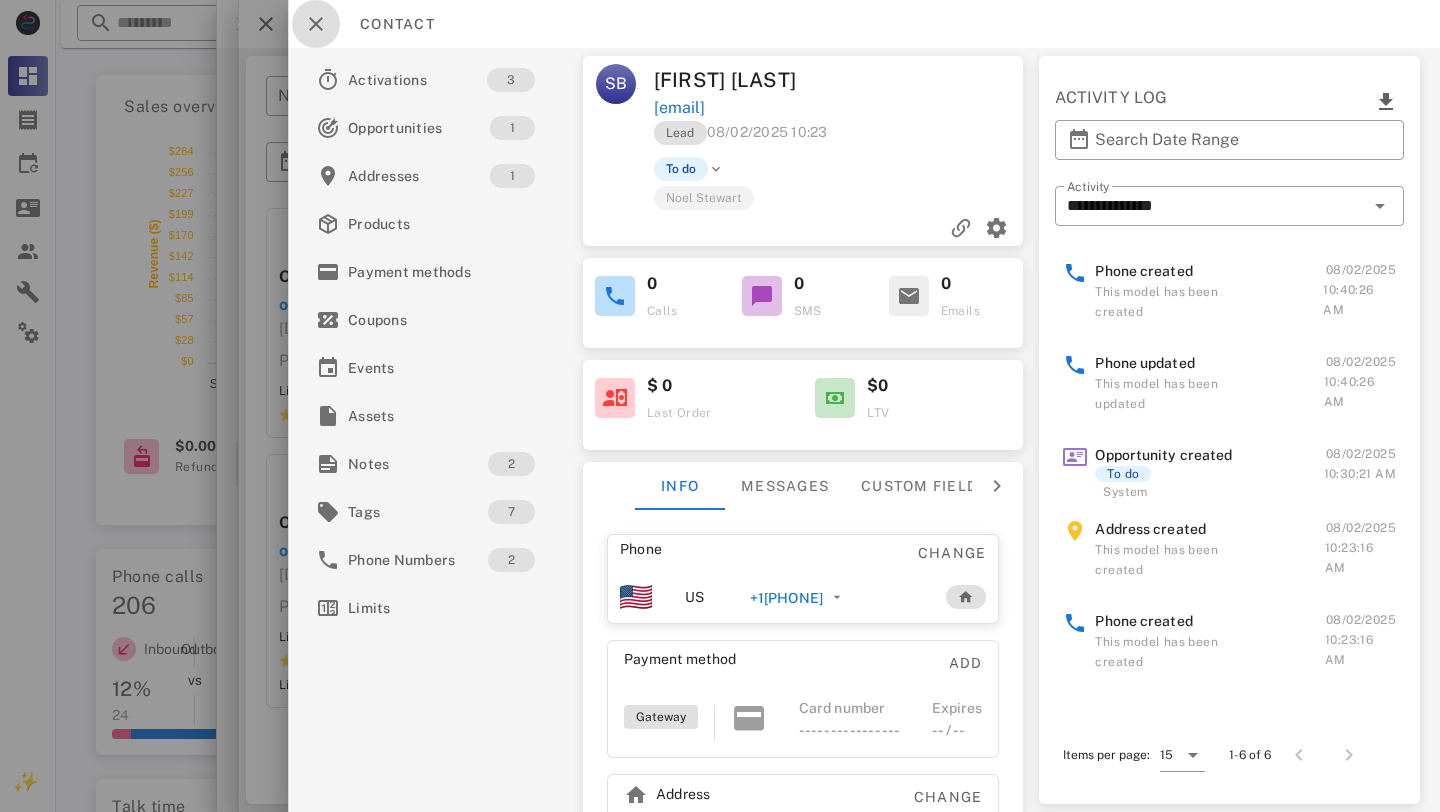 click at bounding box center (316, 24) 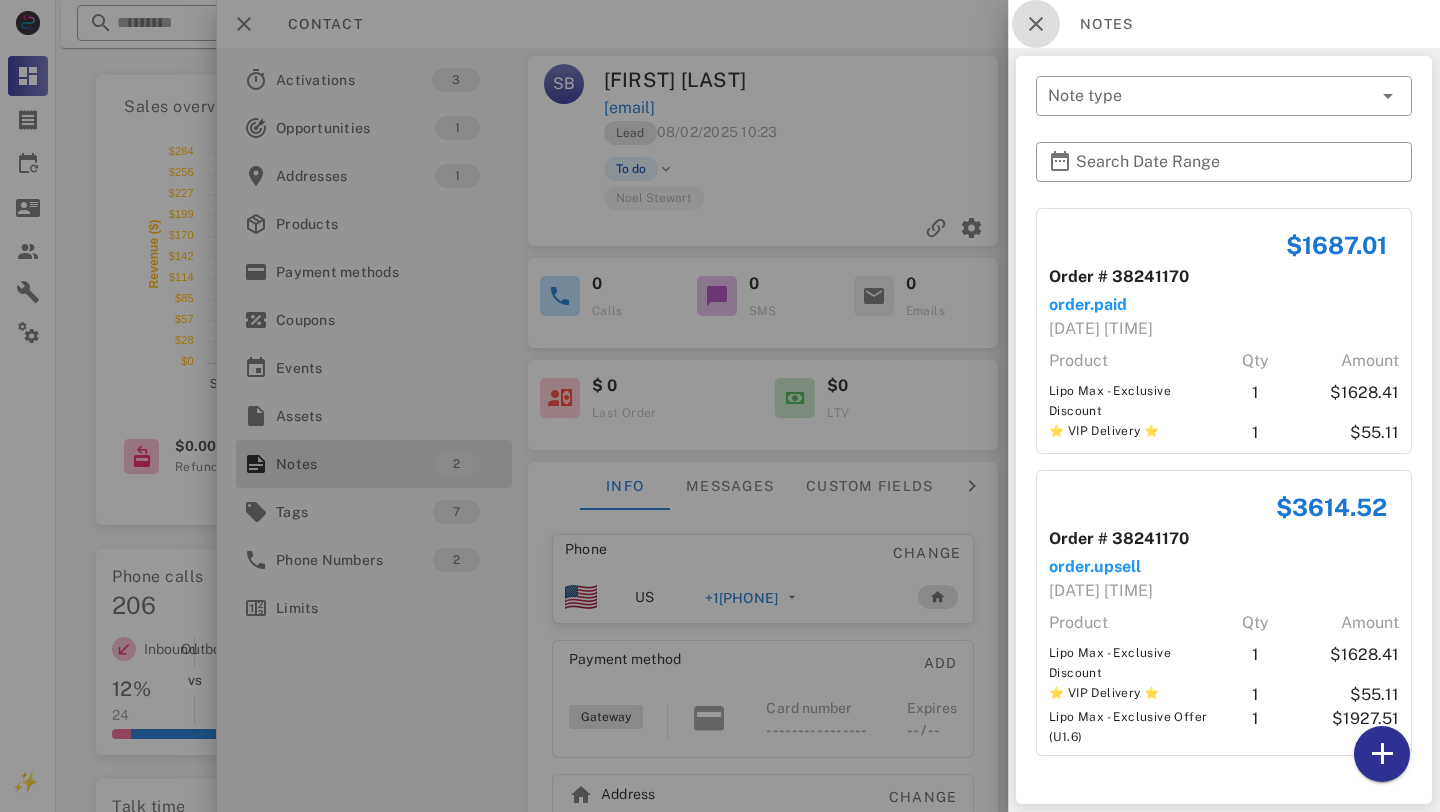 click at bounding box center [1036, 24] 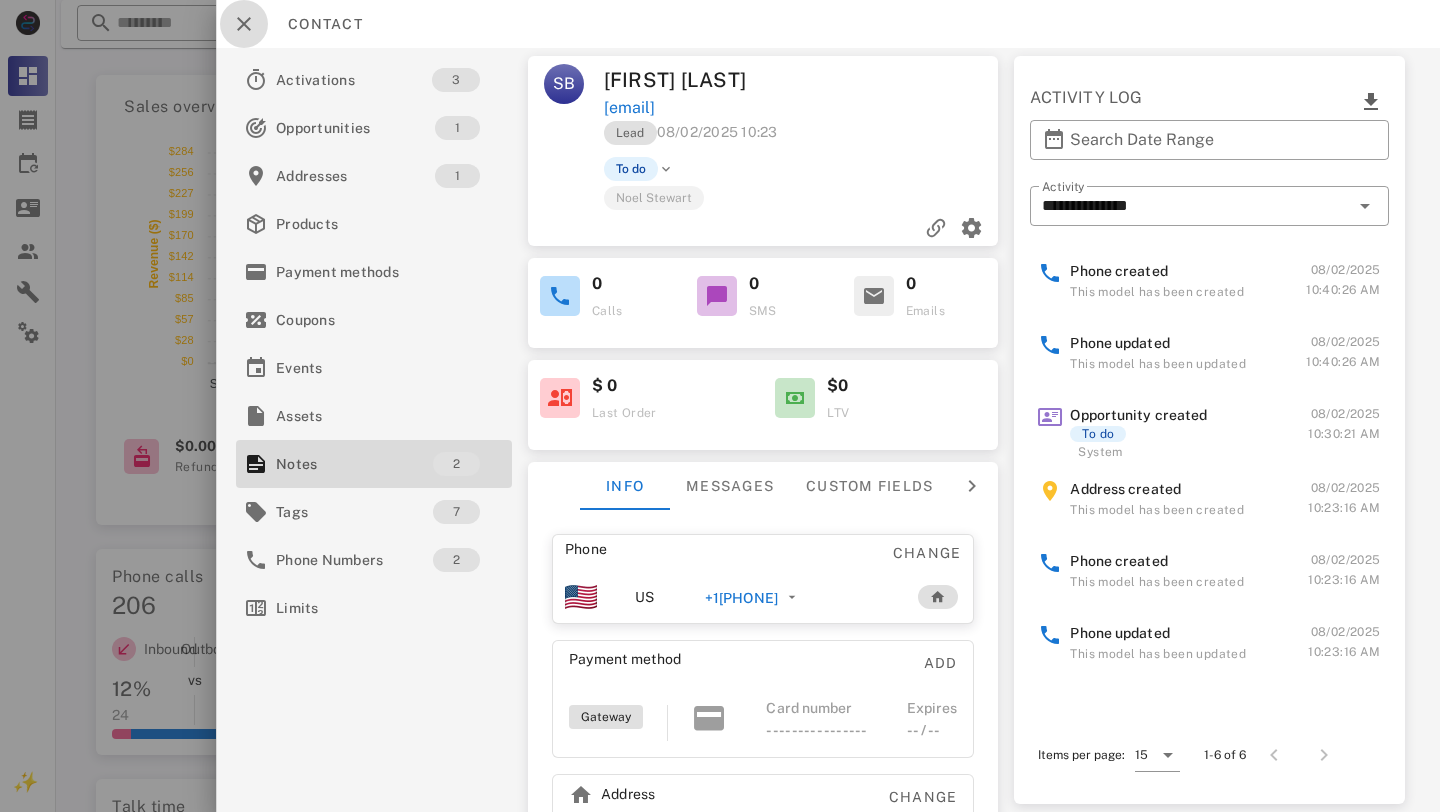 click at bounding box center [244, 24] 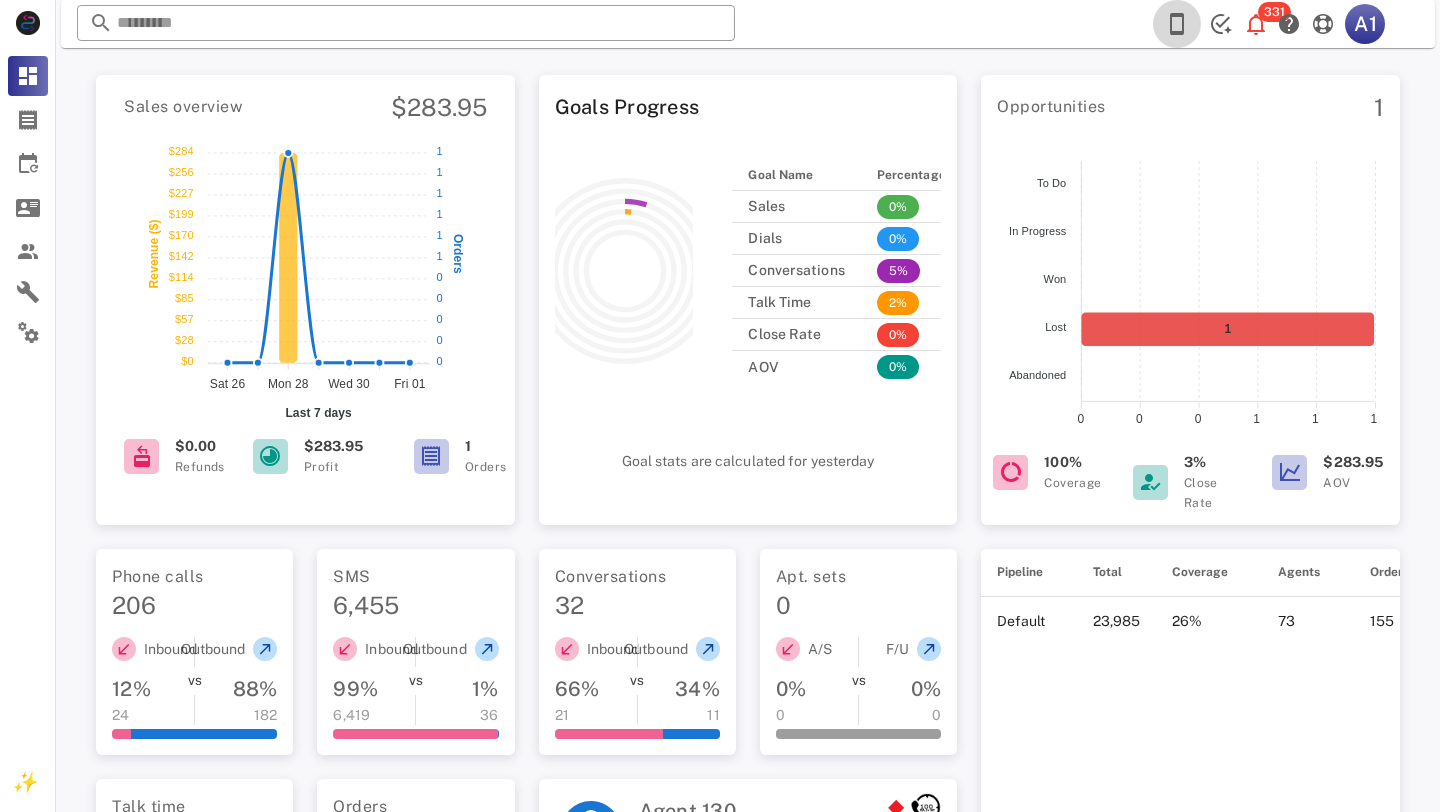 click at bounding box center [1177, 24] 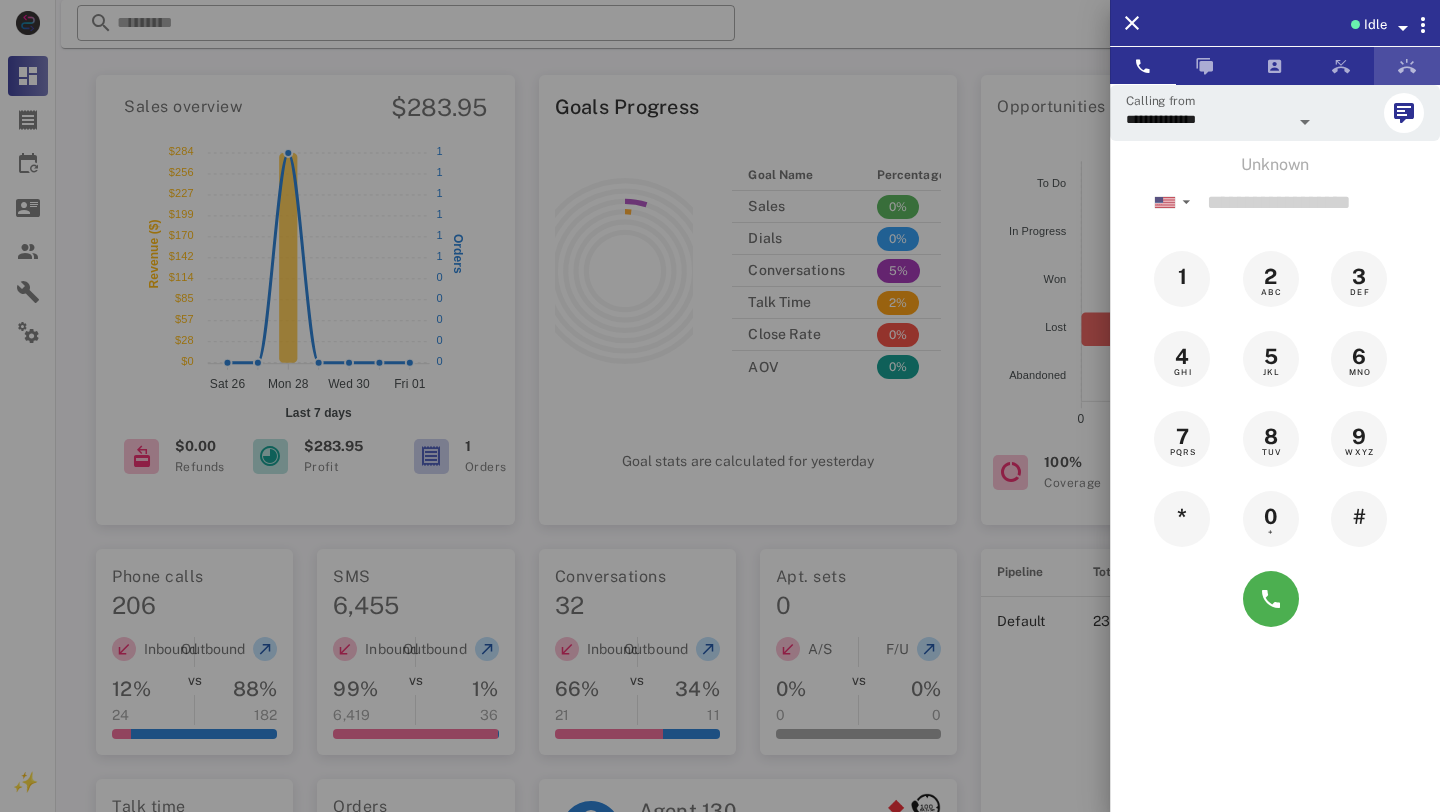 click at bounding box center (1407, 66) 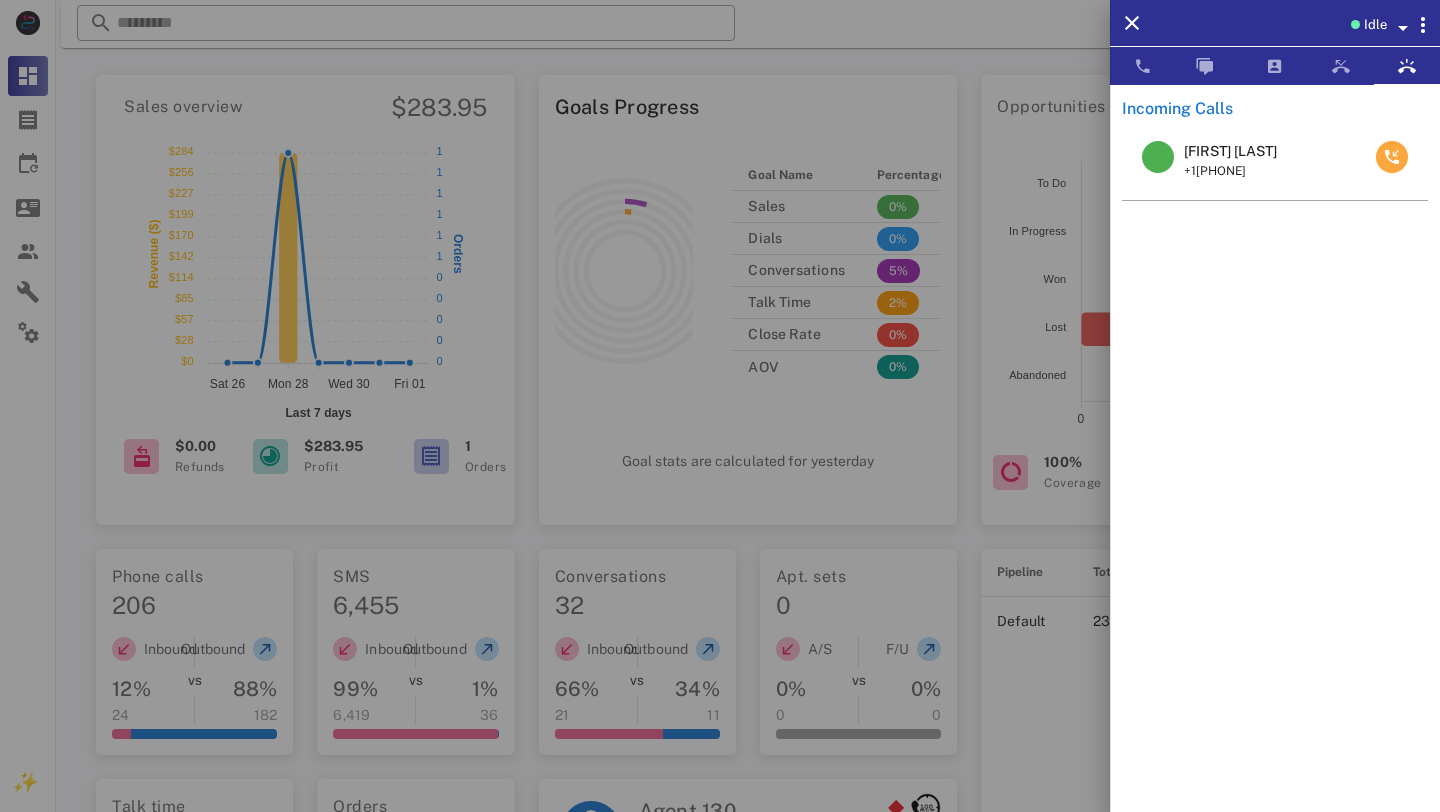 click at bounding box center [1392, 157] 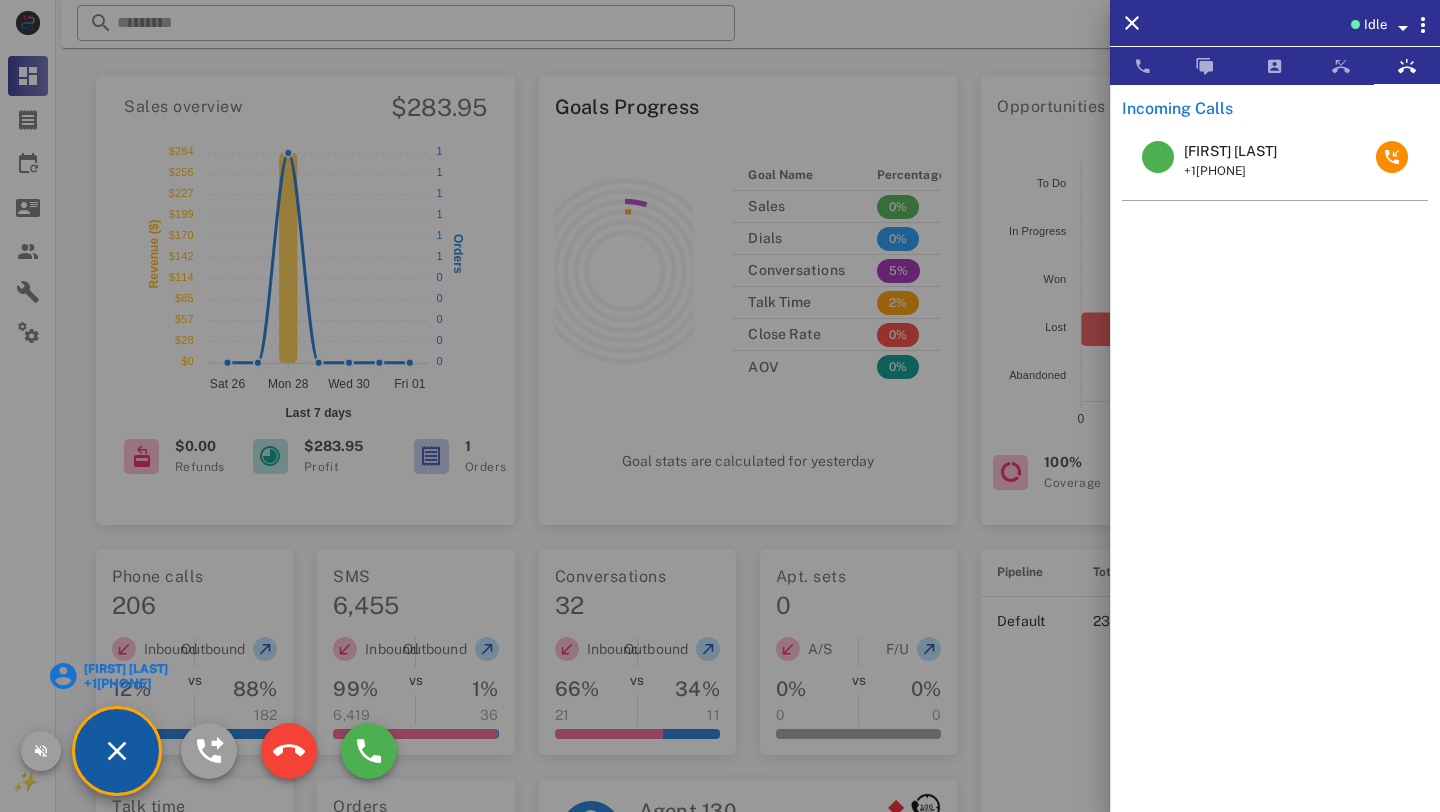 click on "[FIRST] [LAST] +1[PHONE]" at bounding box center (109, 676) 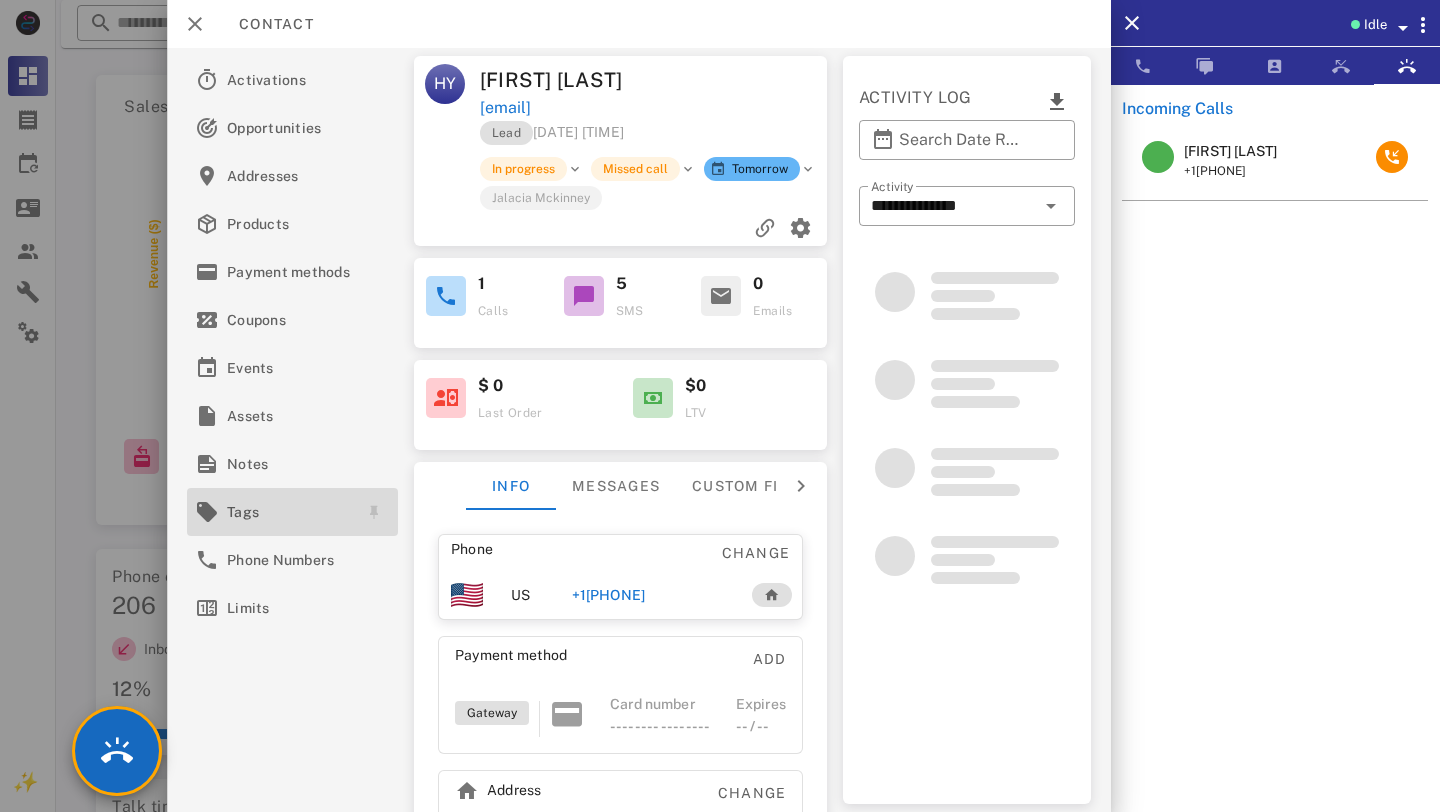 click on "Tags" at bounding box center [288, 512] 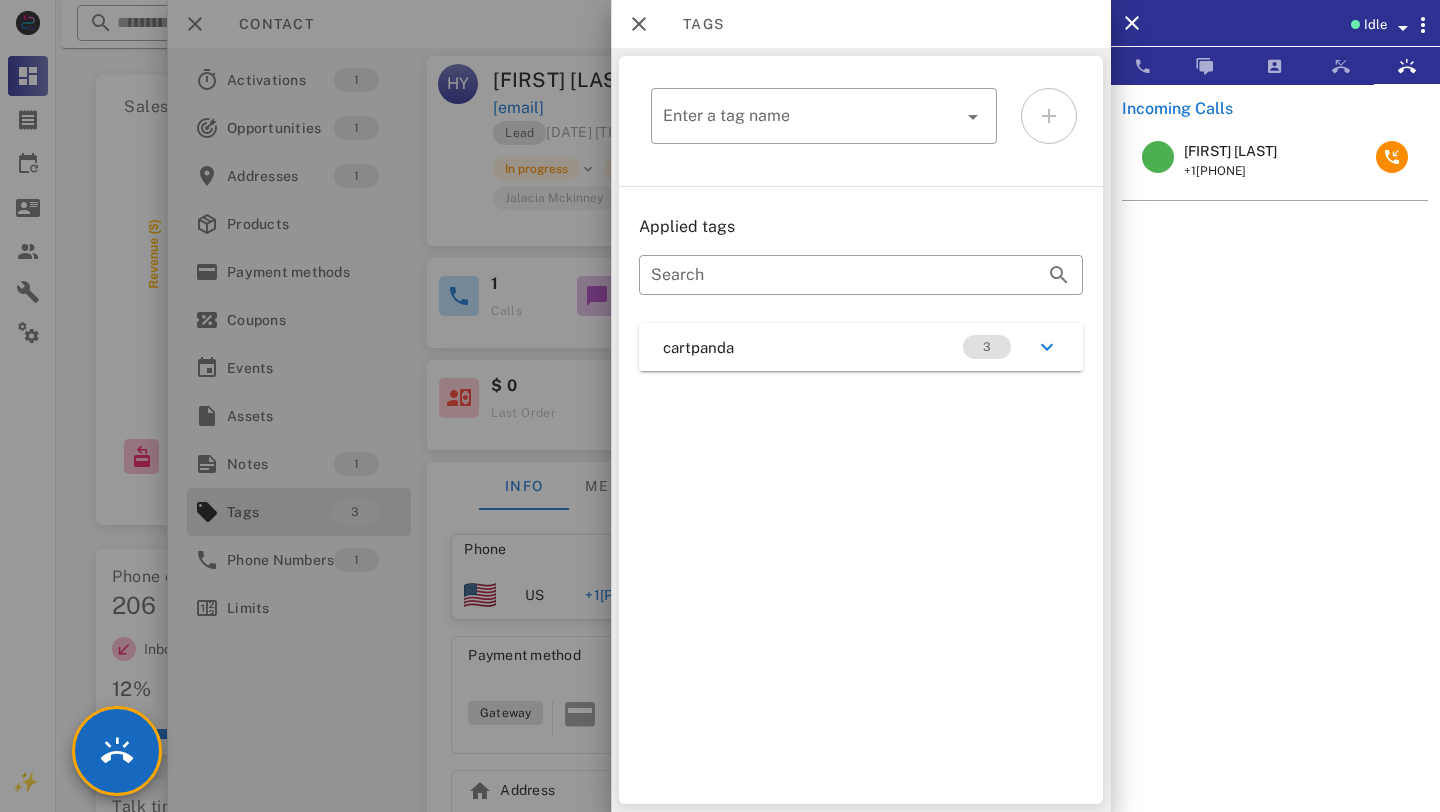click at bounding box center [720, 406] 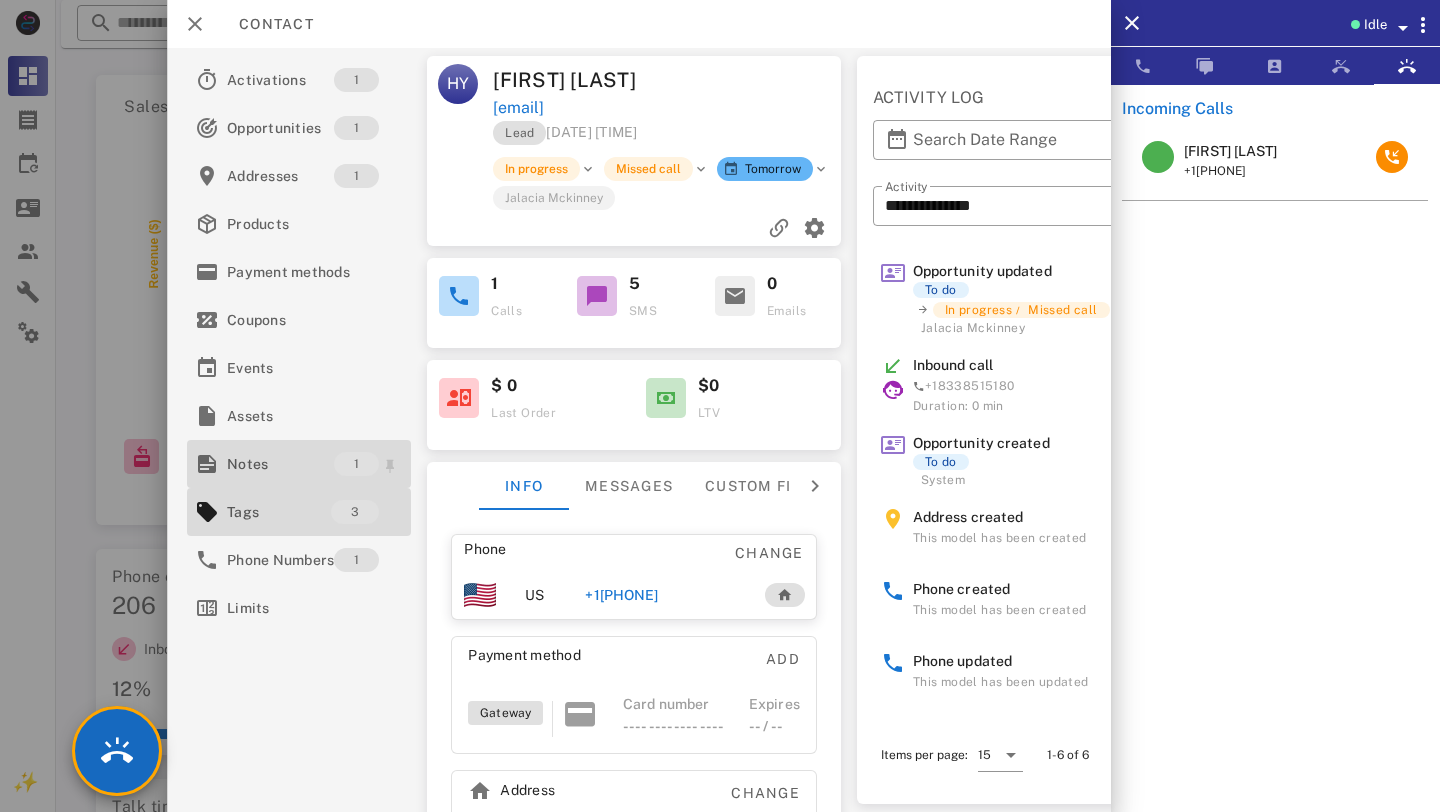 click on "Notes" at bounding box center [280, 464] 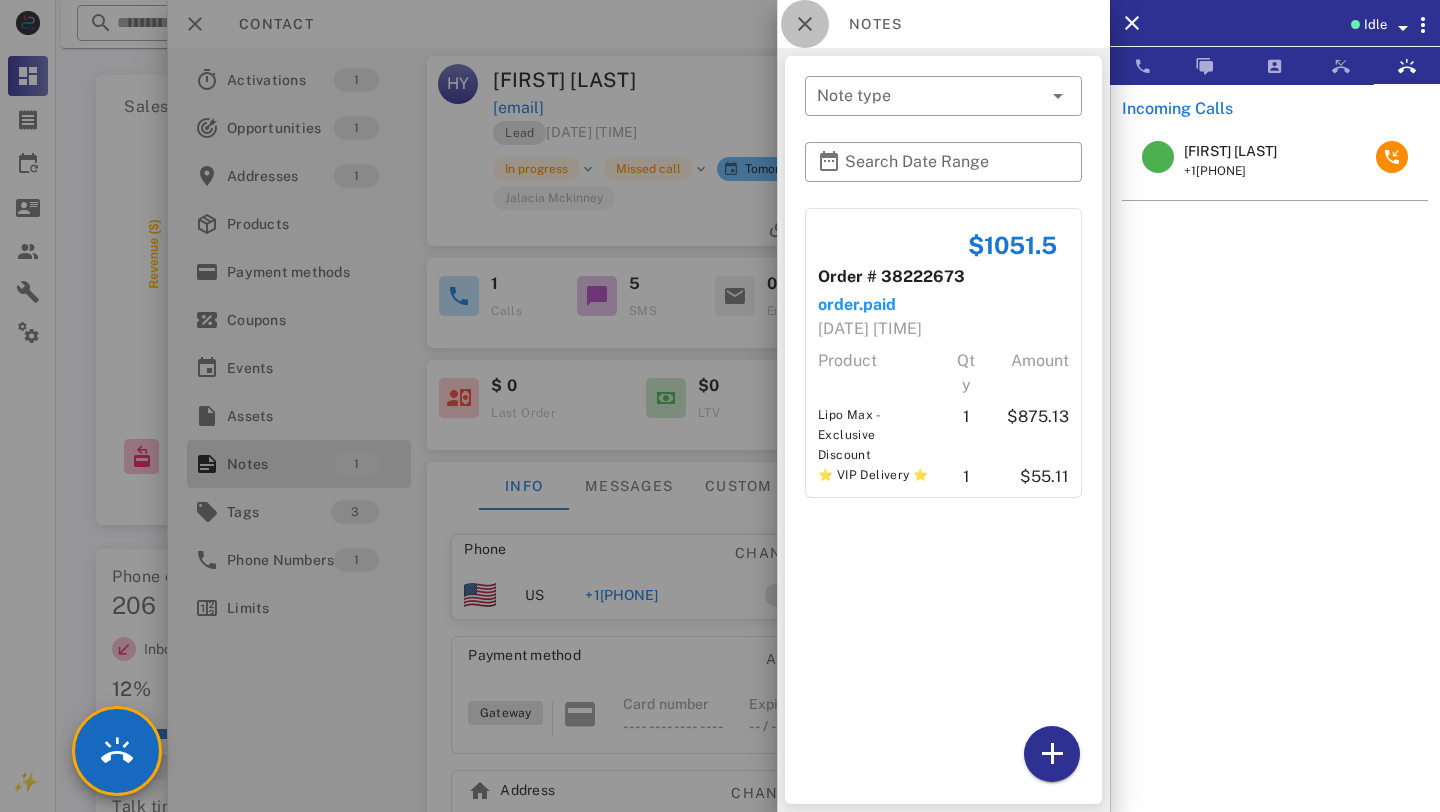 click at bounding box center (805, 24) 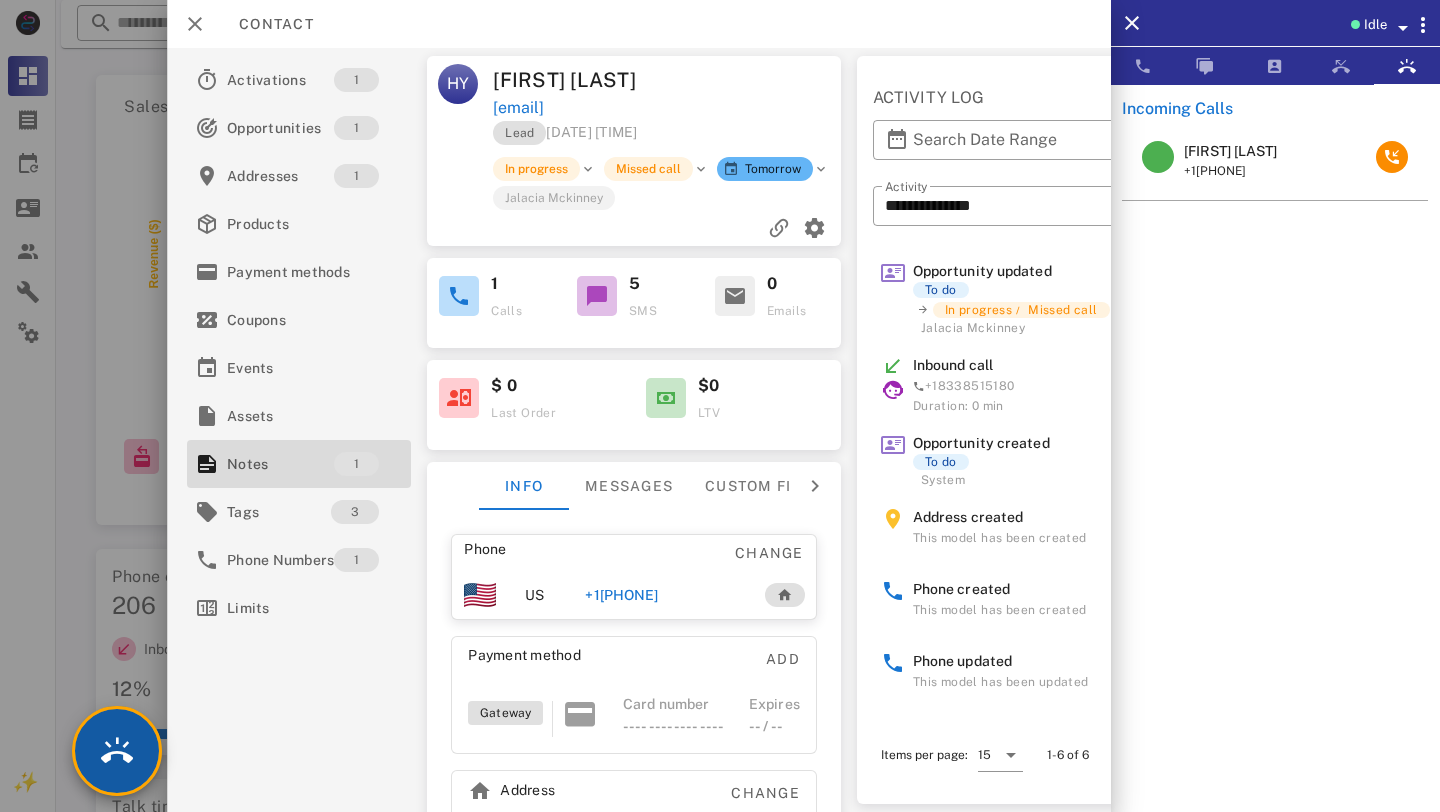 click at bounding box center [117, 751] 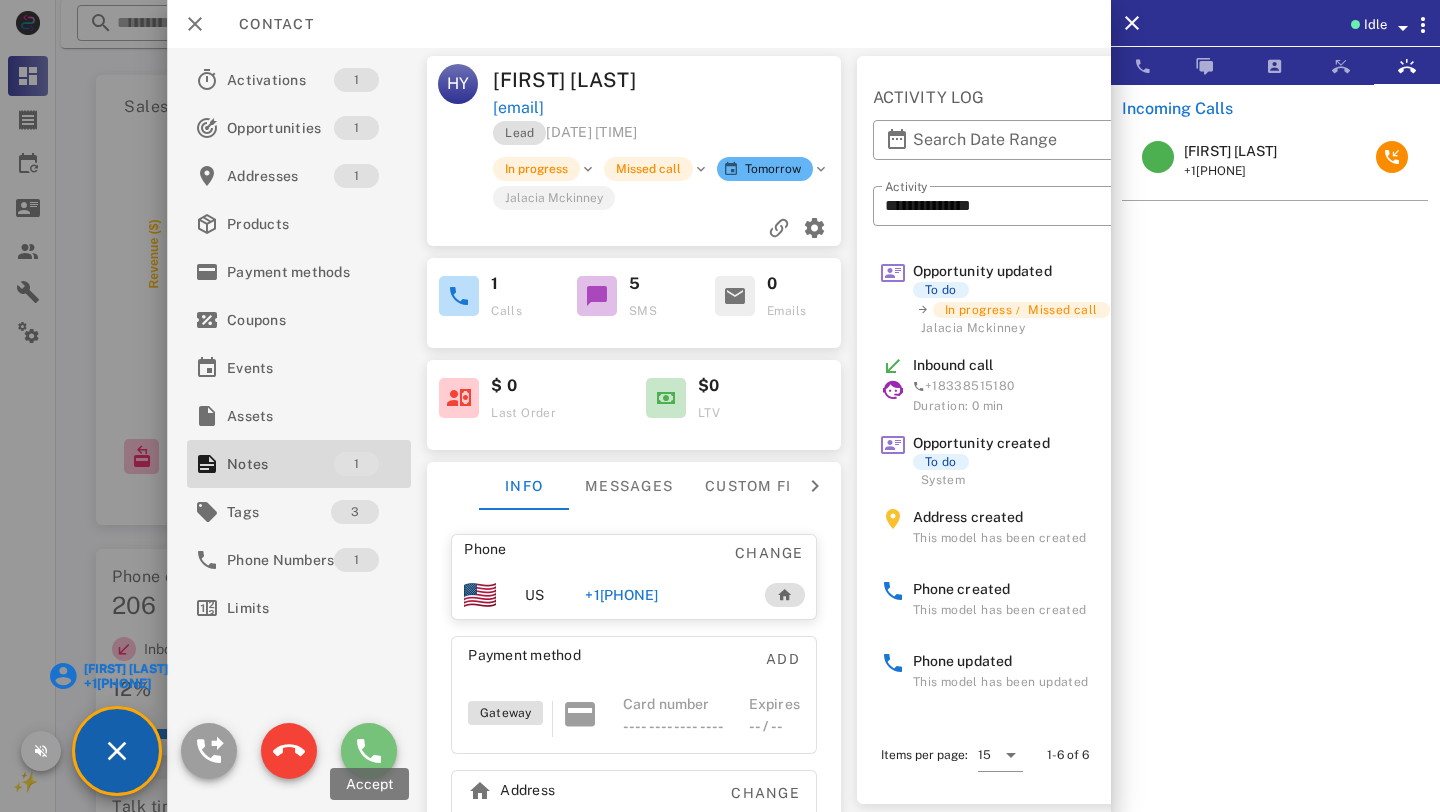 click at bounding box center (369, 751) 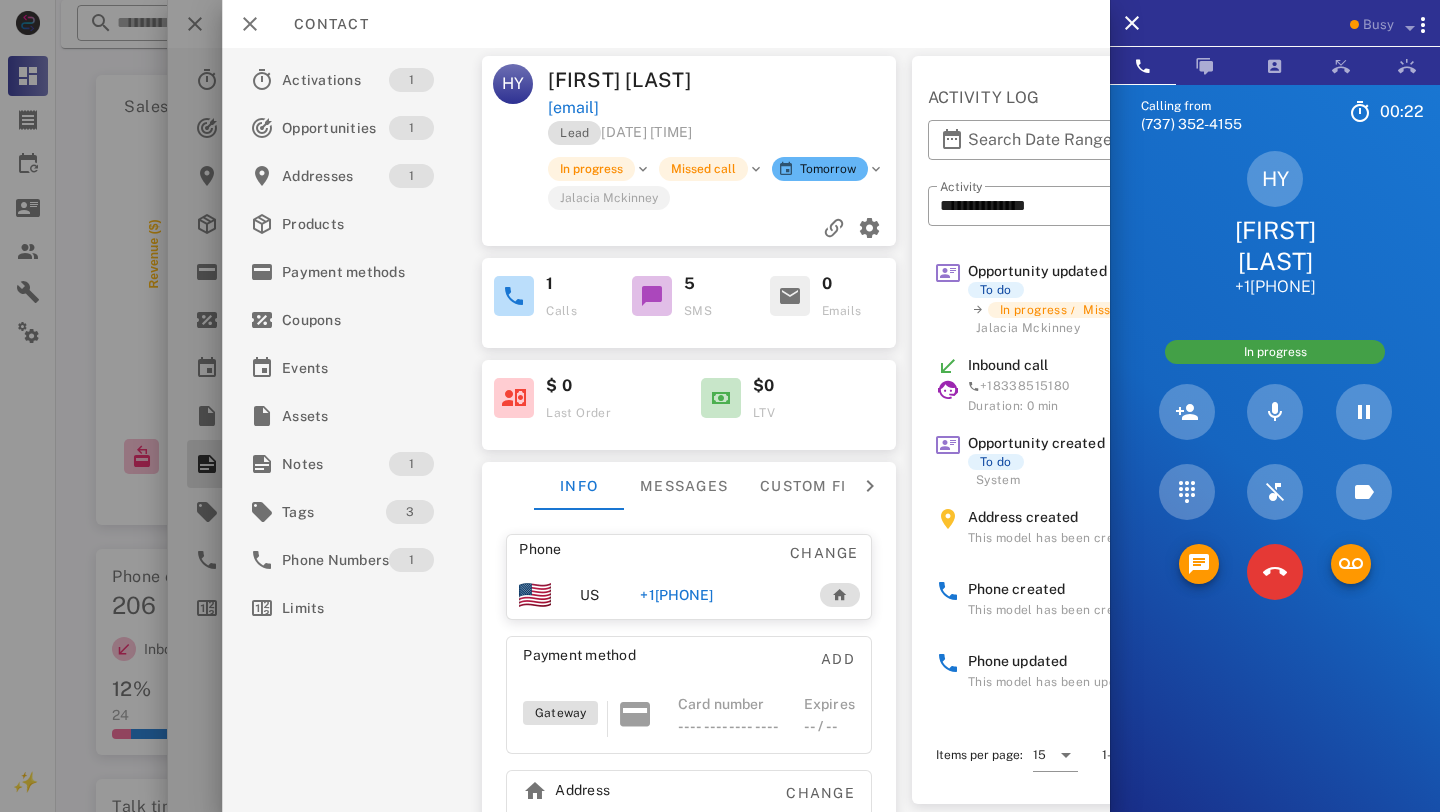 scroll, scrollTop: 111, scrollLeft: 0, axis: vertical 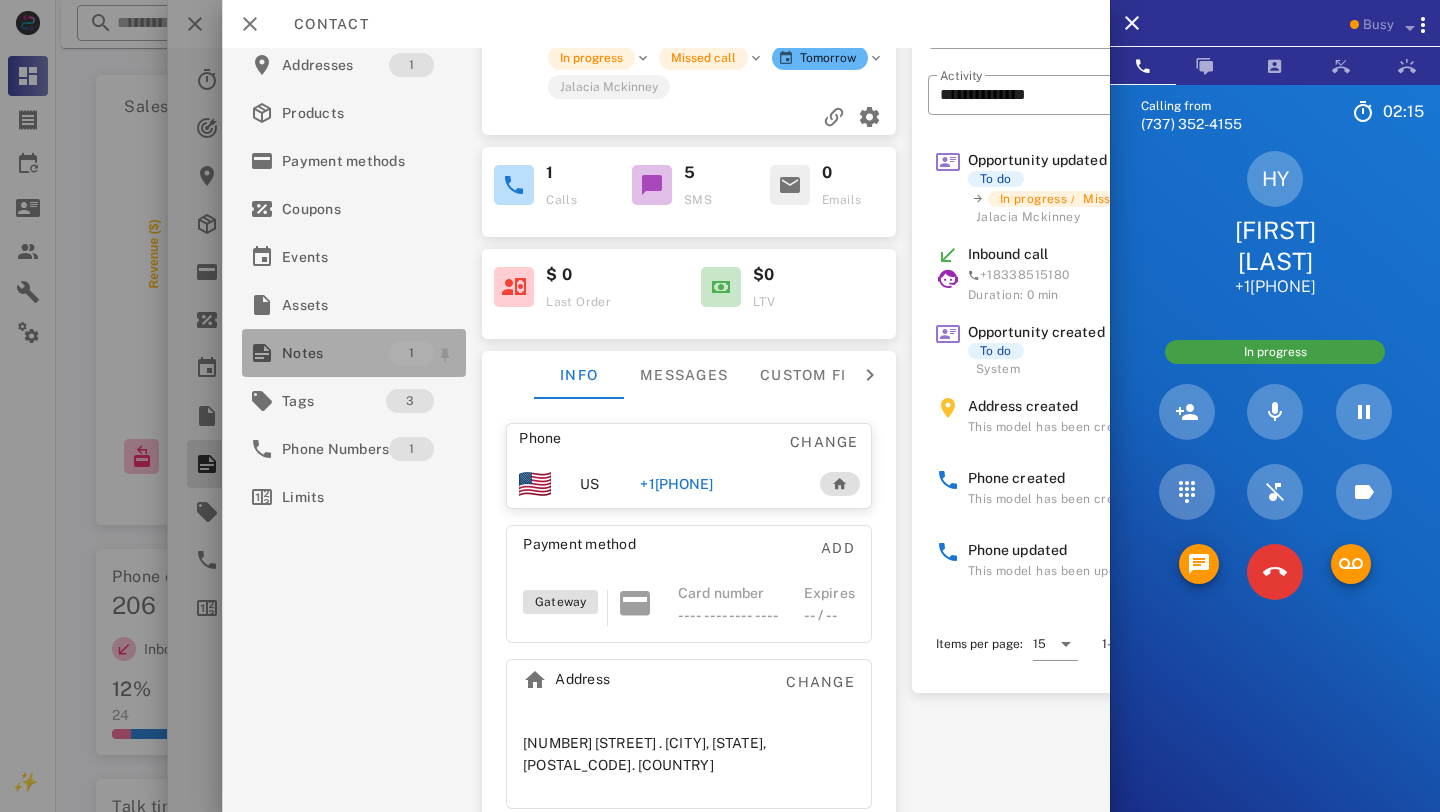click at bounding box center [262, 353] 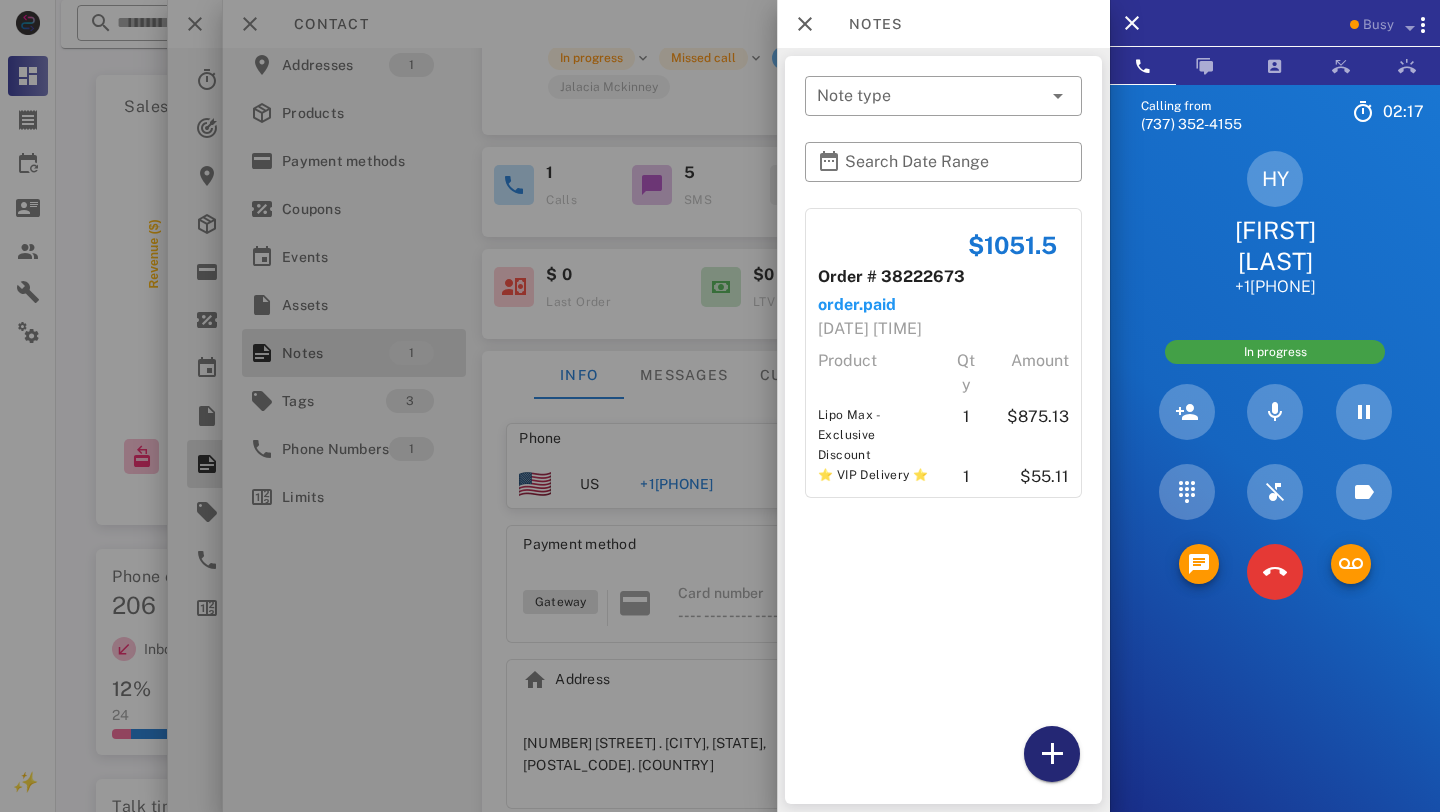 click at bounding box center [1052, 754] 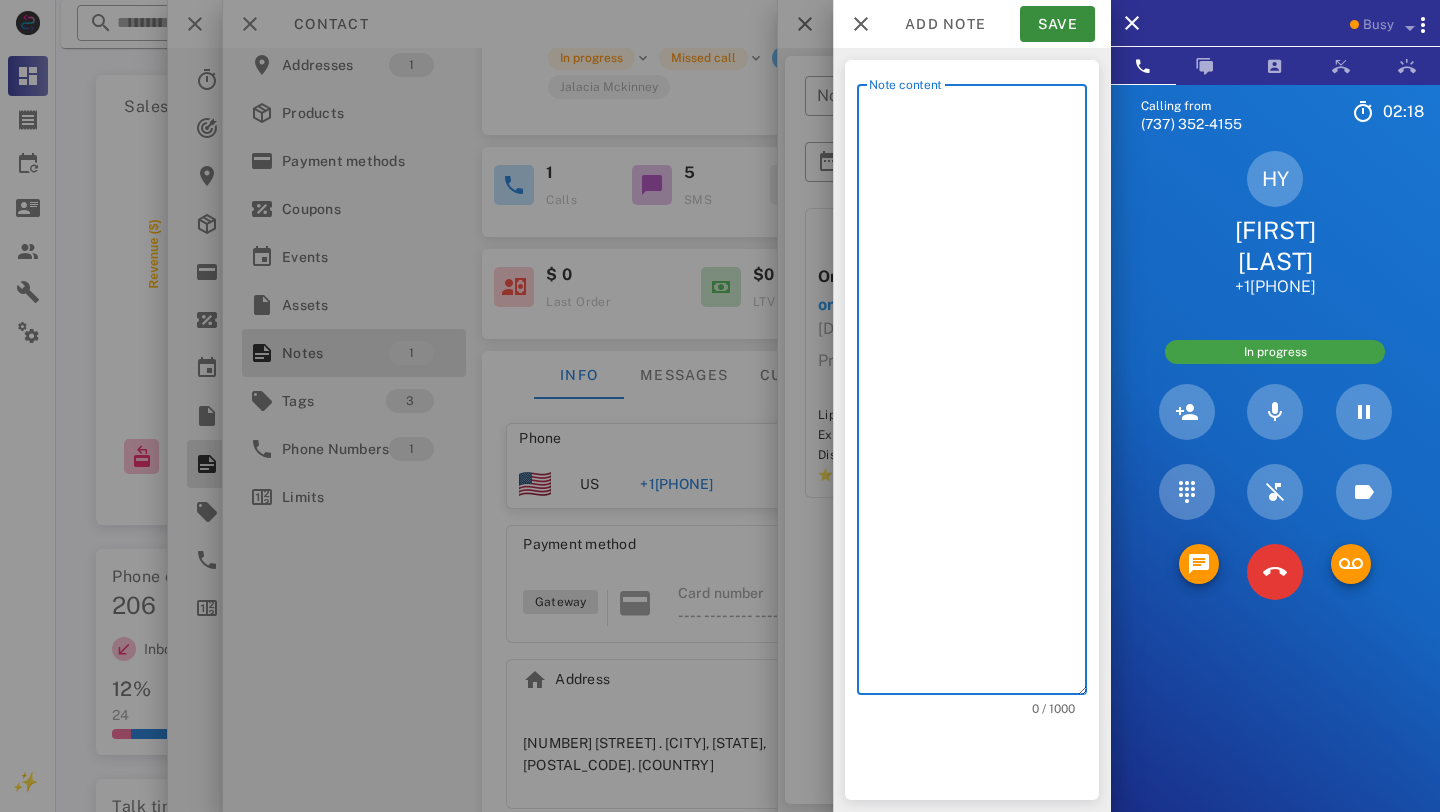 click on "Note content" at bounding box center [978, 394] 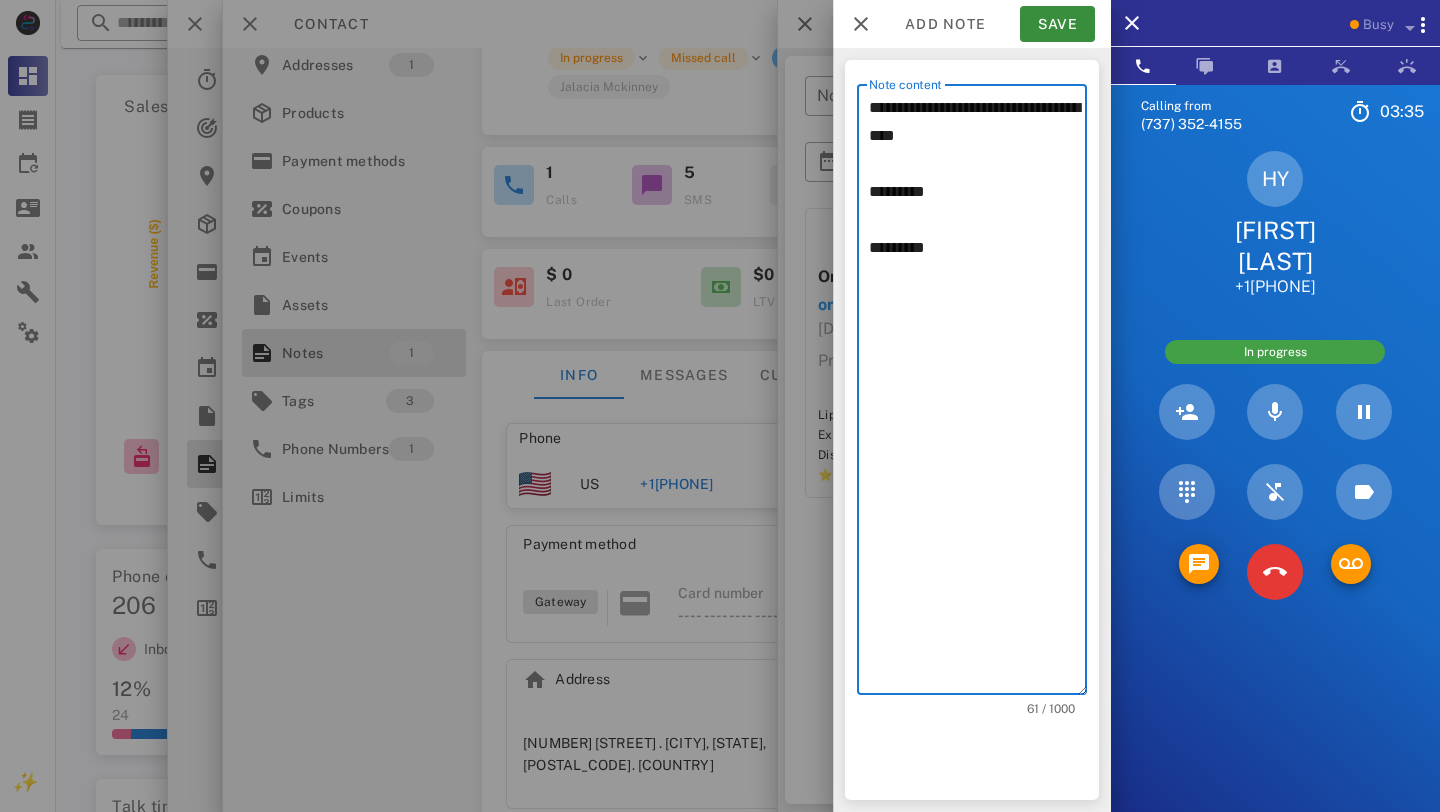 type on "**********" 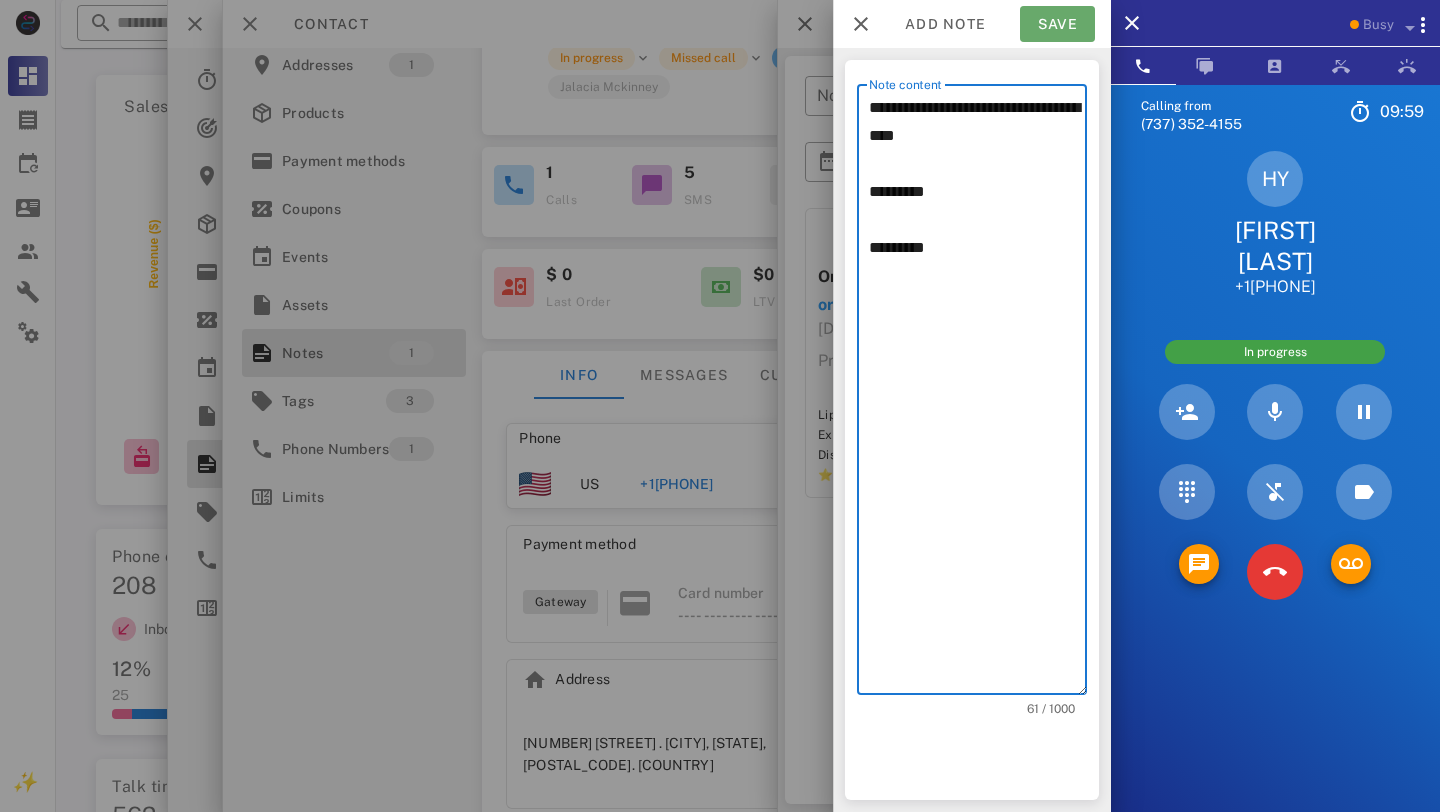 click on "Save" at bounding box center (1057, 24) 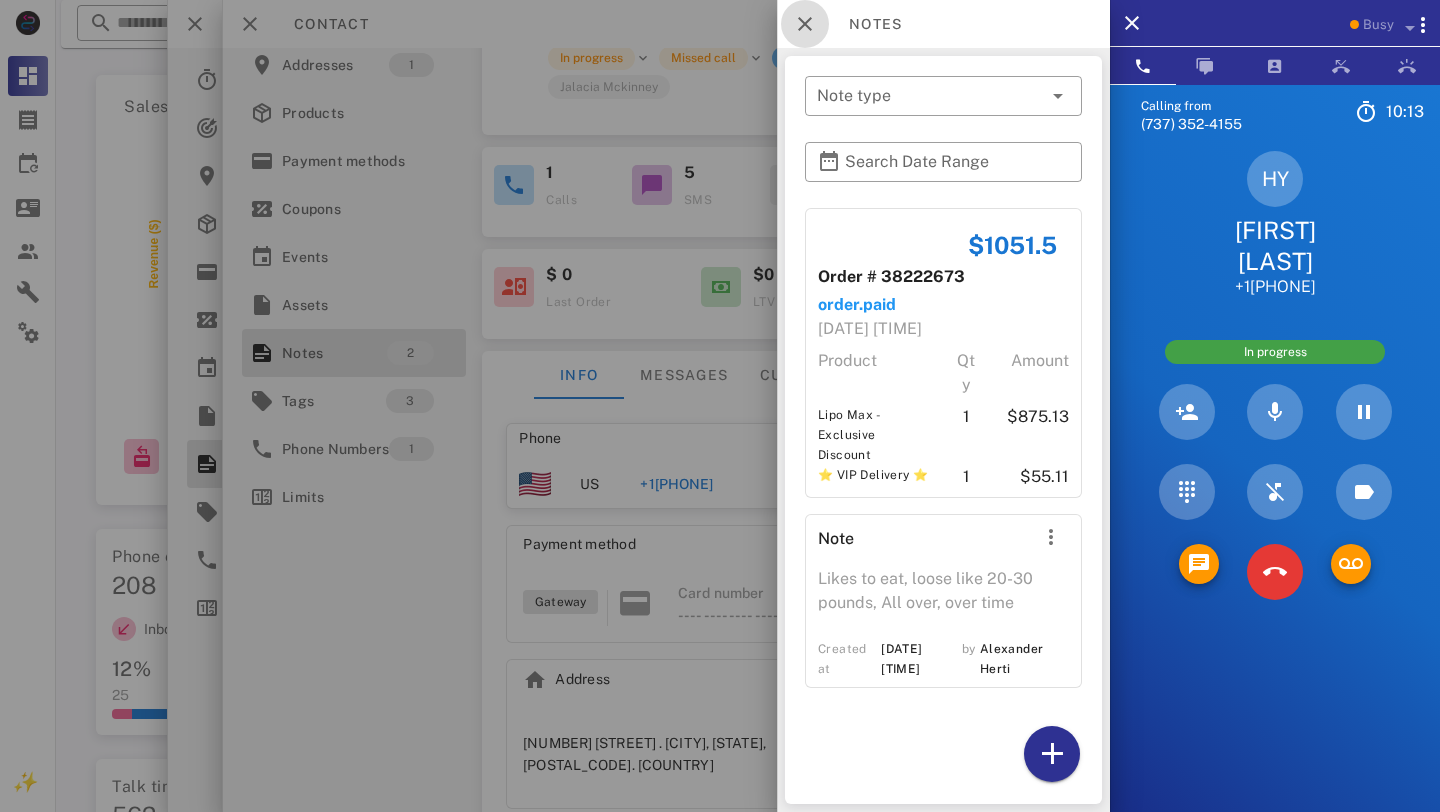 click at bounding box center (805, 24) 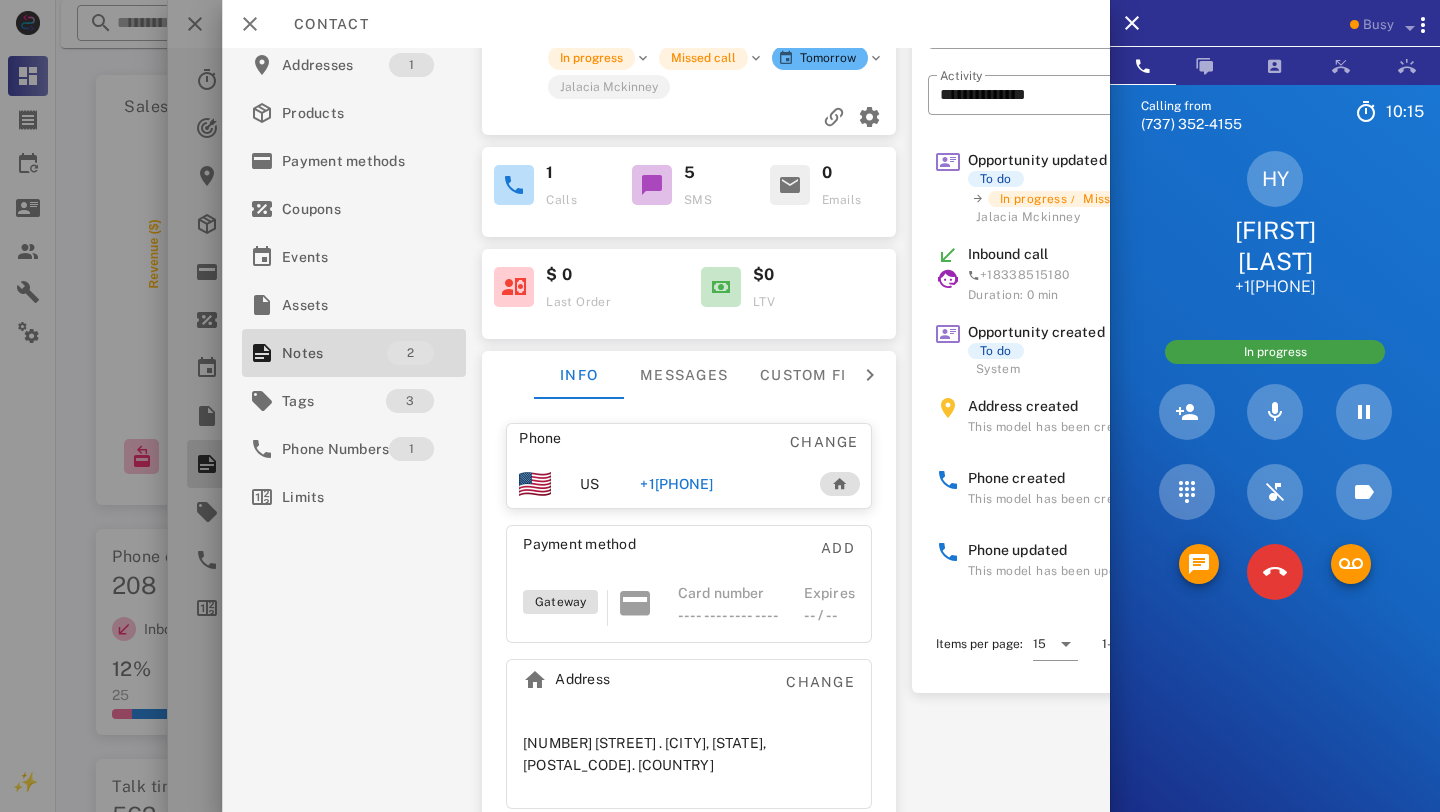 scroll, scrollTop: 0, scrollLeft: 0, axis: both 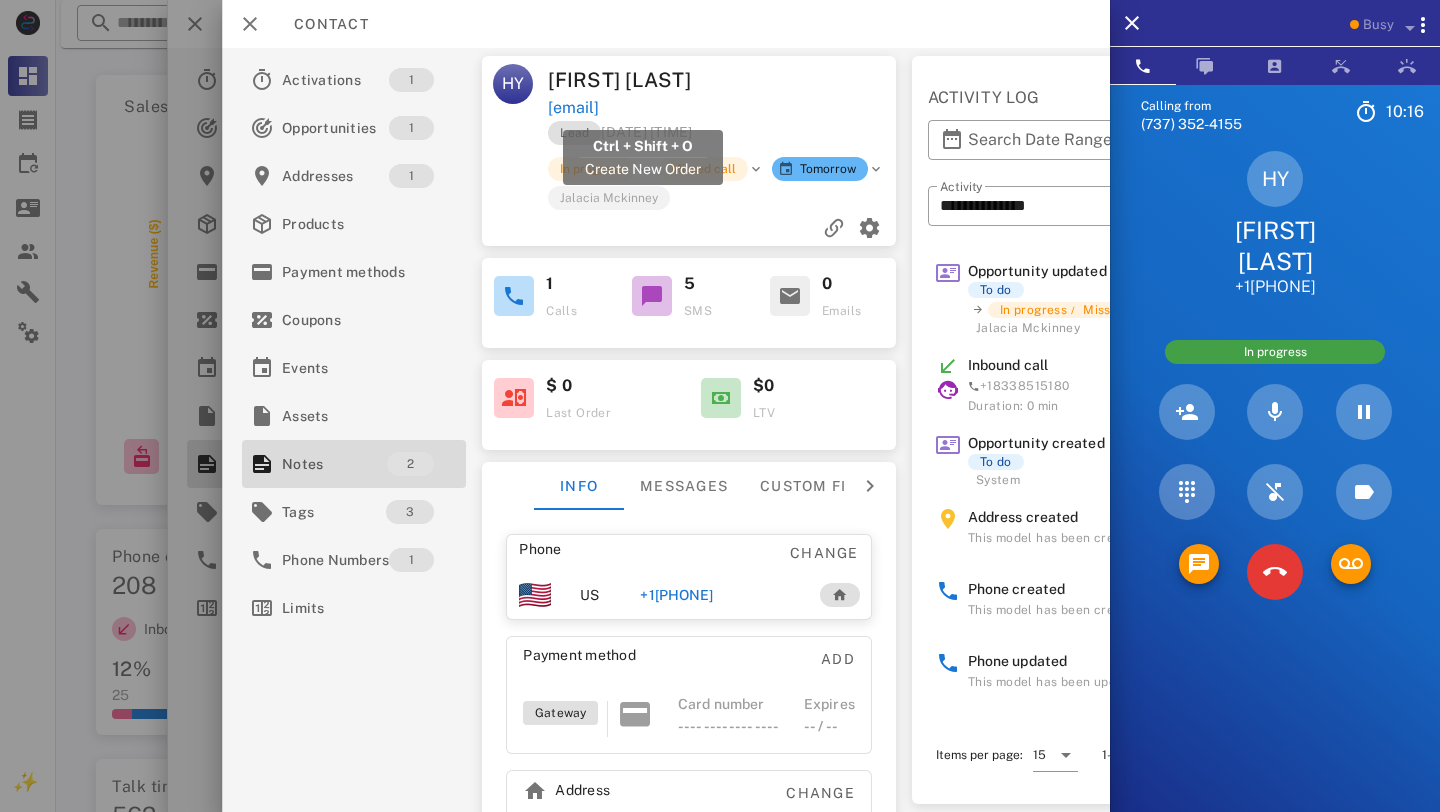 click on "[EMAIL]" at bounding box center [573, 108] 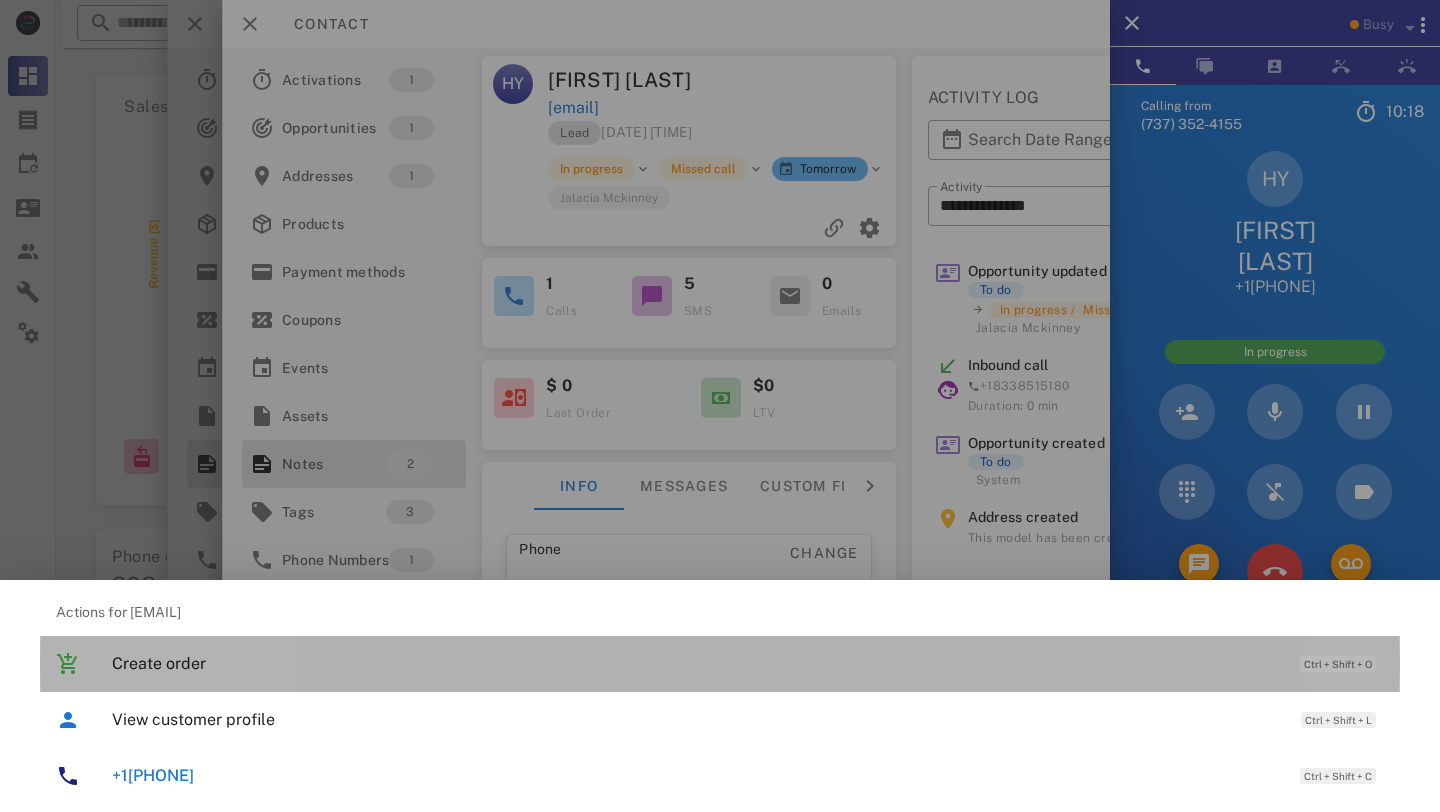 click on "Create order" at bounding box center [696, 663] 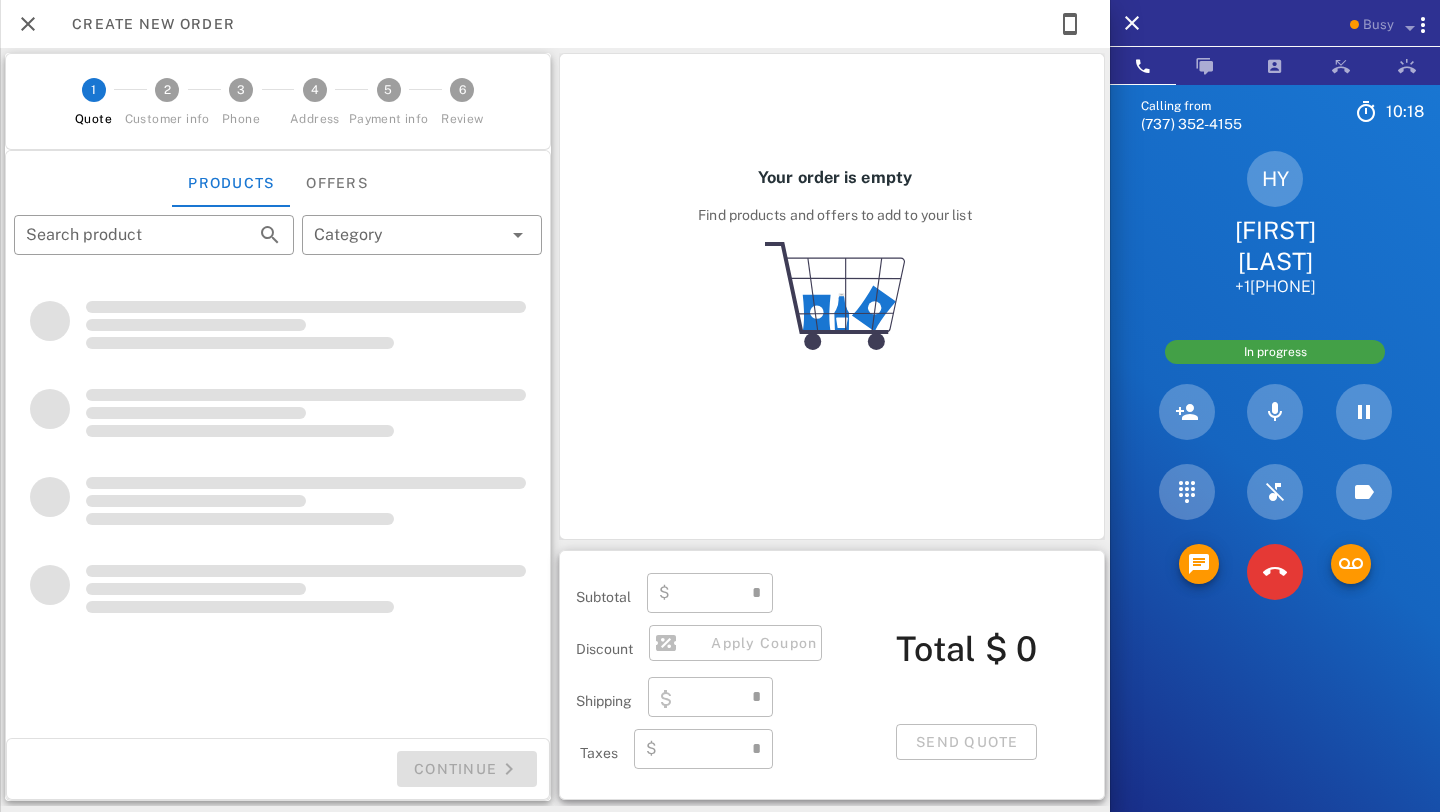 type on "**********" 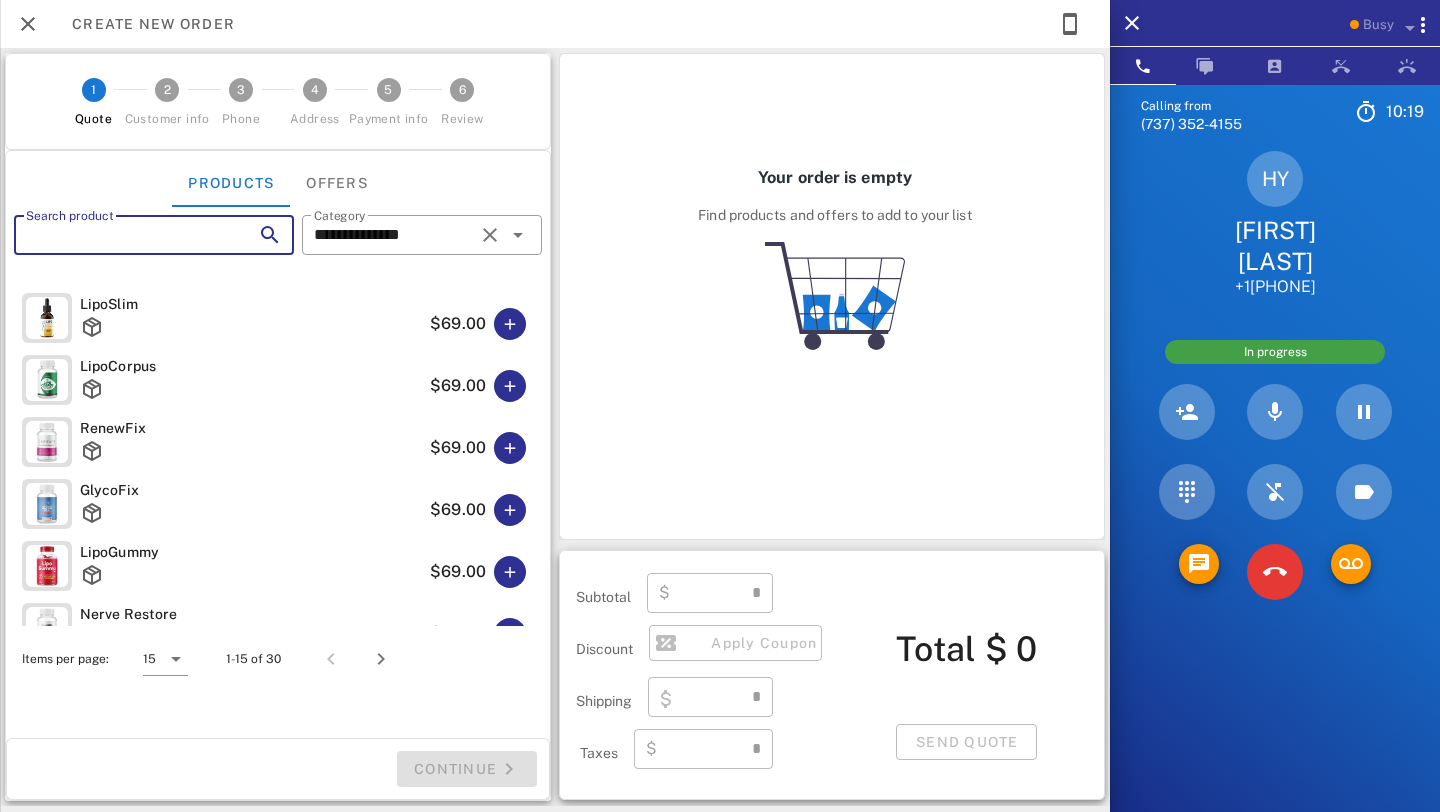 click on "Search product" at bounding box center [126, 235] 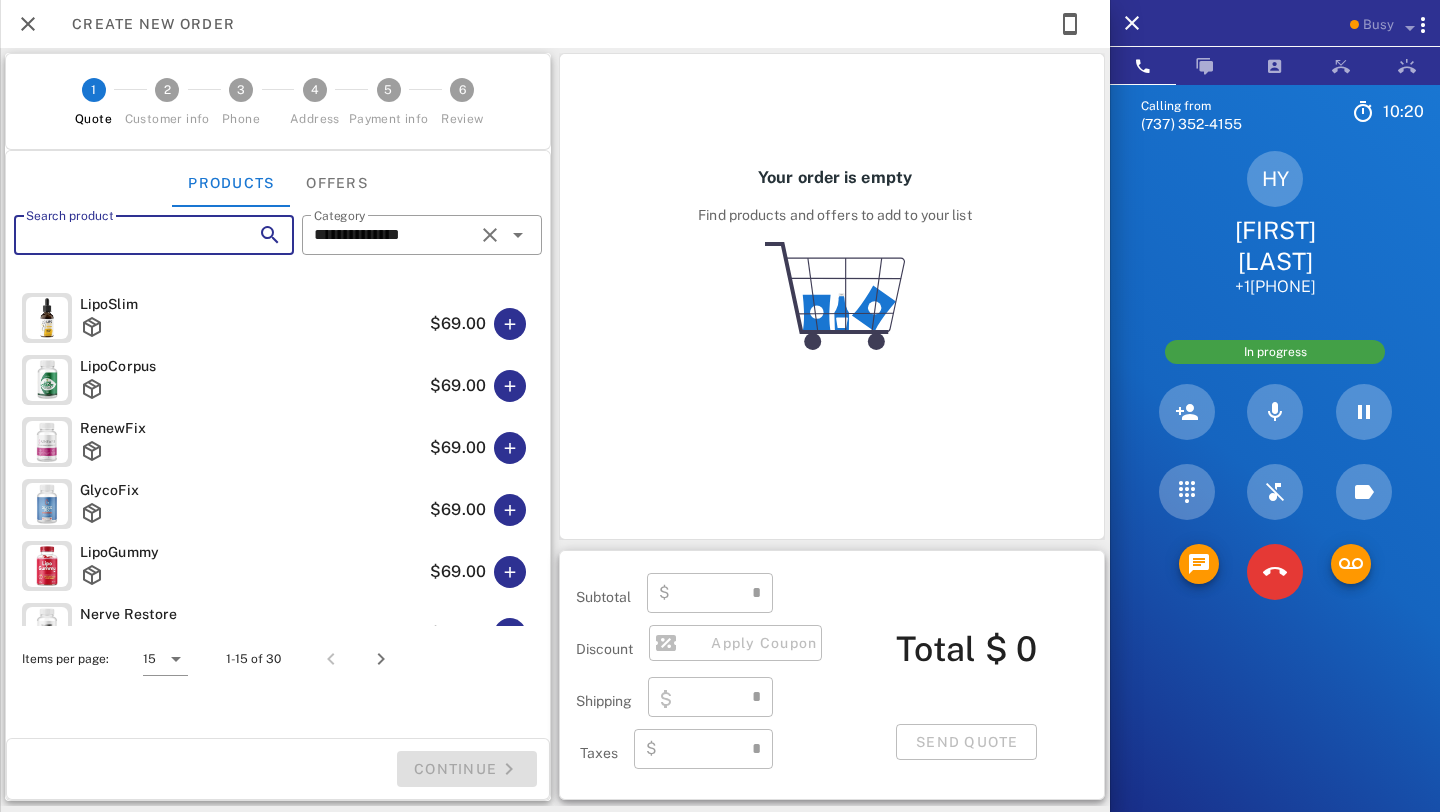 type on "****" 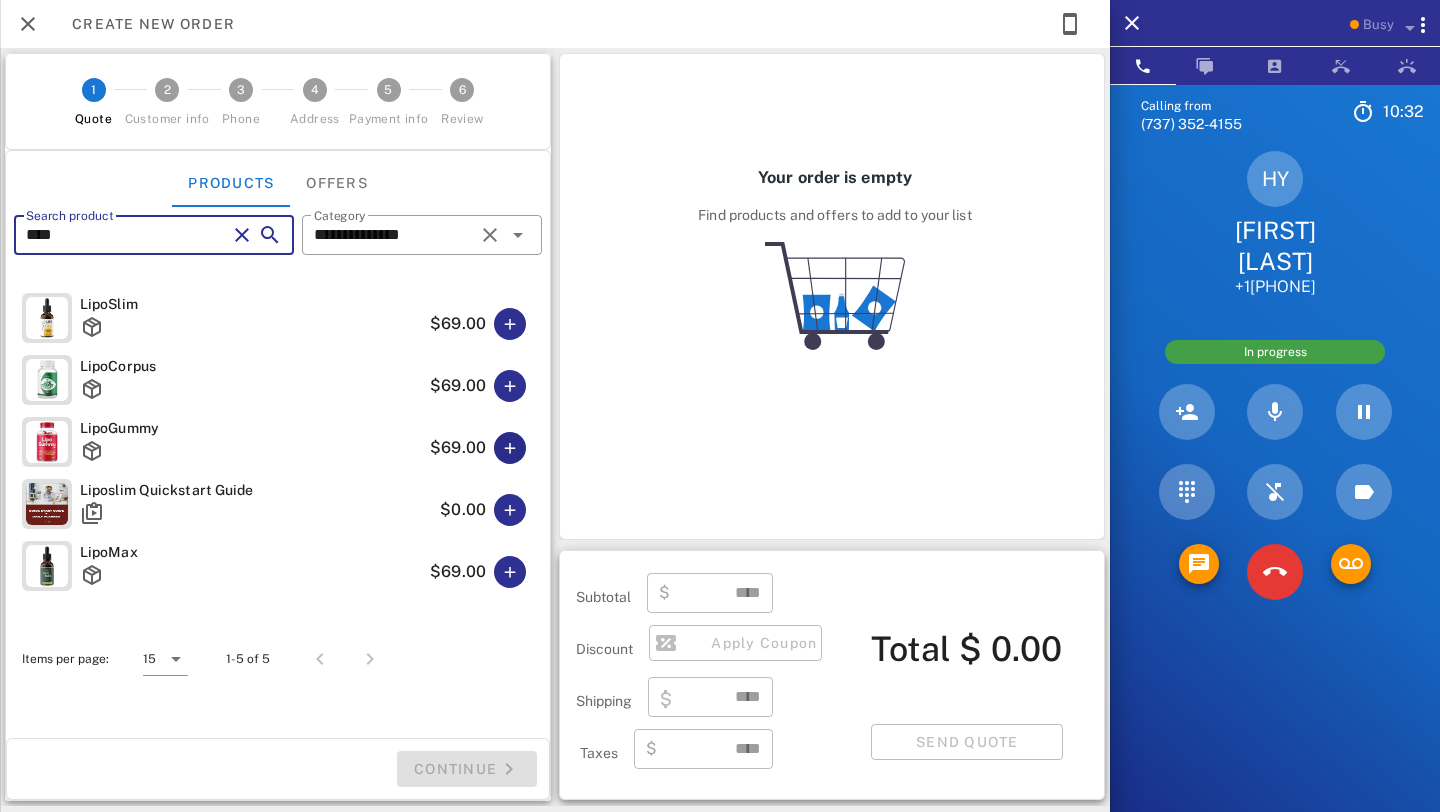 type on "****" 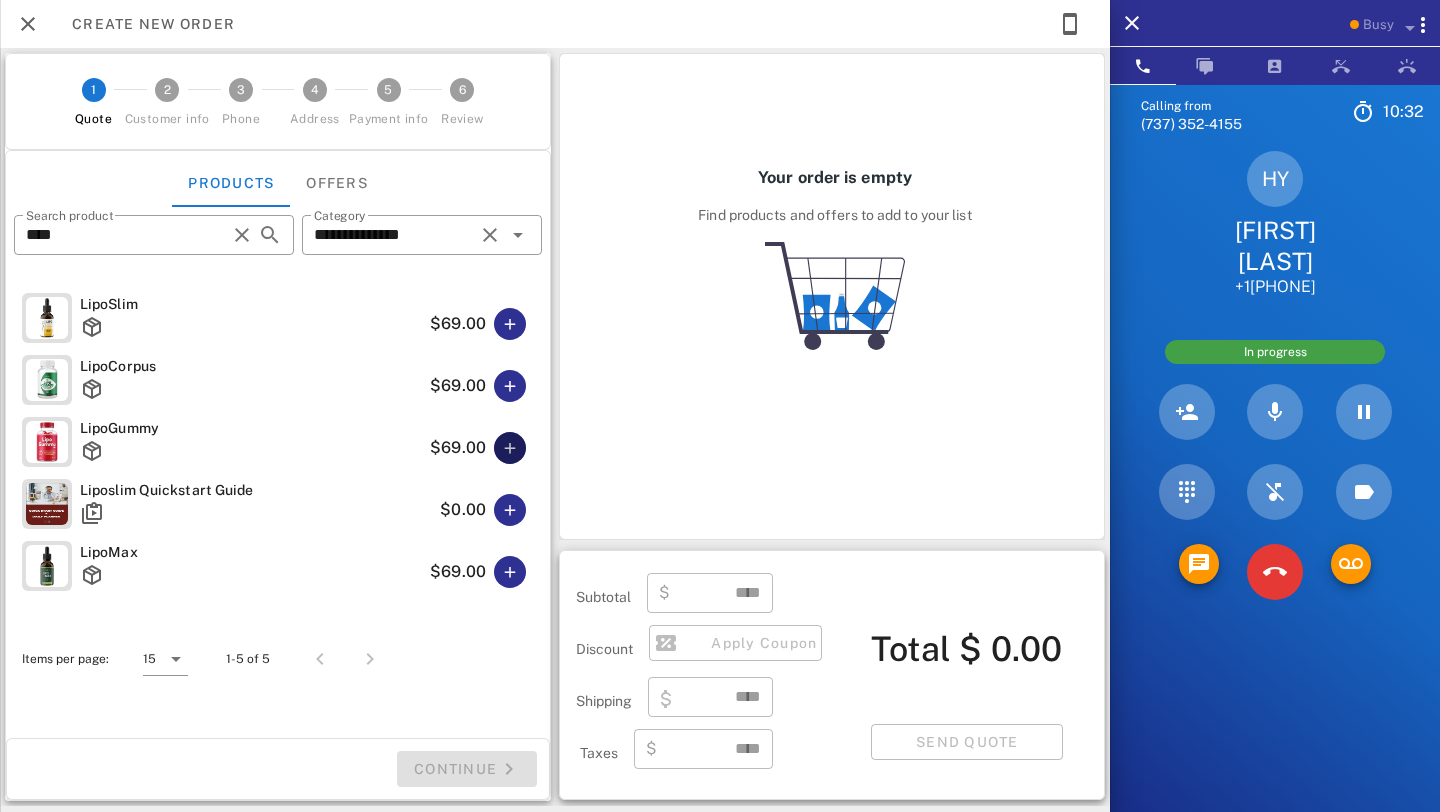 click at bounding box center (510, 448) 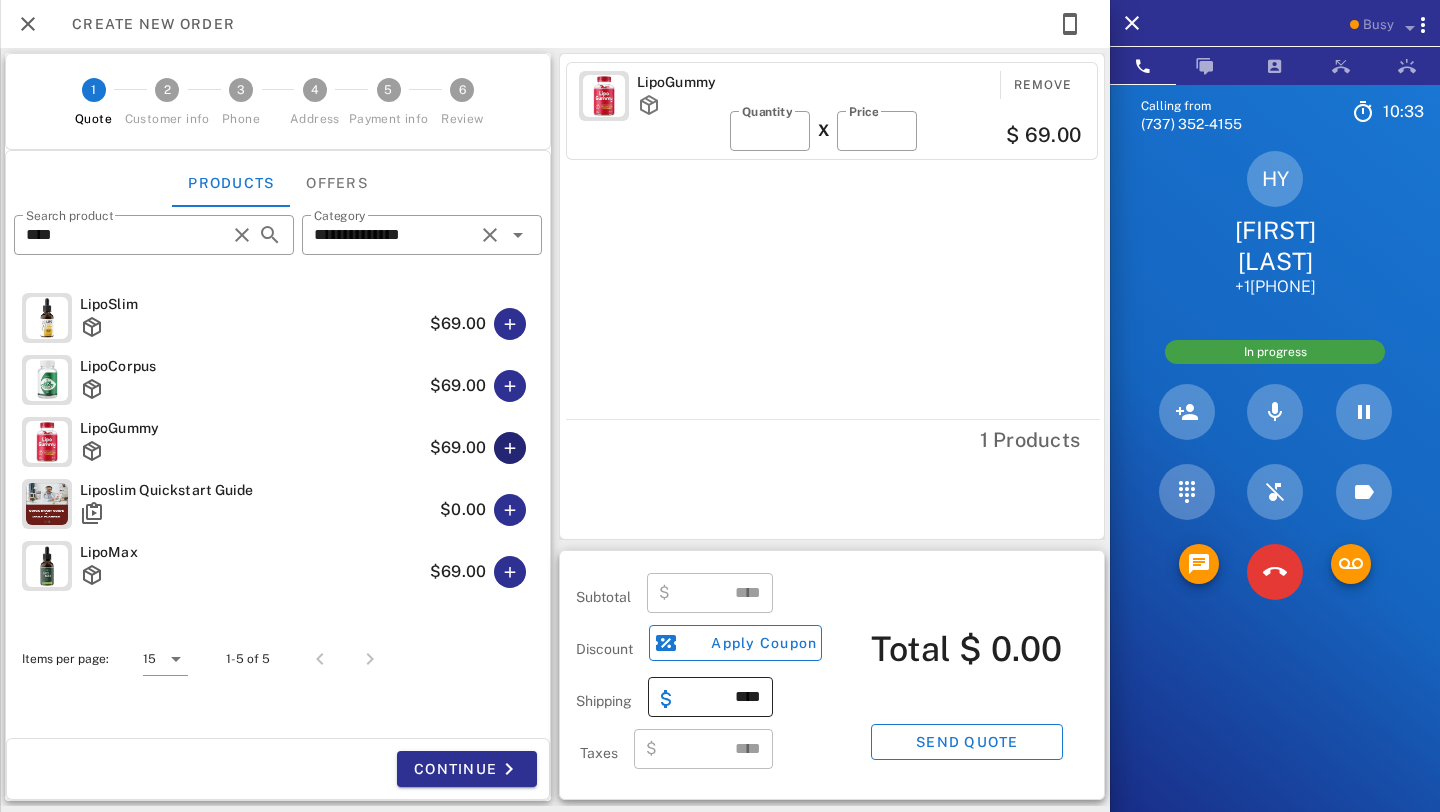 type on "*****" 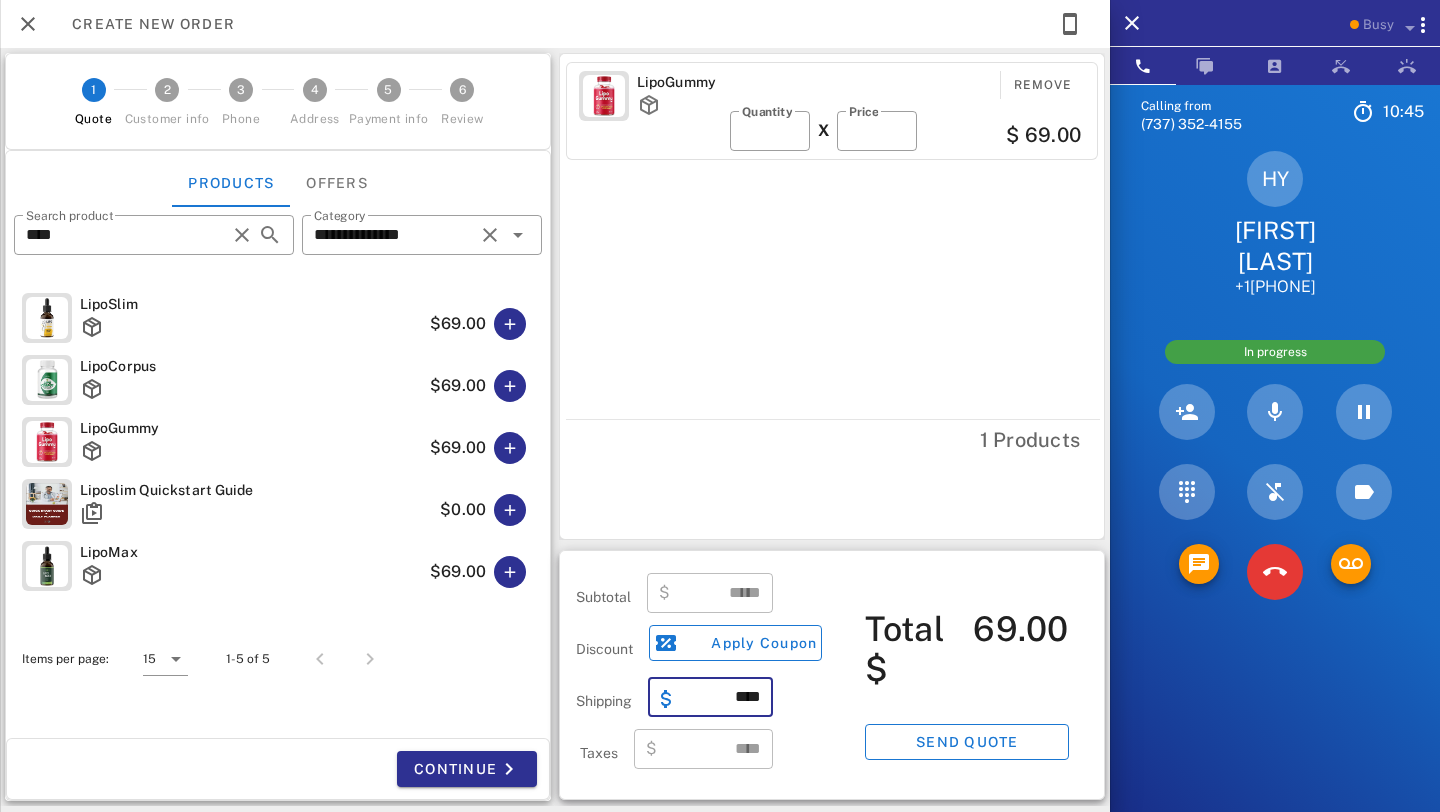 click on "****" at bounding box center [722, 697] 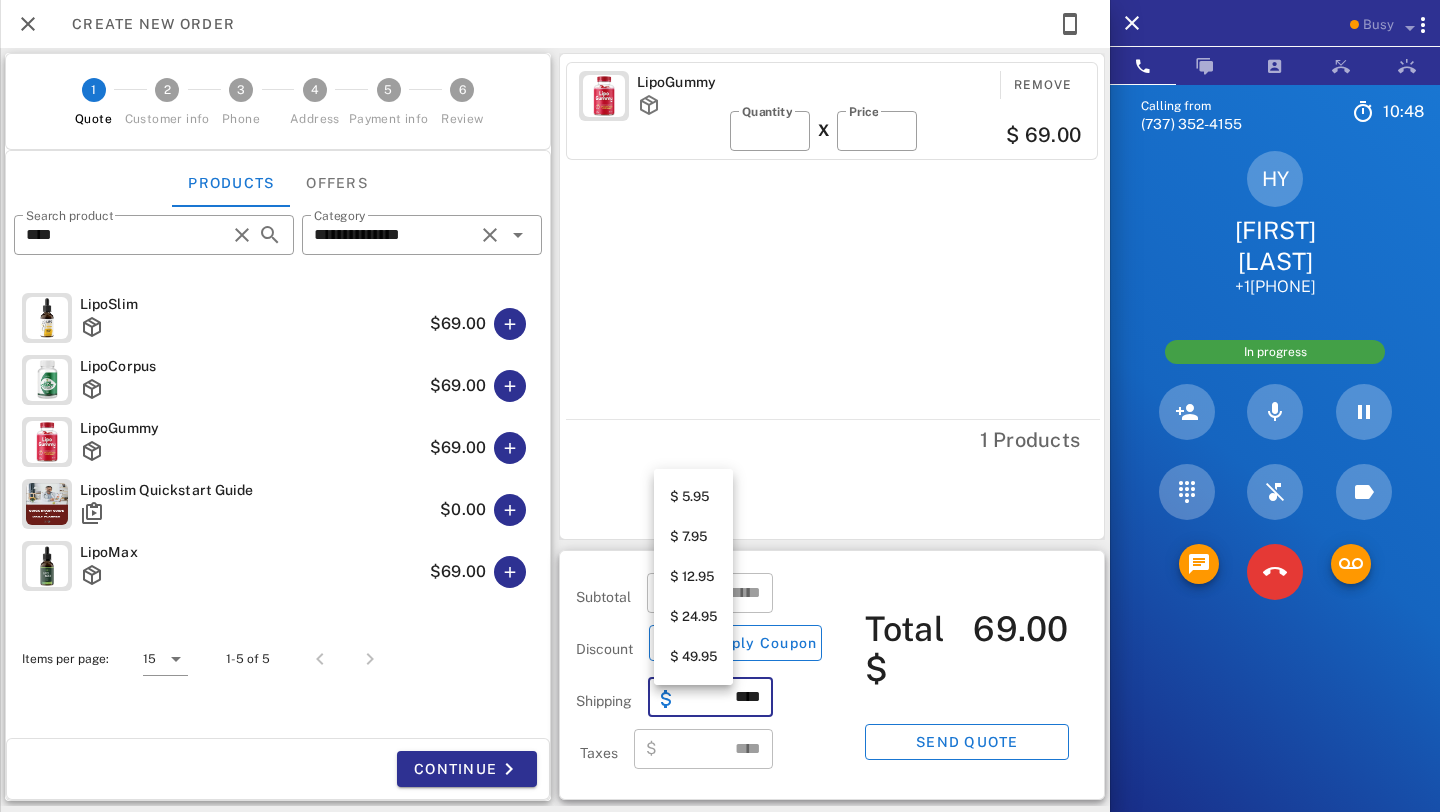 click on "$ 5.95" at bounding box center [693, 497] 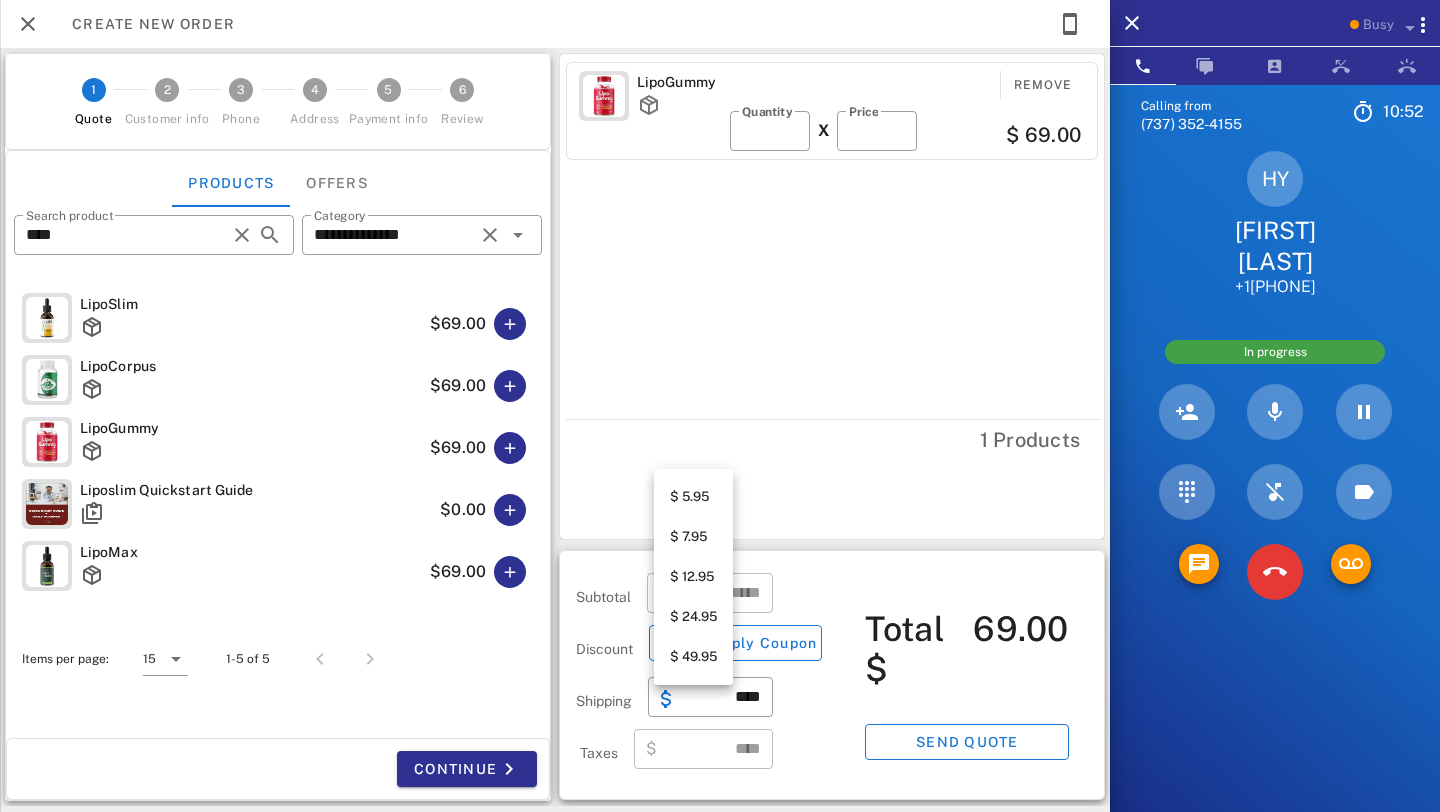 click on "$ 5.95" at bounding box center (693, 497) 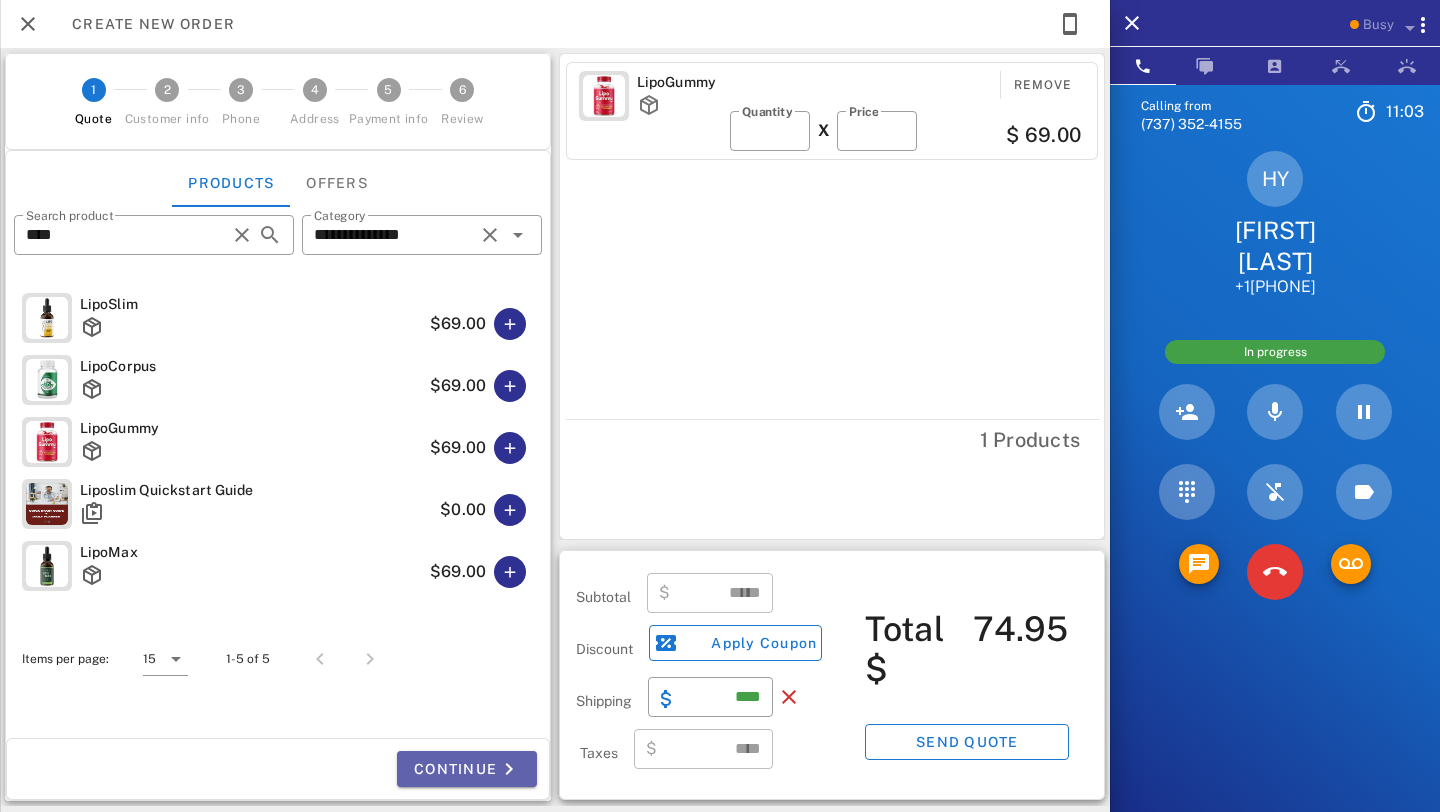 click at bounding box center (509, 769) 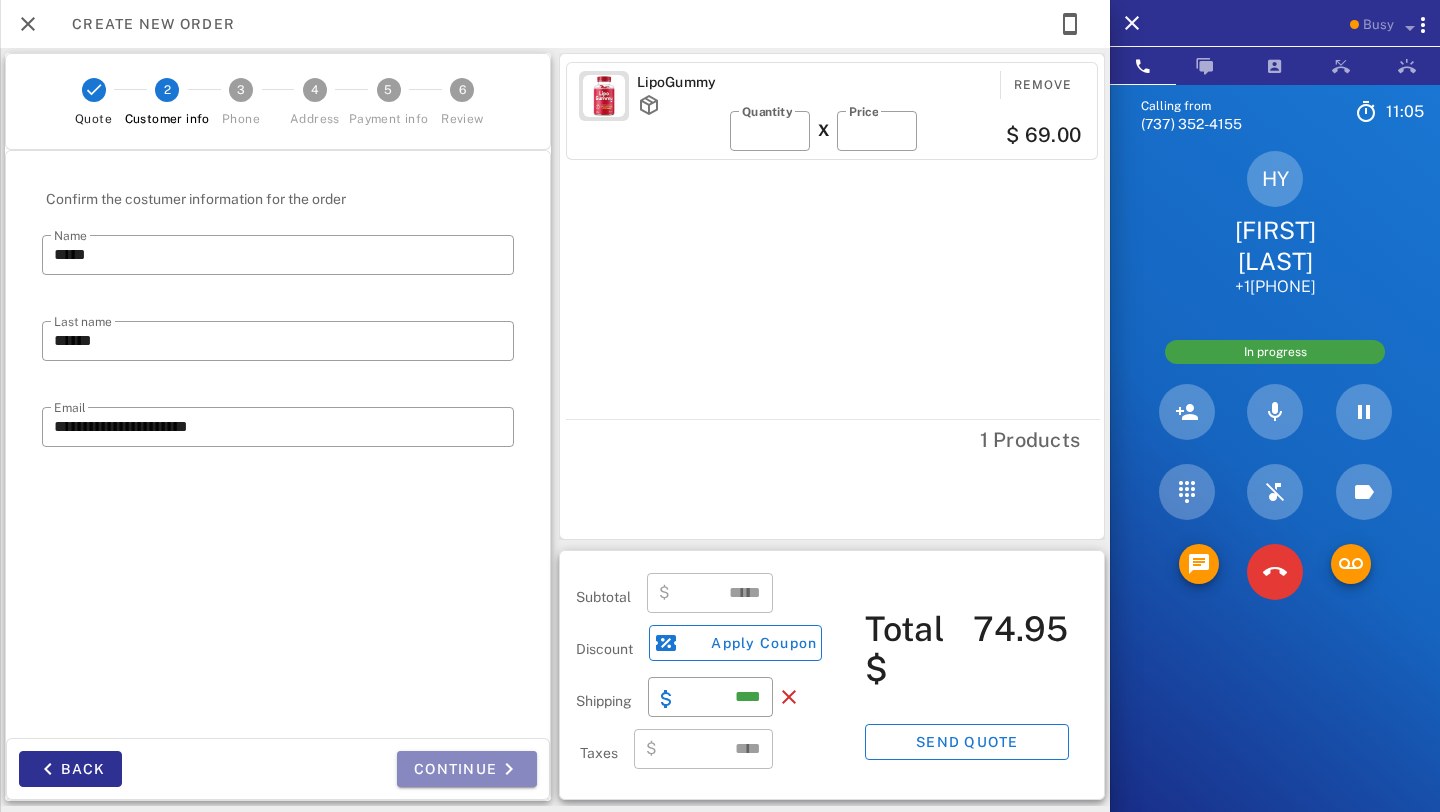 click on "Continue" at bounding box center [467, 769] 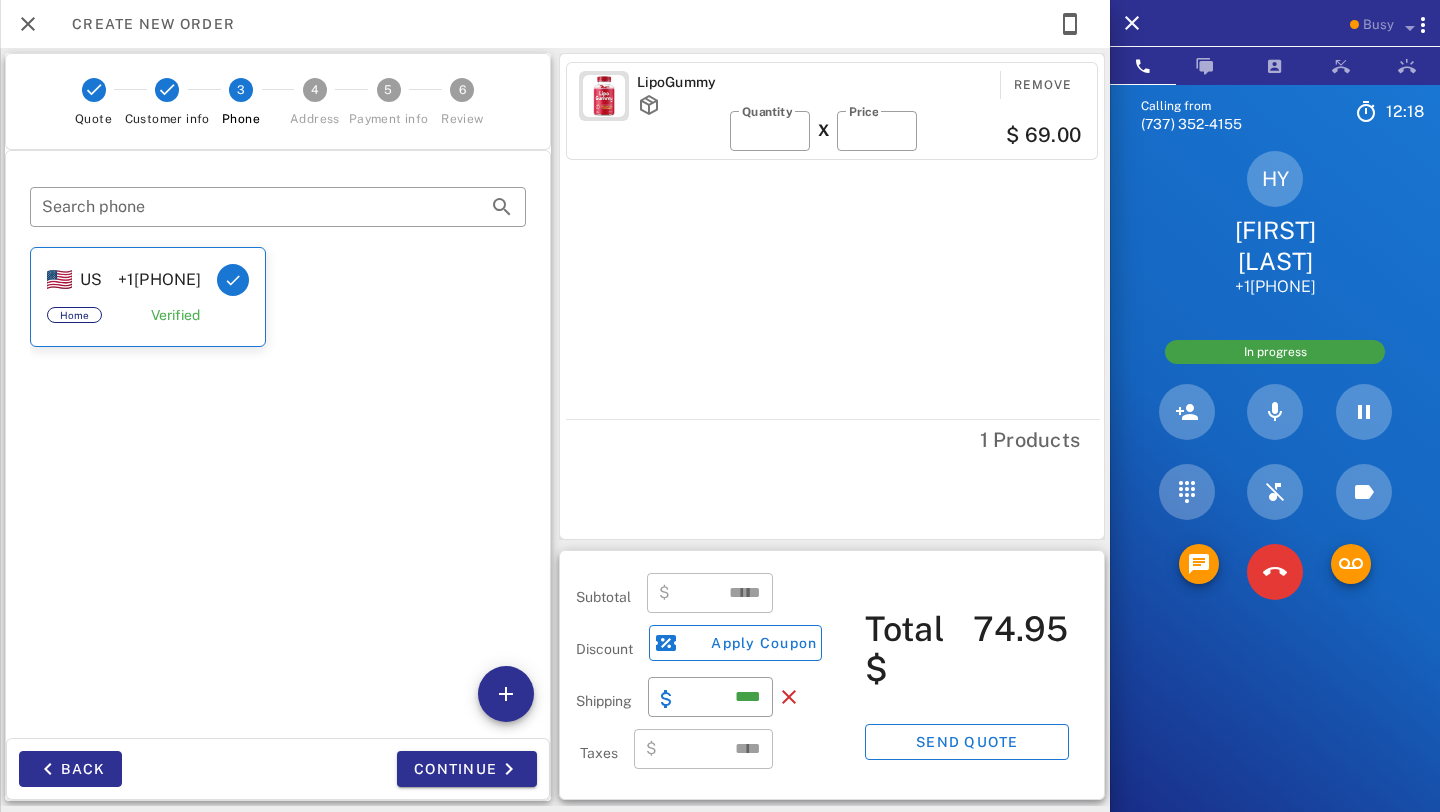 scroll, scrollTop: 0, scrollLeft: 0, axis: both 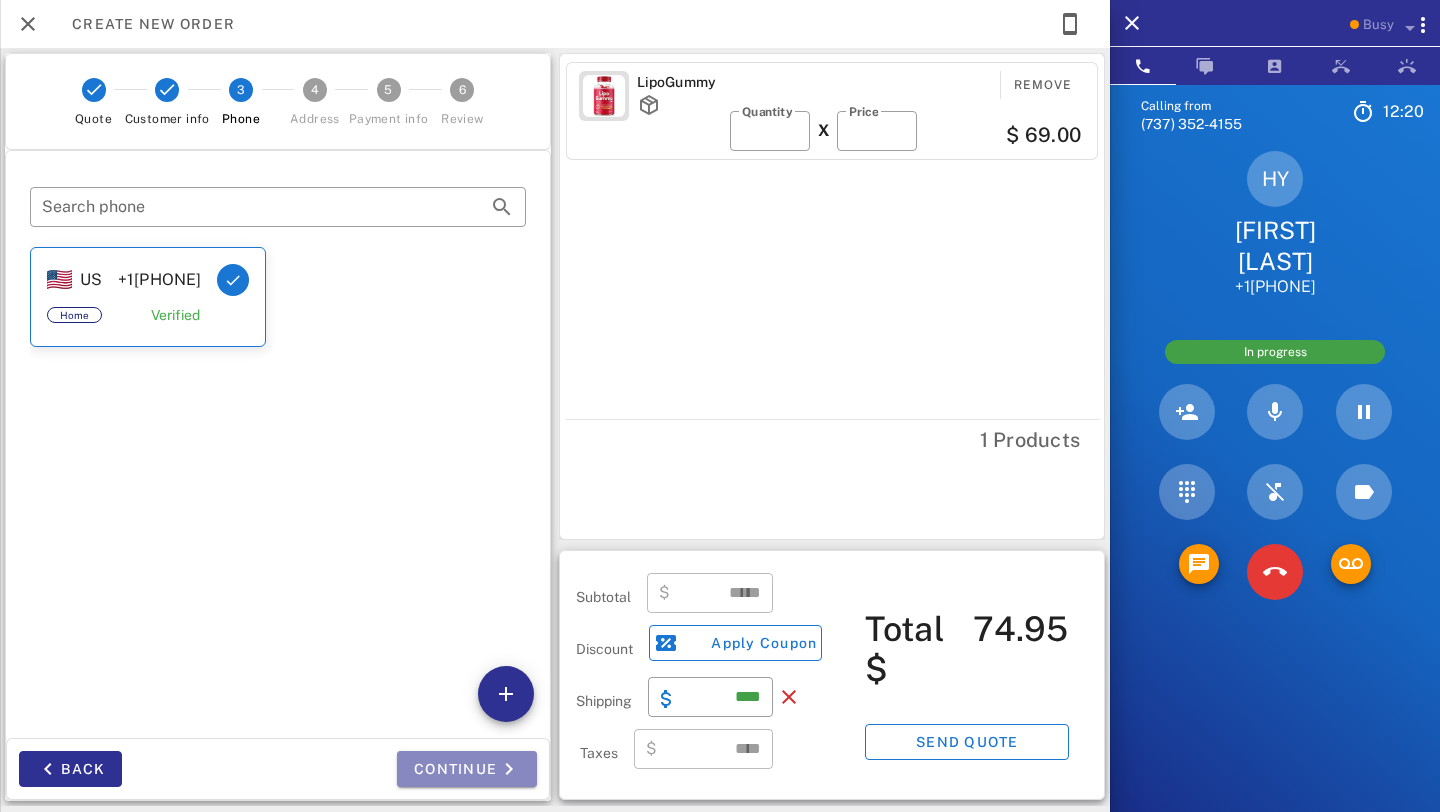 click on "Continue" at bounding box center (467, 769) 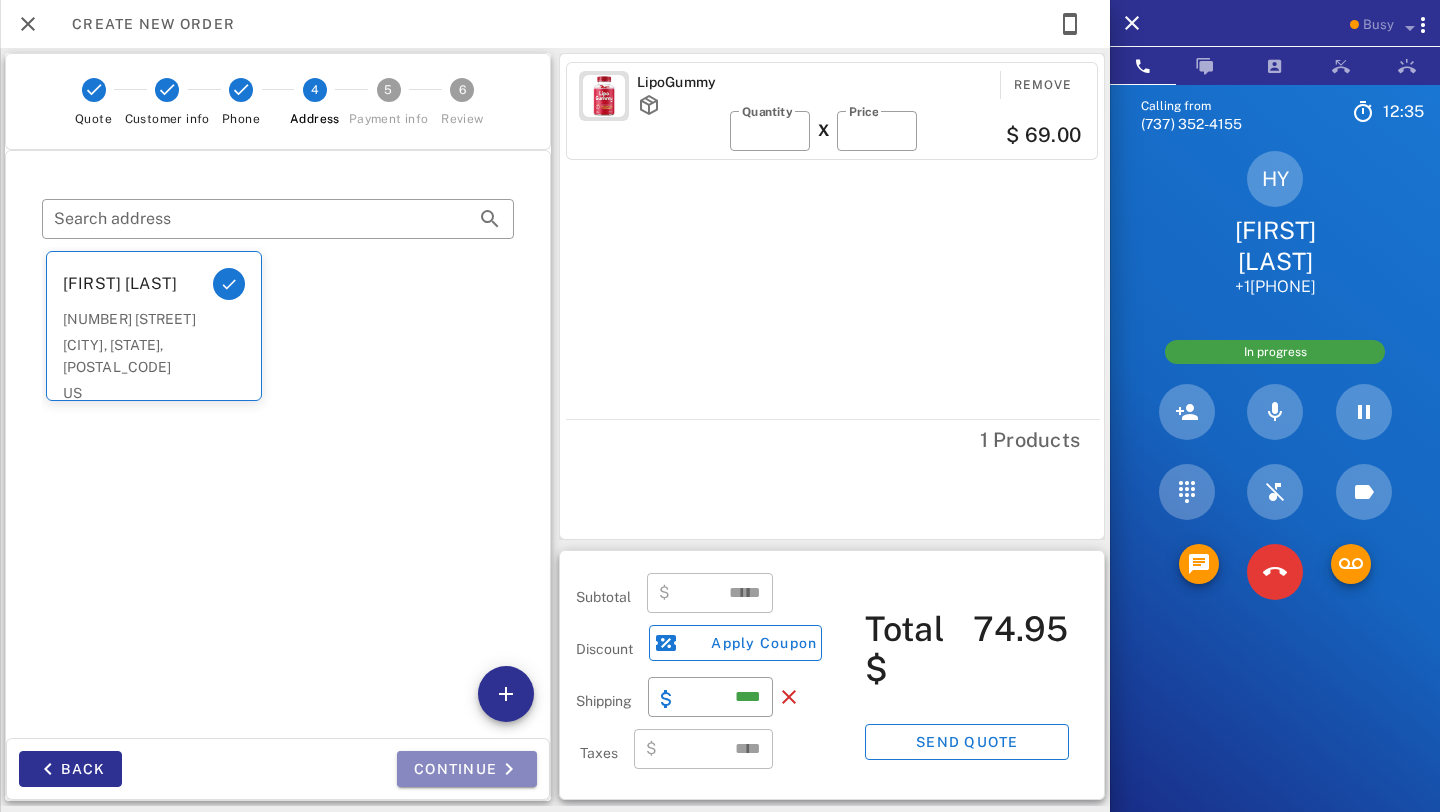 click on "Continue" at bounding box center (467, 769) 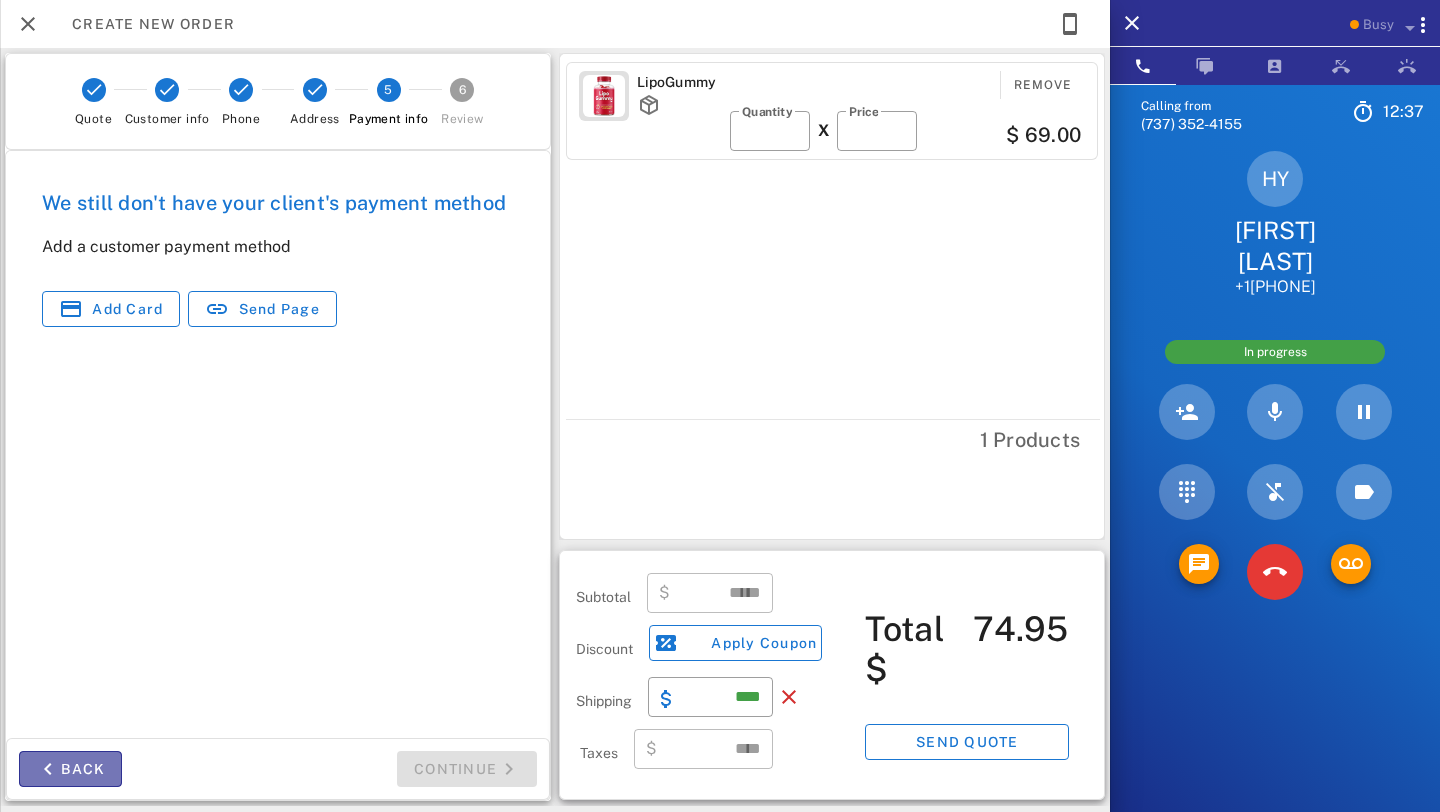click on "Back" at bounding box center [70, 769] 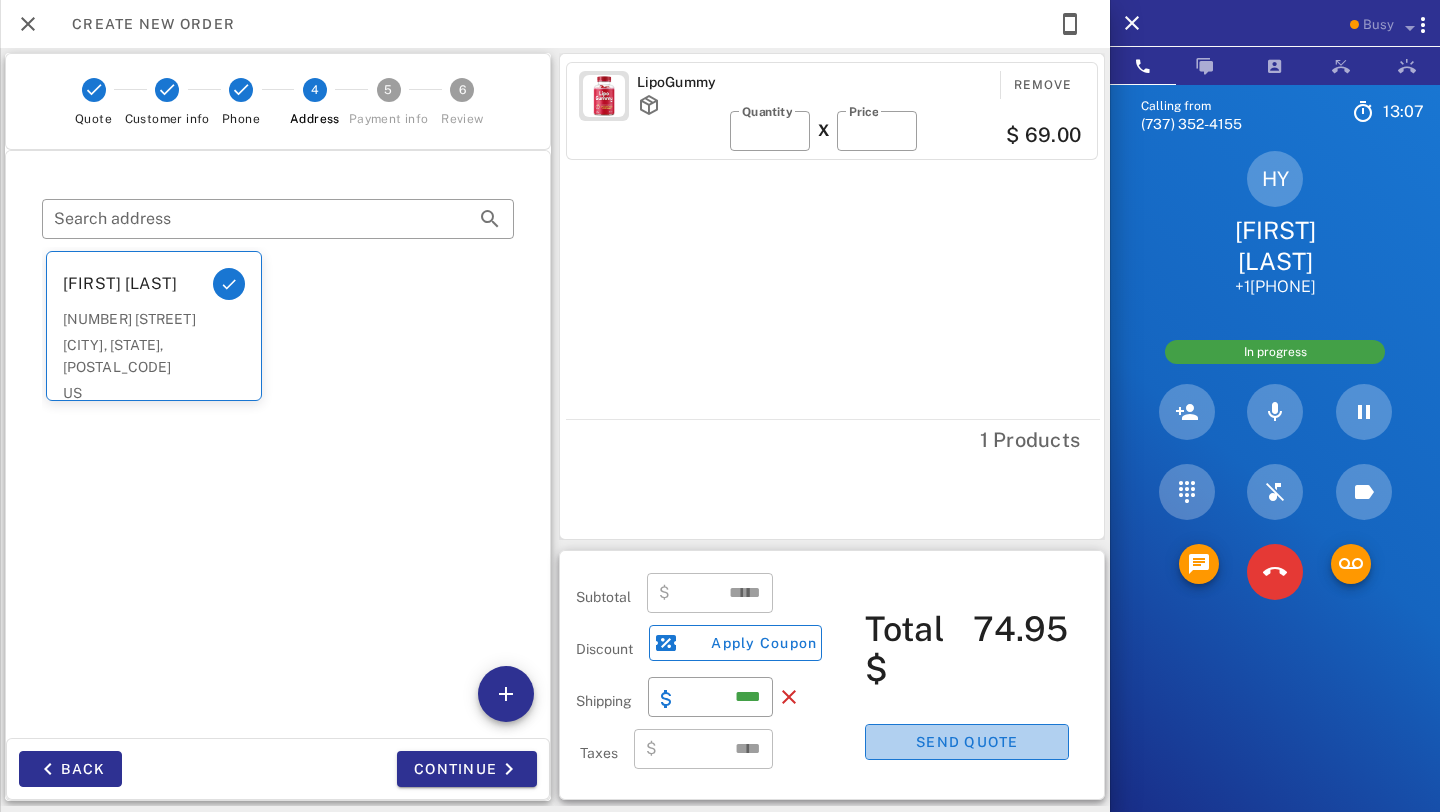 click on "Send quote" at bounding box center [967, 742] 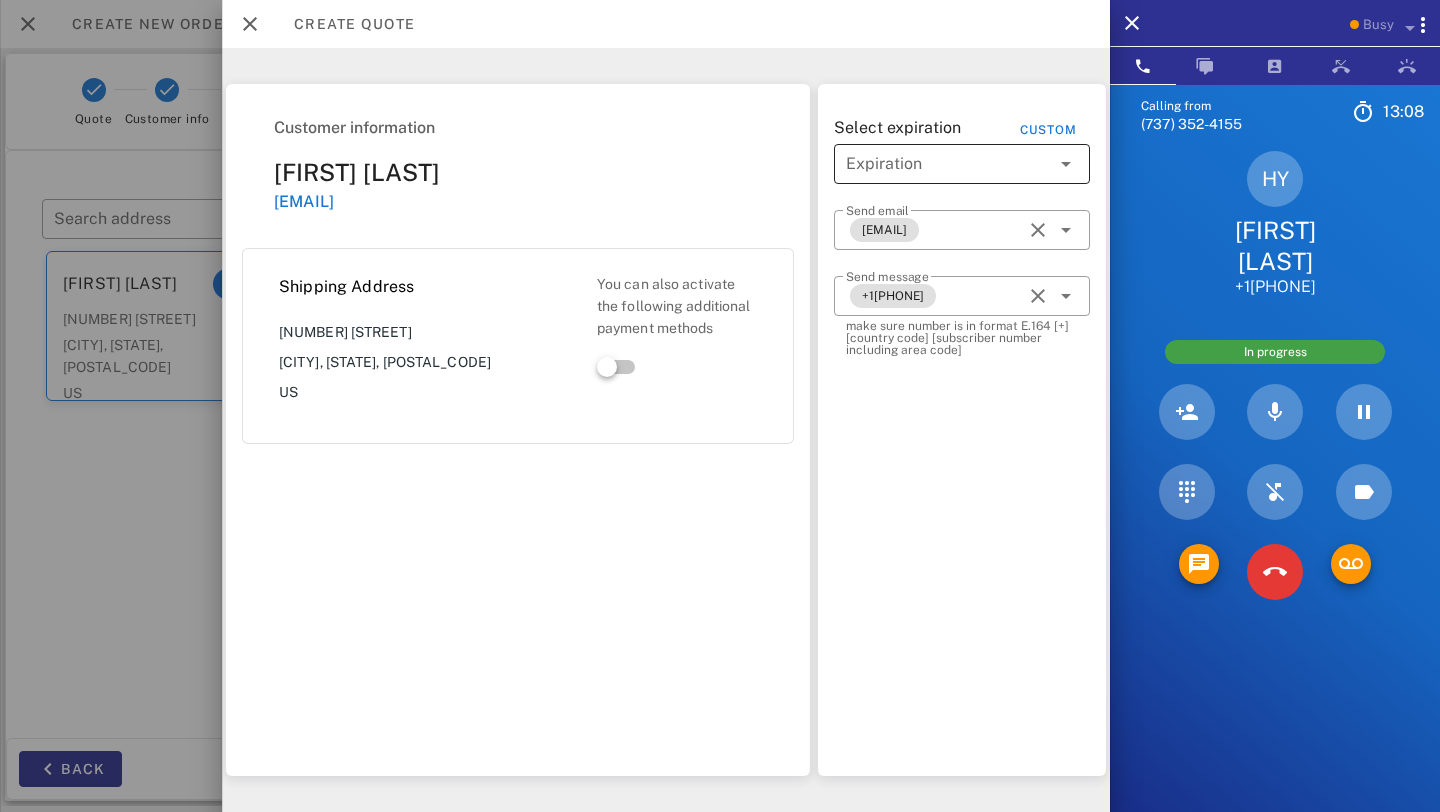 click at bounding box center [948, 164] 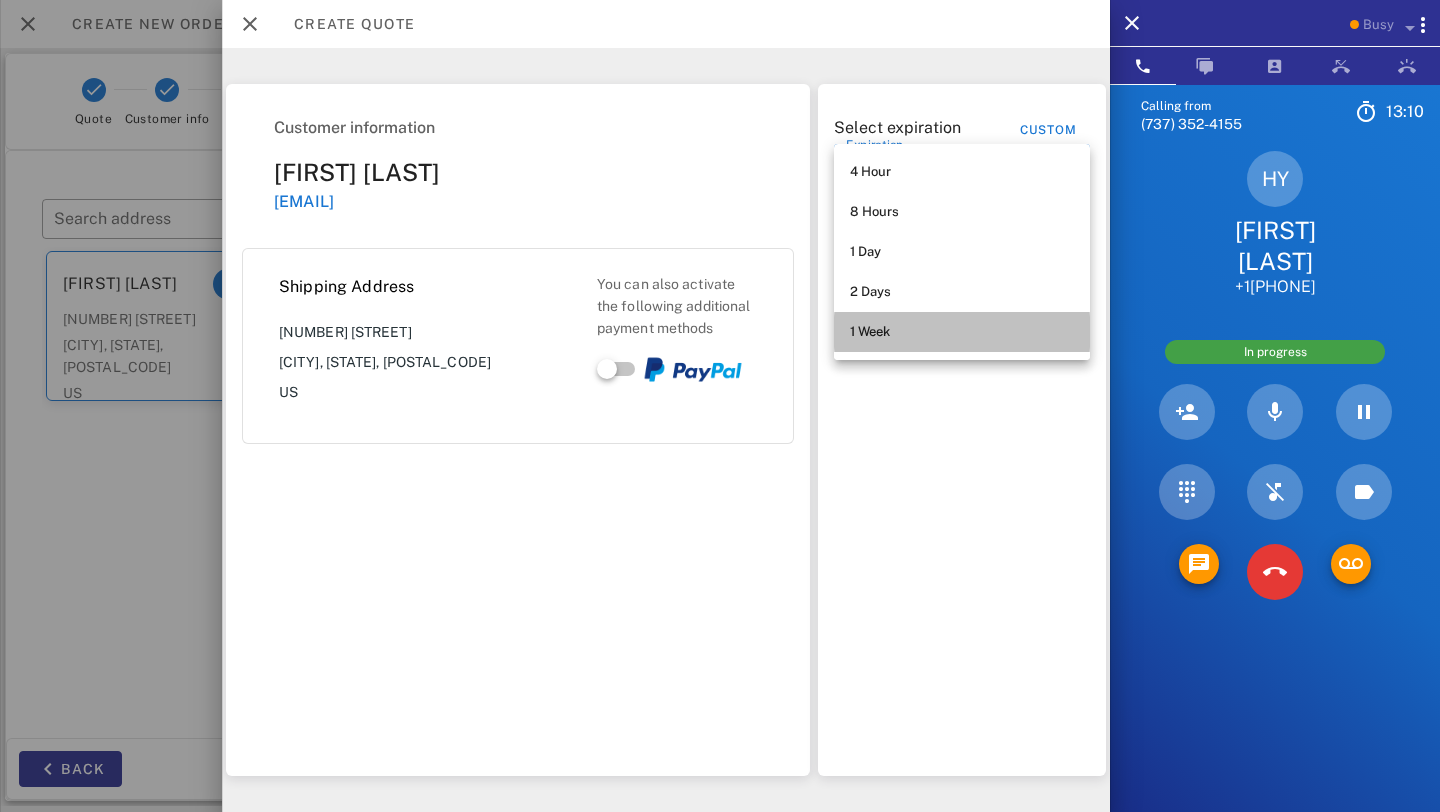 click on "1 Week" at bounding box center [962, 332] 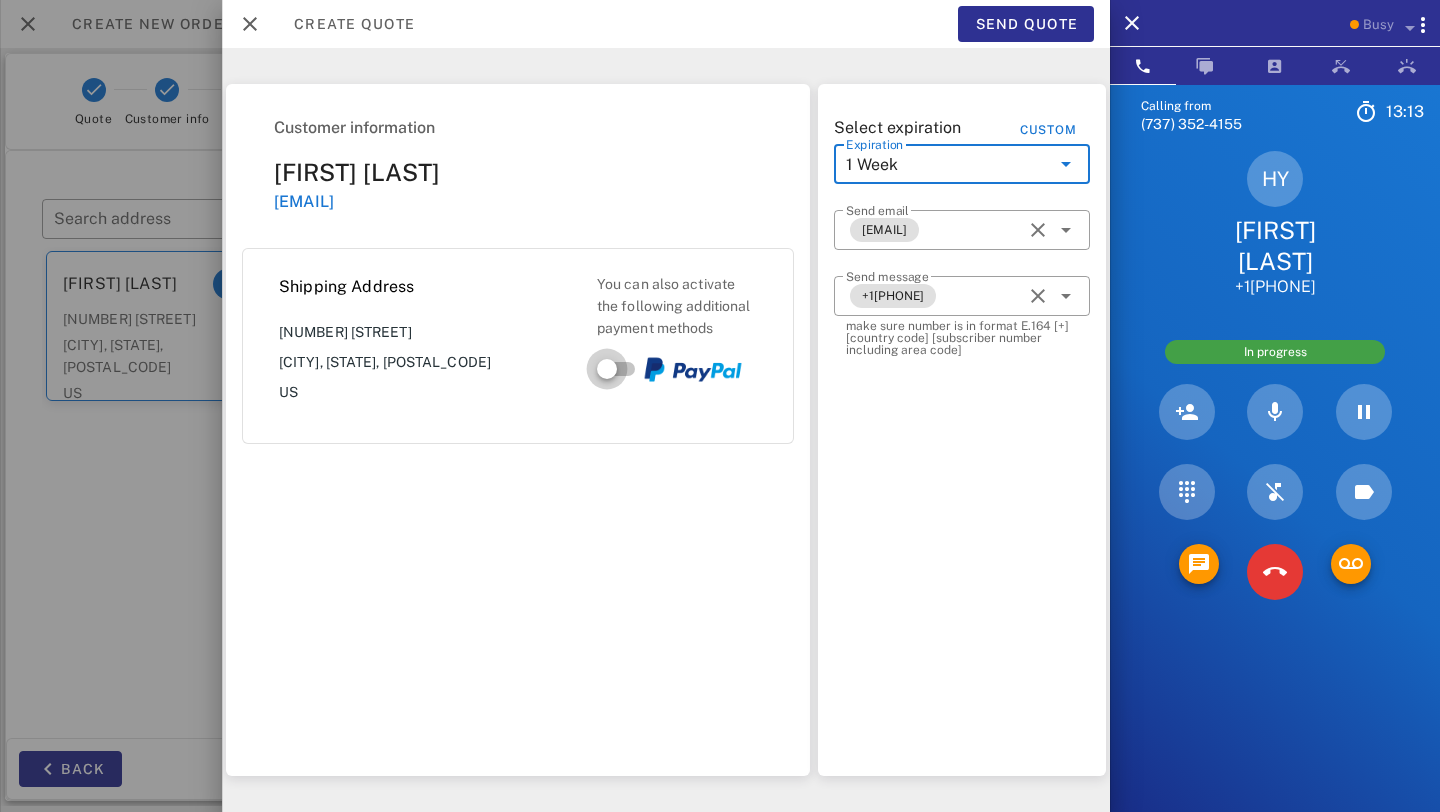 click at bounding box center [607, 369] 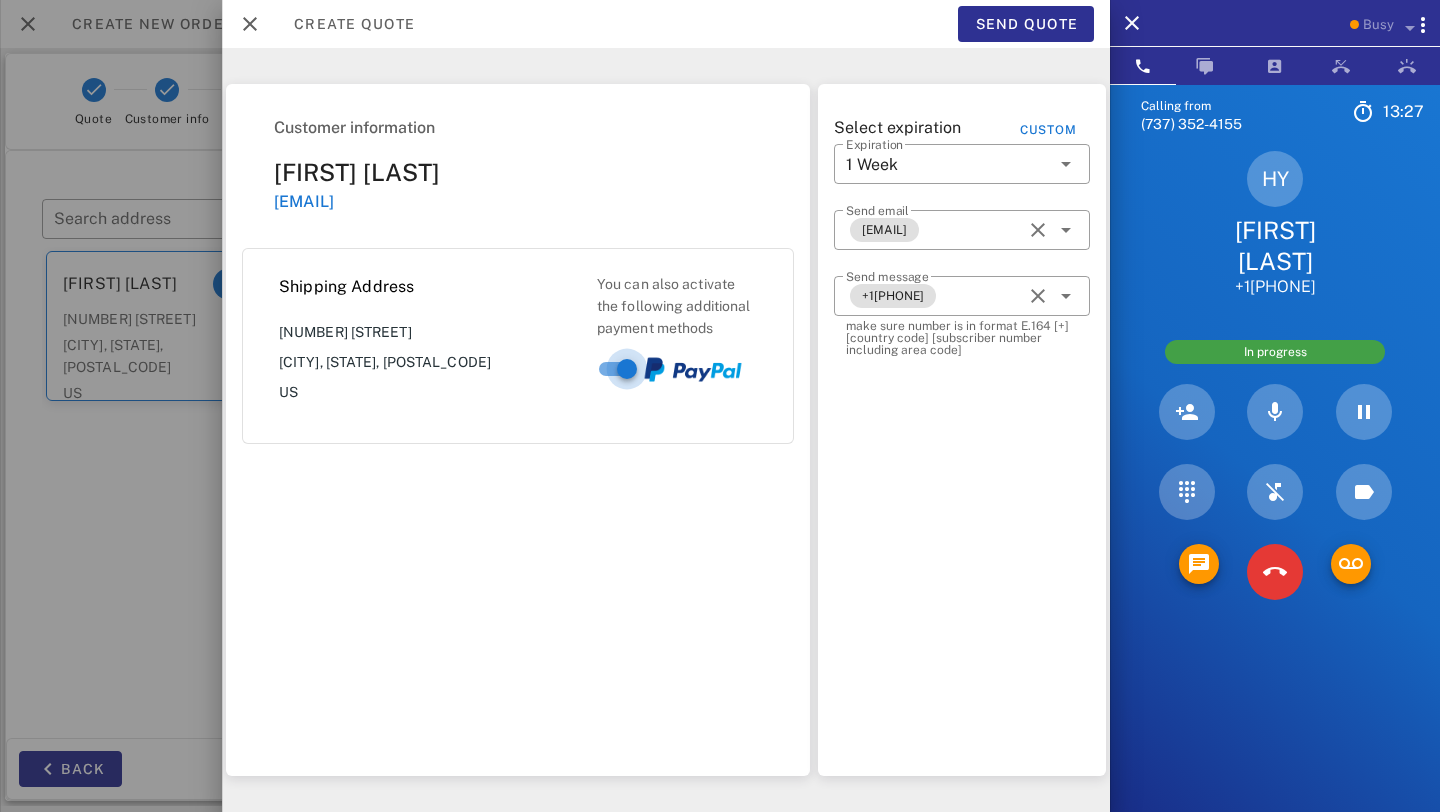 click at bounding box center (627, 369) 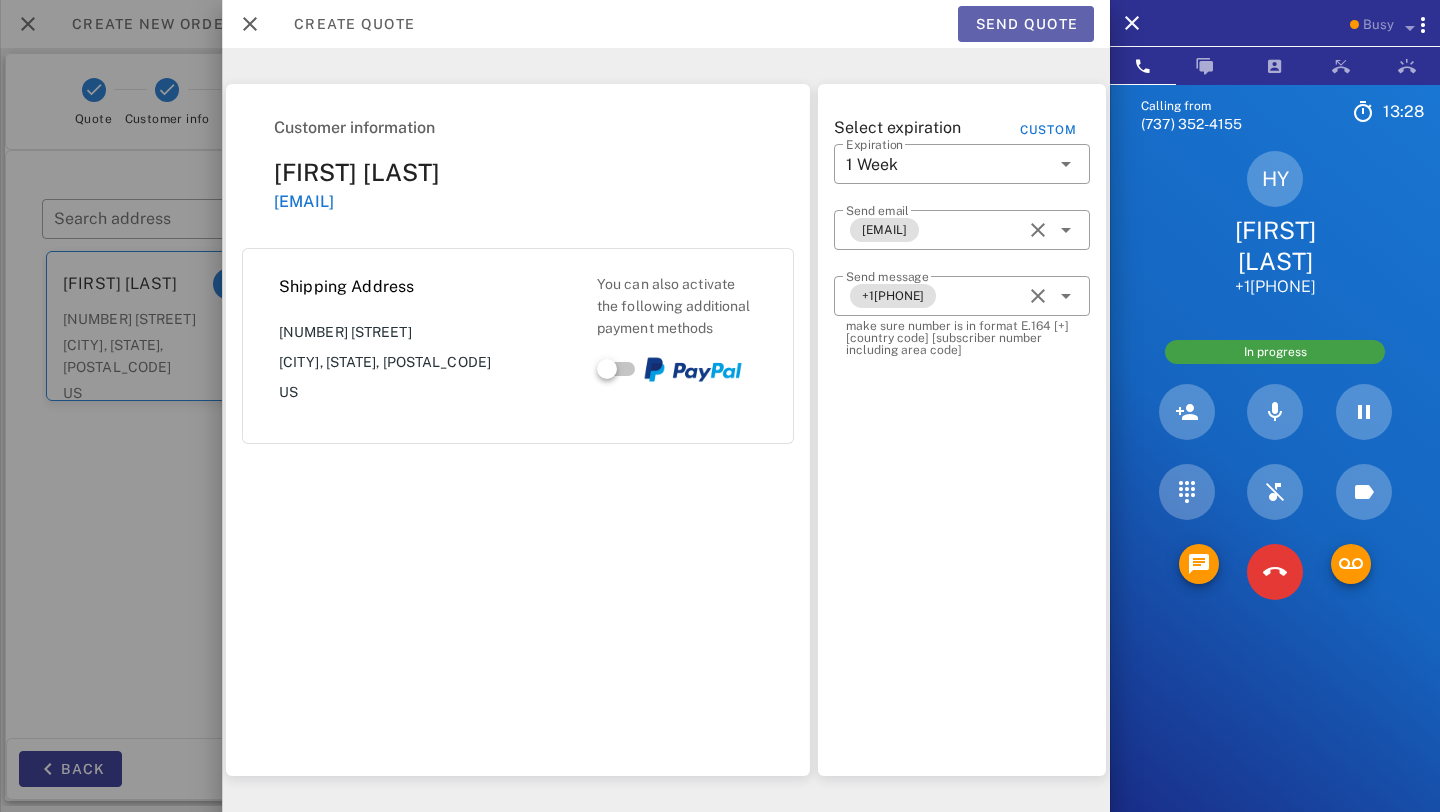 click on "Send quote" at bounding box center (1026, 24) 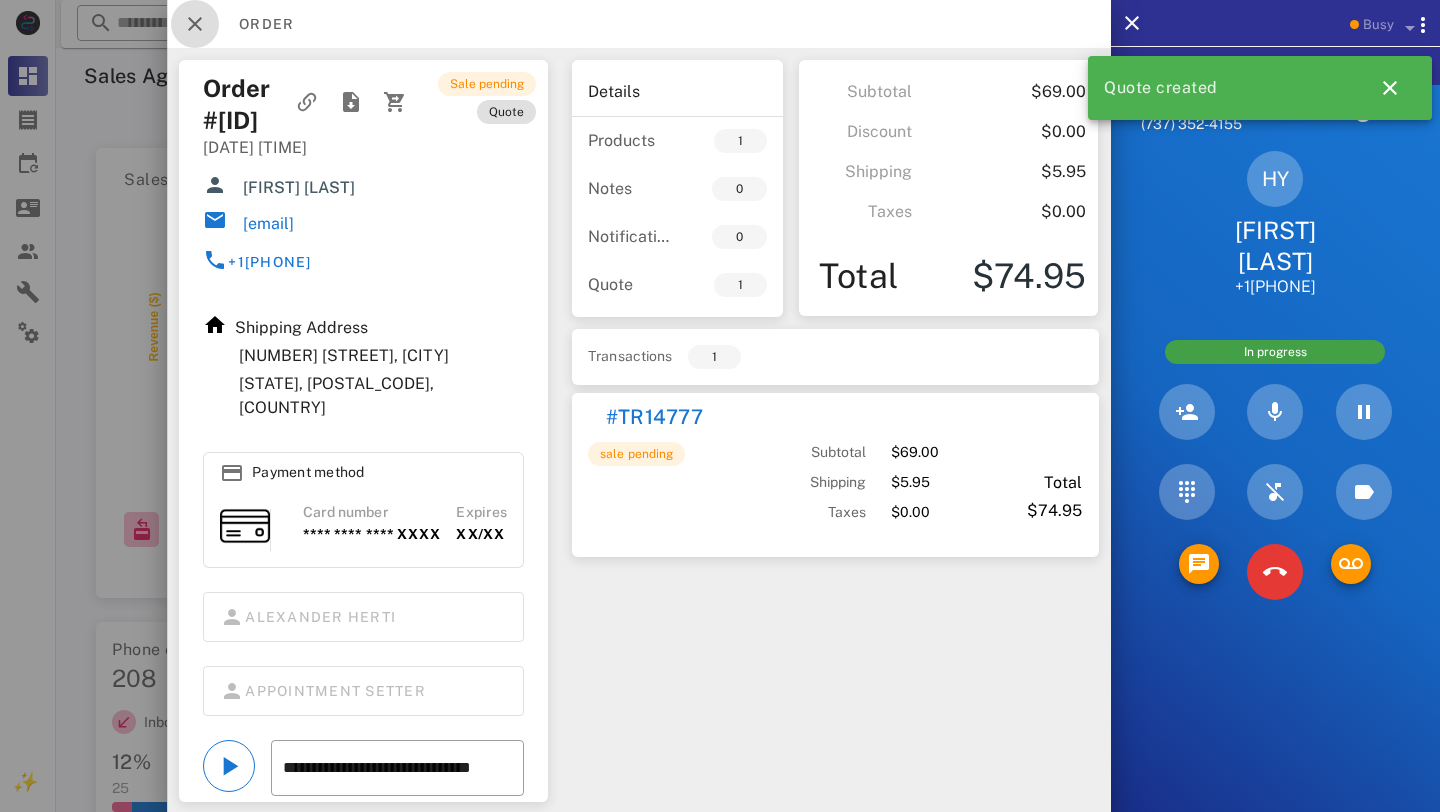click at bounding box center (195, 24) 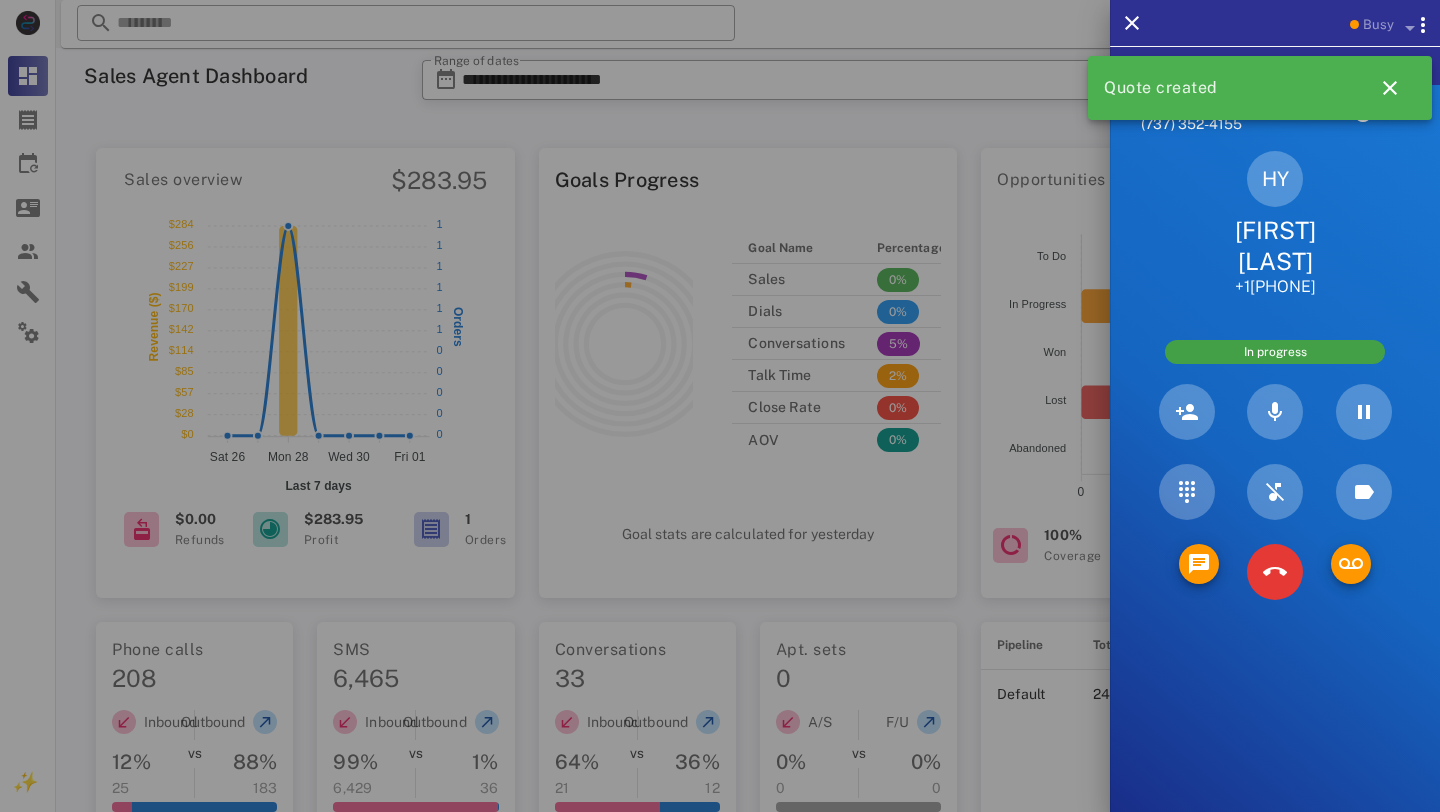 click at bounding box center [720, 406] 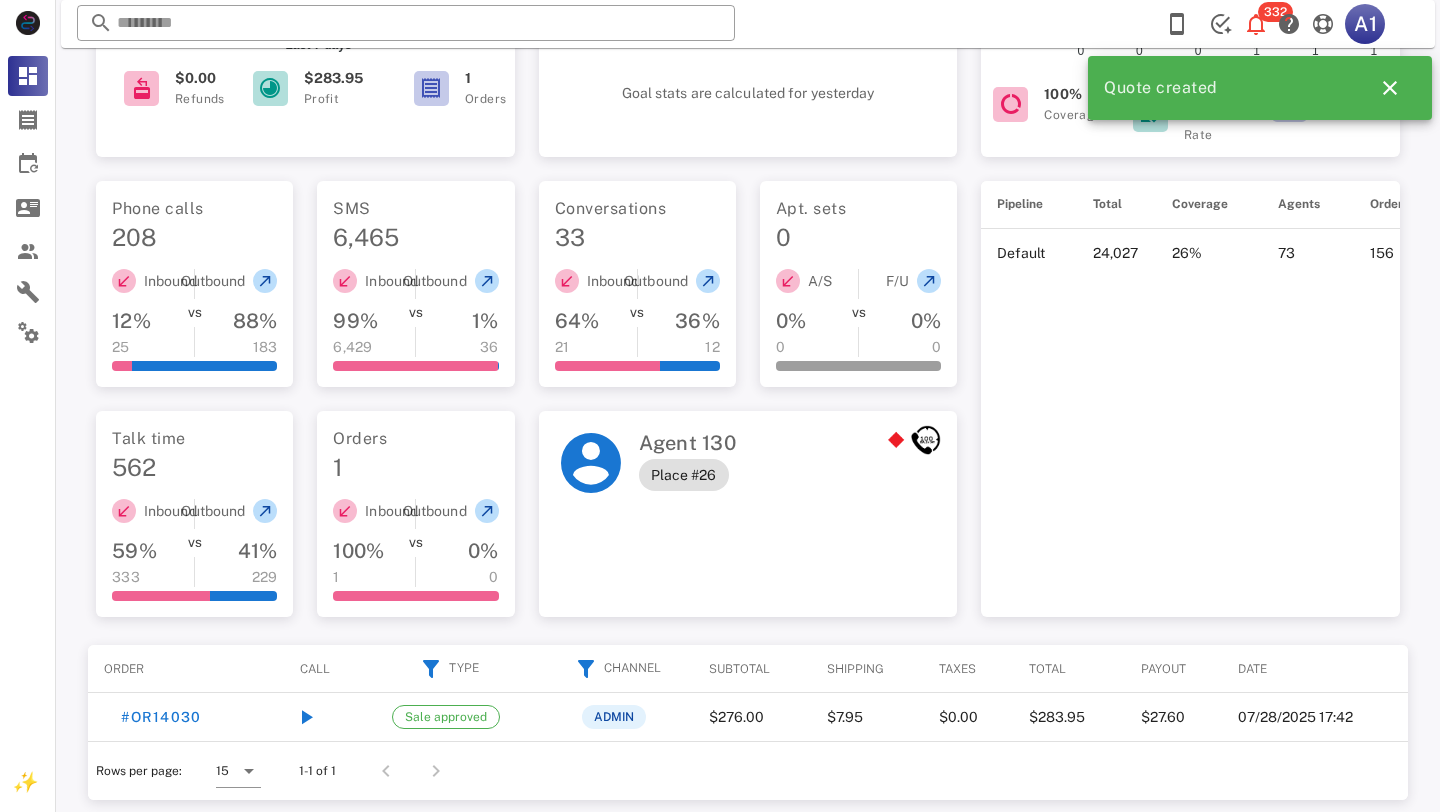 scroll, scrollTop: 0, scrollLeft: 0, axis: both 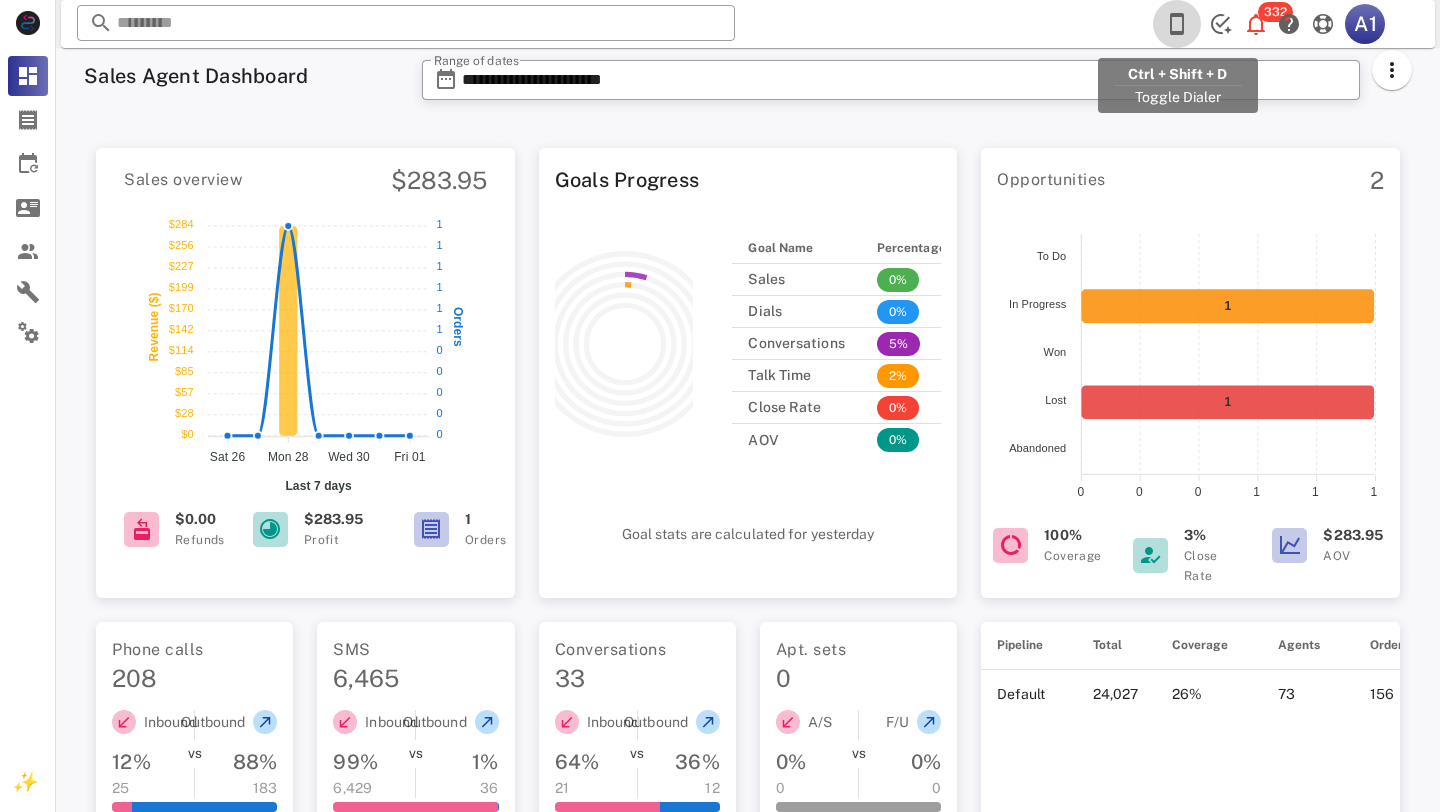 click at bounding box center [1177, 24] 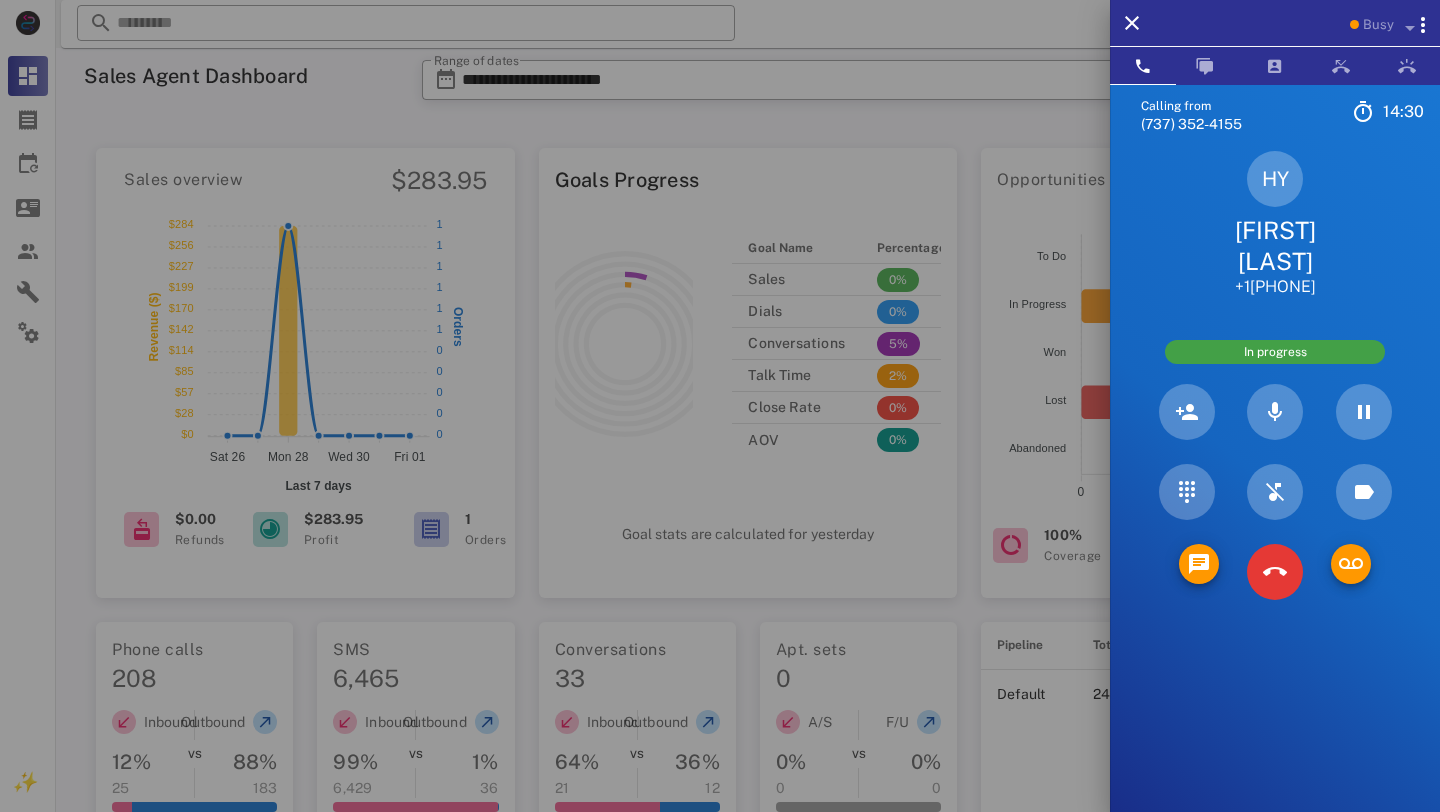 click on "Calling from ([PHONE]) [TIME]  Unknown      ▼     Australia
+61
Canada
+1
Guam
+1671
Mexico ( México)
+52
New Zealand
+64
United Kingdom
+44
United States
+1
1 2 ABC 3 DEF 4 GHI 5 JKL 6 MNO 7 PQRS 8 TUV 9 WXYZ * 0 + #  HY   [FIRST] [LAST]  +1[PHONE]  In progress  Directory ​  A1  Agent 131  Idle   AA  Arbaz Ansar  Idle   AR  Ashley Rodriguez  Idle   DM  Daliza Moore  Idle   JM  Jalacia Mckinney  Busy   KW  Kenny Wade  Busy   JP  Janele Porter  Busy   CA  Chase Adams  Busy   DT  Daniela Tanevski  Busy   DB  Dario Baroso  Busy   MB  Matt Burd  Offline   EV  Everest Voelker  Offline   HR  Holly Raye  Offline   RM  Robert Maxwell  Offline   ML  Michelle Leija  Offline   AB  Abigail Bvunzawabaya  Offline   AD  Accounting Dept  Offline   A1  Agent 101  Offline   A1  Agent 105  Offline   A1  Agent 112  Offline   A1  Agent 125  Offline   A1" at bounding box center [1275, 490] 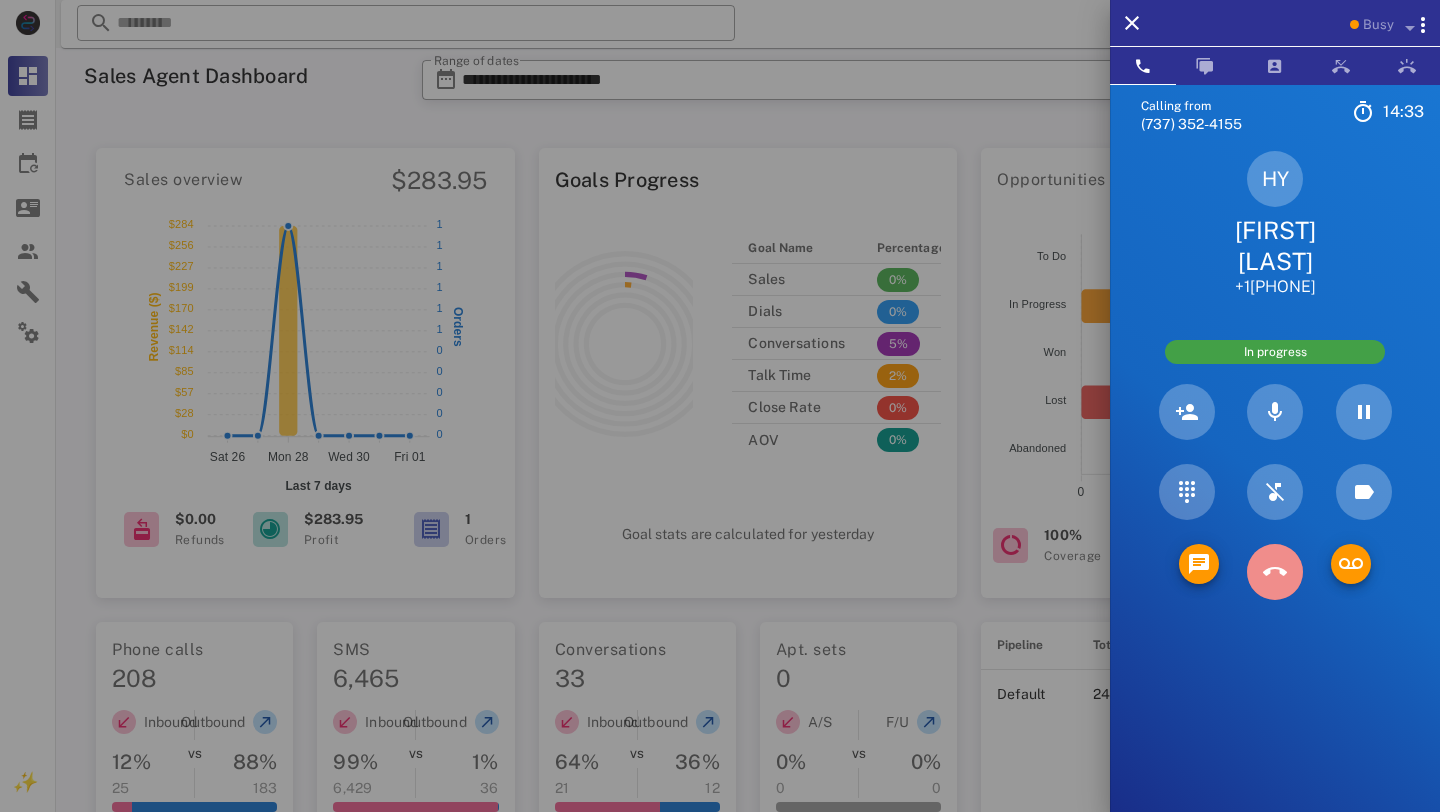 click at bounding box center (1275, 572) 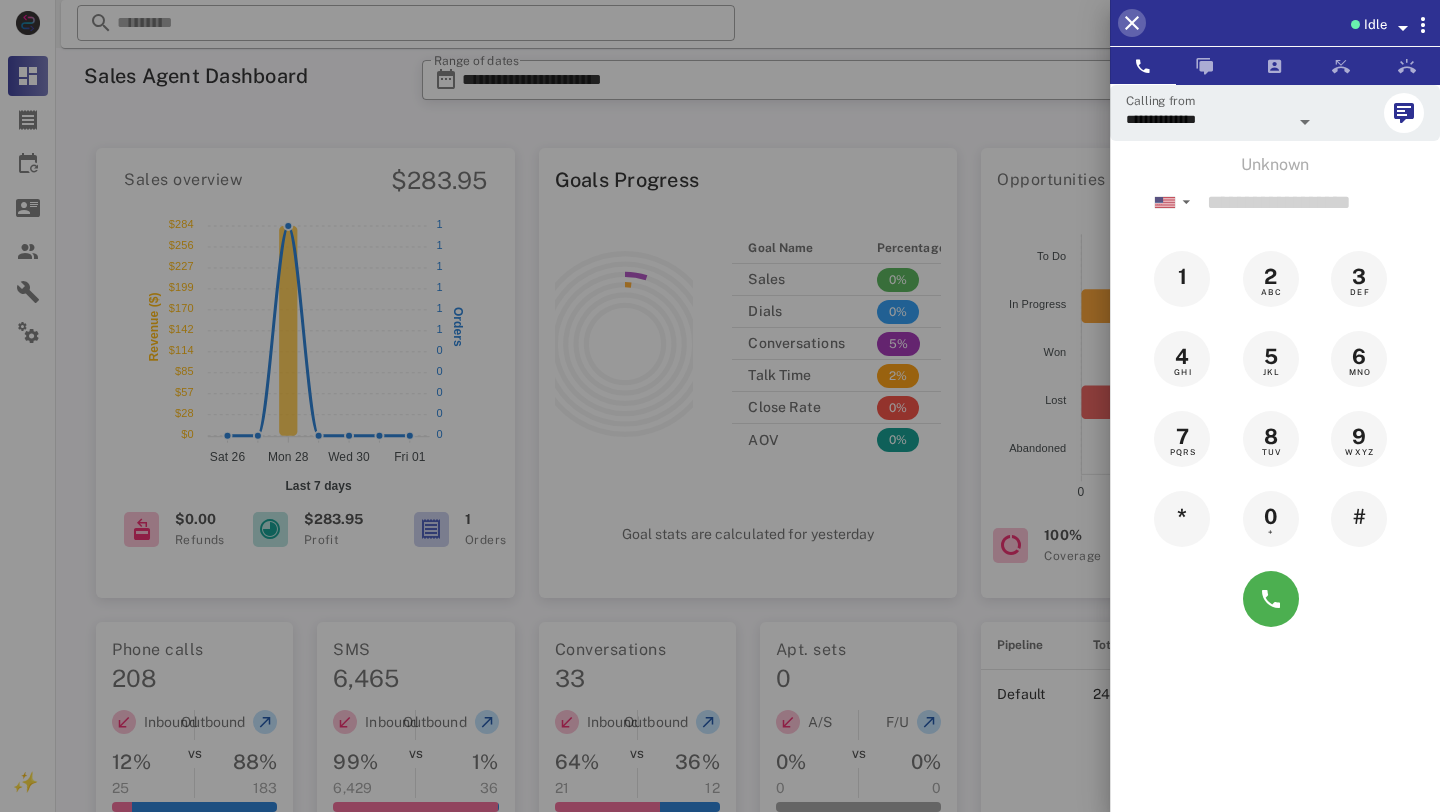 click at bounding box center (1132, 23) 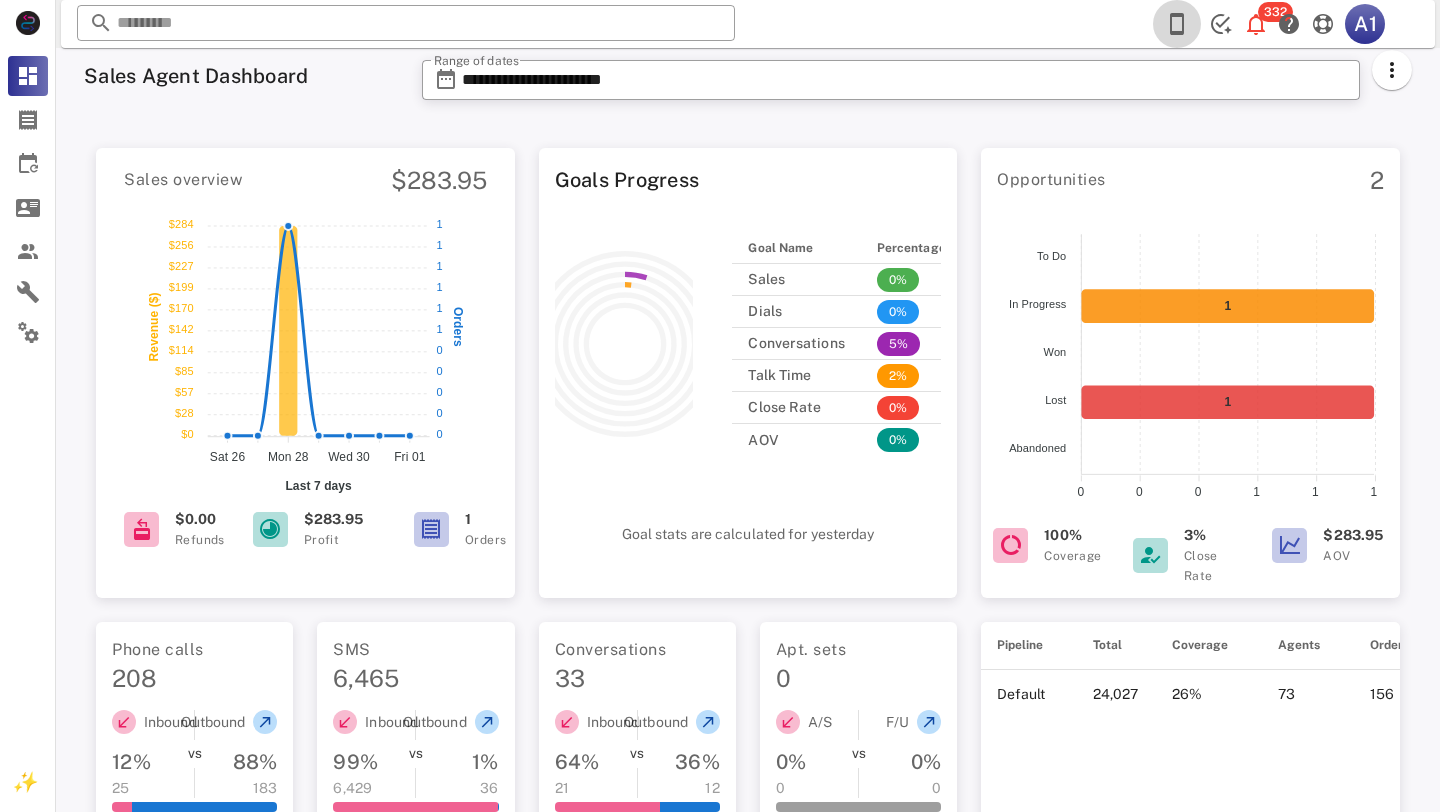 click at bounding box center (1177, 24) 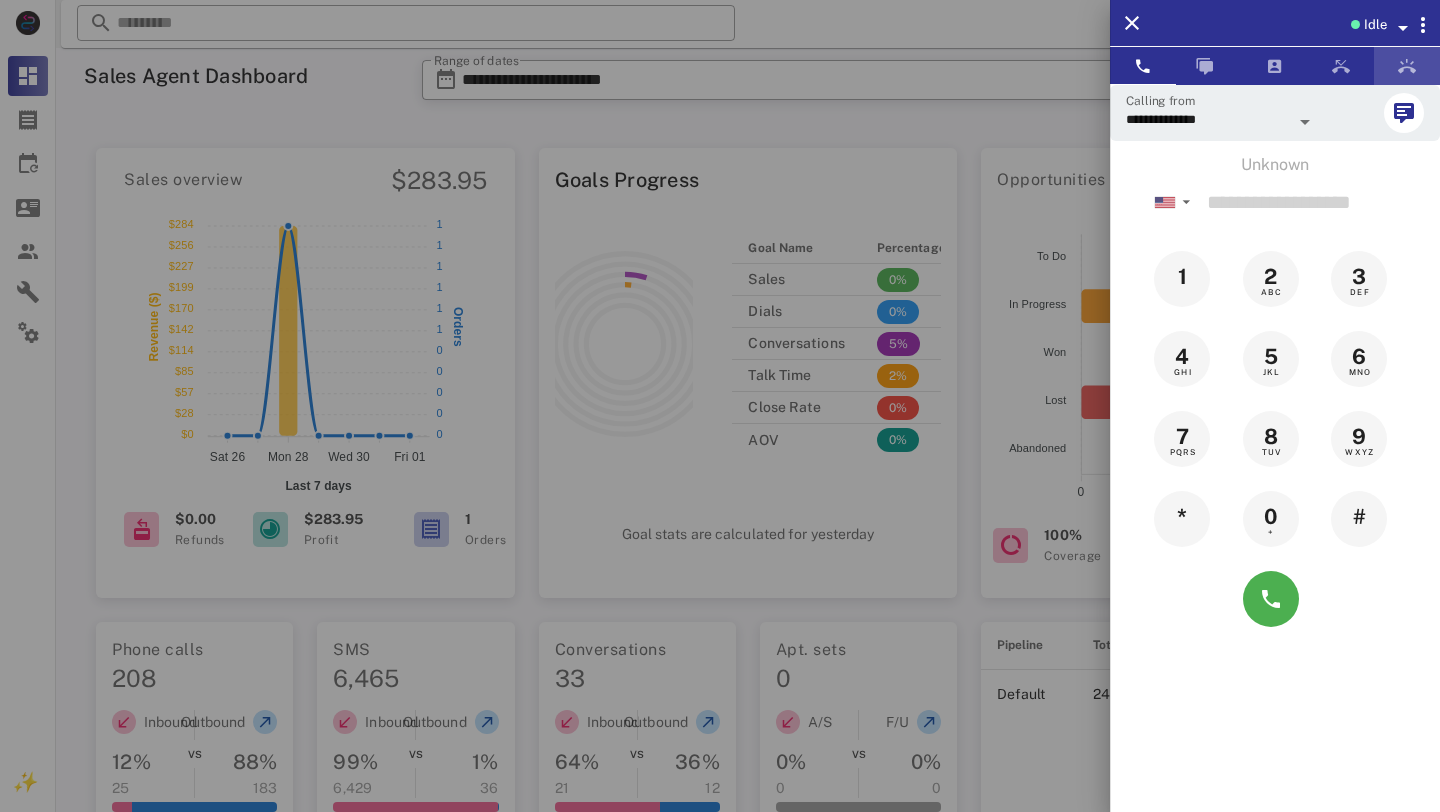 click at bounding box center [1407, 66] 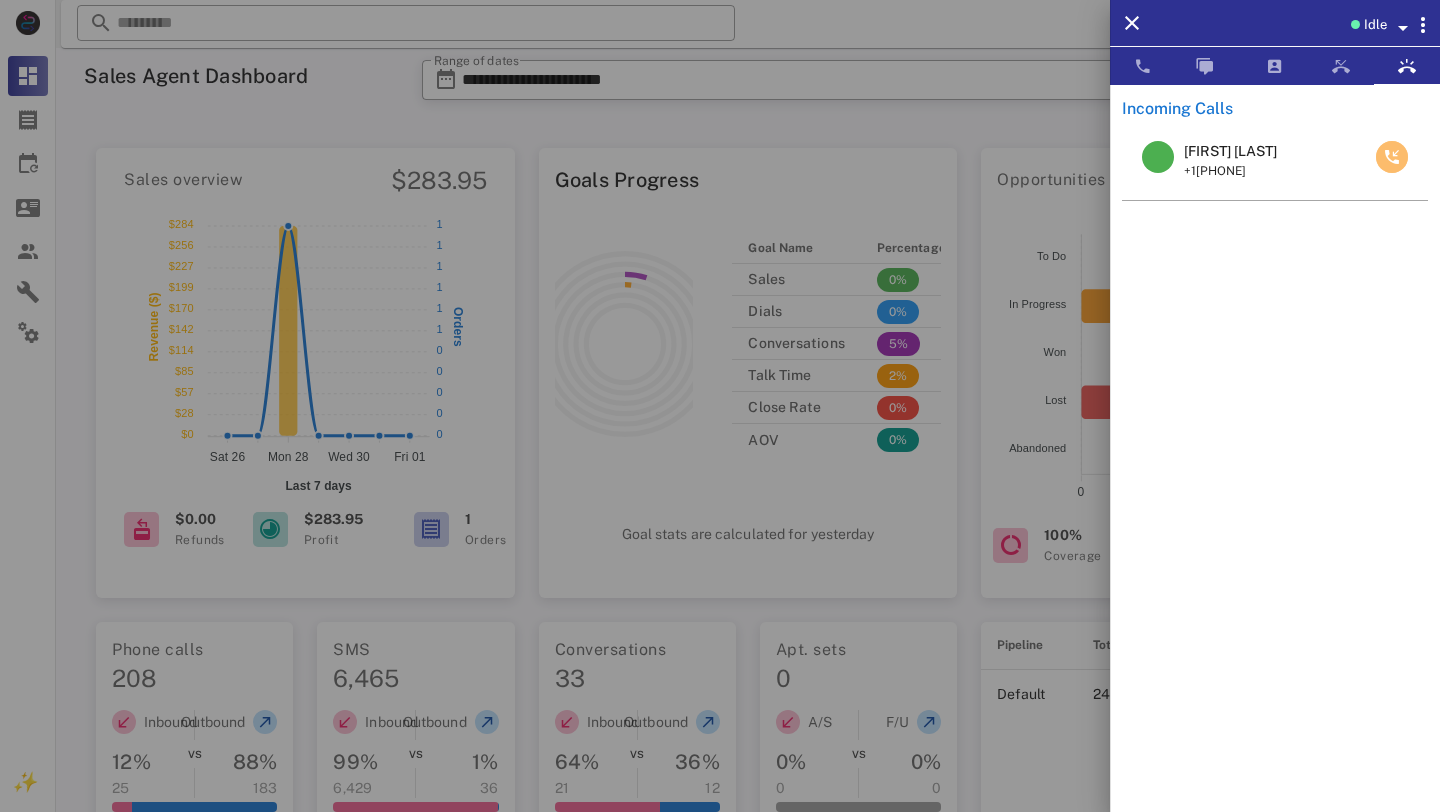 click at bounding box center [1392, 157] 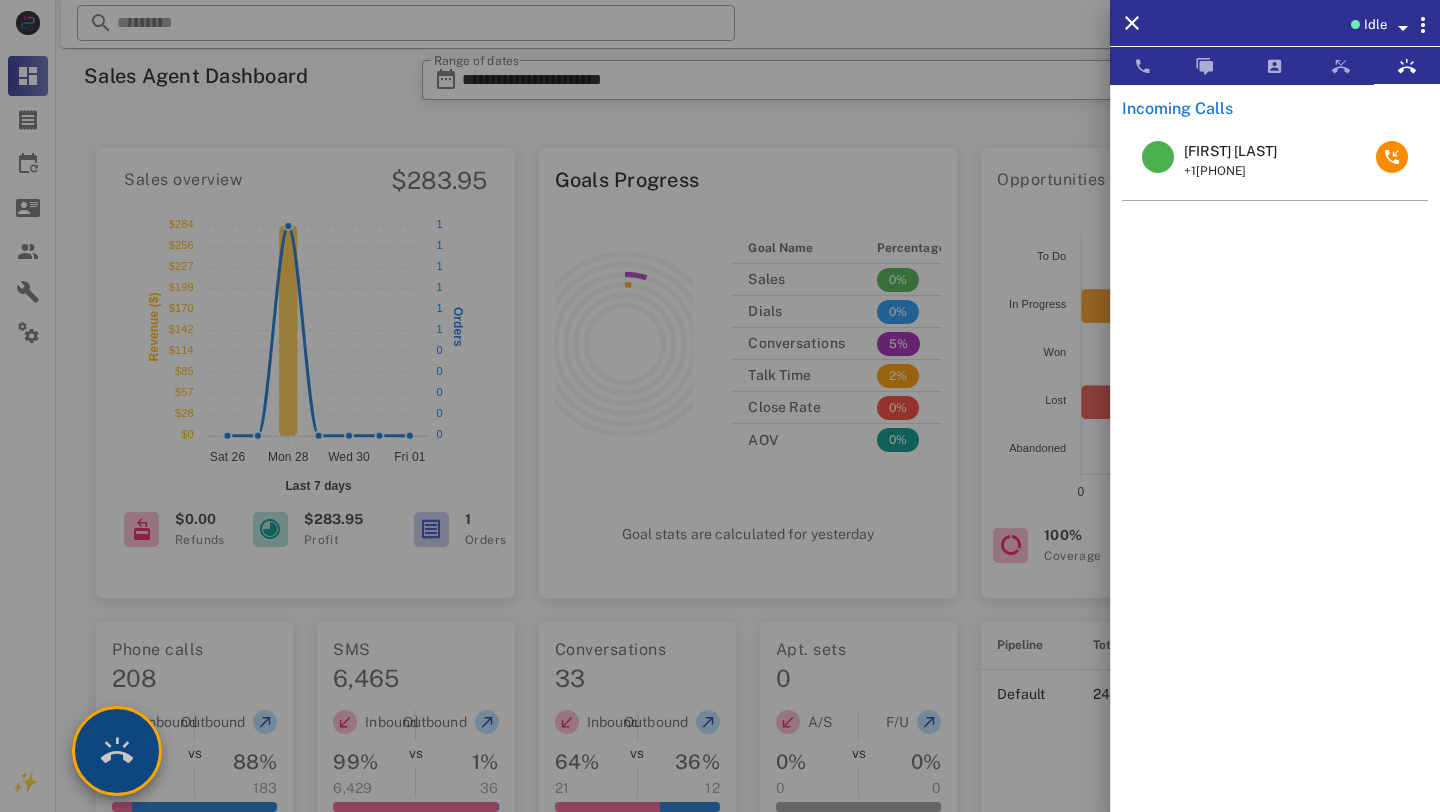 click at bounding box center [117, 751] 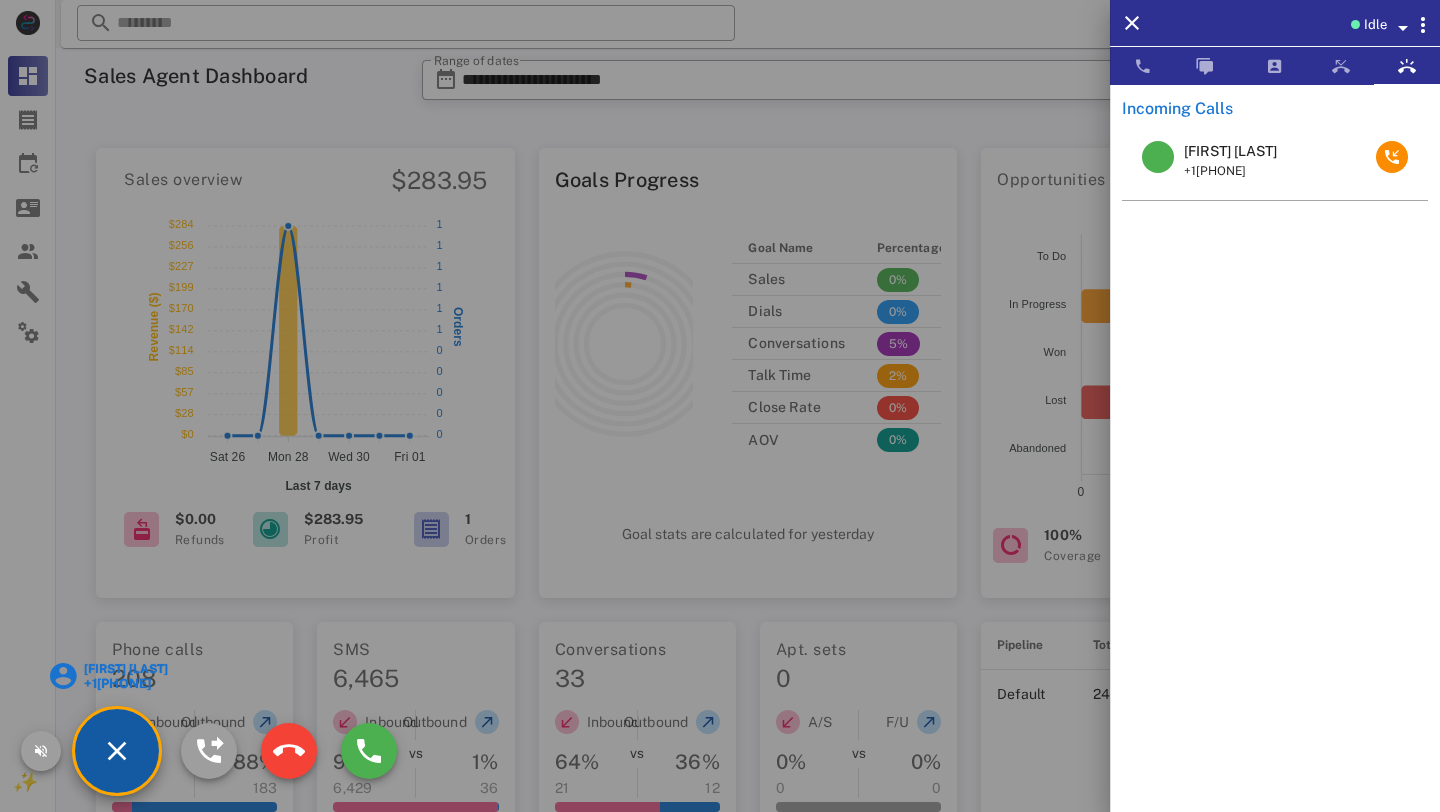 click on "[FIRST] [LAST]" at bounding box center [125, 669] 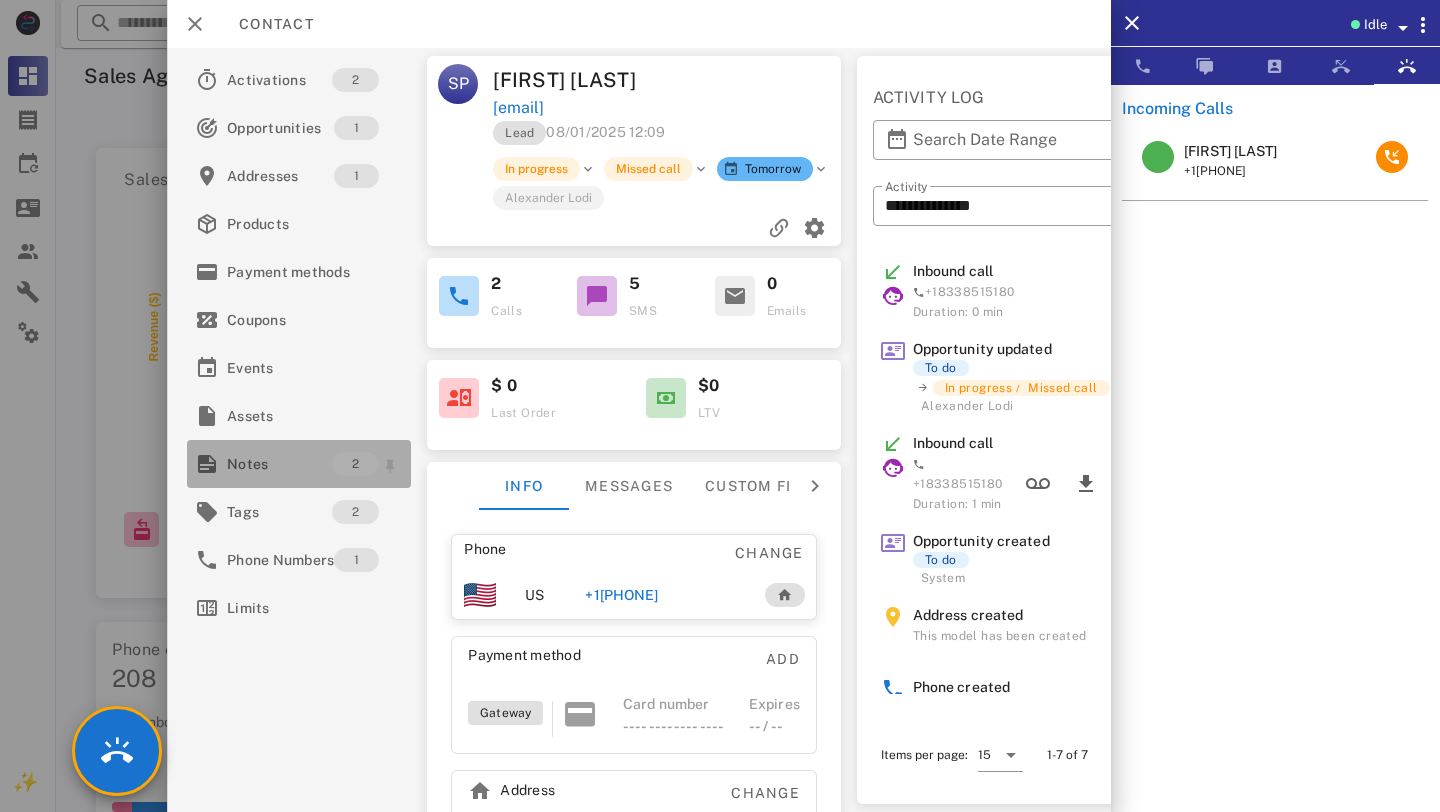 click on "Notes" at bounding box center (279, 464) 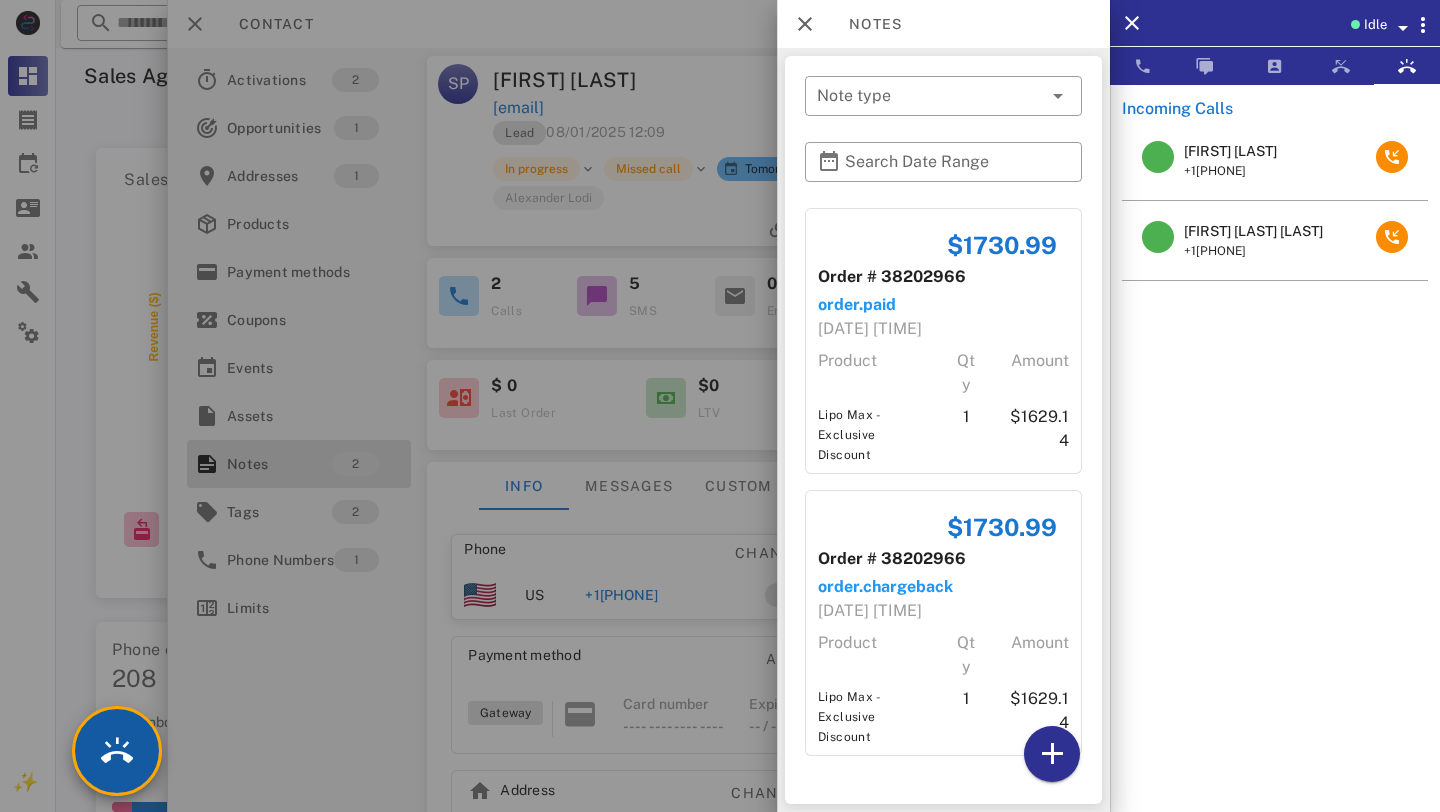 click at bounding box center [117, 751] 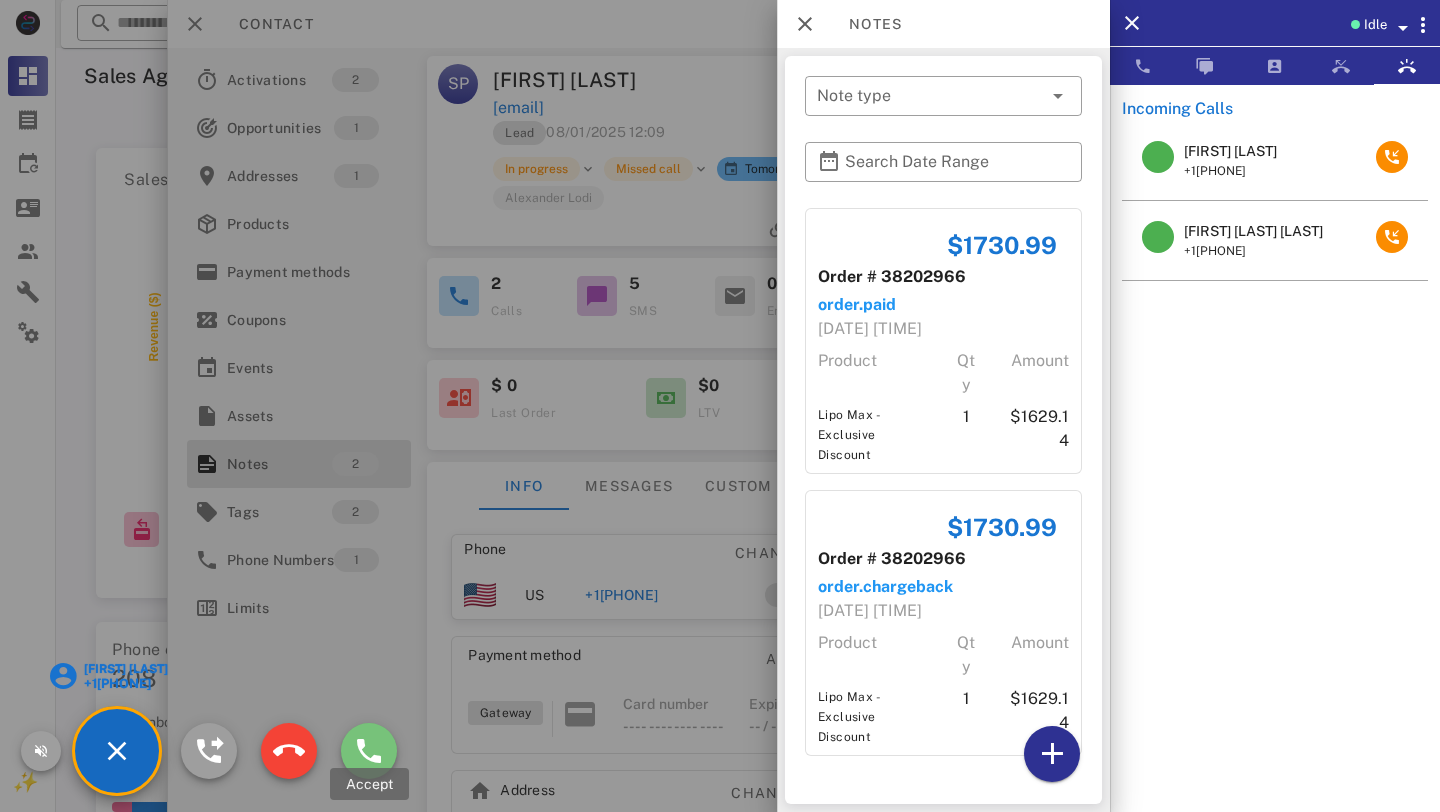 click at bounding box center [369, 751] 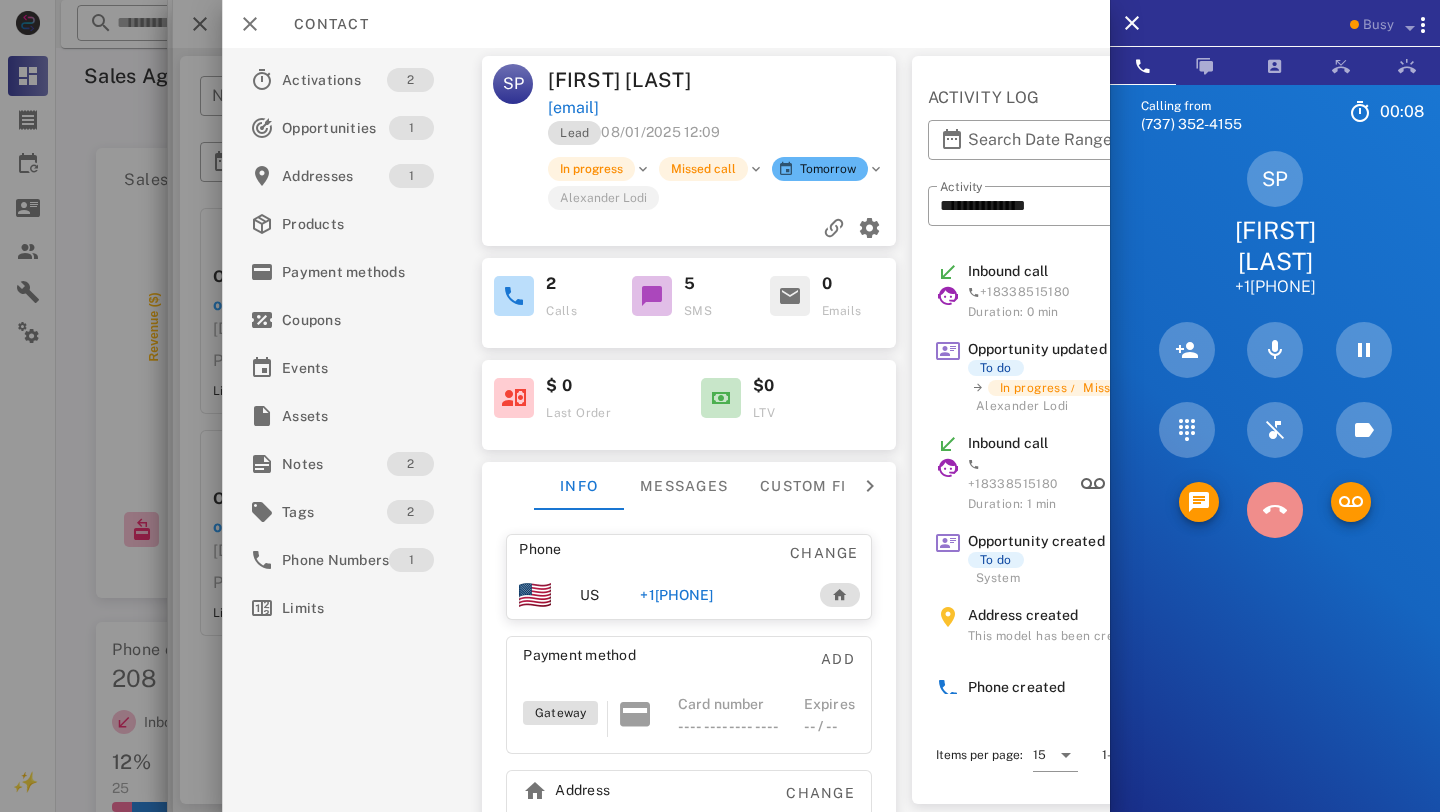 click at bounding box center [1275, 510] 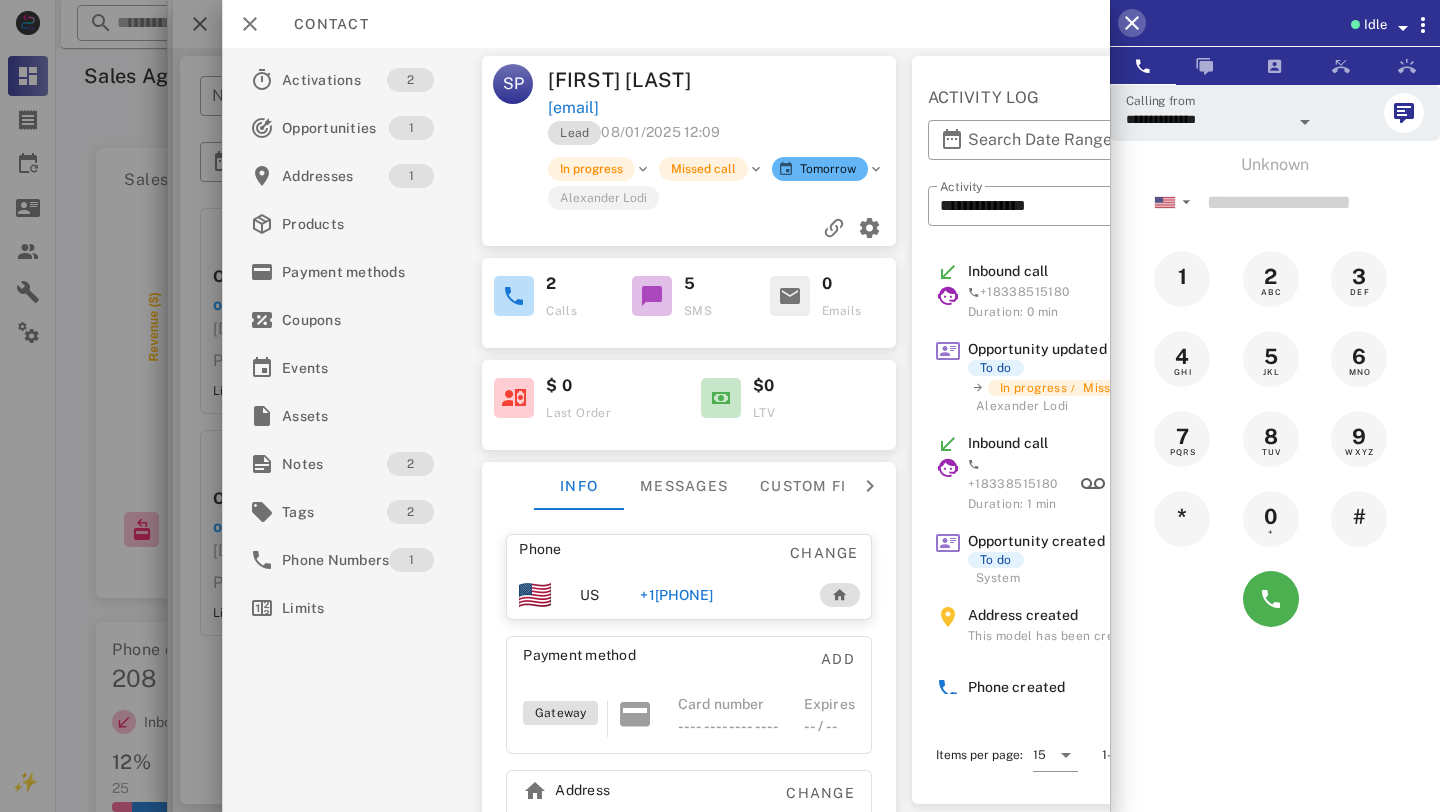 click at bounding box center (1132, 23) 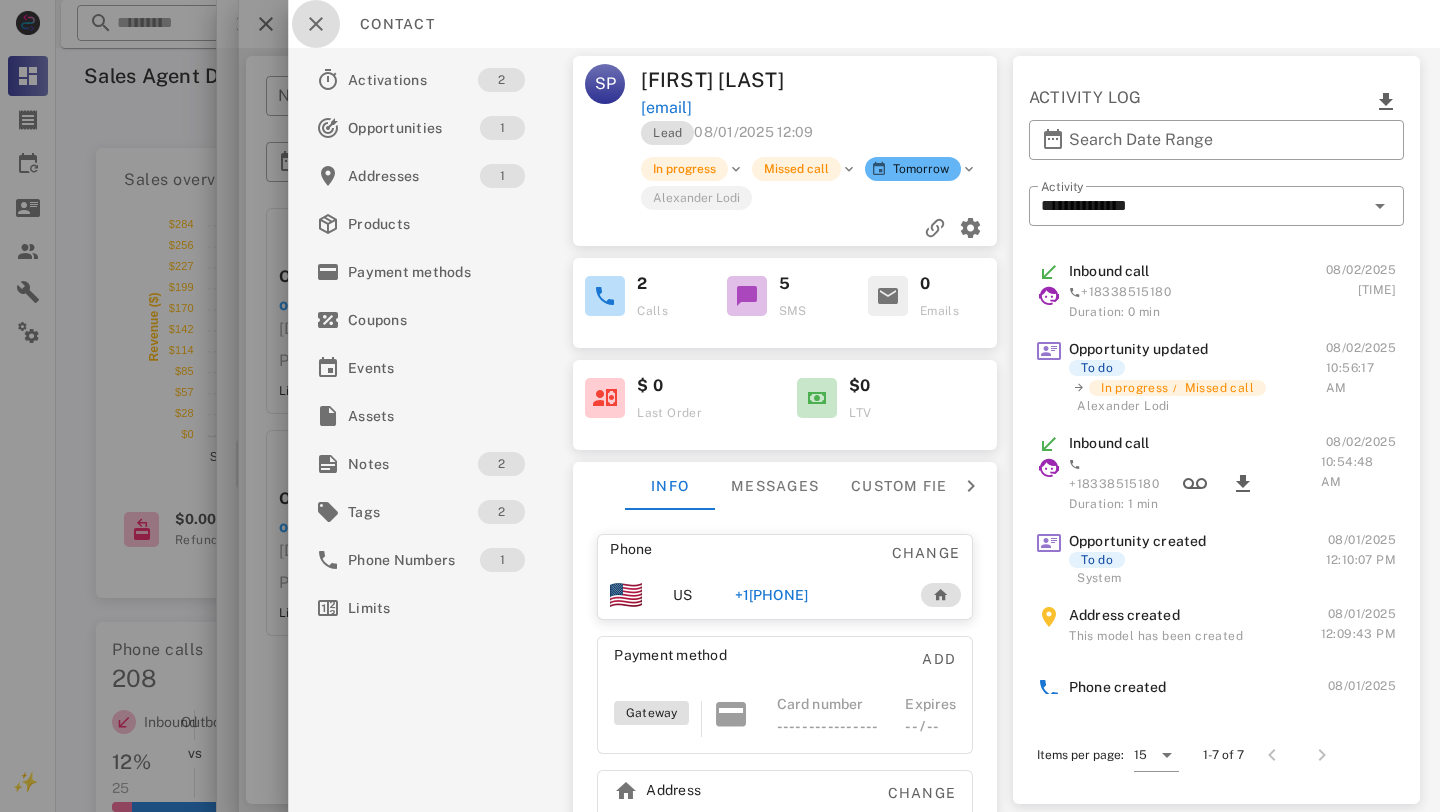 click at bounding box center [316, 24] 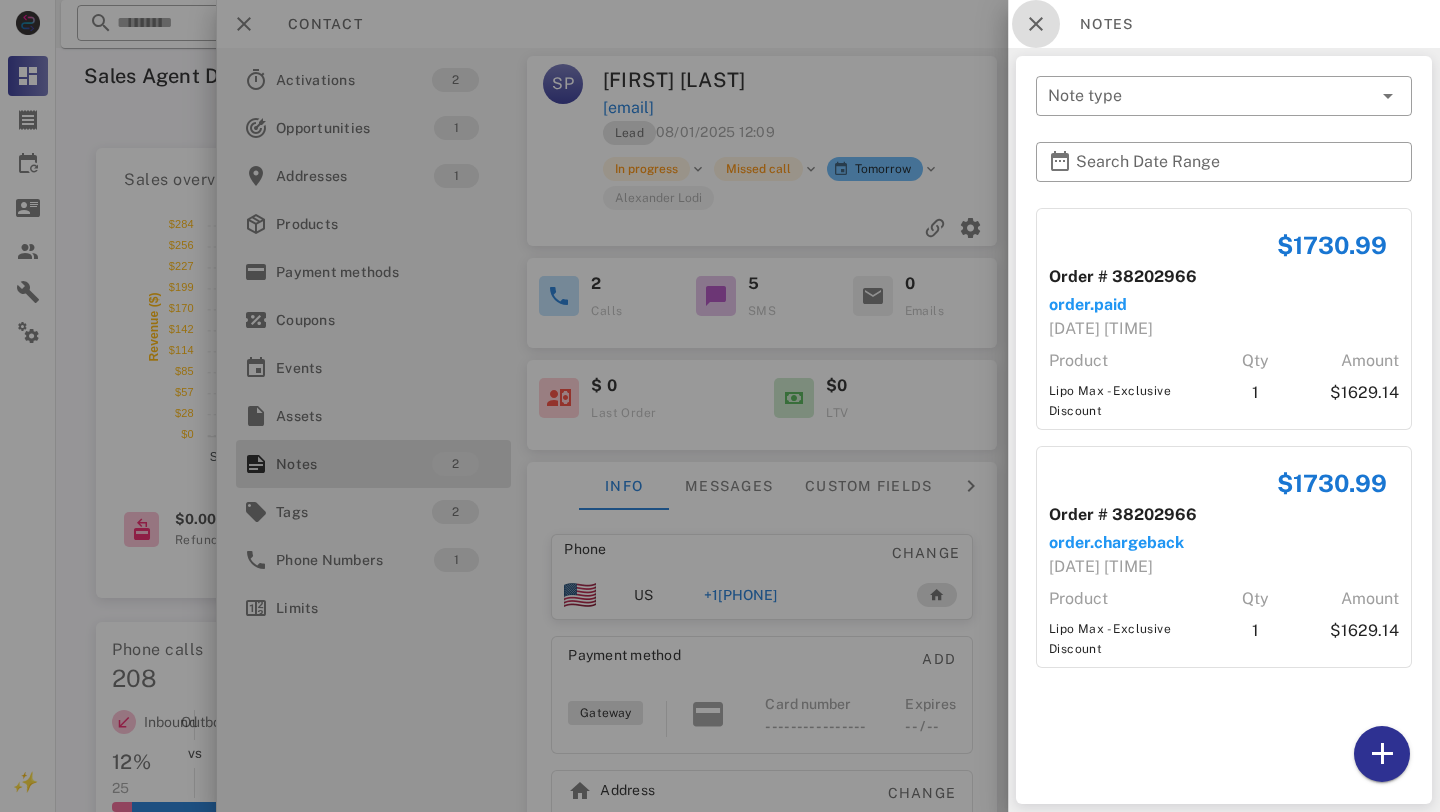 click at bounding box center (1036, 24) 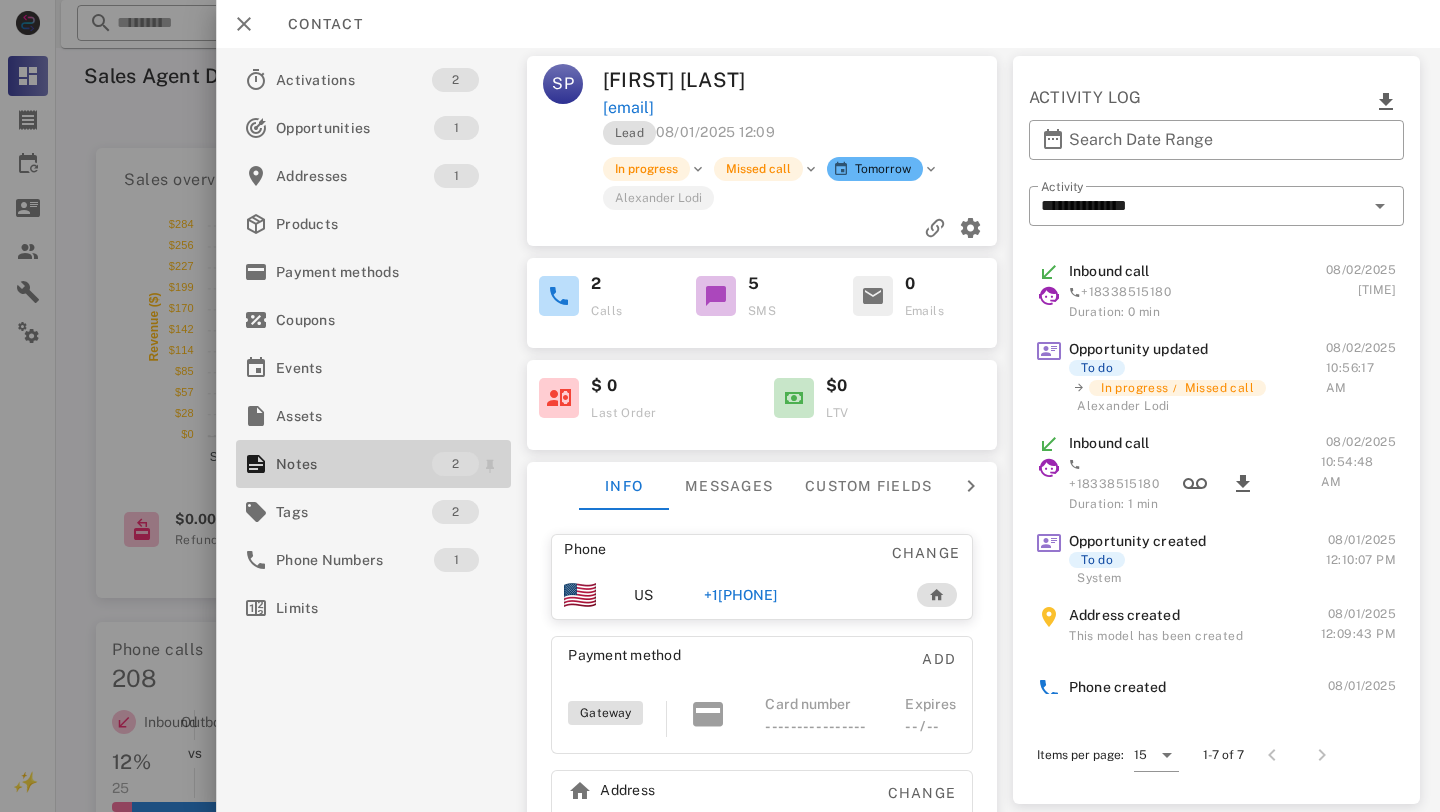 click on "2" at bounding box center [455, 464] 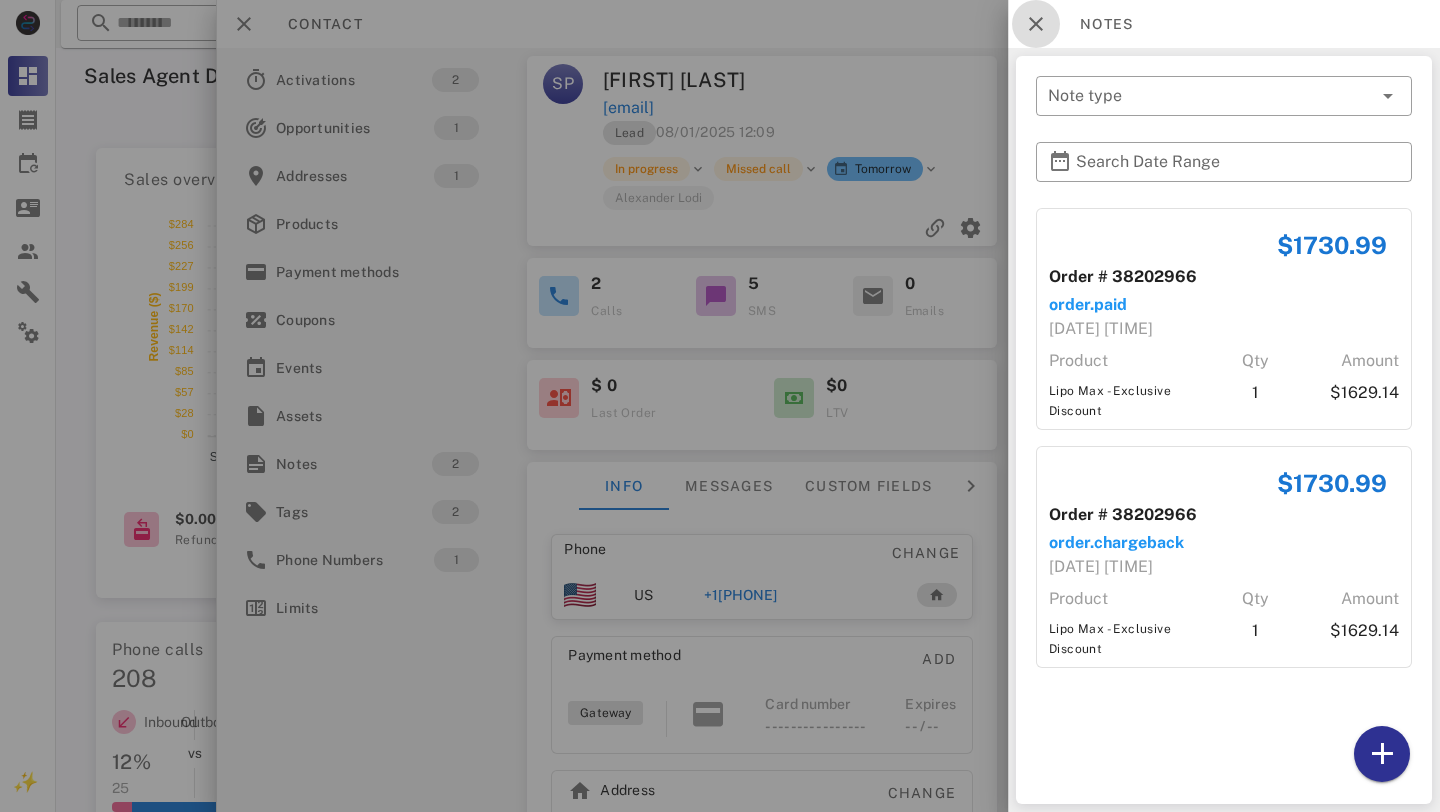 click at bounding box center [1036, 24] 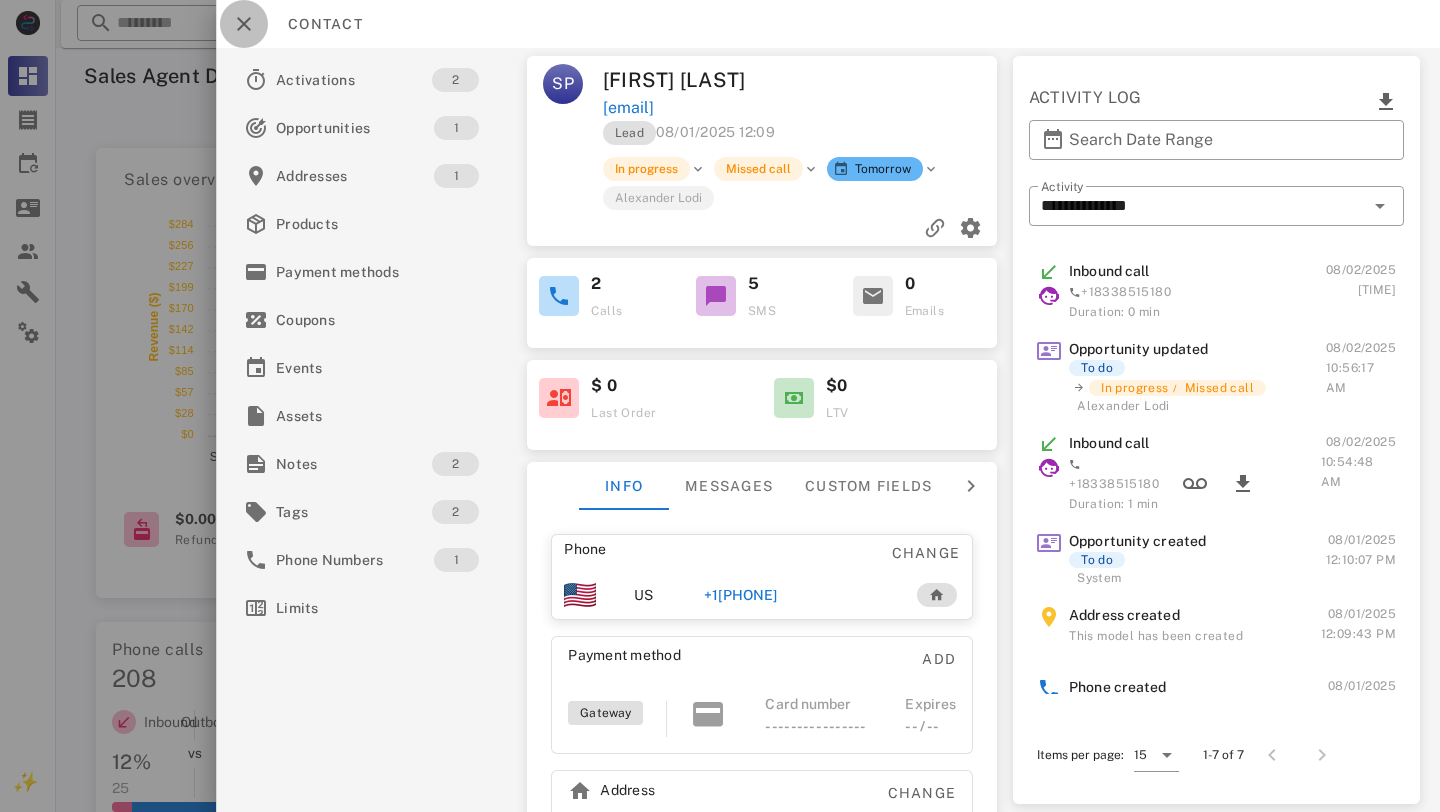 click at bounding box center [244, 24] 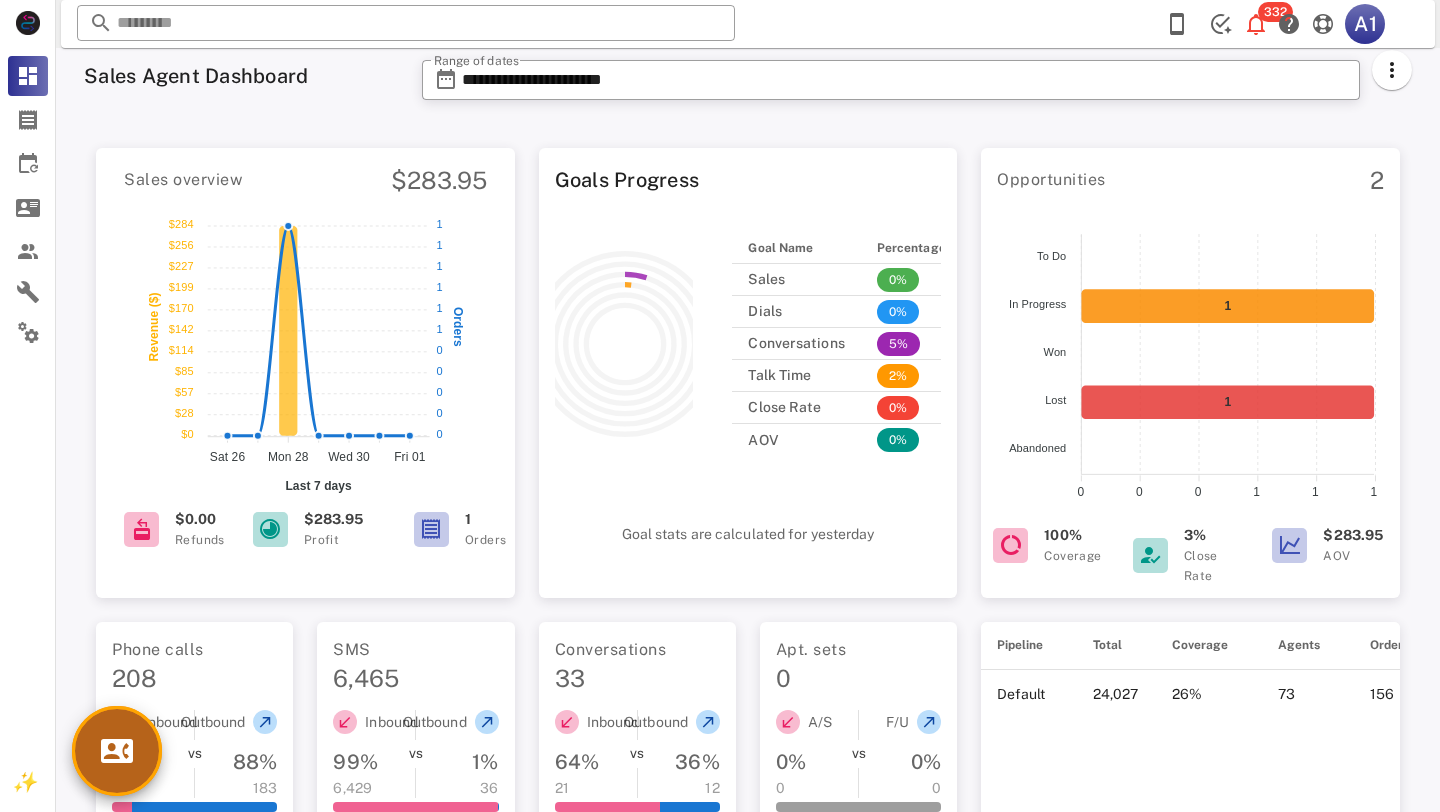 click at bounding box center (117, 751) 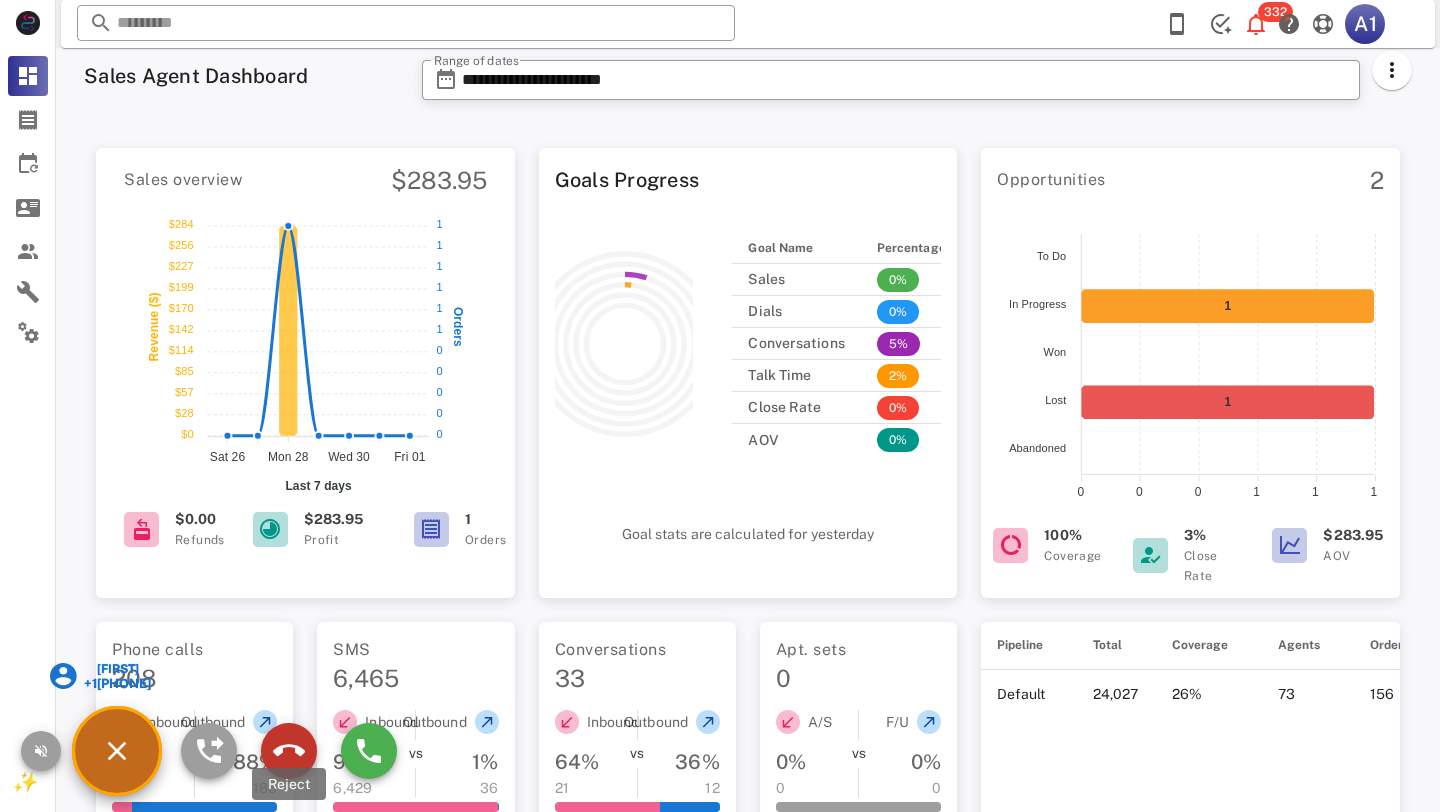 click at bounding box center (289, 751) 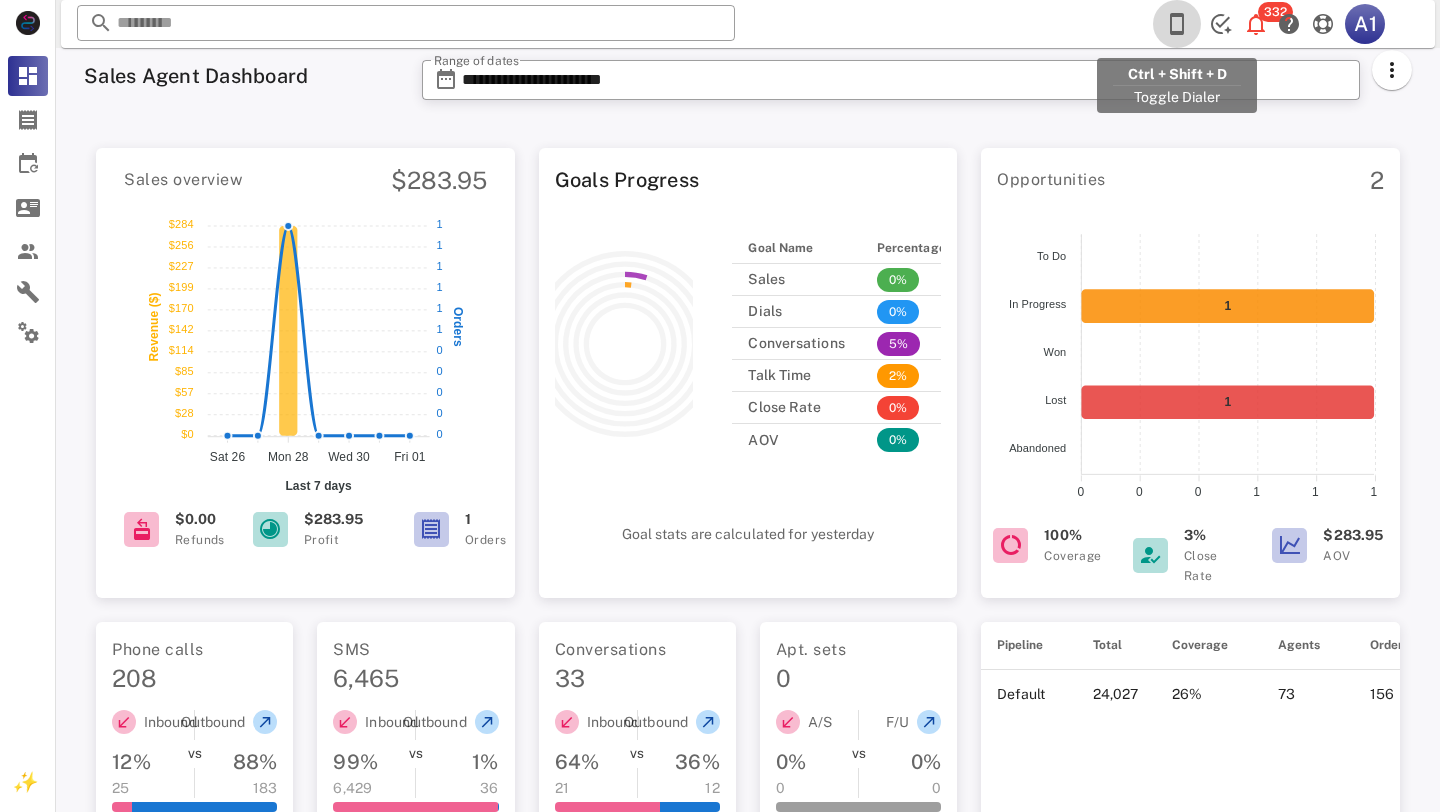click at bounding box center [1177, 24] 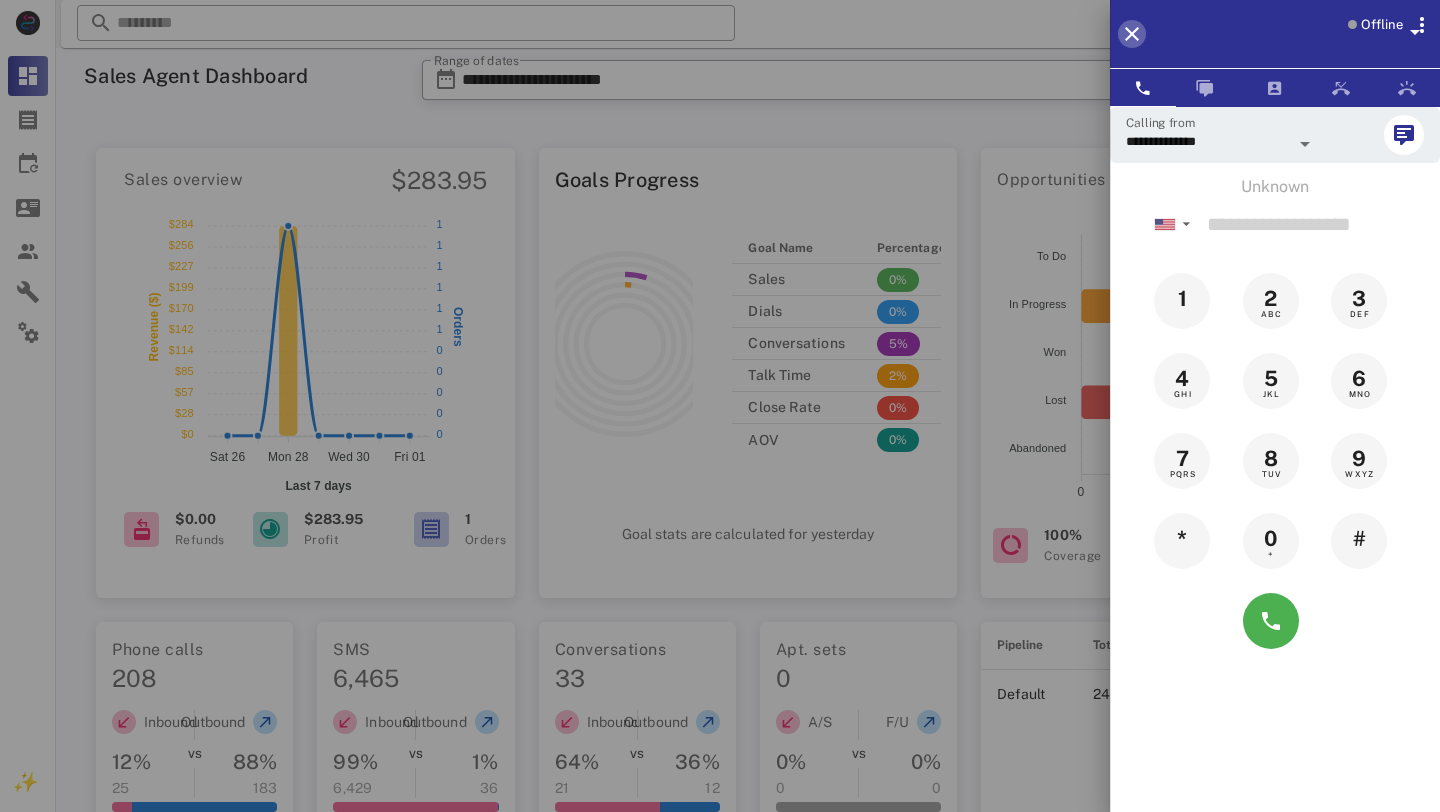 click at bounding box center [1132, 34] 